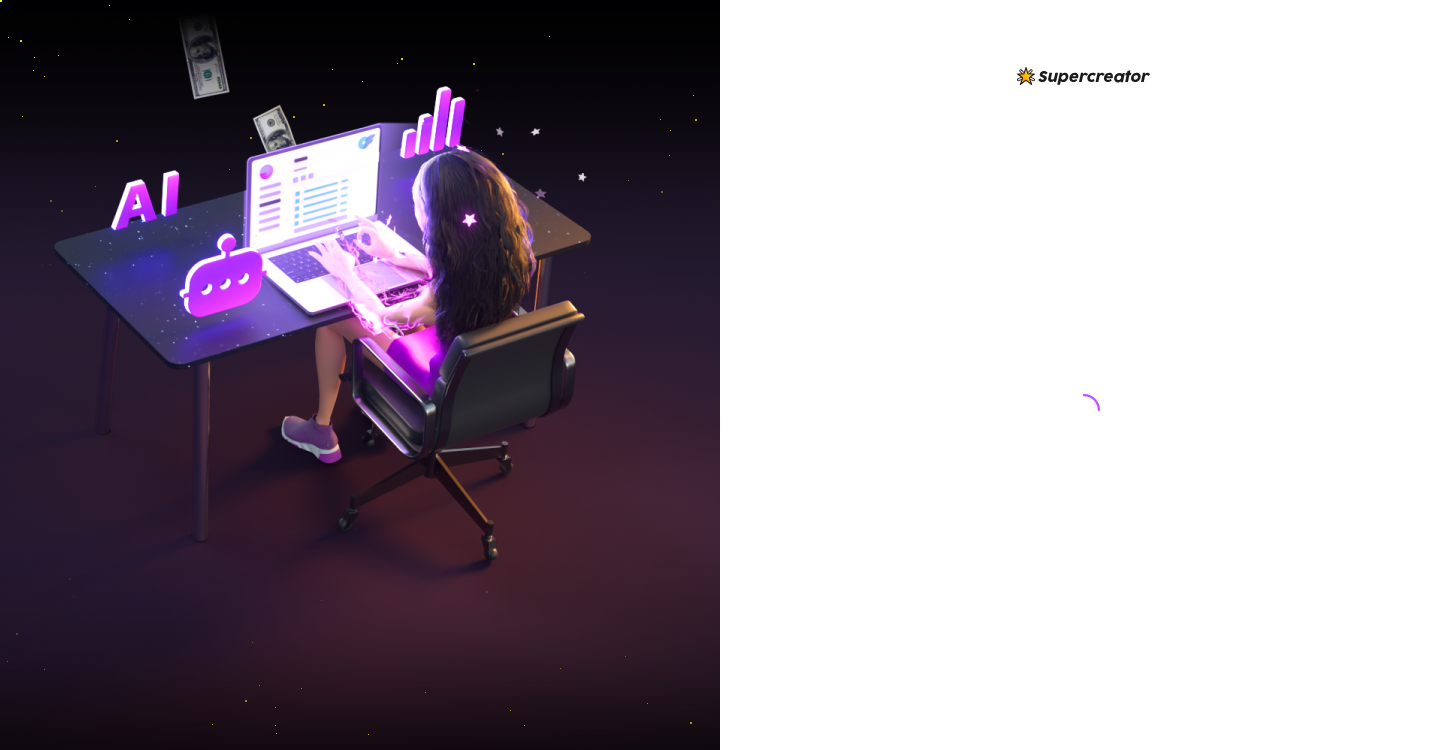 scroll, scrollTop: 0, scrollLeft: 0, axis: both 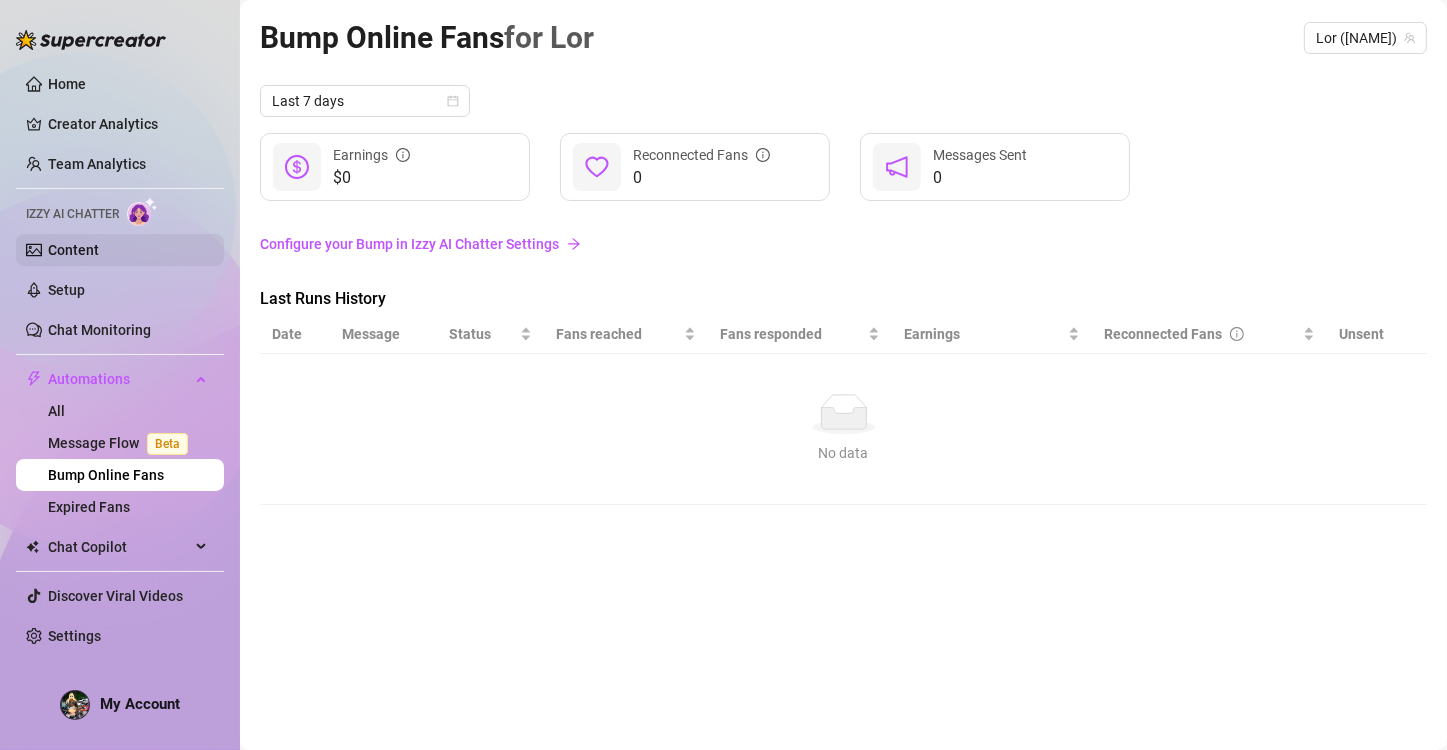click on "Content" at bounding box center [73, 250] 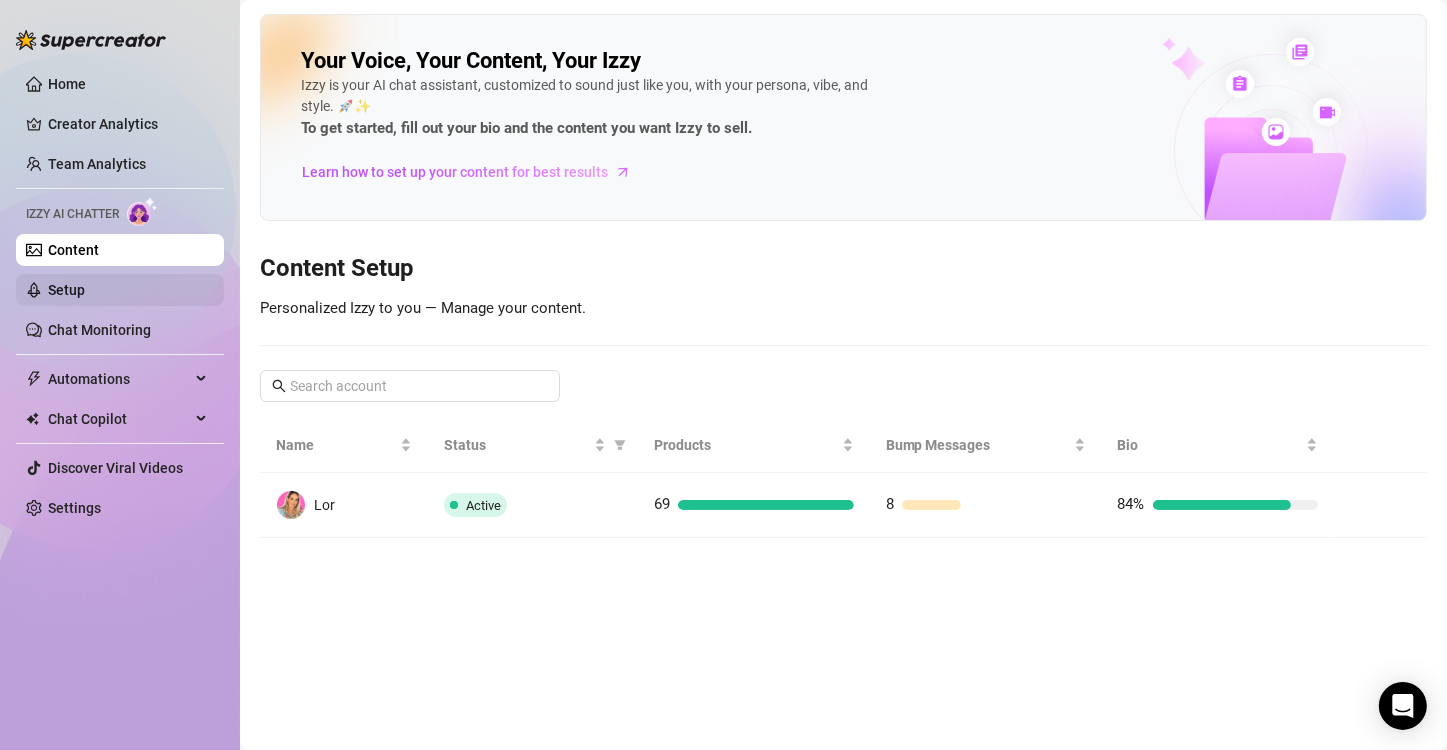 click on "Setup" at bounding box center [66, 290] 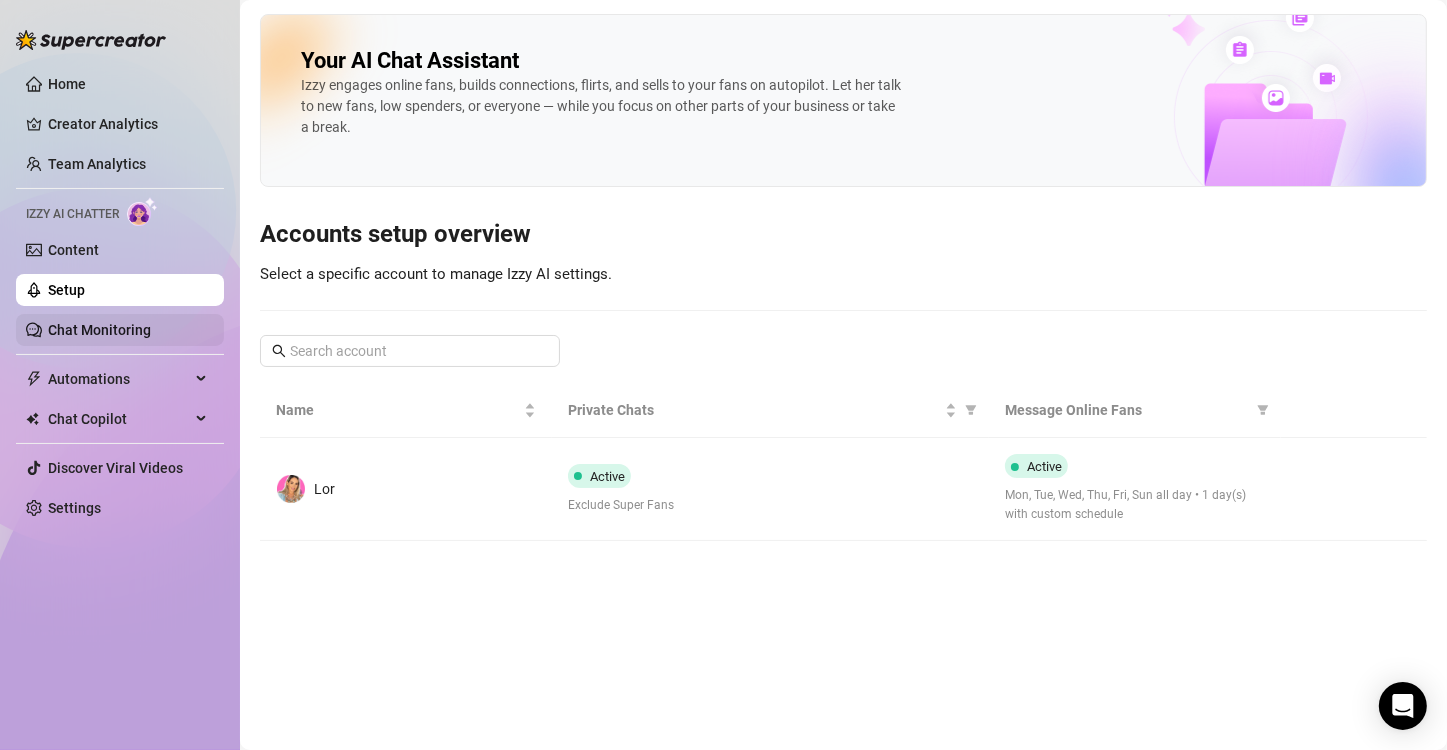 click on "Chat Monitoring" at bounding box center [99, 330] 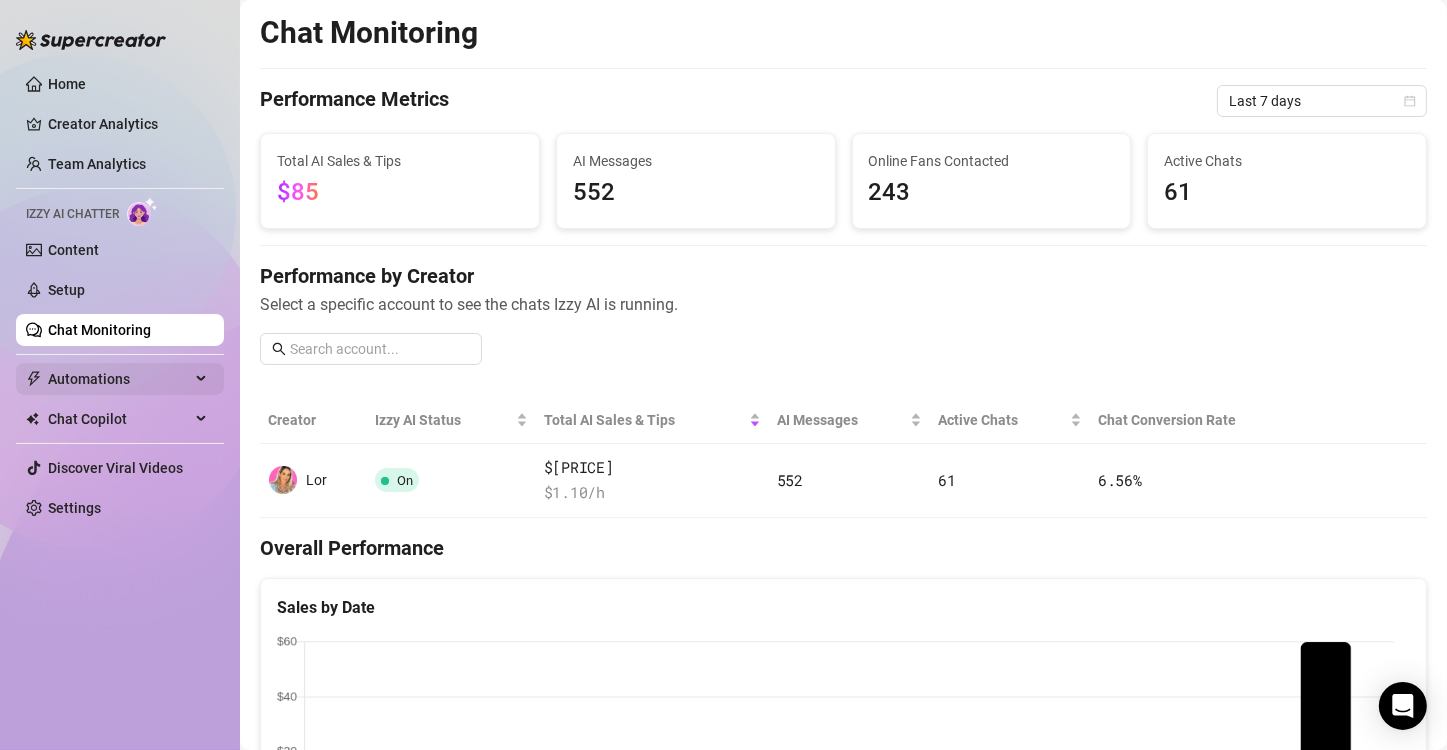 click on "Automations" at bounding box center (119, 379) 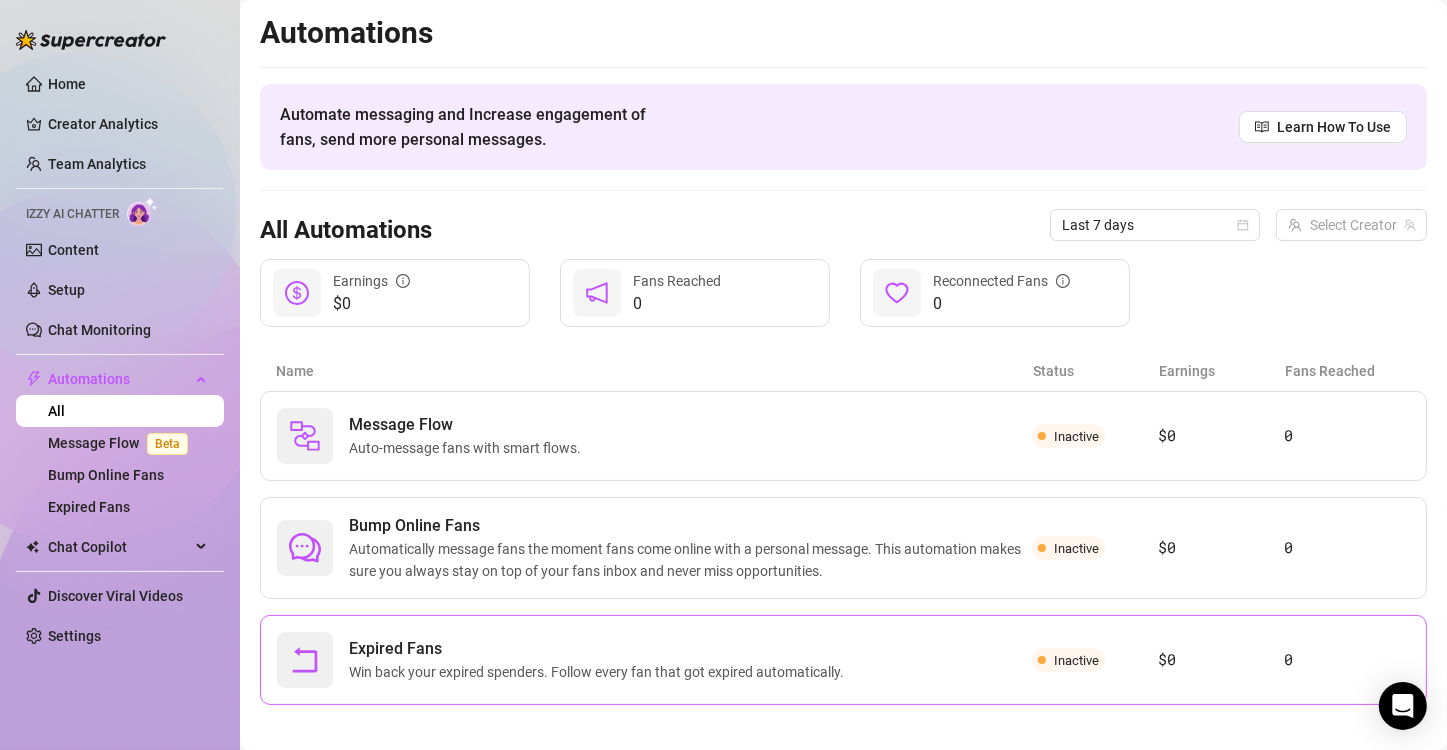click on "Win back your expired spenders. Follow every fan that got expired automatically." at bounding box center (600, 672) 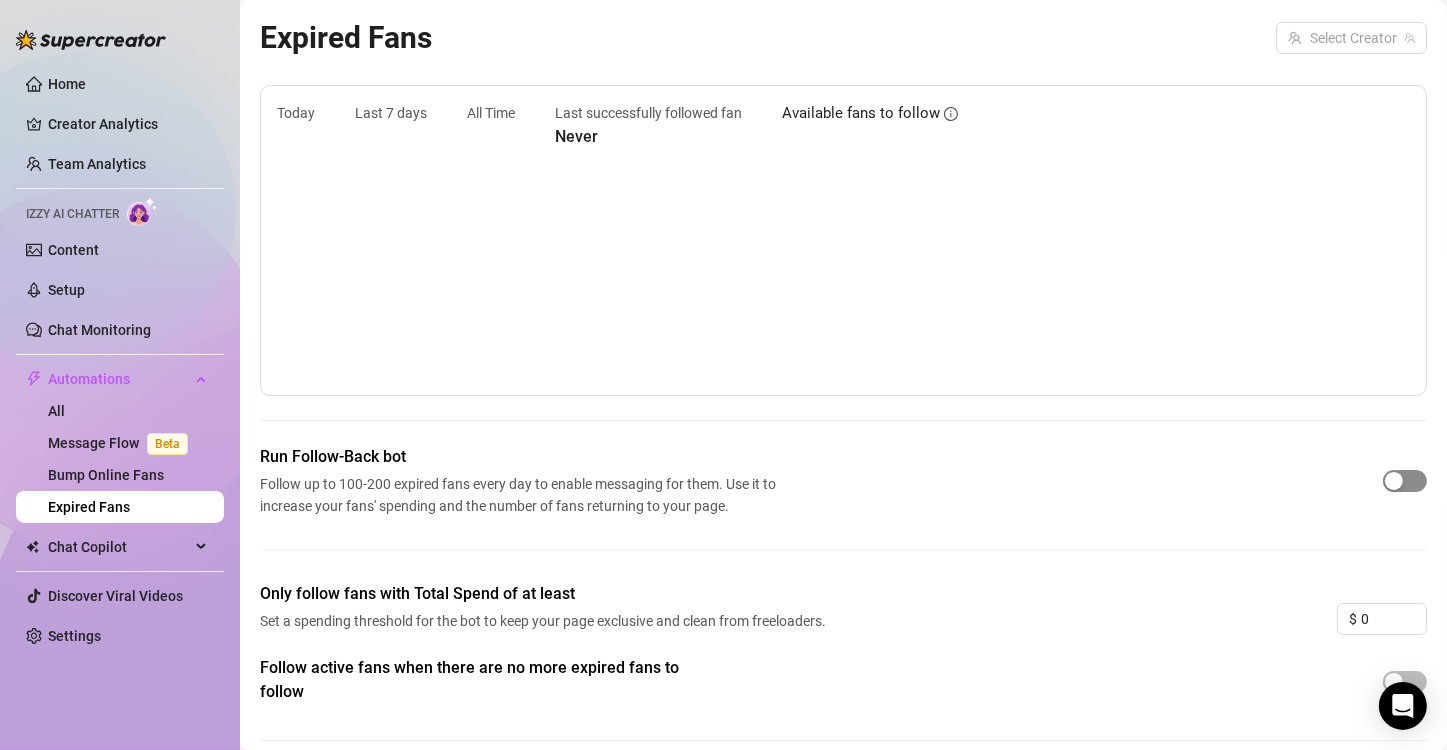 click at bounding box center (1405, 481) 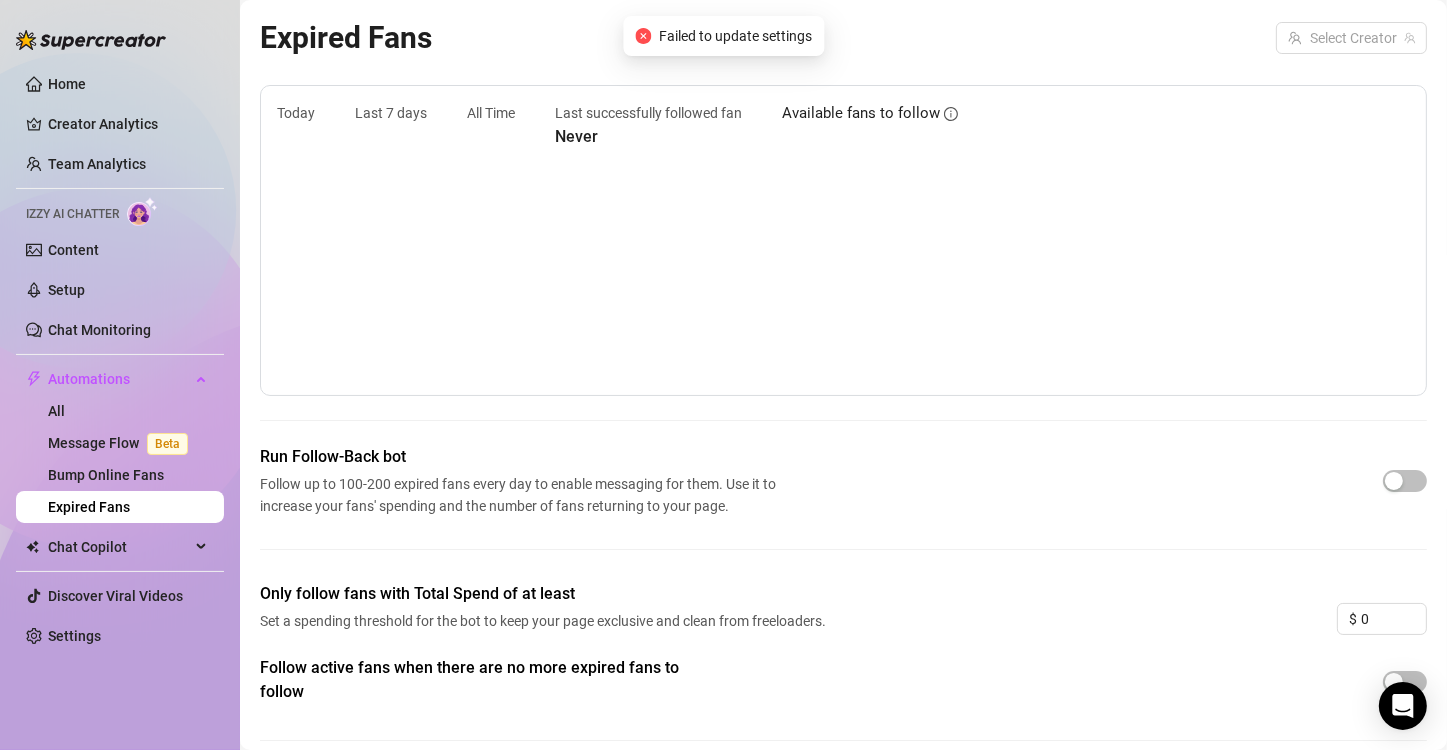 scroll, scrollTop: 57, scrollLeft: 0, axis: vertical 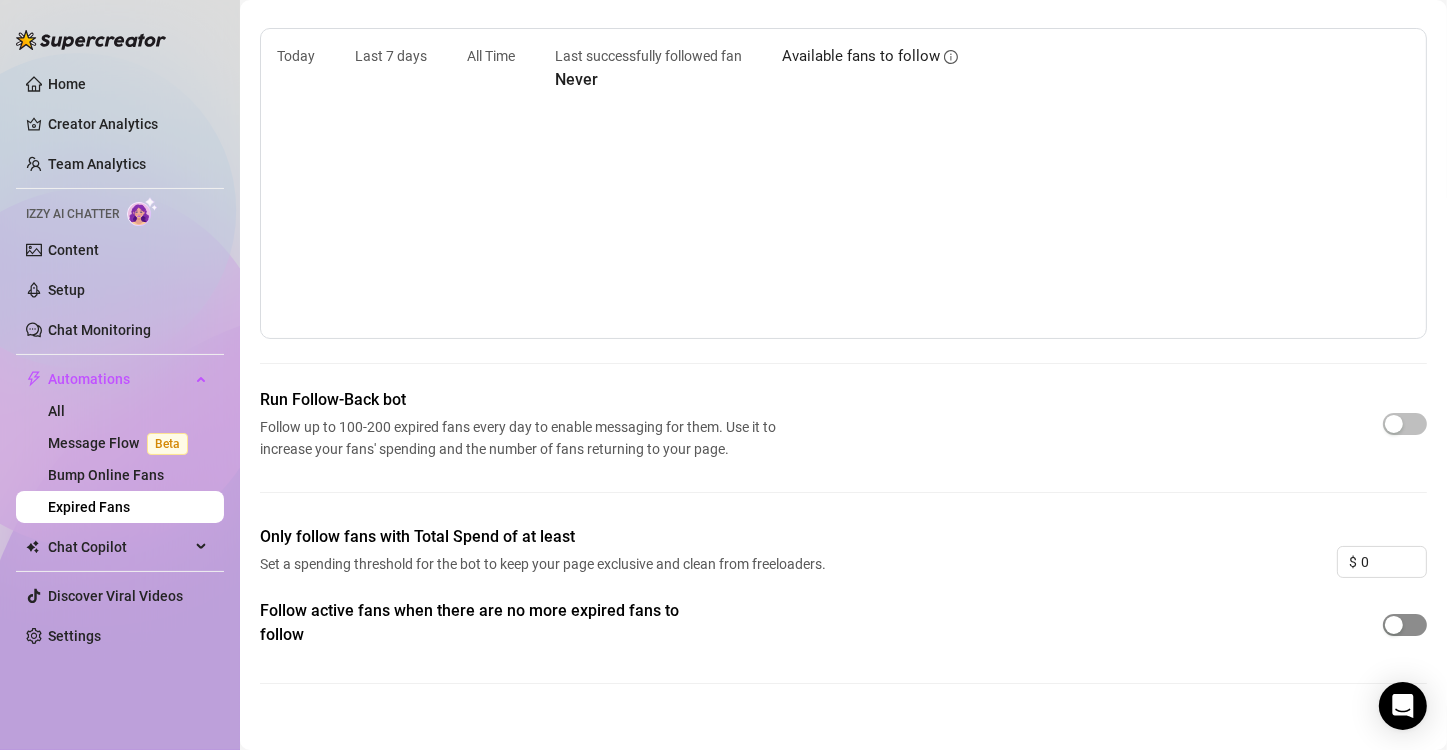 click at bounding box center [1405, 625] 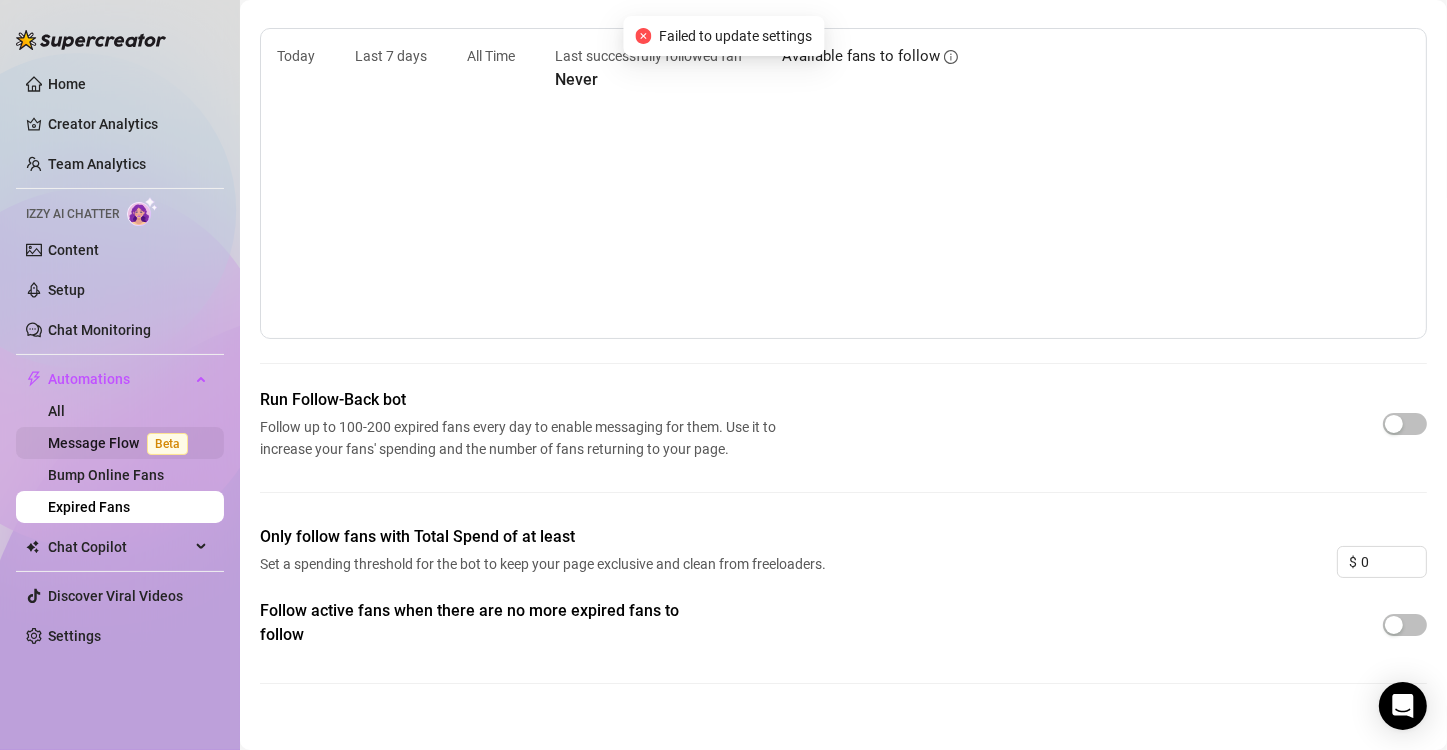 click on "Message Flow Beta" at bounding box center (122, 443) 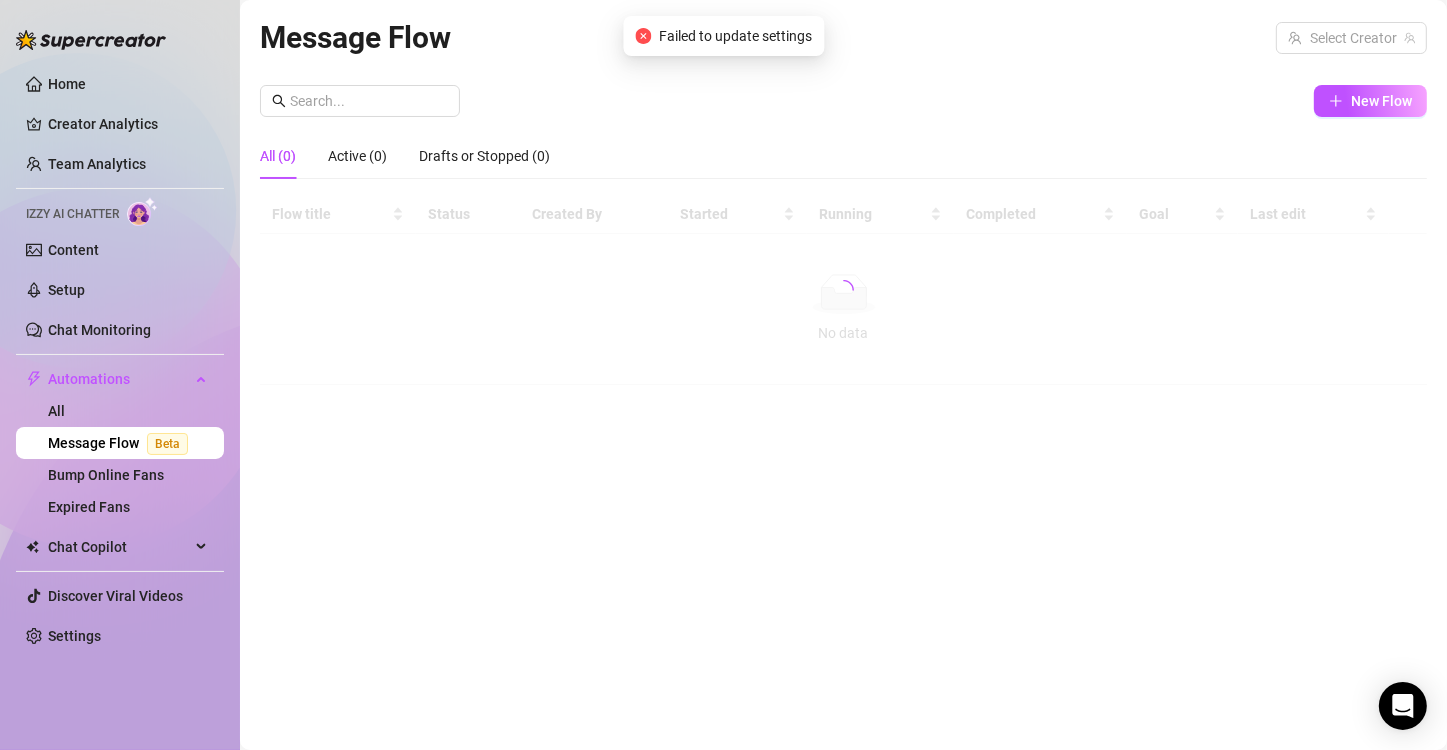 scroll, scrollTop: 0, scrollLeft: 0, axis: both 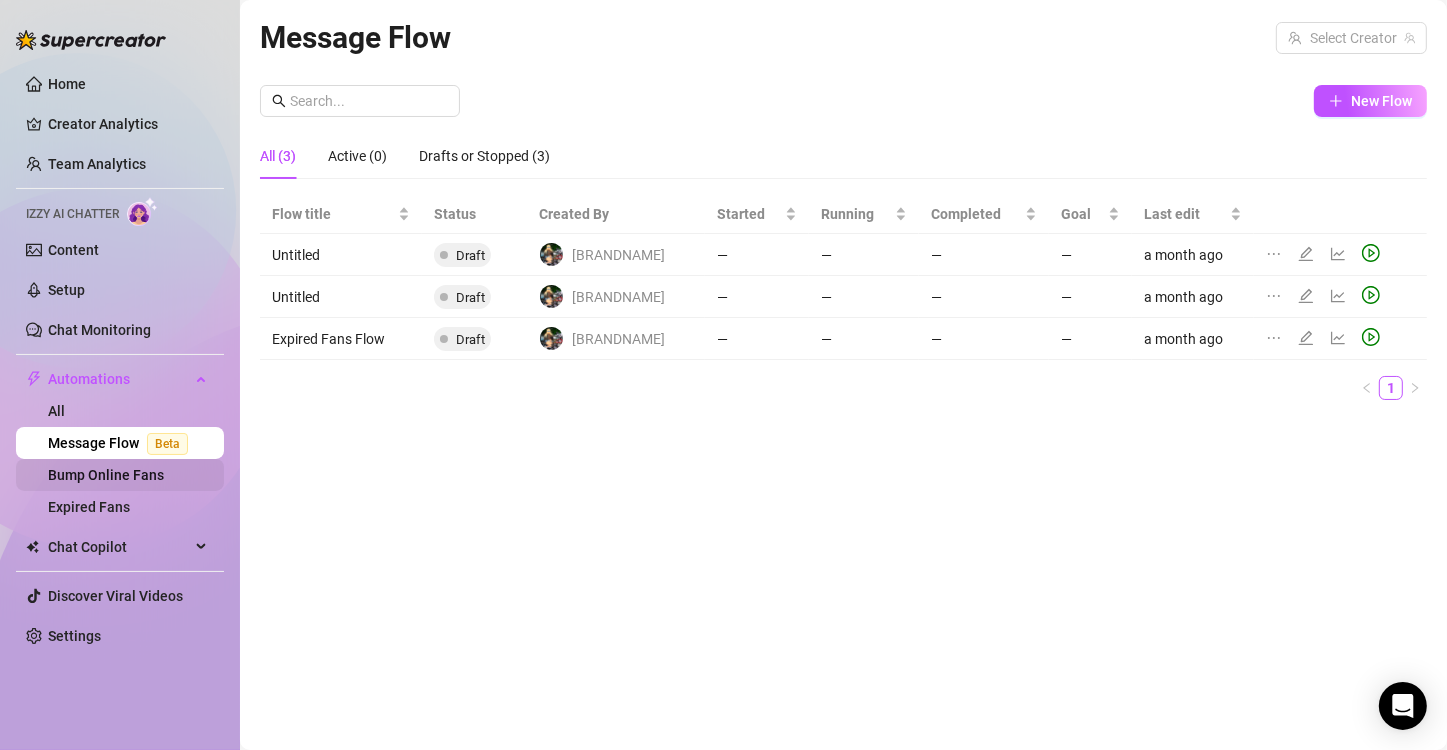 click on "Bump Online Fans" at bounding box center (106, 475) 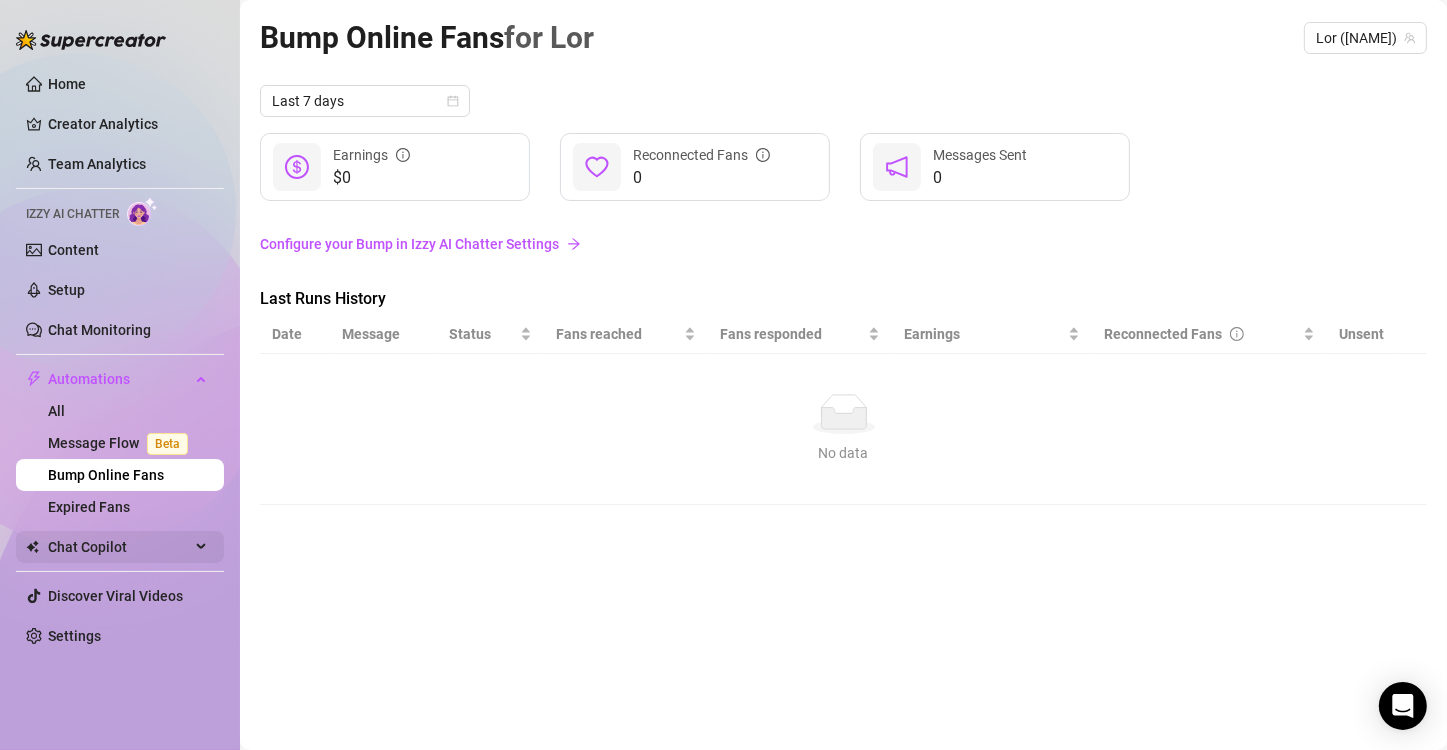 click on "Chat Copilot" at bounding box center [119, 547] 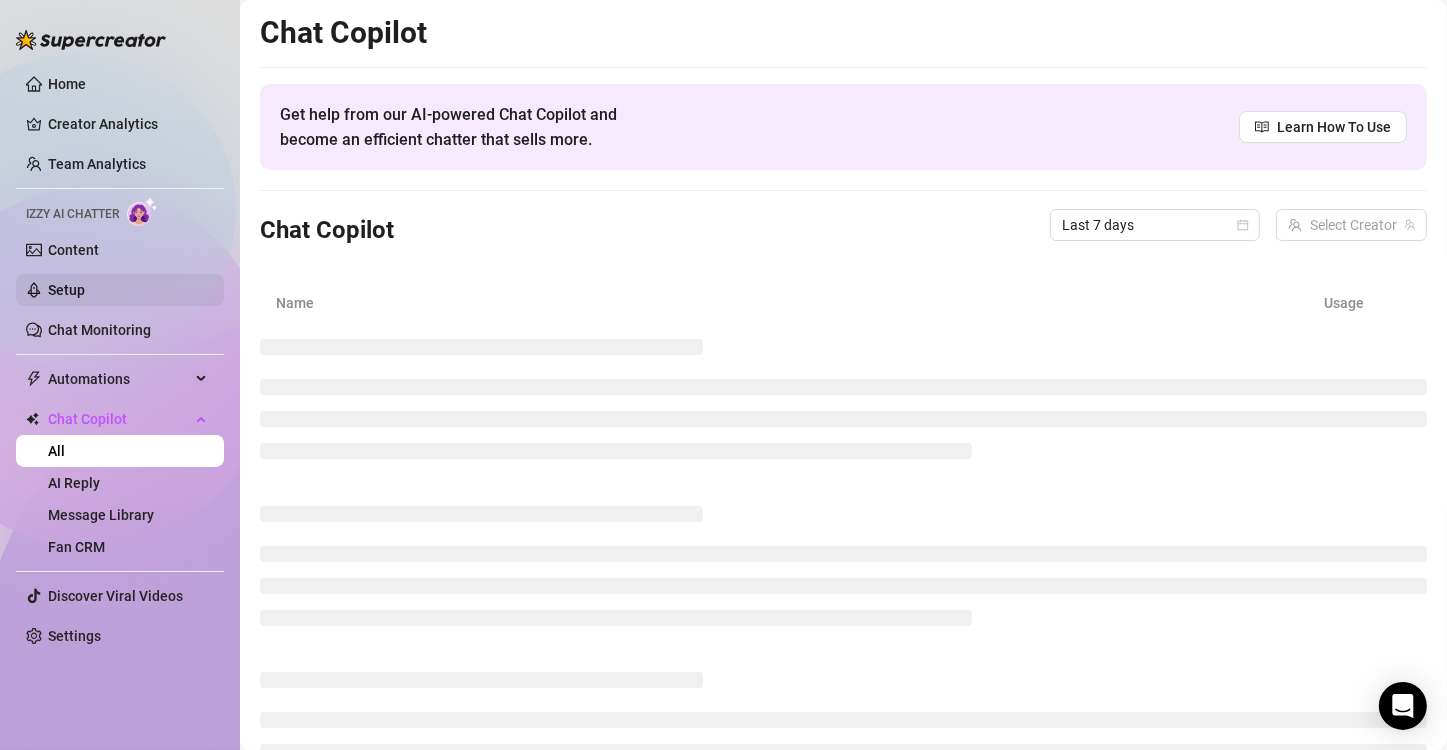 click on "Setup" at bounding box center [66, 290] 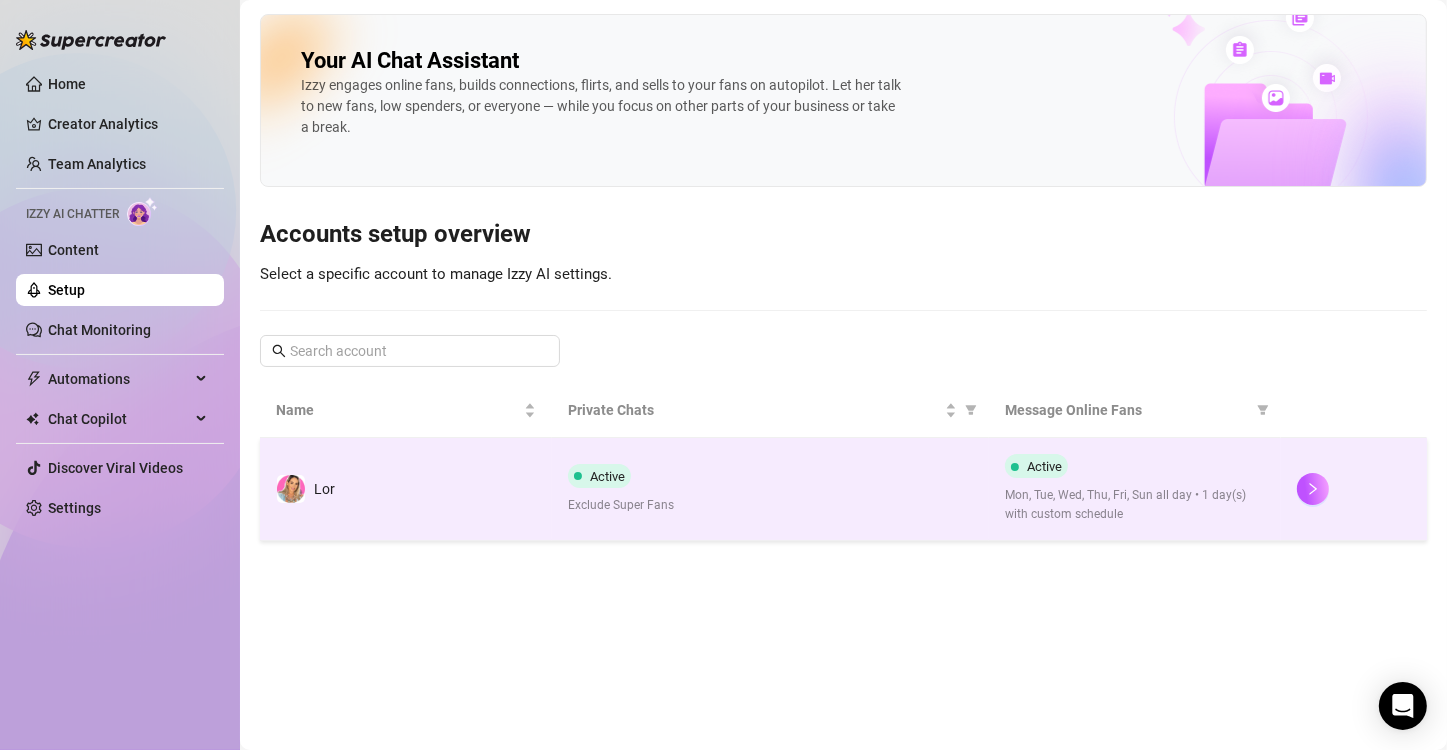 click on "Exclude Super Fans" at bounding box center [771, 505] 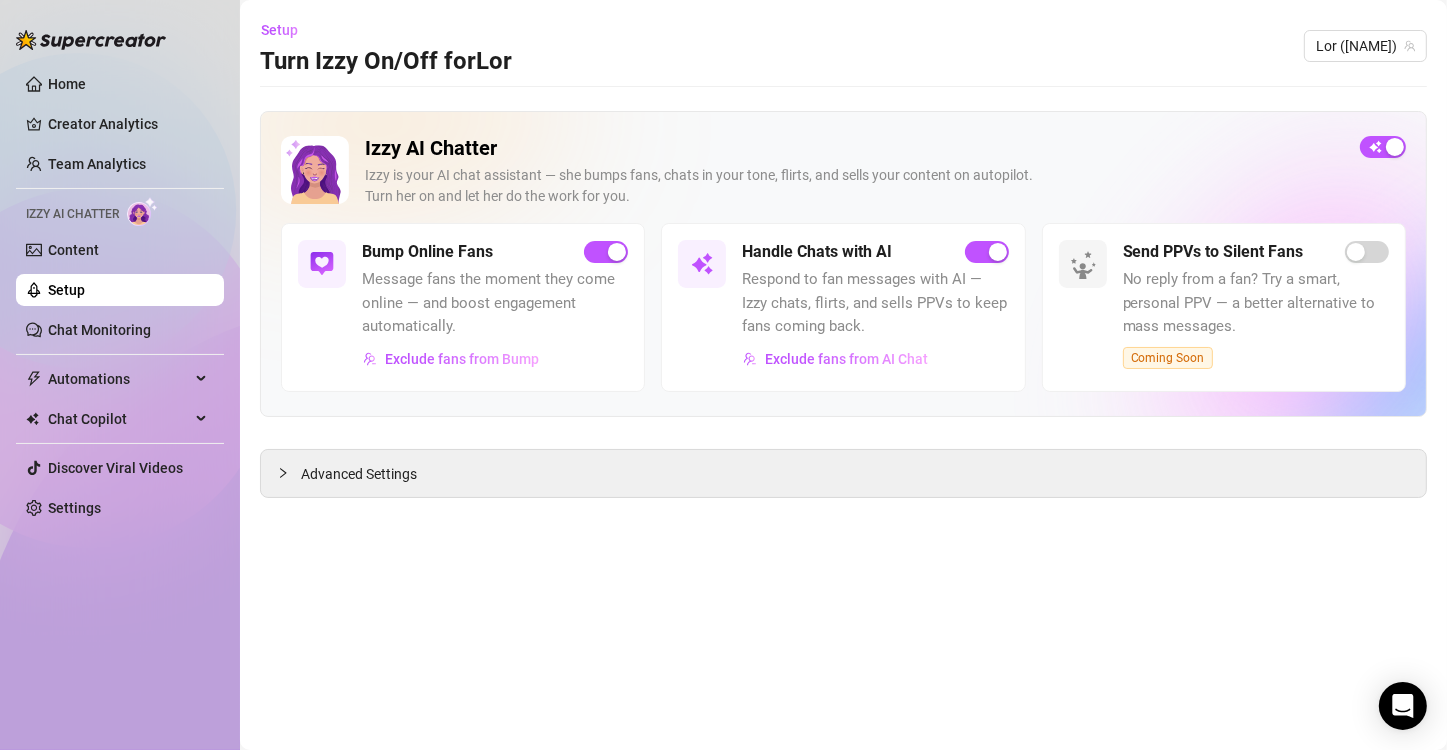 click on "Setup Turn Izzy On/Off for Lor Lor ([NAME]) Izzy AI Chatter Izzy is your AI chat assistant — she bumps fans, chats in your tone, flirts, and sells your content on autopilot. Turn her on and let her do the work for you. Bump Online Fans Message fans the moment they come online — and boost engagement automatically. Exclude fans from Bump Handle Chats with AI Respond to fan messages with AI — Izzy chats, flirts, and sells PPVs to keep fans coming back. Exclude fans from AI Chat Send PPVs to Silent Fans No reply from a fan? Try a smart, personal PPV — a better alternative to mass messages. Coming Soon Advanced Settings" at bounding box center (843, 375) 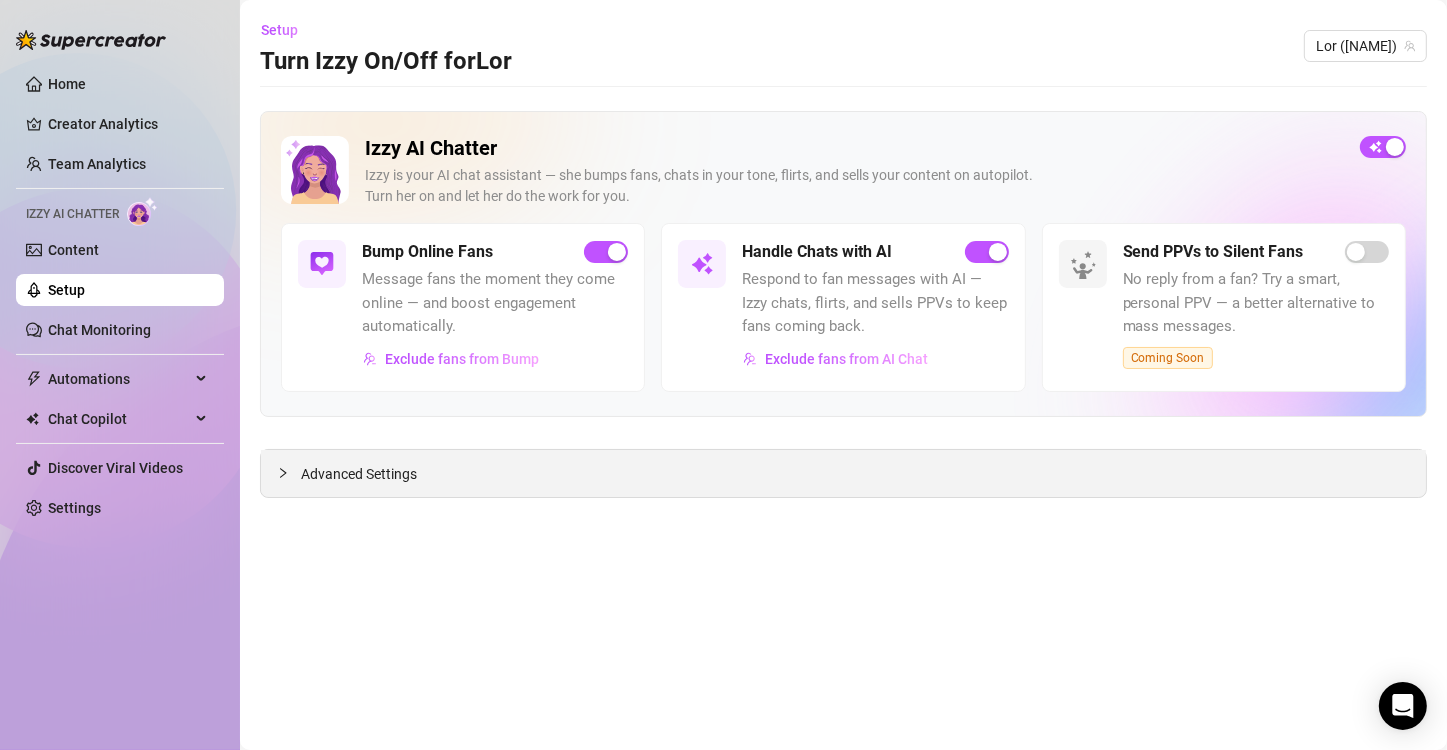click 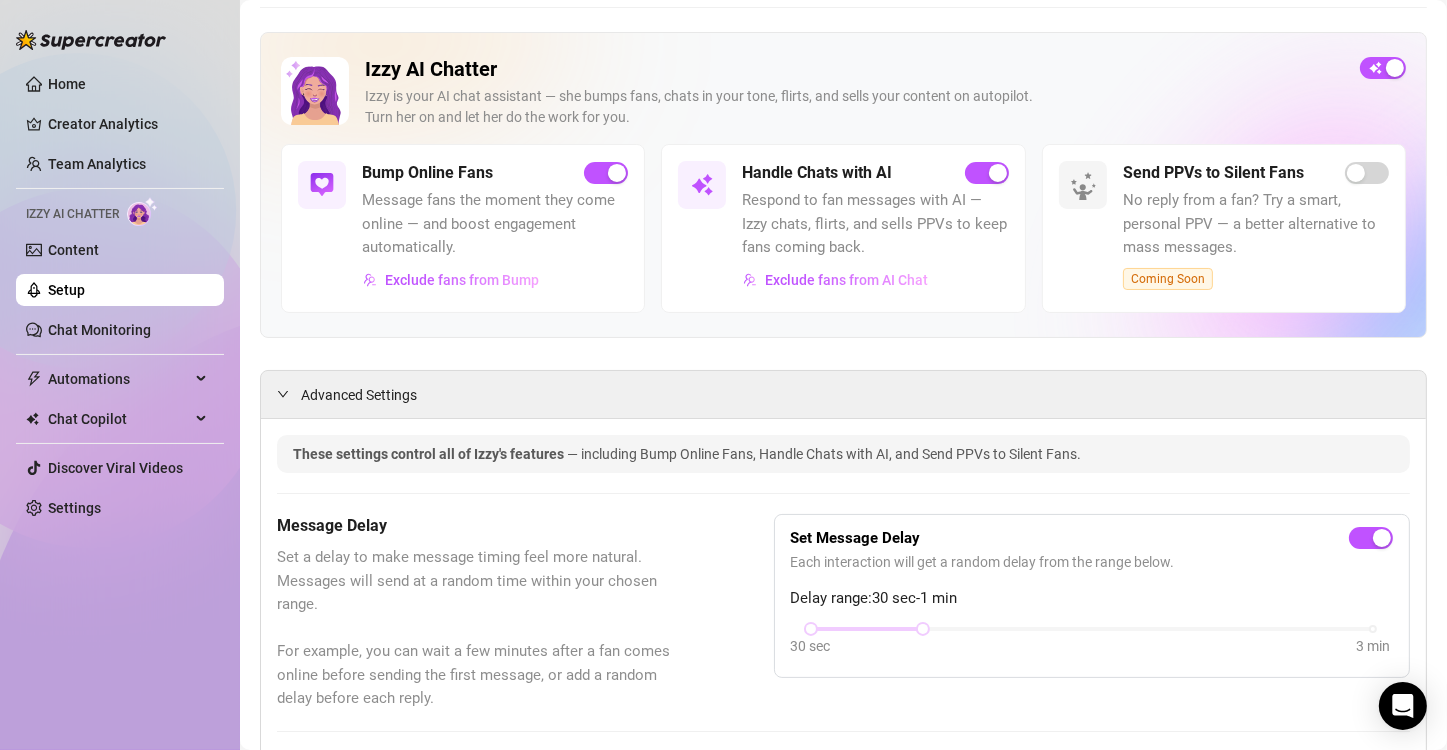 scroll, scrollTop: 0, scrollLeft: 0, axis: both 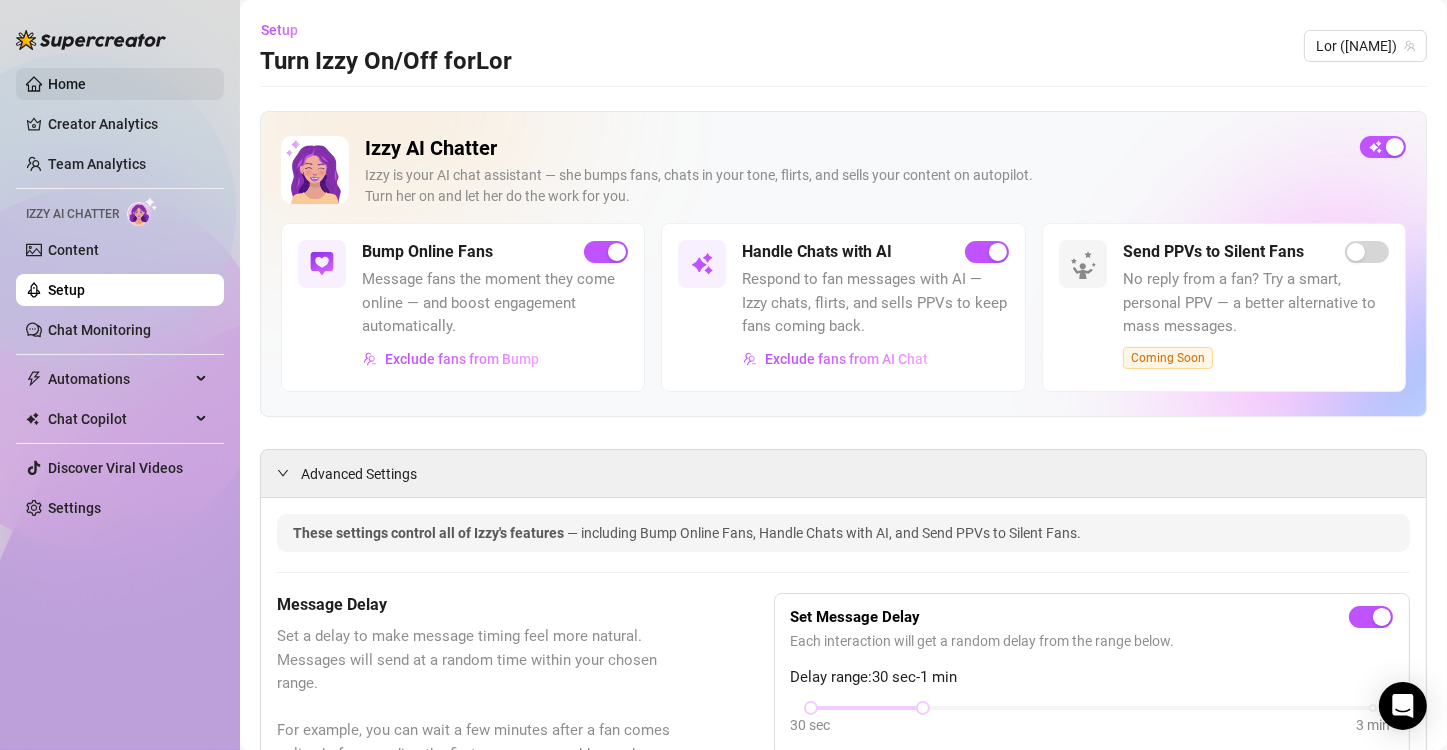 click on "Home" at bounding box center [67, 84] 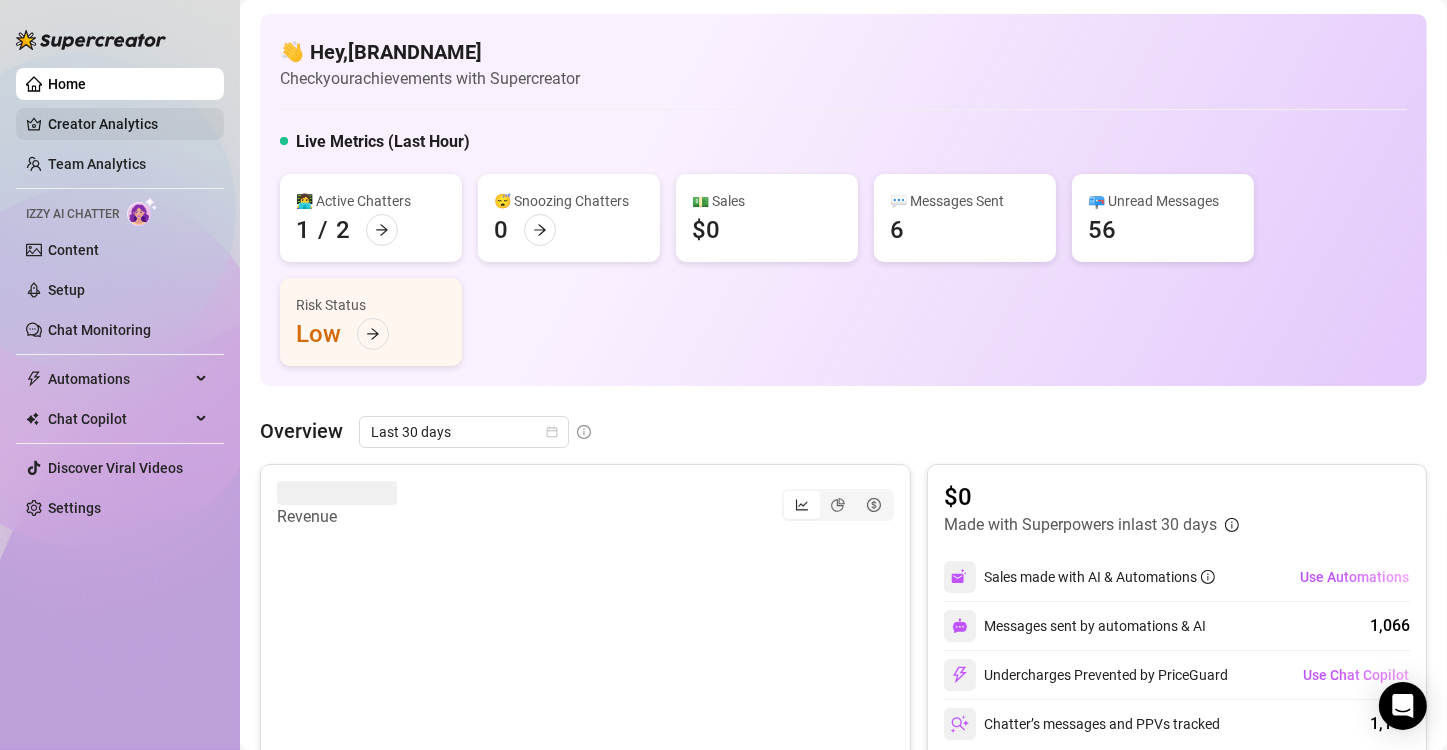 click on "Creator Analytics" at bounding box center (128, 124) 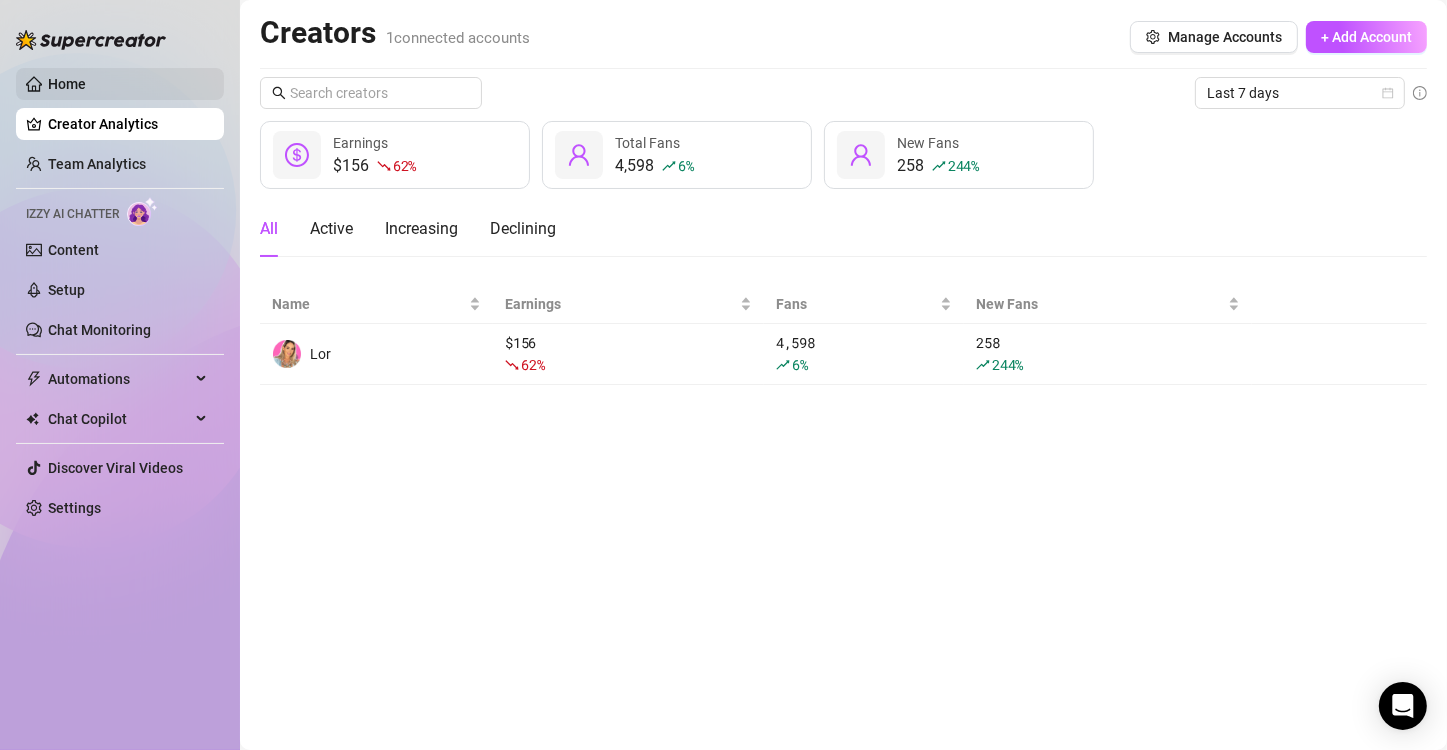 click on "Home" at bounding box center (67, 84) 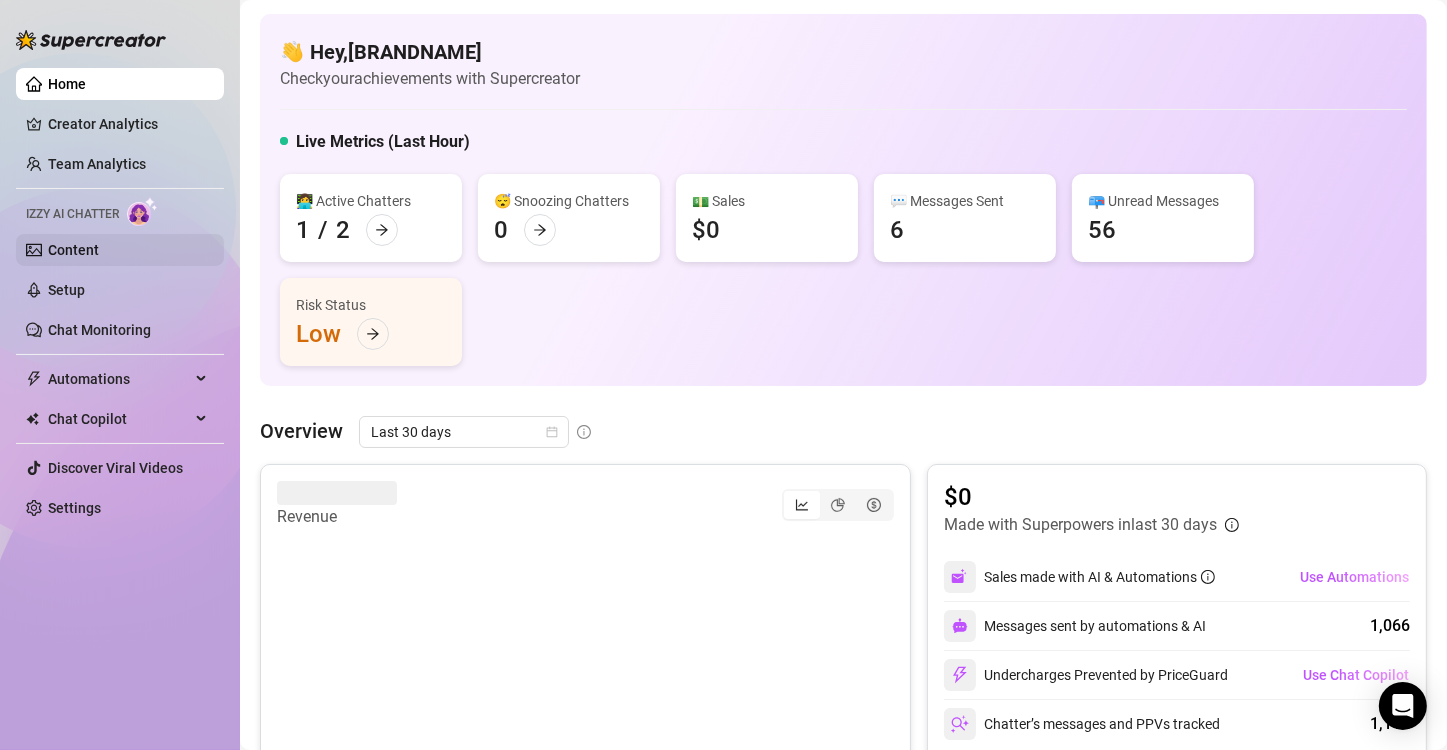 click on "Content" at bounding box center [73, 250] 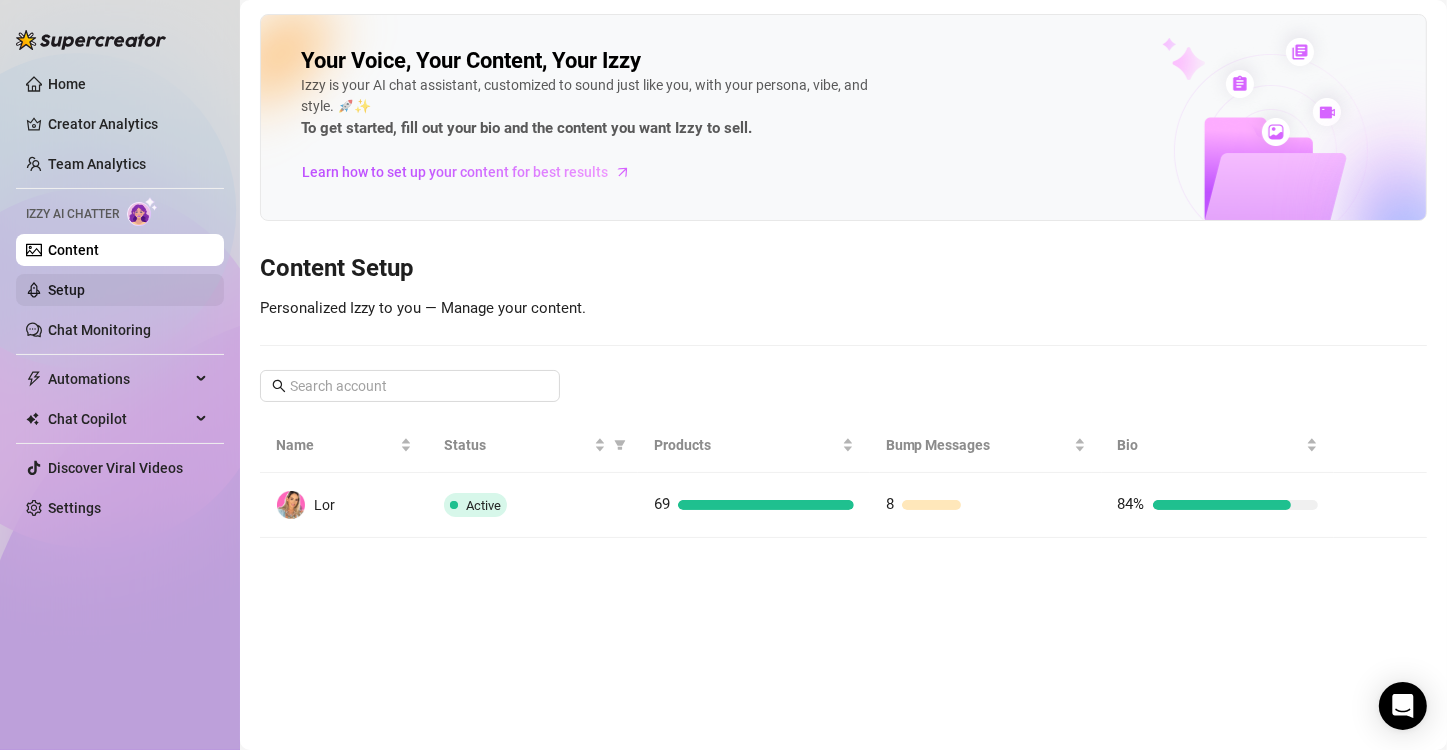 click on "Setup" at bounding box center [66, 290] 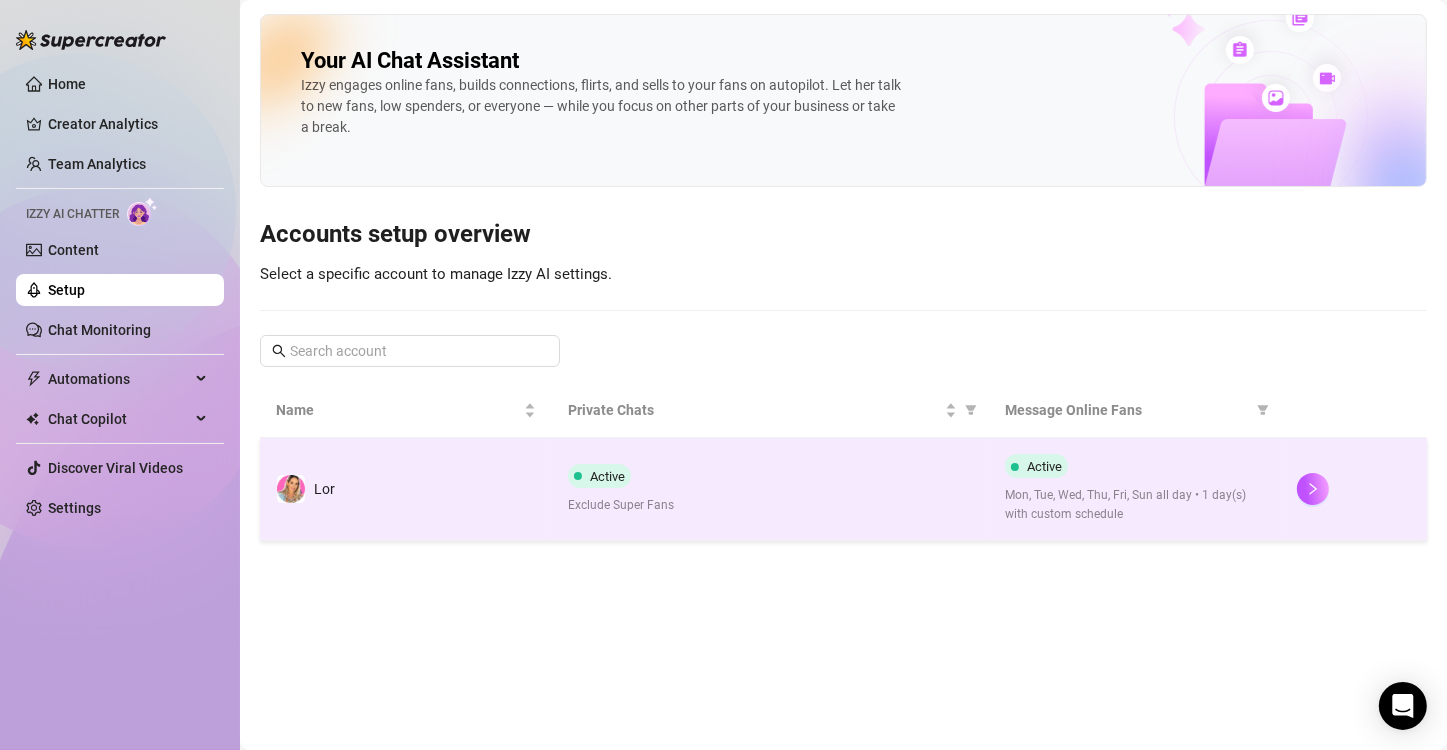 click on "Active Exclude Super Fans" at bounding box center [771, 489] 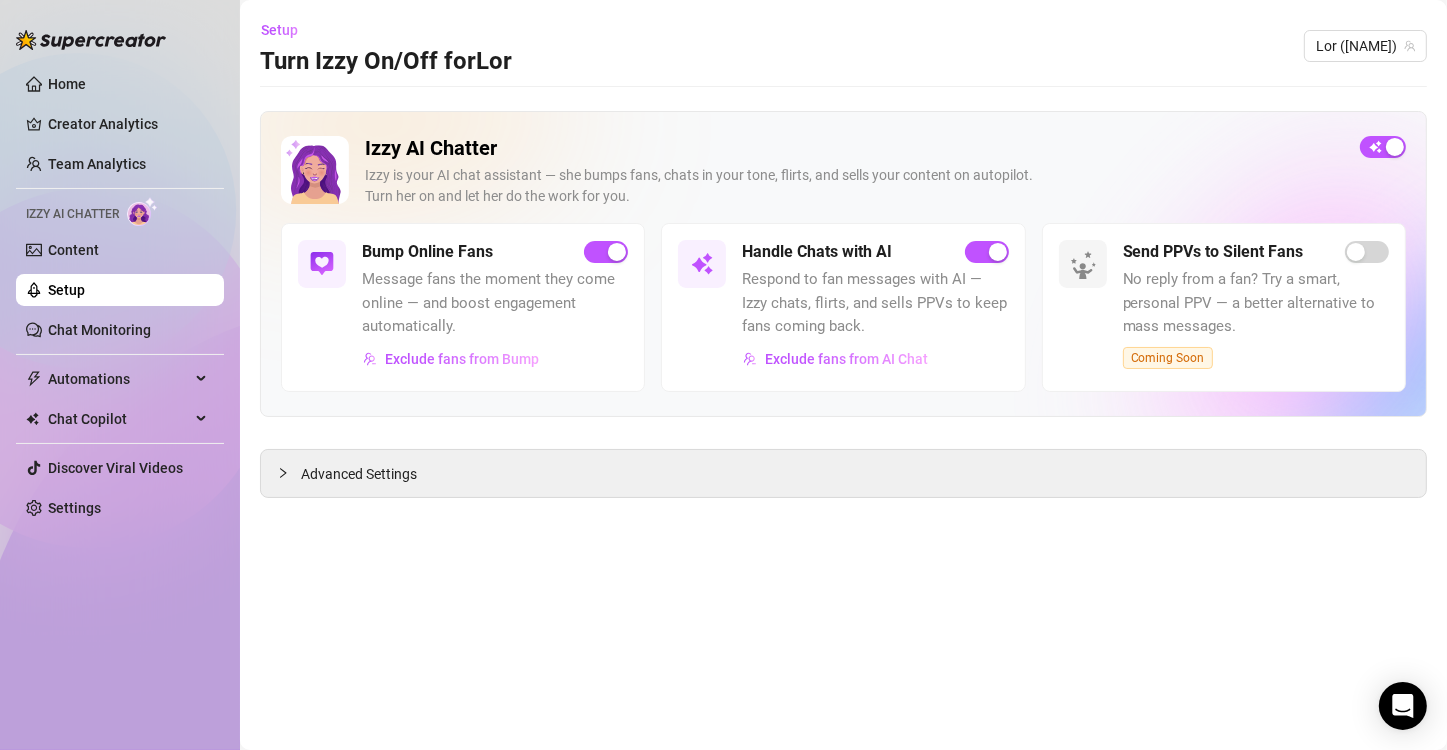 click on "Advanced Settings" at bounding box center (843, 473) 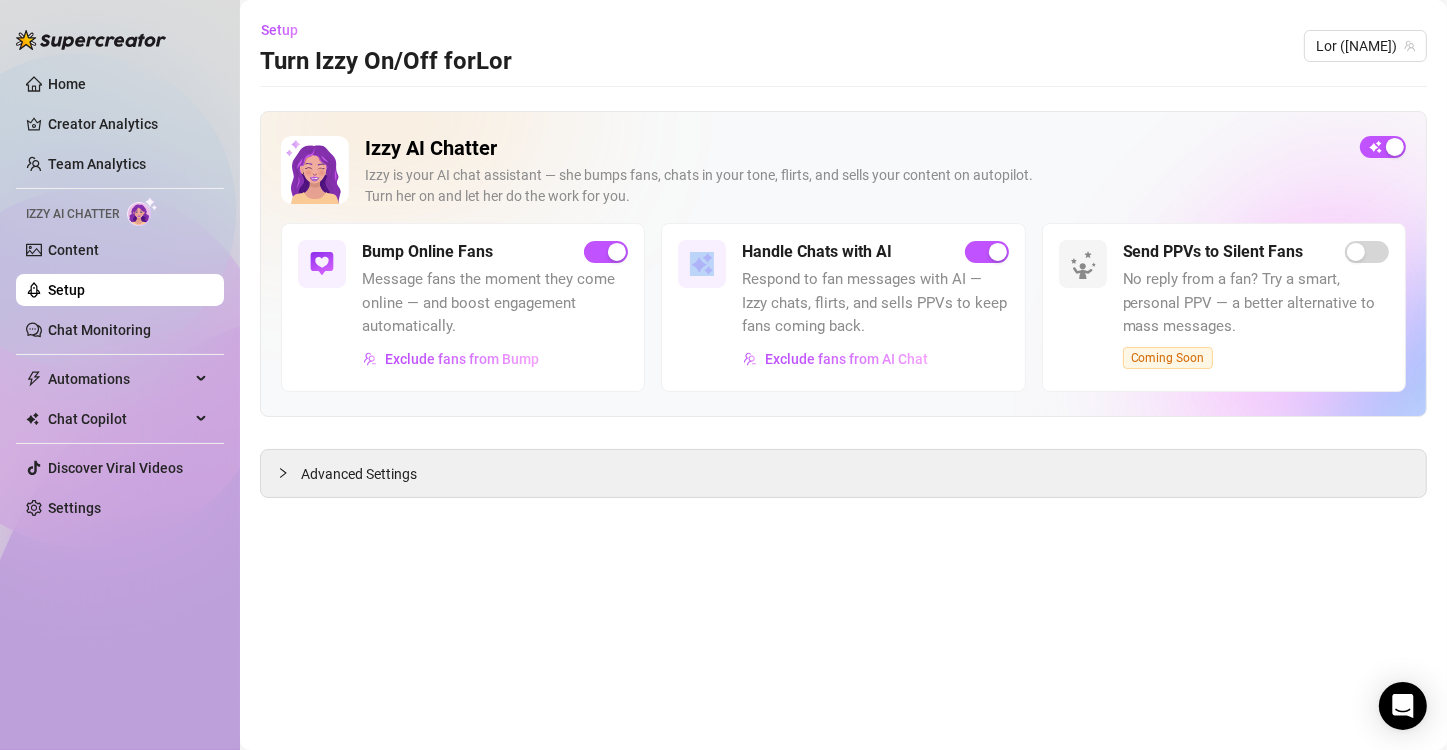 click on "Message fans the moment they come online — and boost engagement automatically." at bounding box center [495, 303] 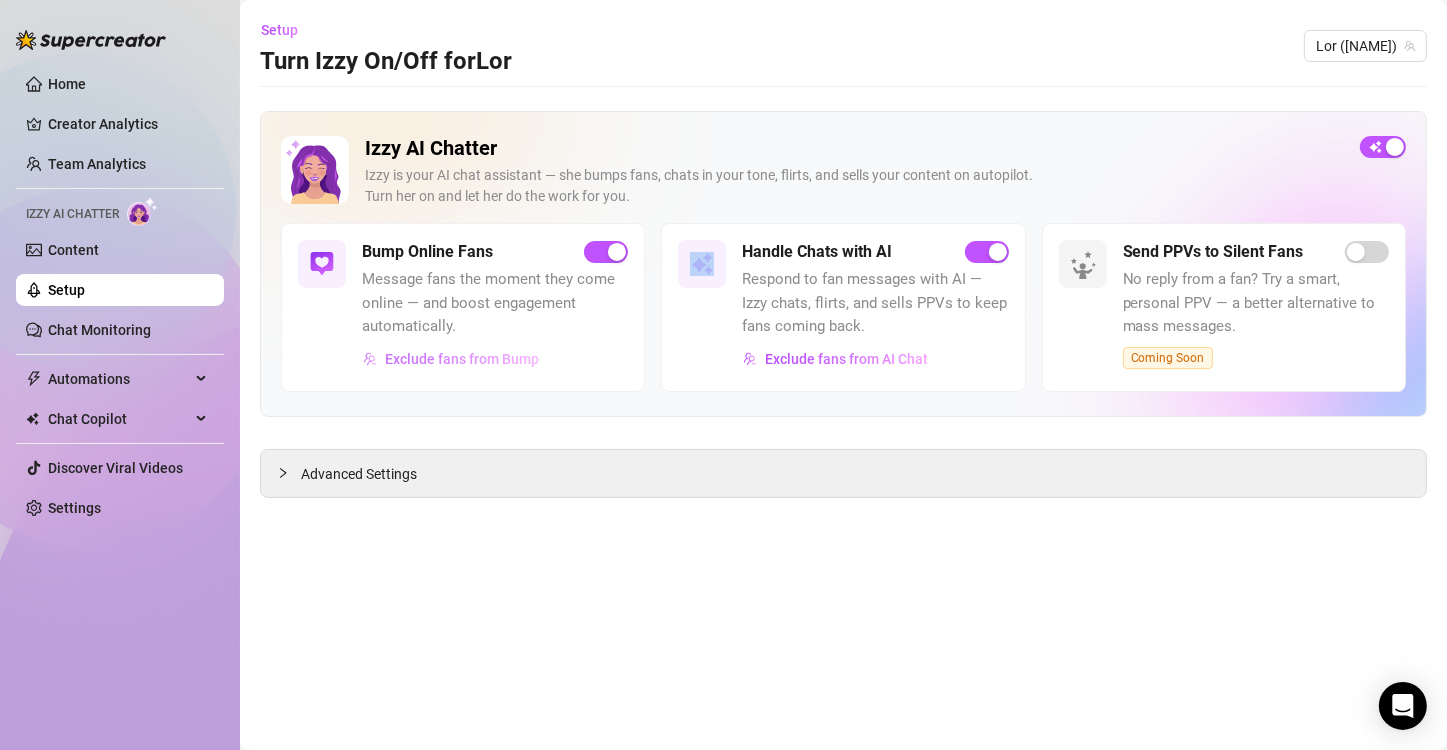 click on "Exclude fans from Bump" at bounding box center (462, 359) 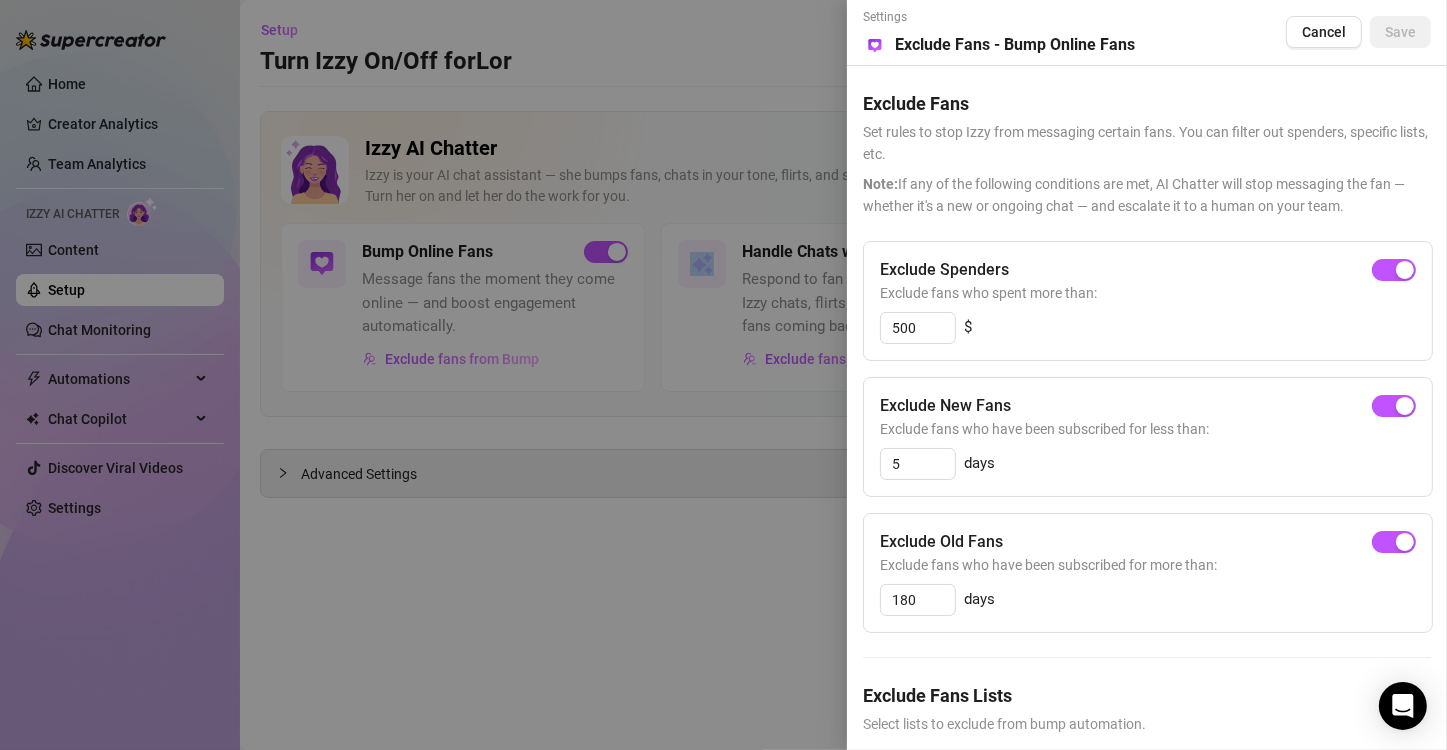 scroll, scrollTop: 171, scrollLeft: 0, axis: vertical 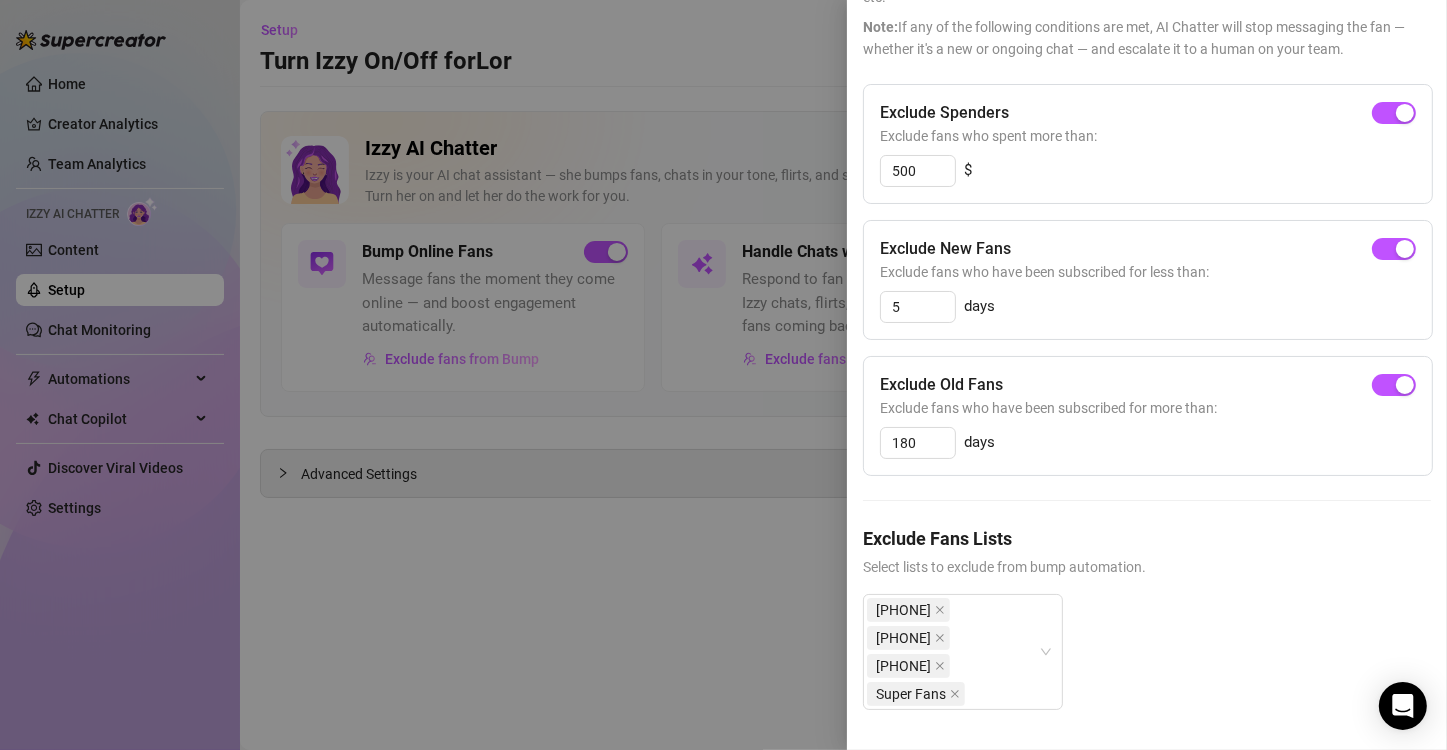 click at bounding box center [723, 375] 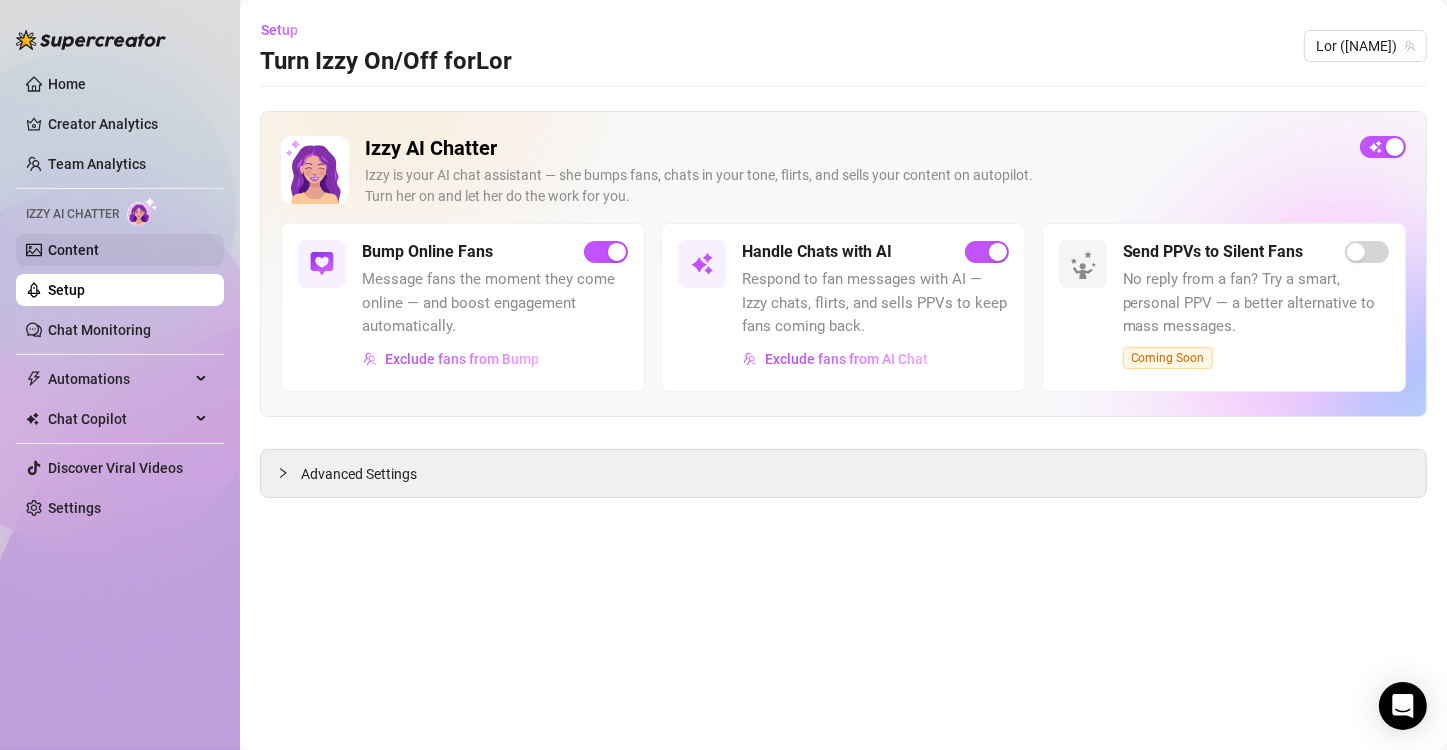click on "Content" at bounding box center [73, 250] 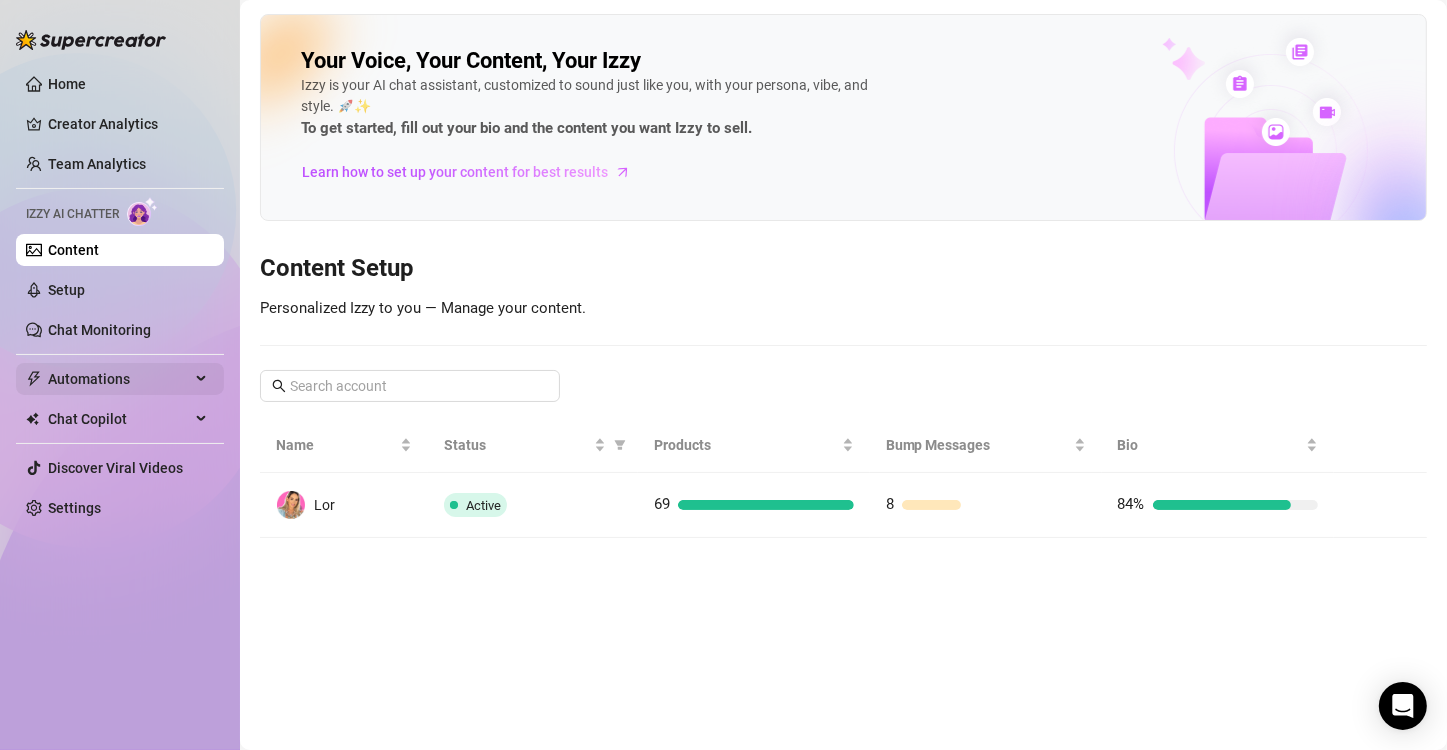 click on "Automations" at bounding box center (119, 379) 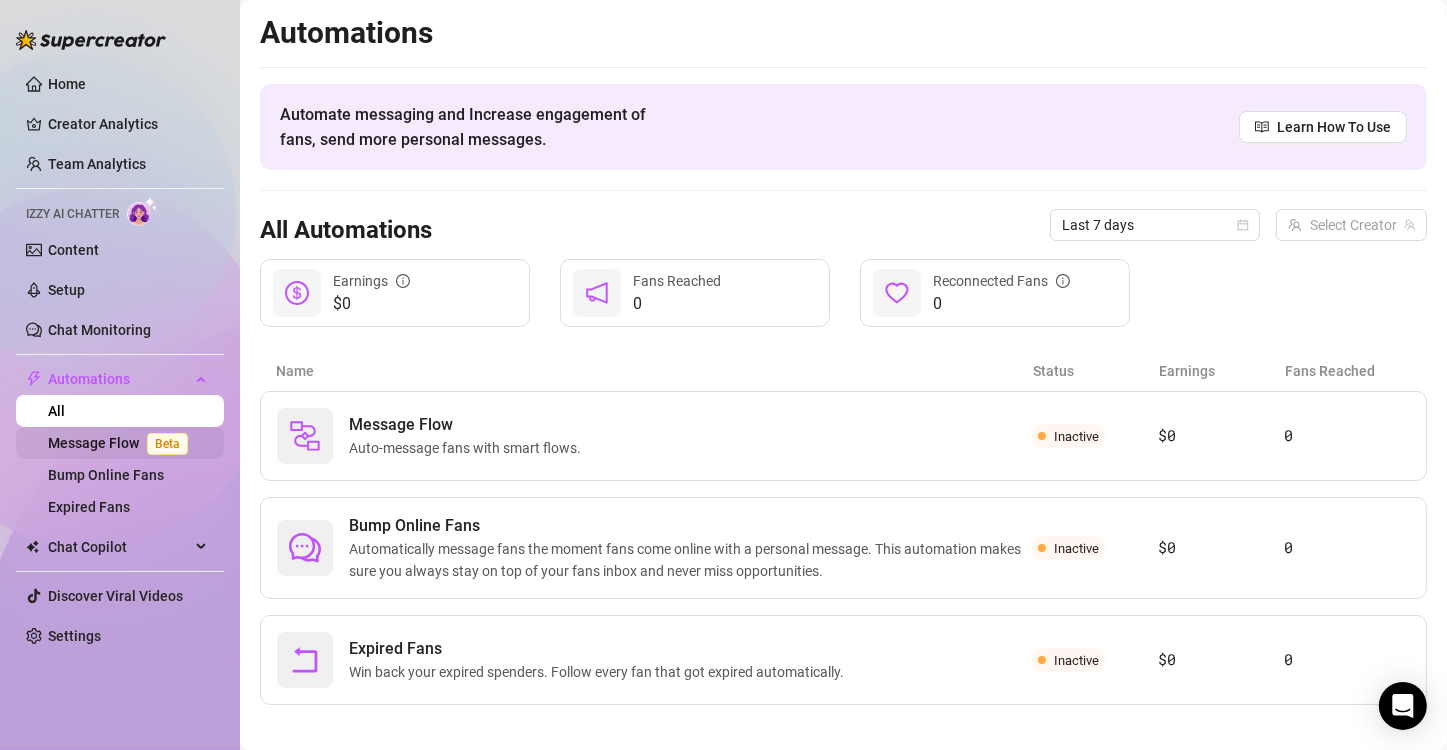 click on "Beta" at bounding box center [167, 444] 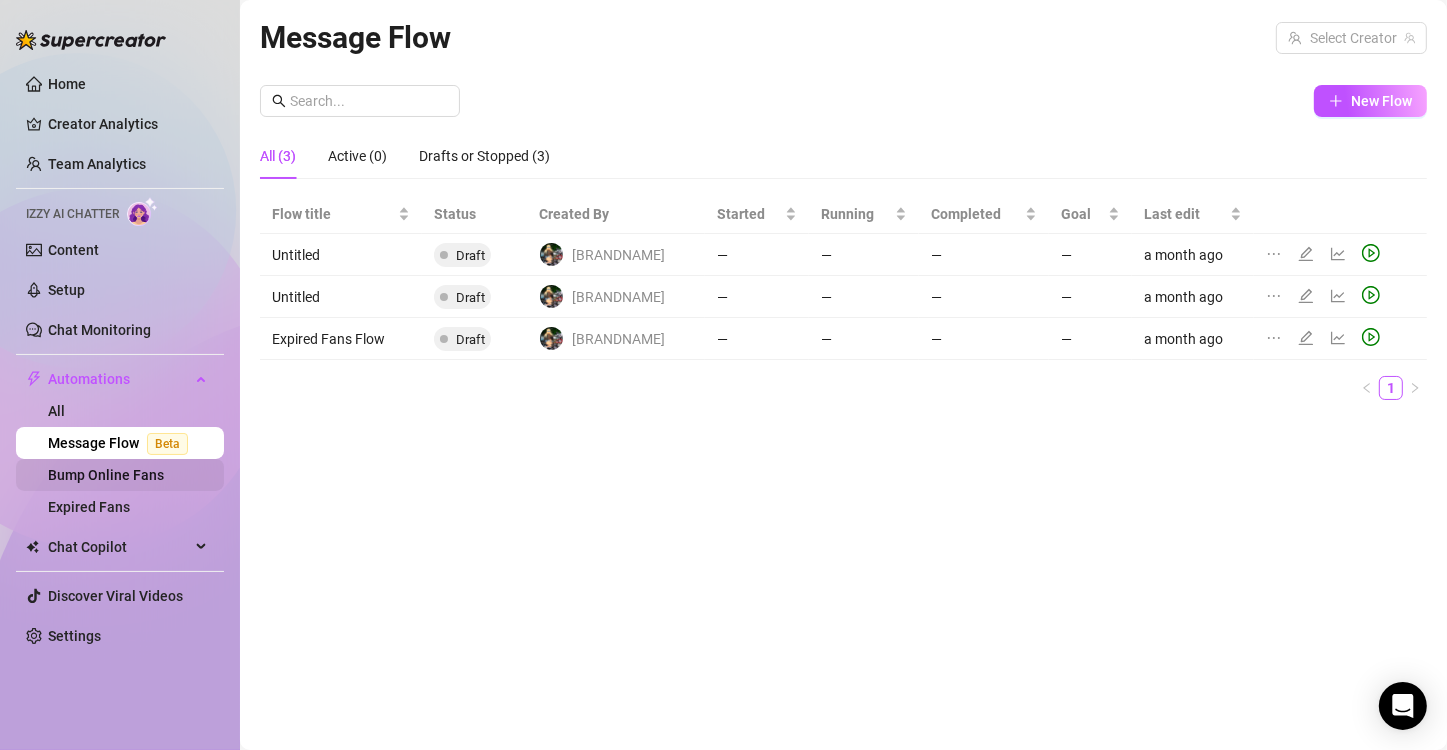 click on "Bump Online Fans" at bounding box center (106, 475) 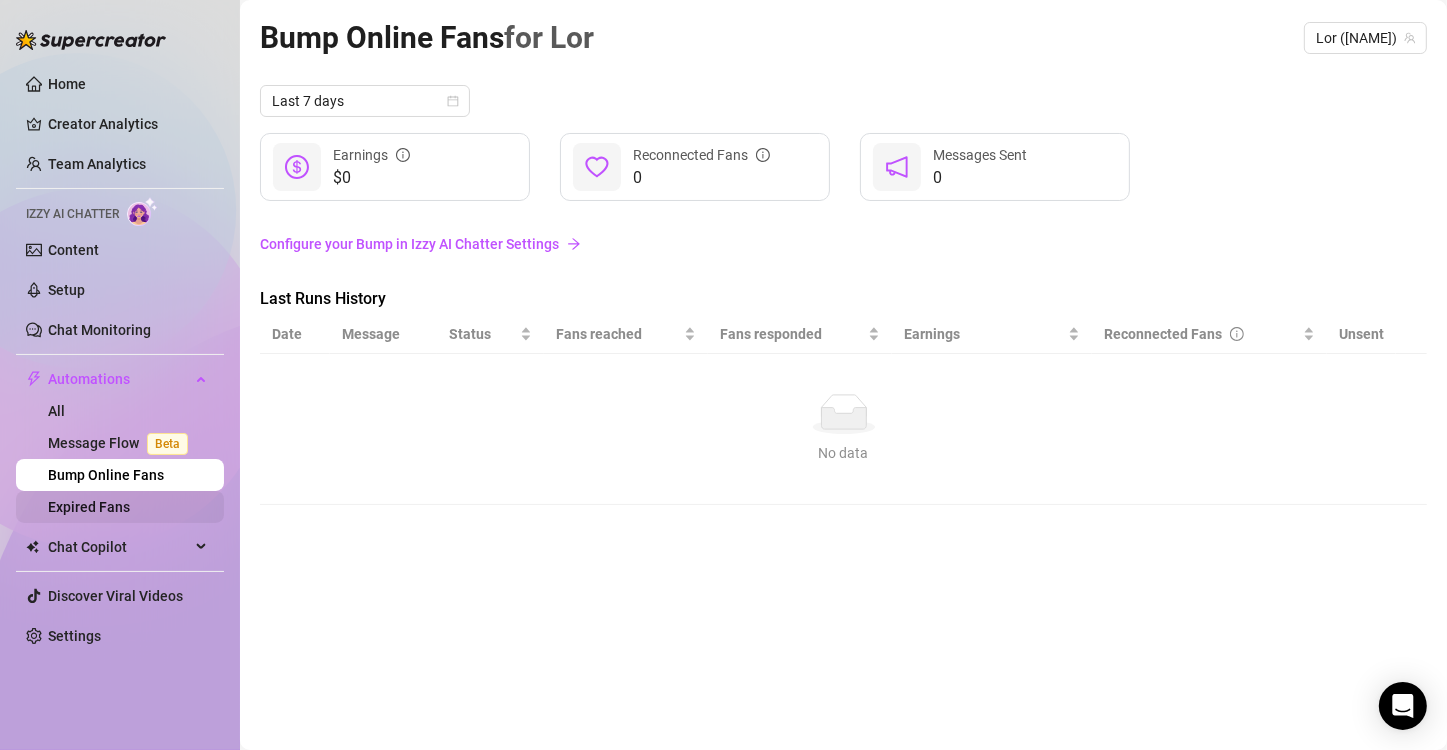 click on "Expired Fans" at bounding box center [89, 507] 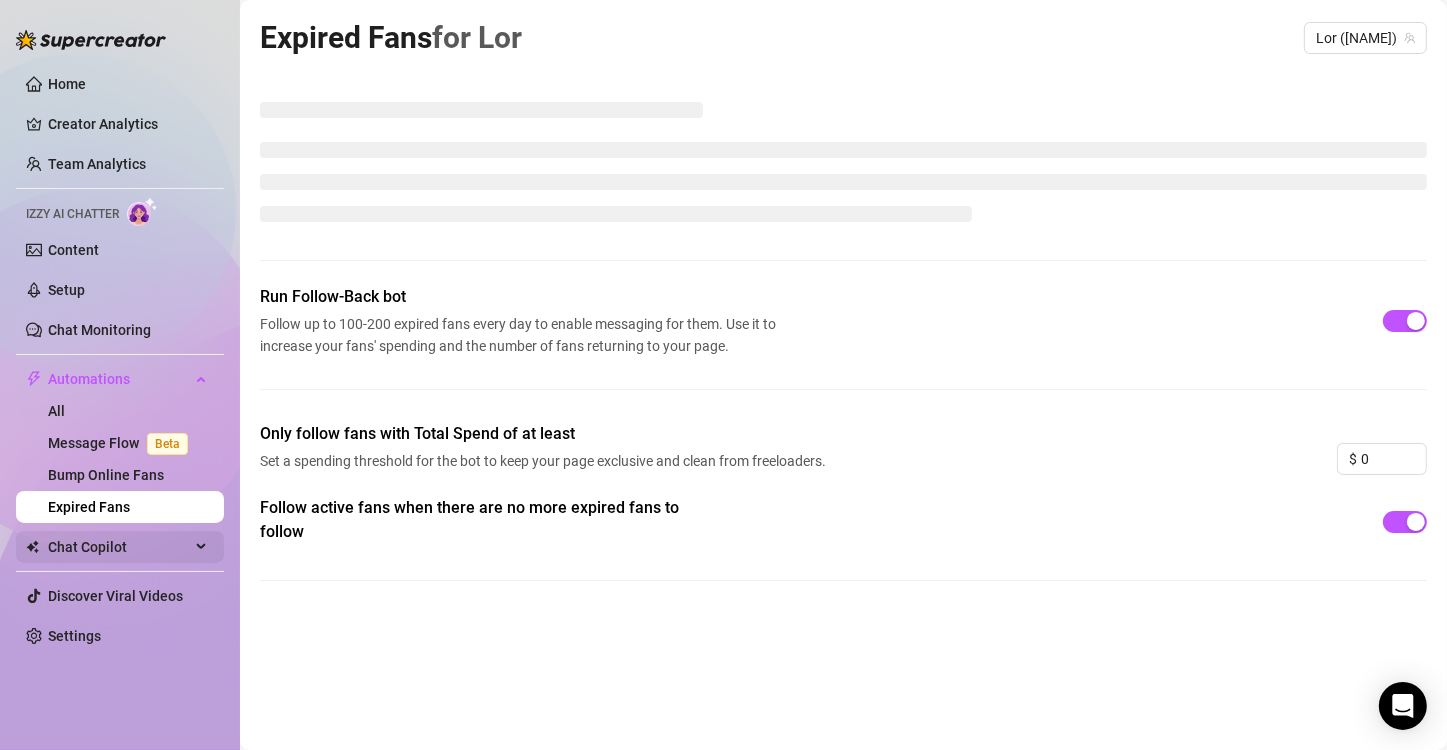 click on "Chat Copilot" at bounding box center (119, 547) 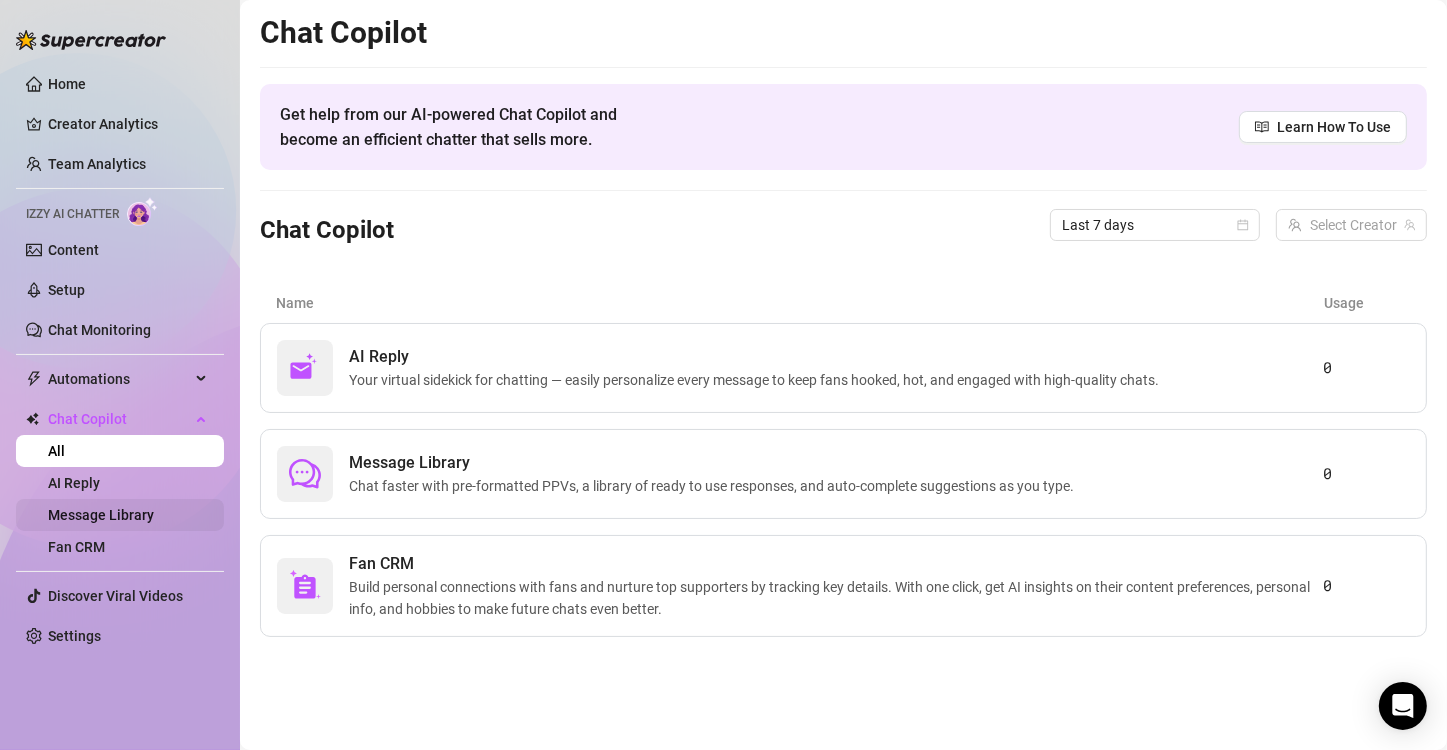 click on "Message Library" at bounding box center (101, 515) 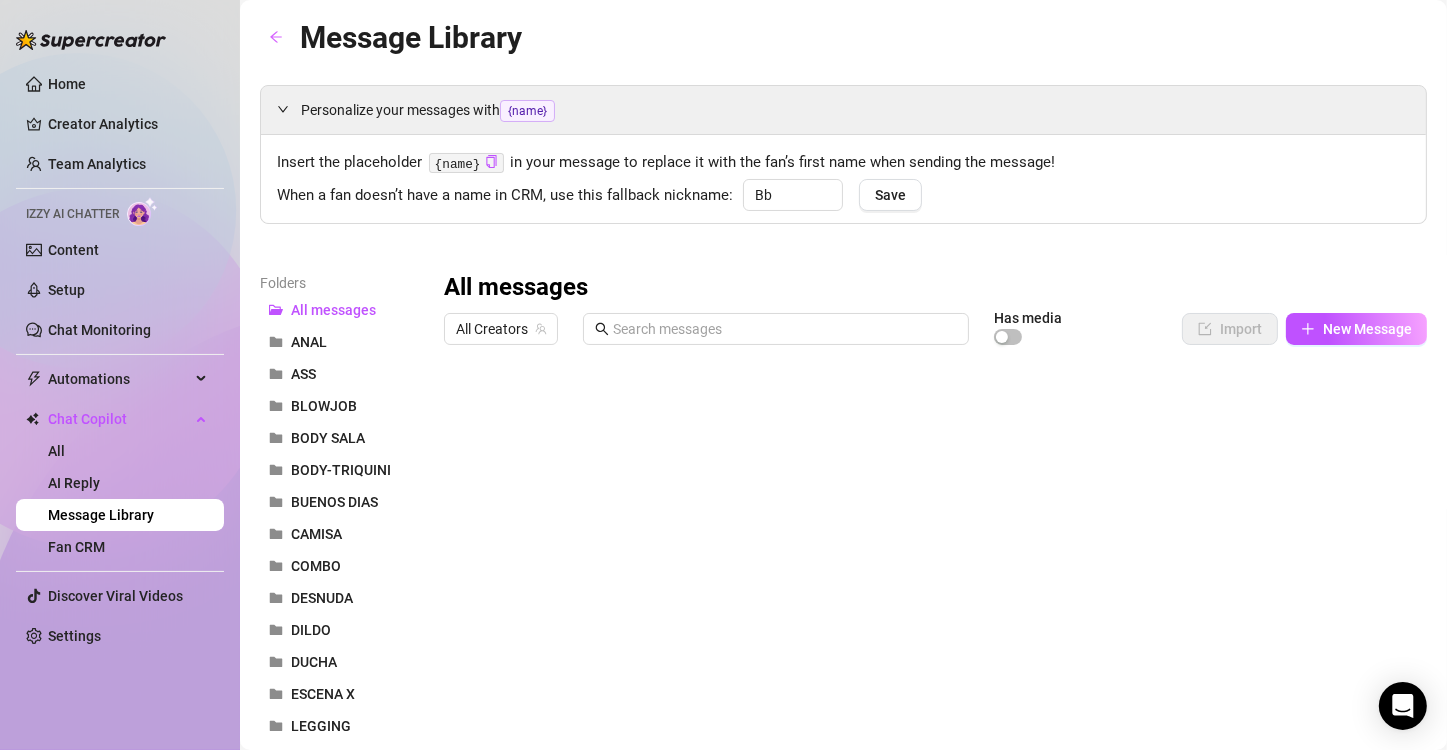 click at bounding box center (927, 577) 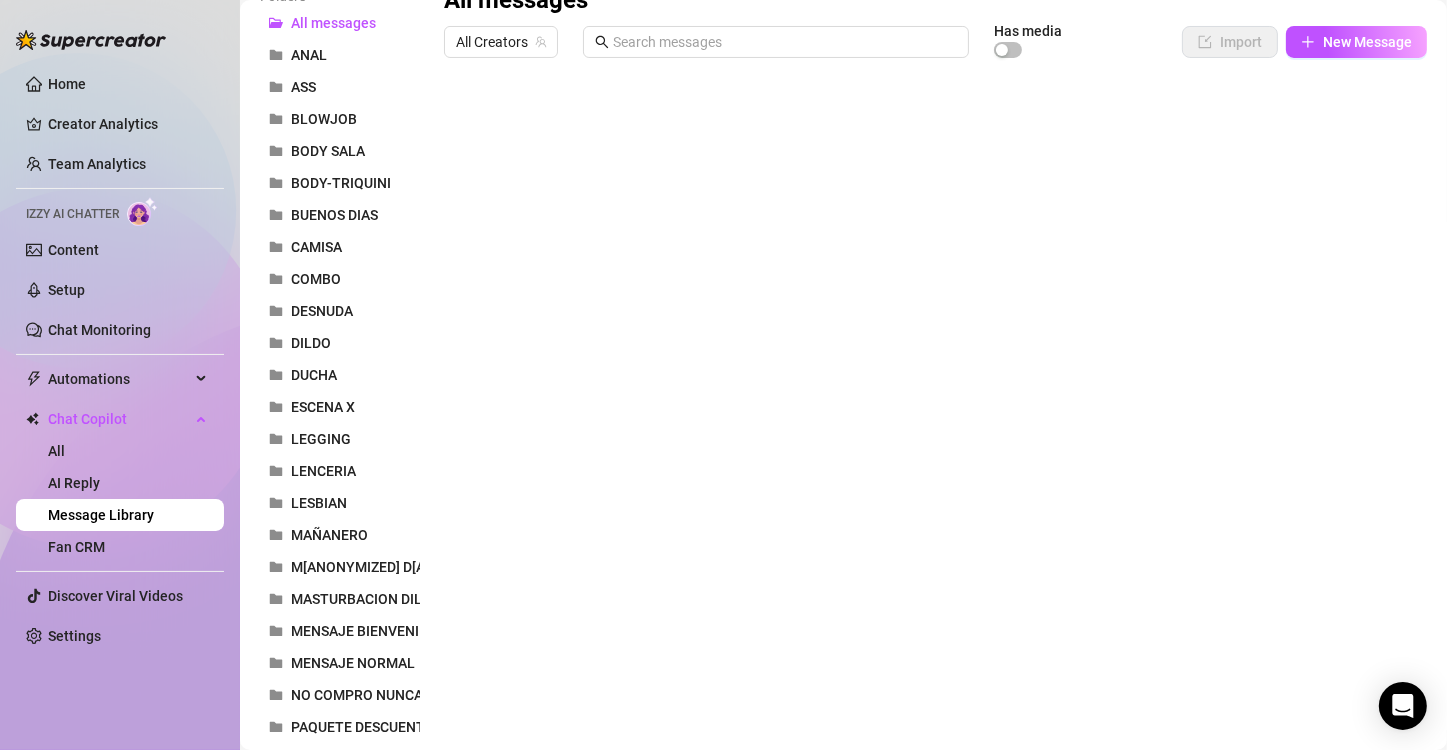 scroll, scrollTop: 288, scrollLeft: 0, axis: vertical 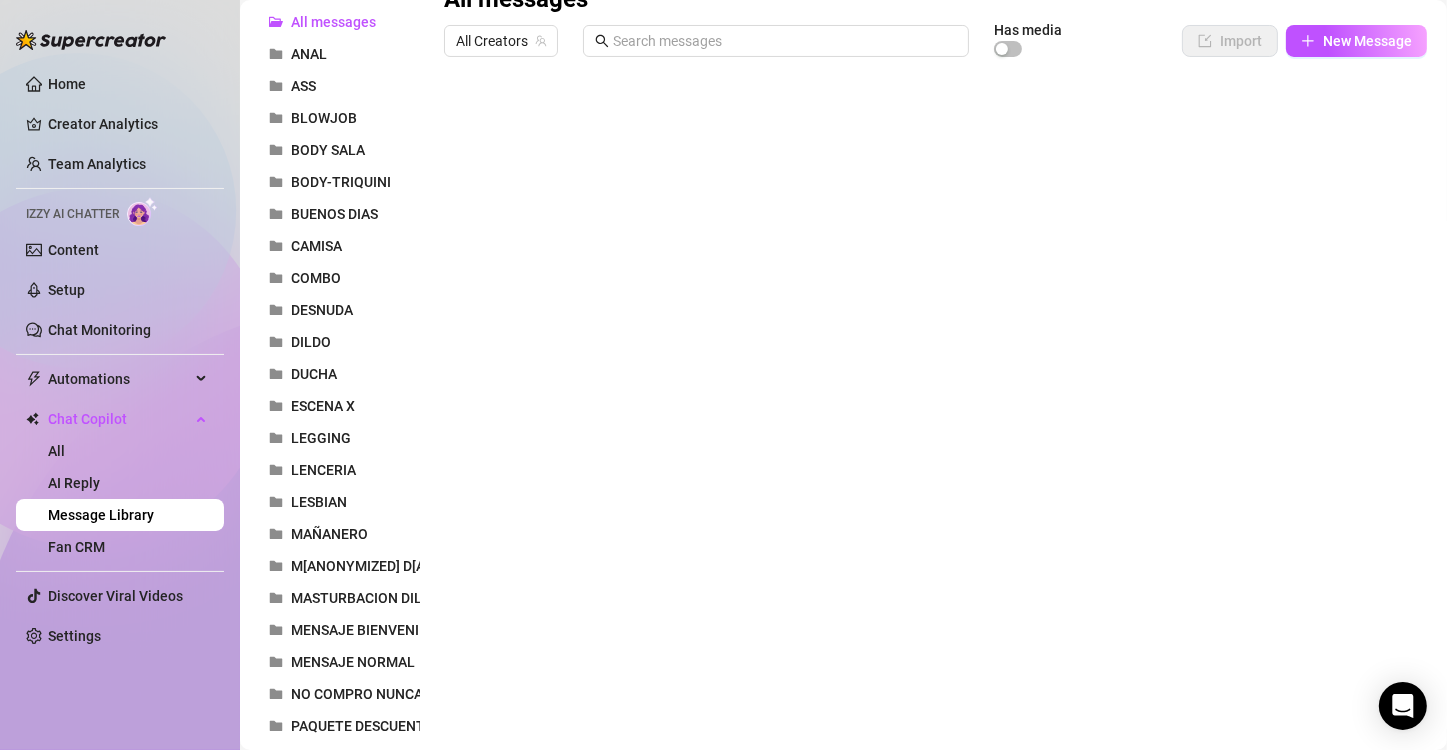 click on "Products Import New Product All (69) Drafts (2) Archive (0) Name Price Description Tags Caption Example Media Exclusivity Live iNICIO DE SEMANA Freebie ¡Estoy súper lista para una semana increíblemente candente contigo! 🔥 Quiero que conversemos, nos divirtamos y que vivamos juntos momentos muy picantes y especiales. 😉 Mándame un mensaje, estoy ansiosa por saber de ti. 💋 — ¡Estoy súper lista para una semana increíblemente candente contigo! 🔥 Quiero que conversemos, nos divirtamos y que vivamos juntos momentos muy picantes y especiales. 😉 Mándame un mensaje, estoy ansiosa por saber de ti. 💋 1 1 Edit Dildo $38 Me puse traviesa en la cama , mi dildo y yo jugando sin límites... mis tetas mojadas, mi culo en acción. ¿ Te atreves a verlo todo? Solo Toys Tits Ass Pussy Dildo Me puse traviesa en la cama , mi dildo y yo jugando sin límites... mis tetas mojadas, mi culo en acción. ¿ Te atreves a verlo todo? 2 4 Edit Desnuda -Piernas Abiertas $45 Solo Toys Tits Ass Pussy 8 3 Edit $18 Ass" at bounding box center (843, 659) 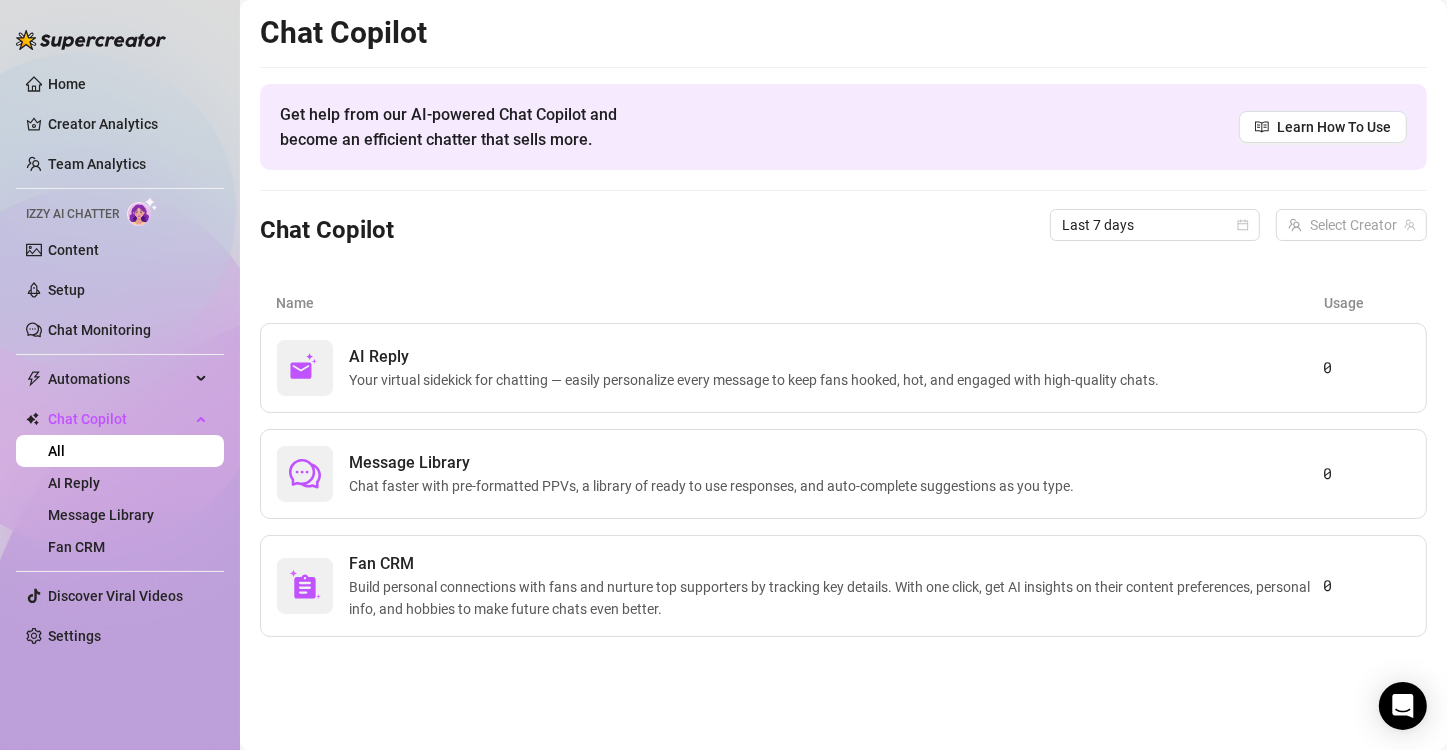 scroll, scrollTop: 0, scrollLeft: 0, axis: both 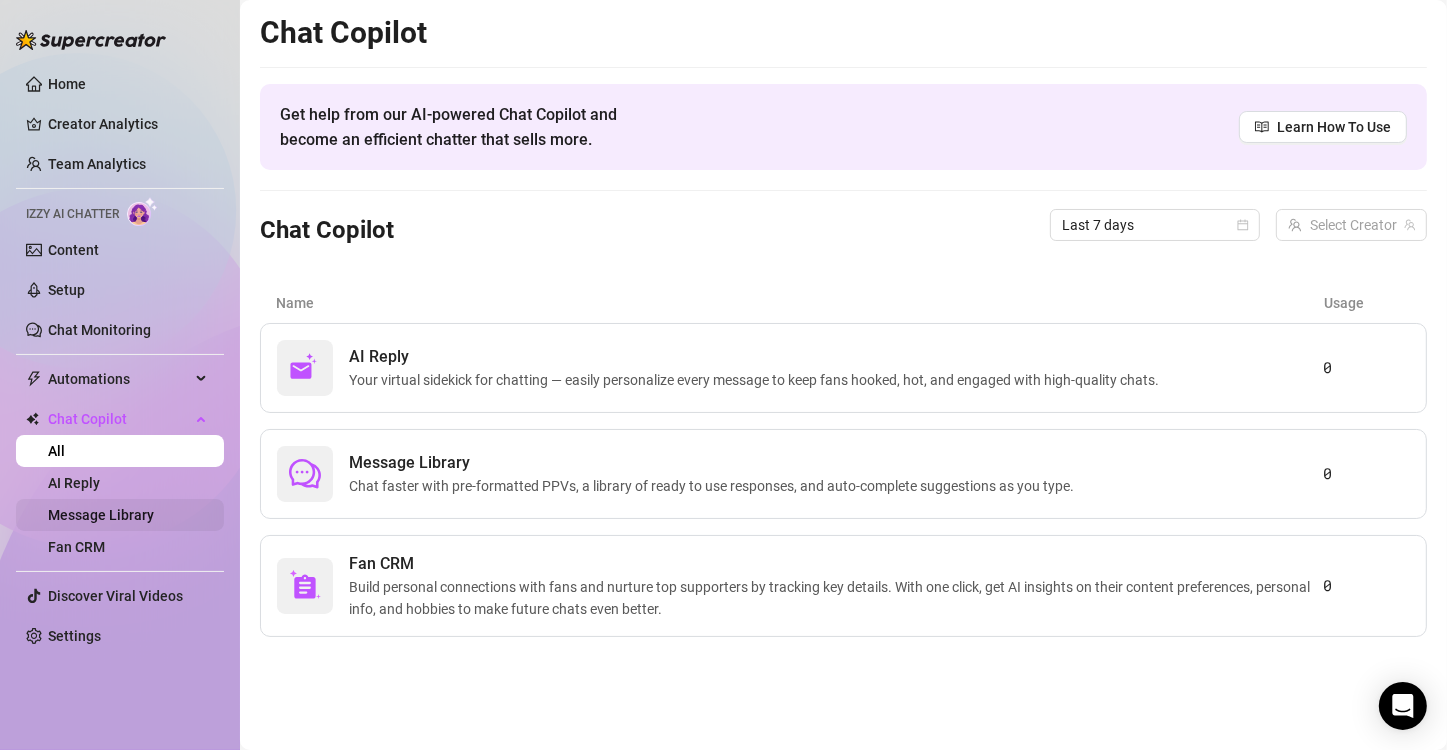 click on "Message Library" at bounding box center [101, 515] 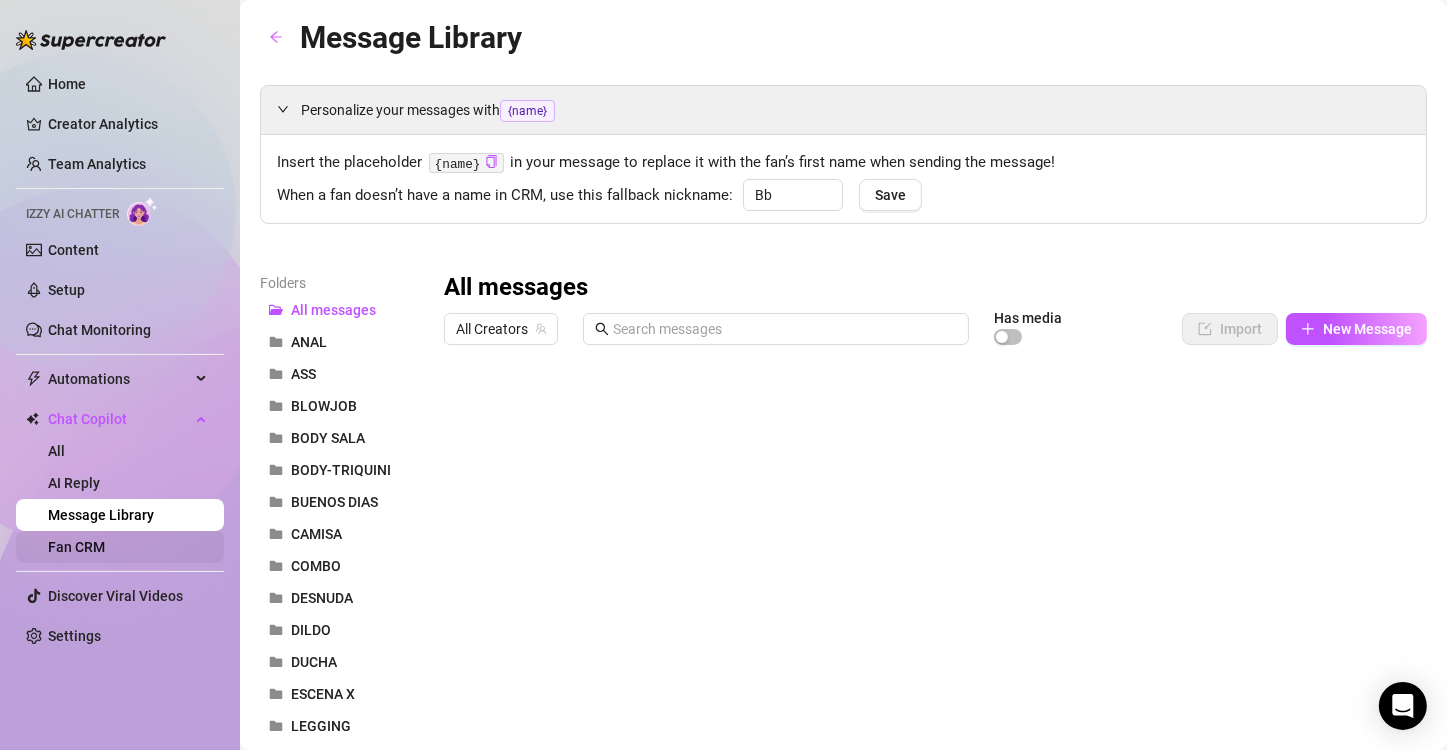 click on "Fan CRM" at bounding box center (76, 547) 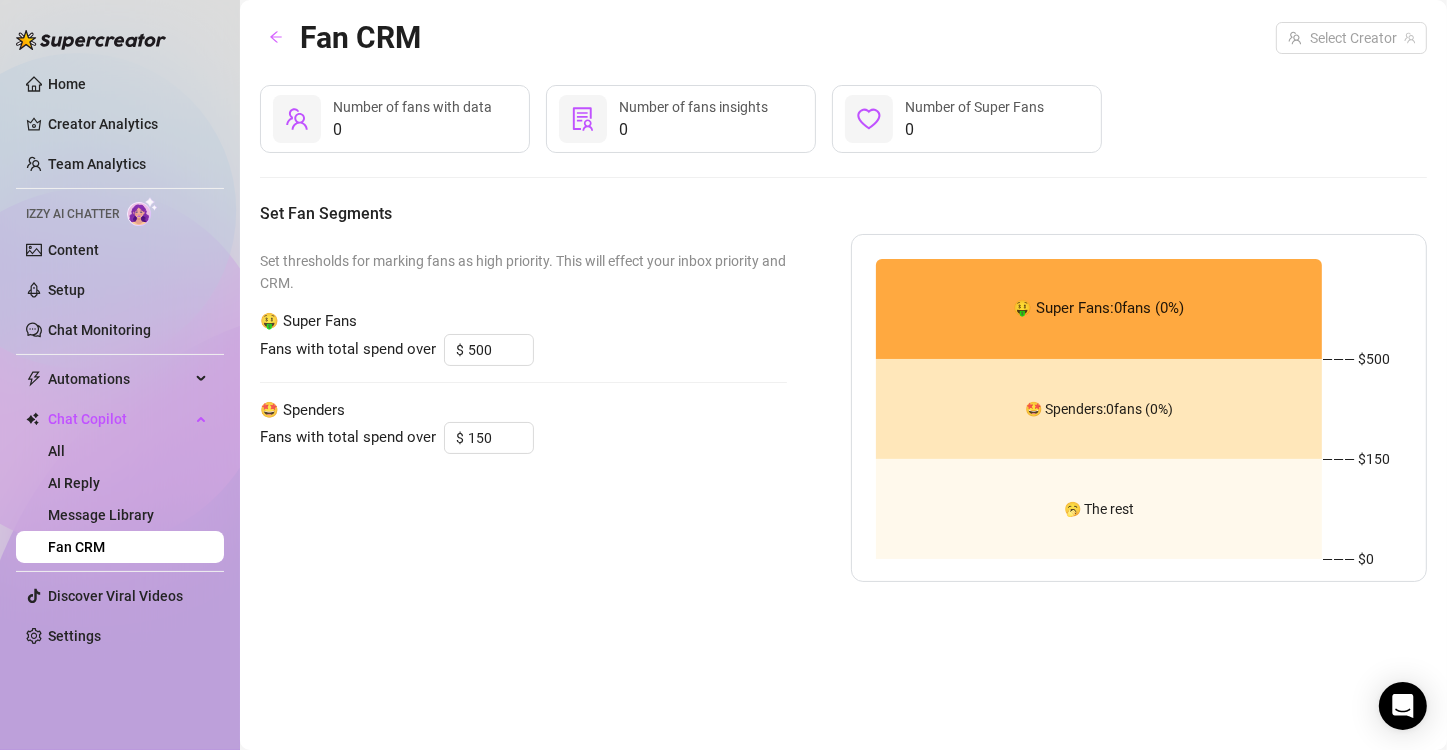 type on "50" 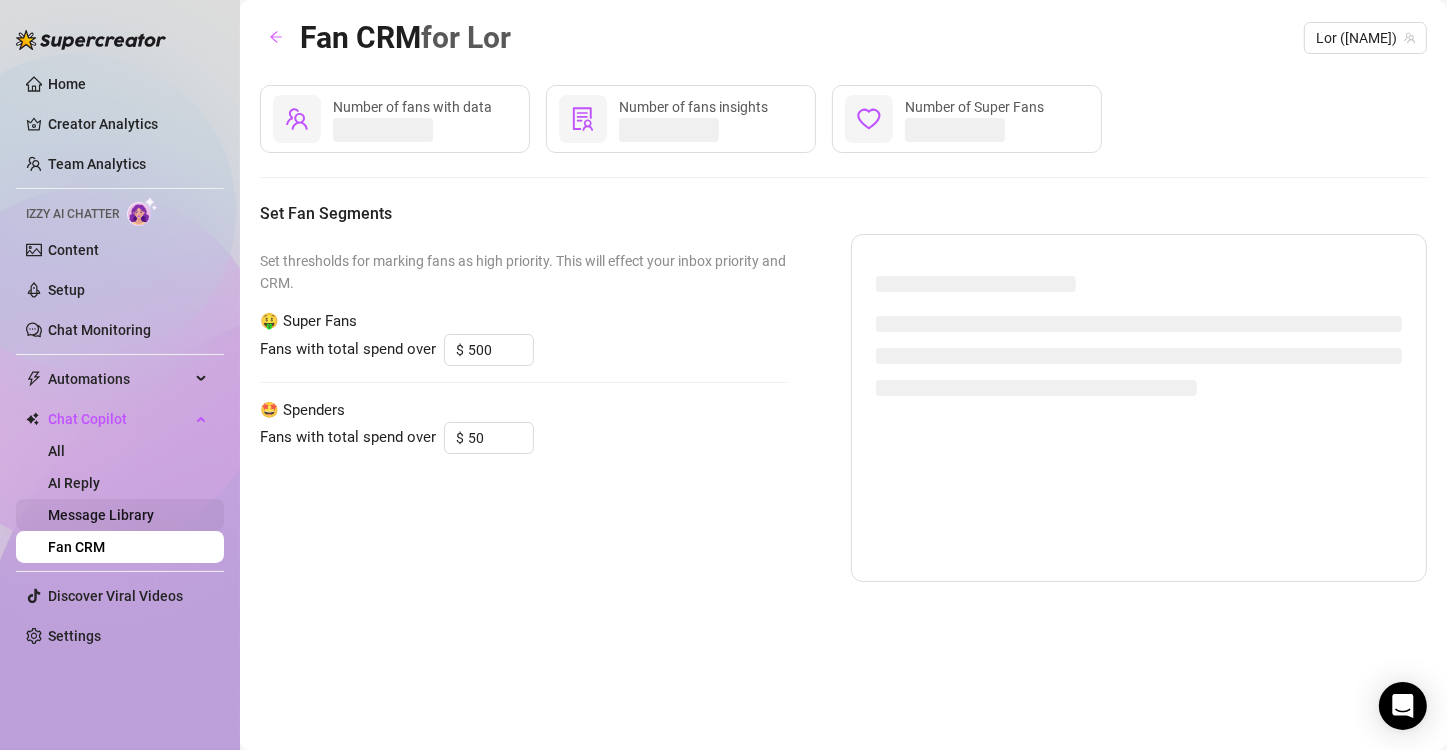 click on "Message Library" at bounding box center [101, 515] 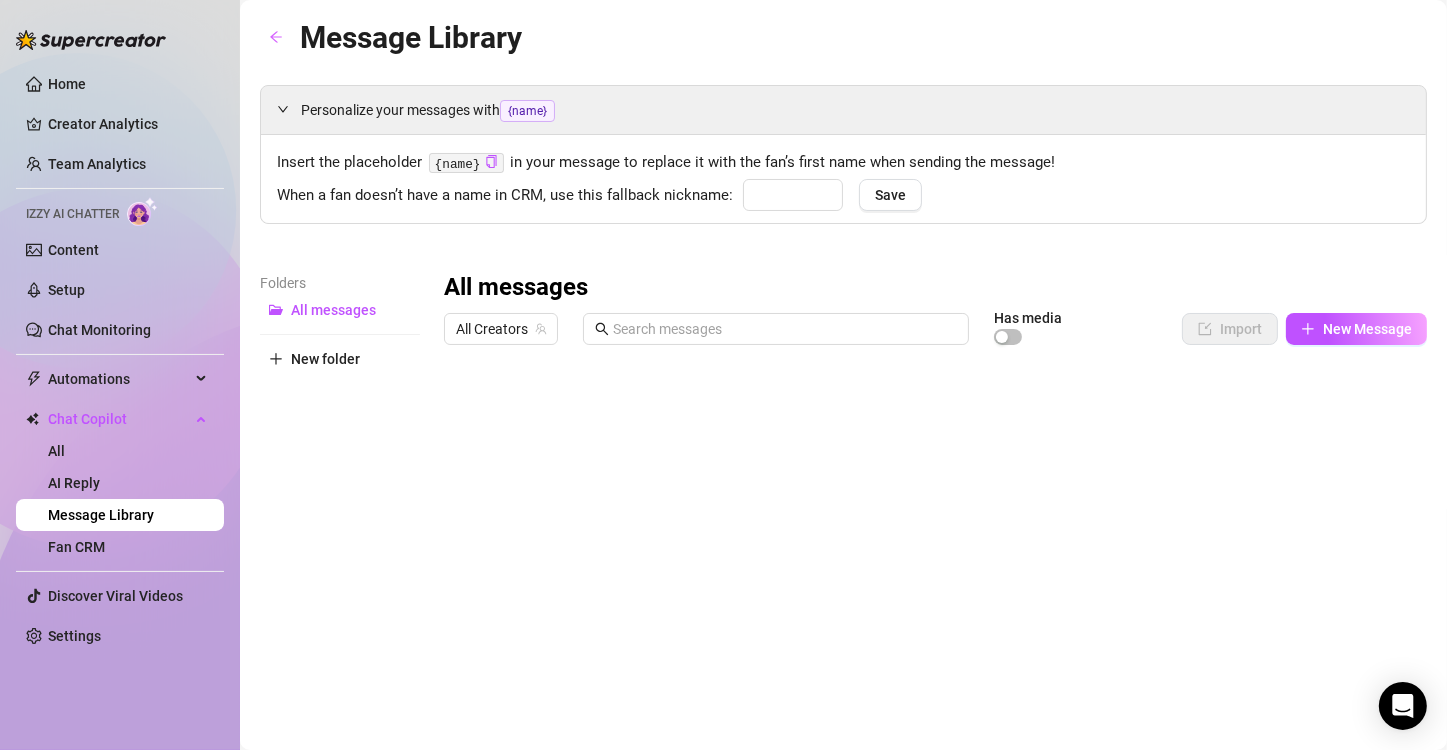 type on "Bb" 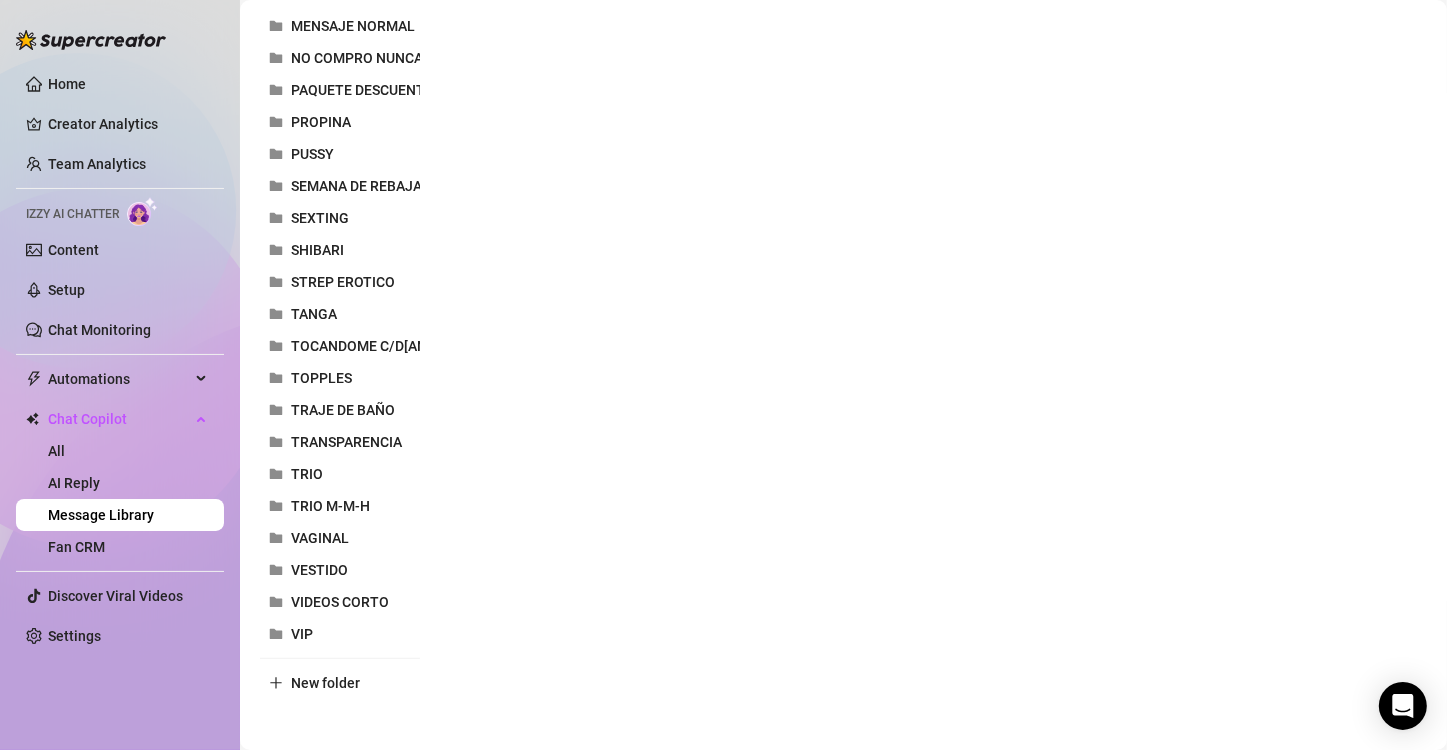 scroll, scrollTop: 927, scrollLeft: 0, axis: vertical 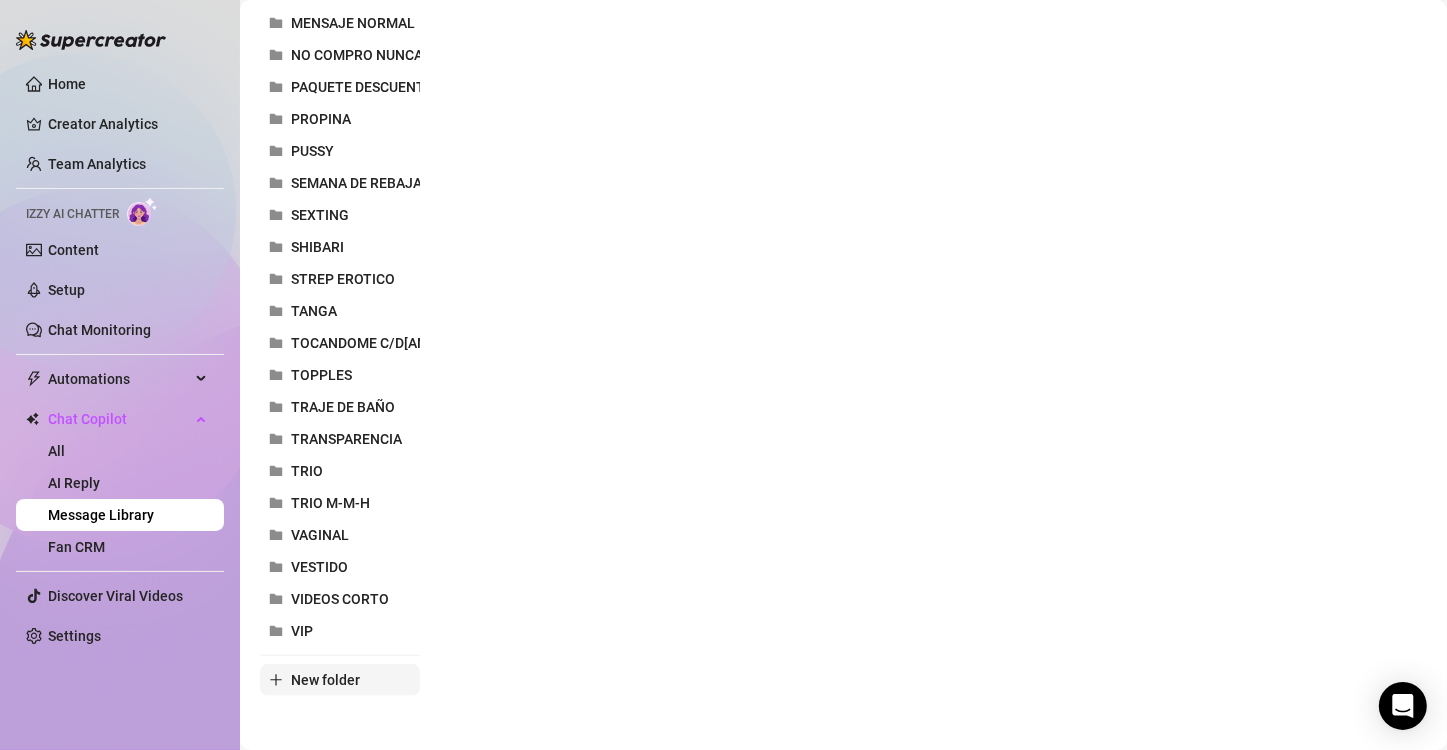 click on "New folder" at bounding box center [340, 680] 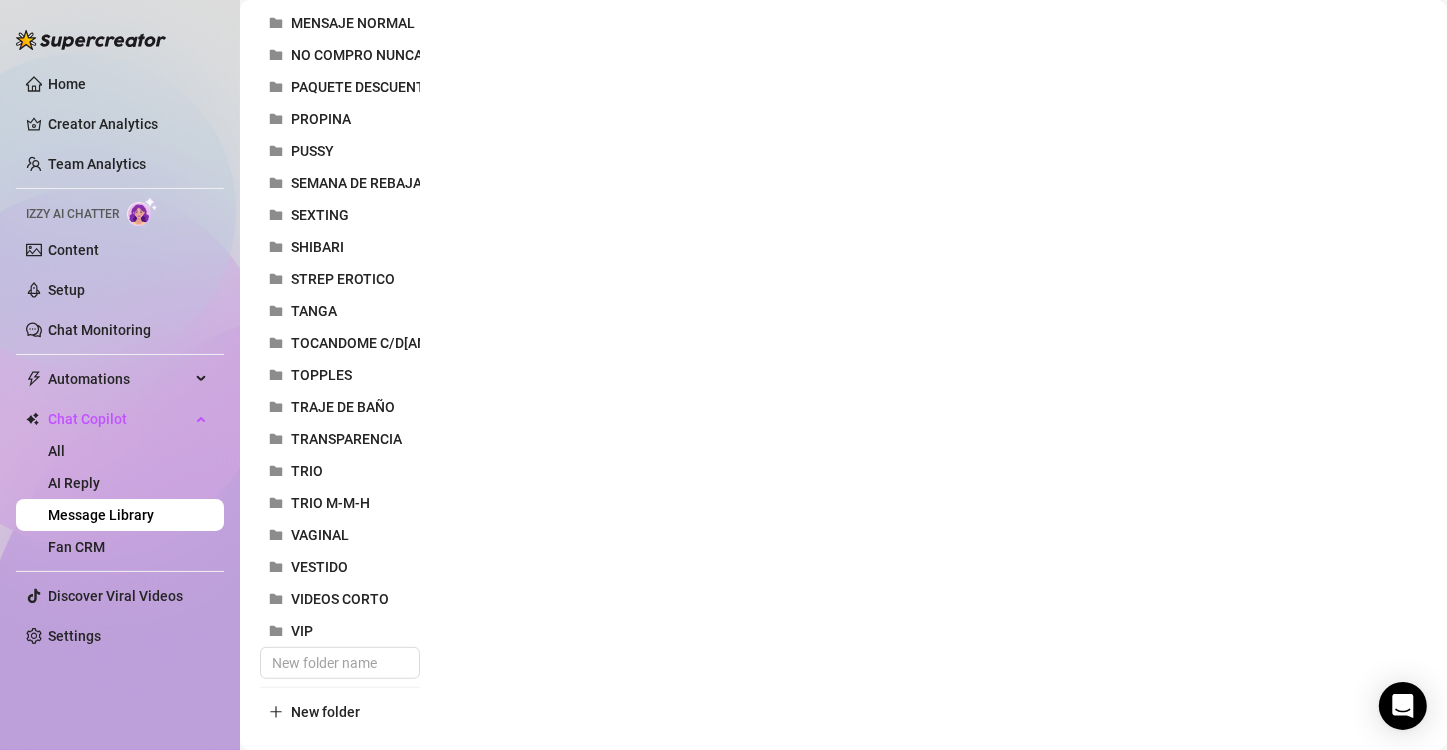 click on "Message Library Personalize your messages with  {name} Insert the placeholder   {name}   in your message to replace it with the fan’s first name when sending the message! When a fan doesn’t have a name in CRM, use this fallback nickname:   Bb Save Folders All messages ANAL ASS BLOWJOB BODY SALA BODY-TRIQUINI BUENOS DIAS  CAMISA COMBO  DESNUDA  DILDO DUCHA  ESCENA X LEGGING LENCERIA LESBIAN MAÑANERO MASTURBACION DEDOS MASTURBACION DILDO MENSAJE BIENVENIDA  MENSAJE NORMAL NO COMPRO NUNCA PAQUETE DESCUENTO PROPINA PUSSY SEMANA DE REBAJAS SEXTING  SHIBARI STREP EROTICO TANGA TOCANDOME C/DEDOS TOPPLES TRAJE DE BAÑO TRANSPARENCIA TRIO  TRIO M-M-H VAGINAL VESTIDO VIDEOS CORTO VIP New folder All messages All Creators Has media Import New Message Title Text Media $ AI Pricing Accounts VIP 100$ por año bebé, lo mandas mediante una propina y te agrego al instante false Message 2 15 false Message 3 false ESCENA SEDUCCION 9 false Unirse VIP false Te referías a este culo, {name}? Crees que puedes llenarlo? 🥵 10" at bounding box center [843, -70] 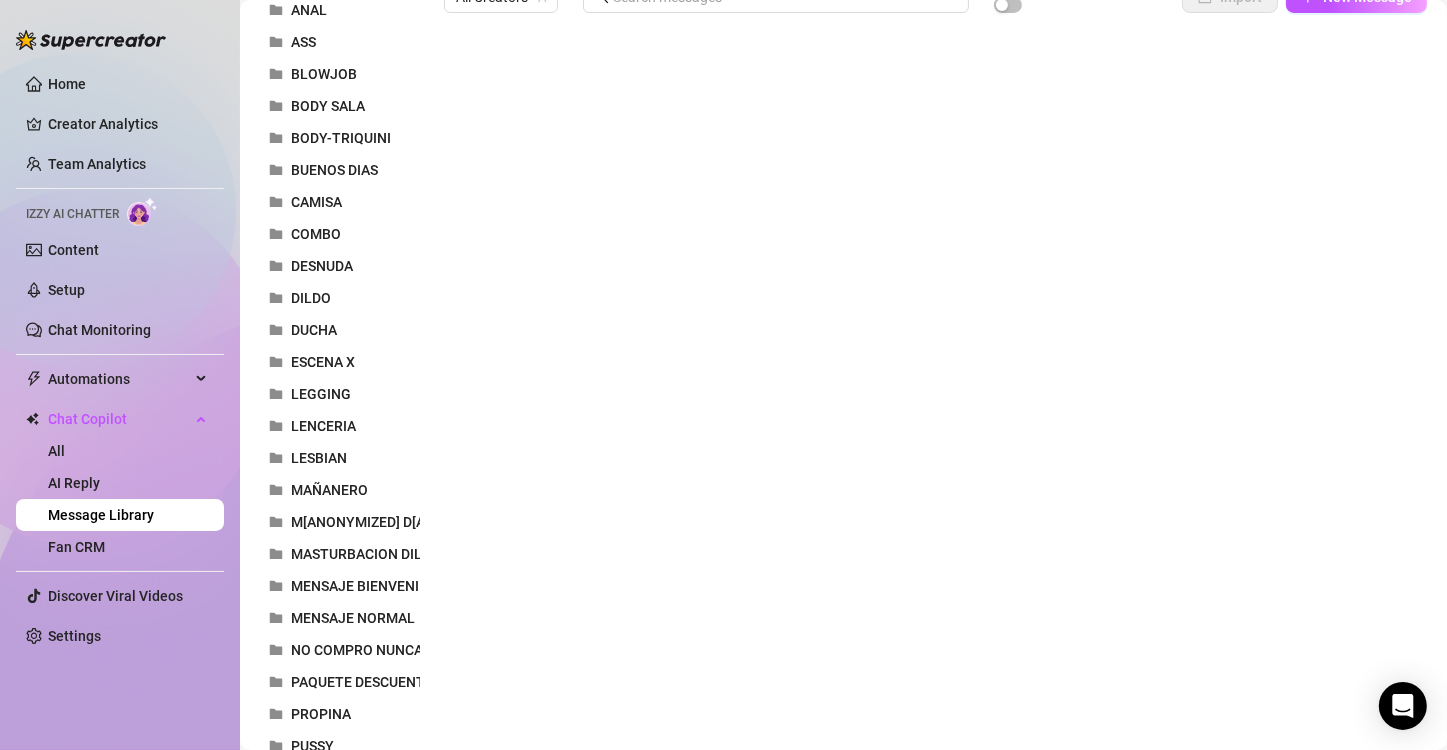 scroll, scrollTop: 0, scrollLeft: 0, axis: both 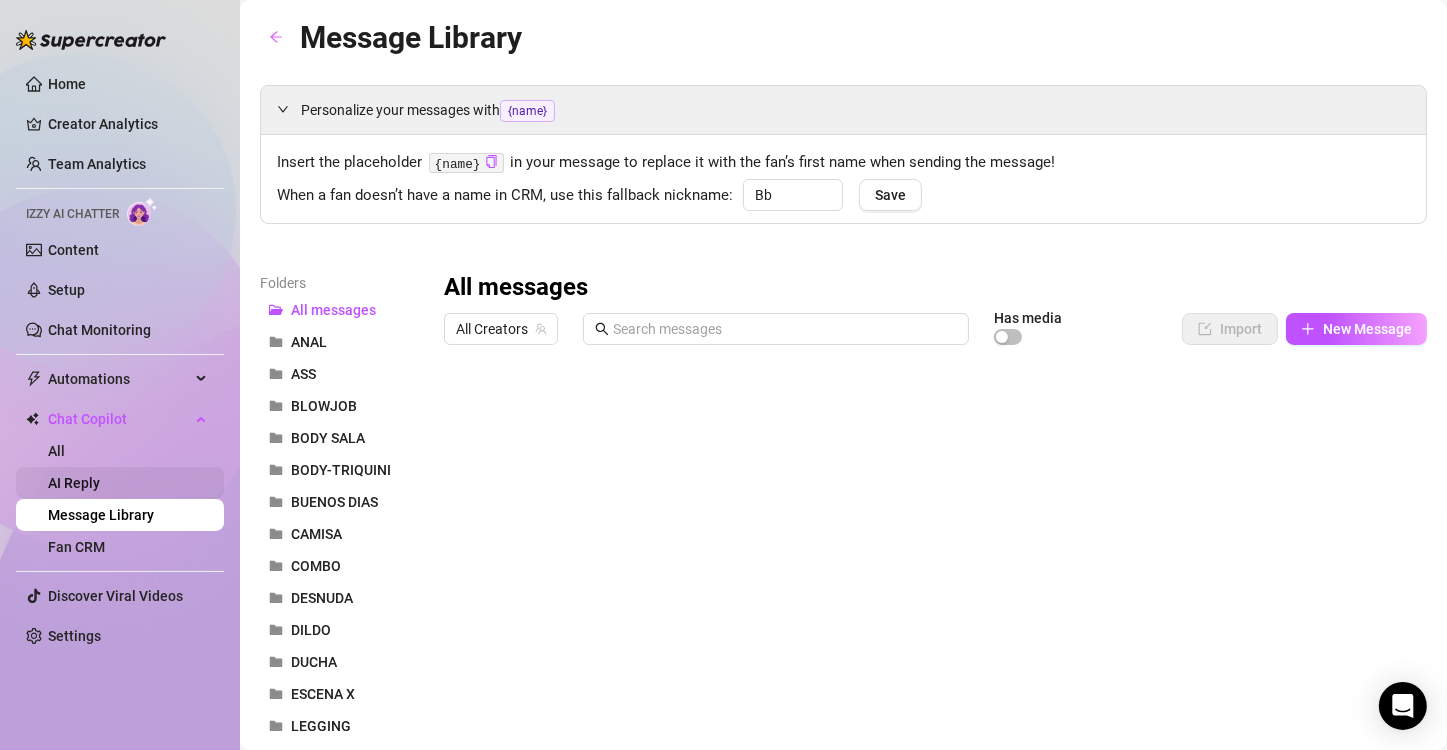 click on "AI Reply" at bounding box center [74, 483] 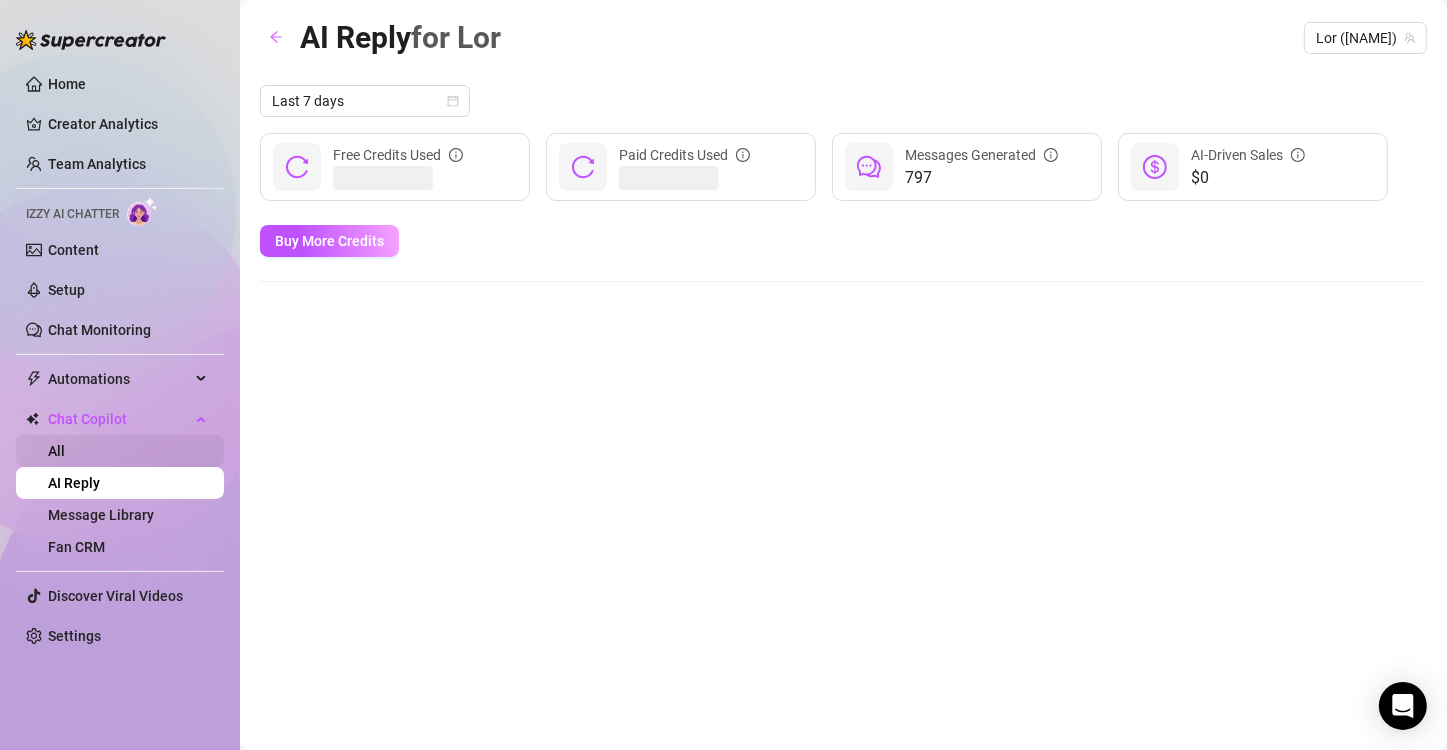 click on "All" at bounding box center (56, 451) 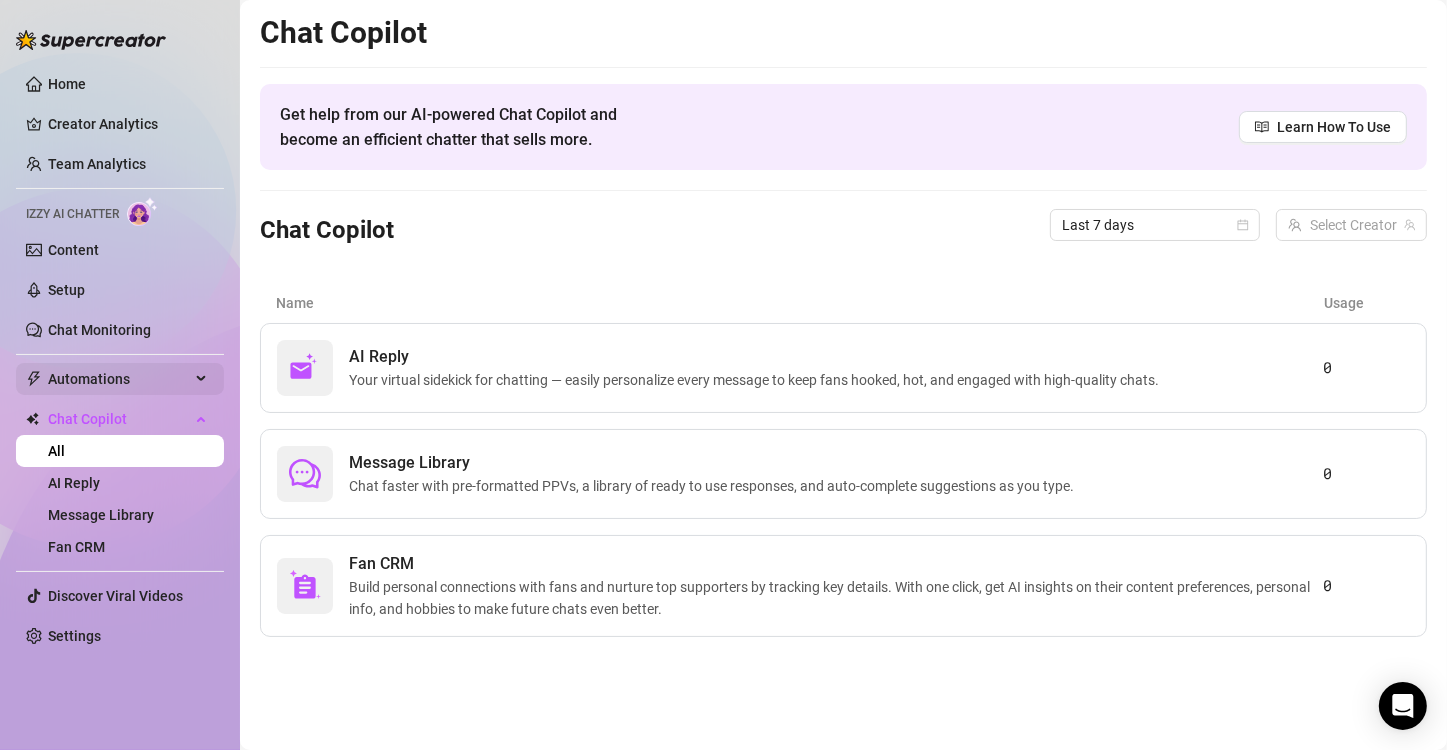 click on "Automations" at bounding box center [120, 379] 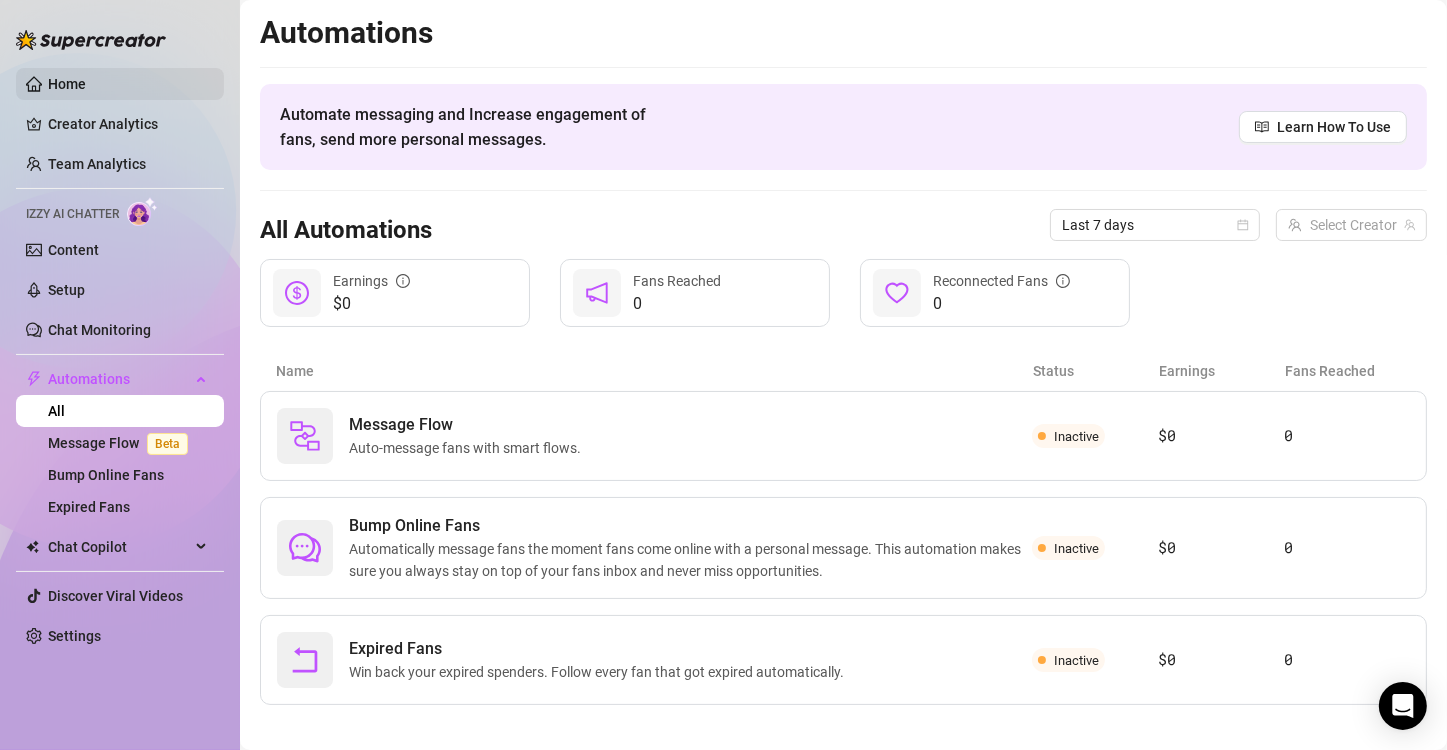 click on "Home" at bounding box center (67, 84) 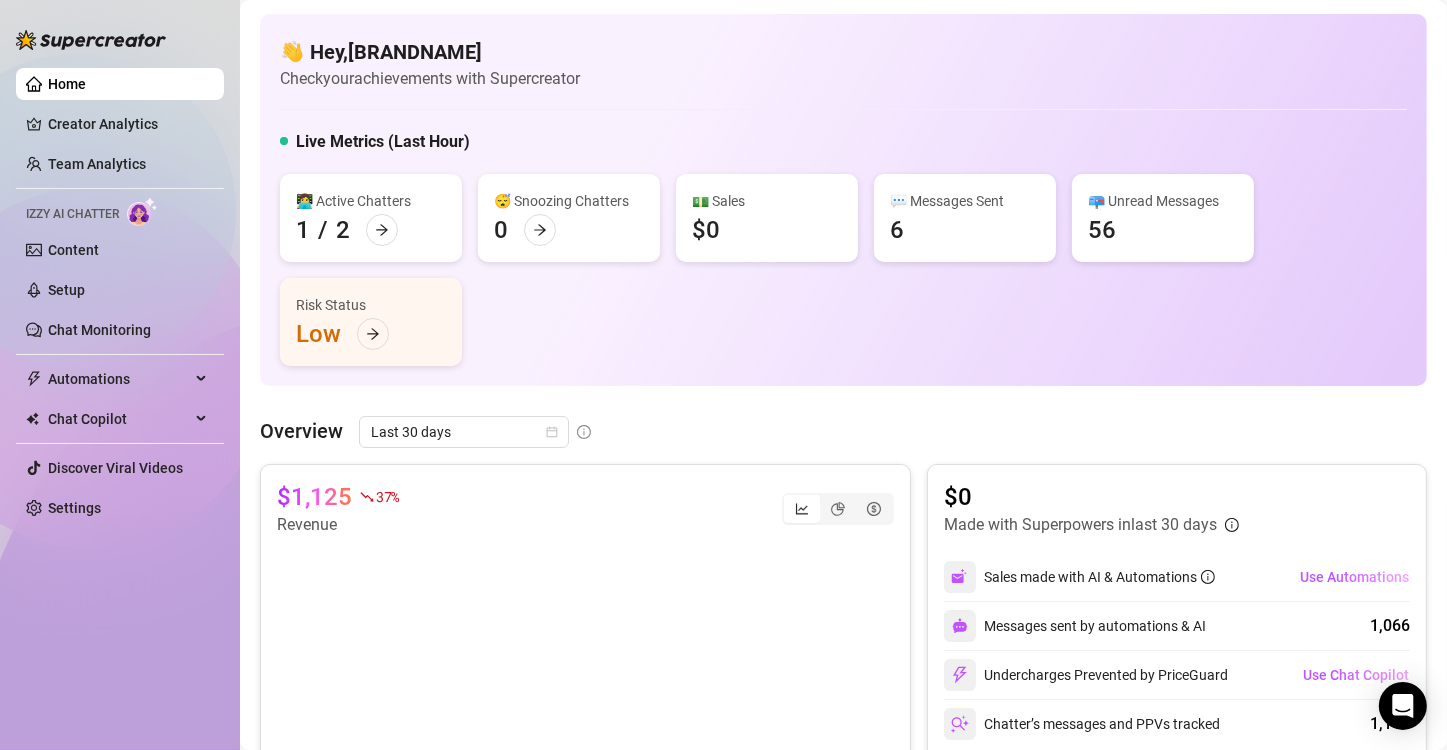 click on "Home Creator Analytics   Team Analytics Izzy AI Chatter Content Setup Chat Monitoring Automations All Message Flow Beta Bump Online Fans Expired Fans Chat Copilot All AI Reply Message Library Fan CRM Discover Viral Videos Settings" at bounding box center (120, 296) 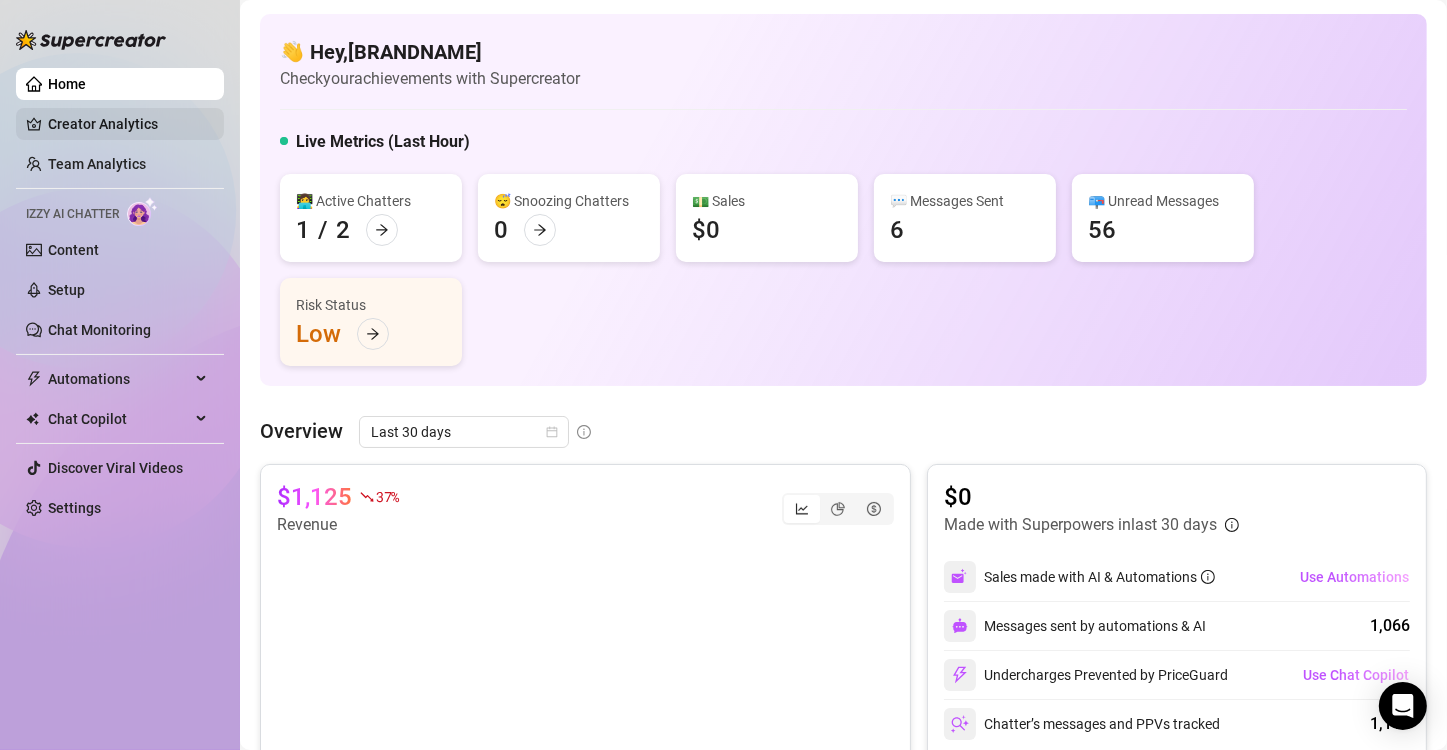 click on "Creator Analytics" at bounding box center (128, 124) 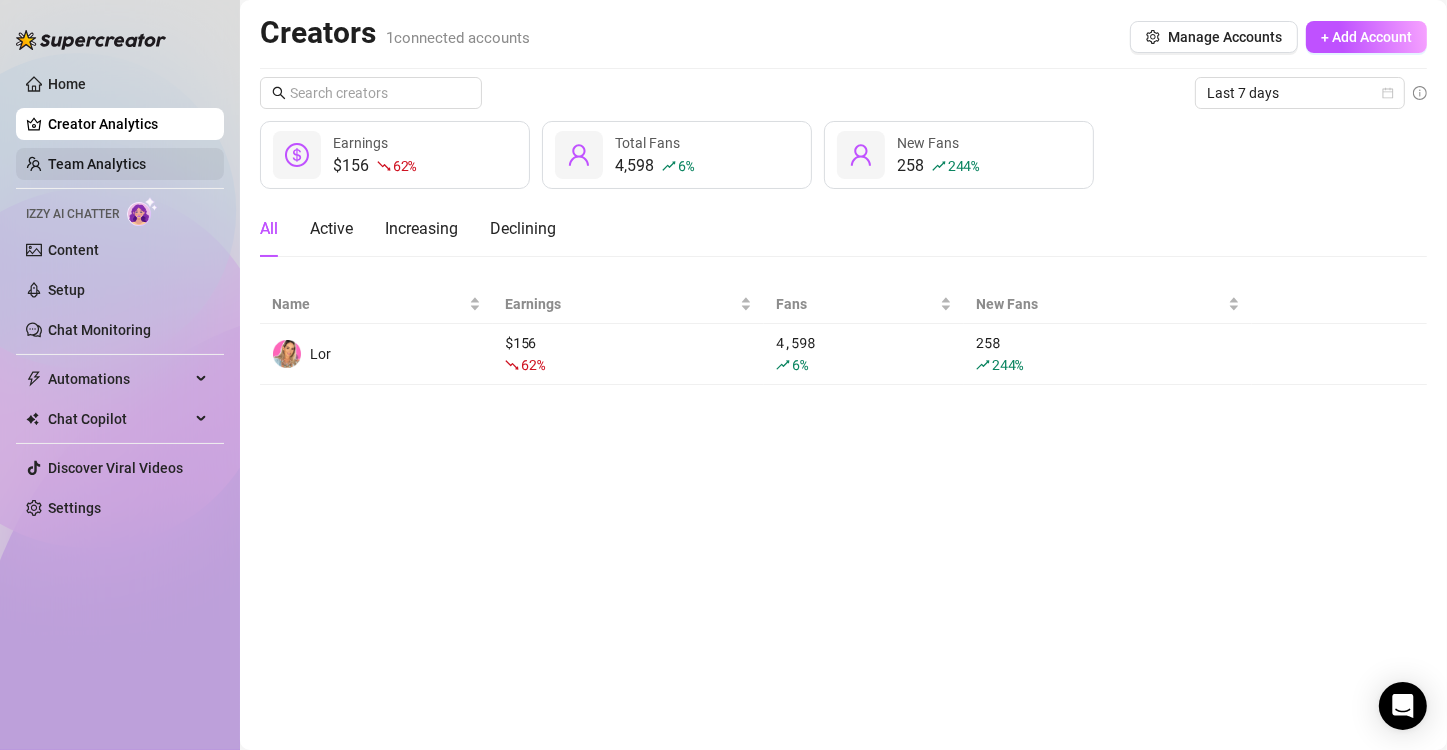 click on "Team Analytics" at bounding box center [97, 164] 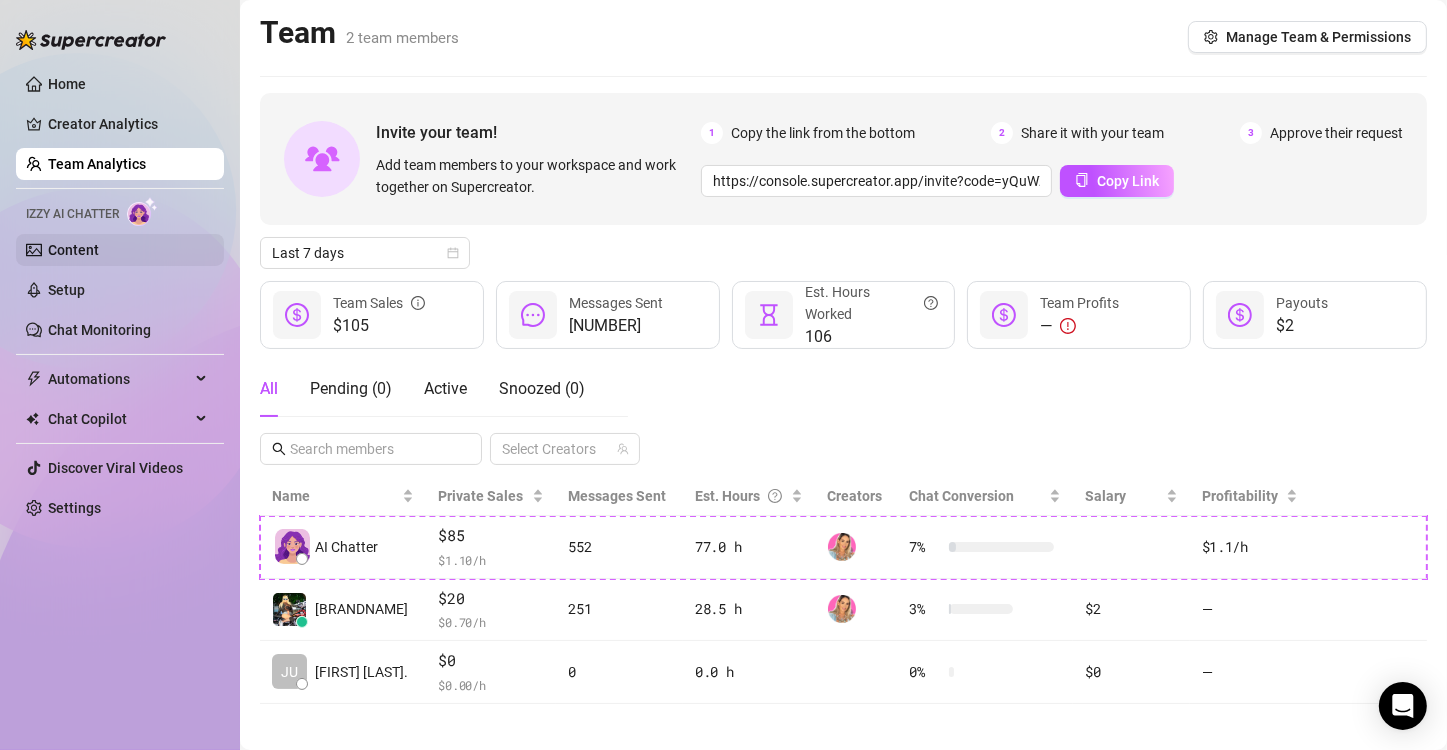 click on "Content" at bounding box center [73, 250] 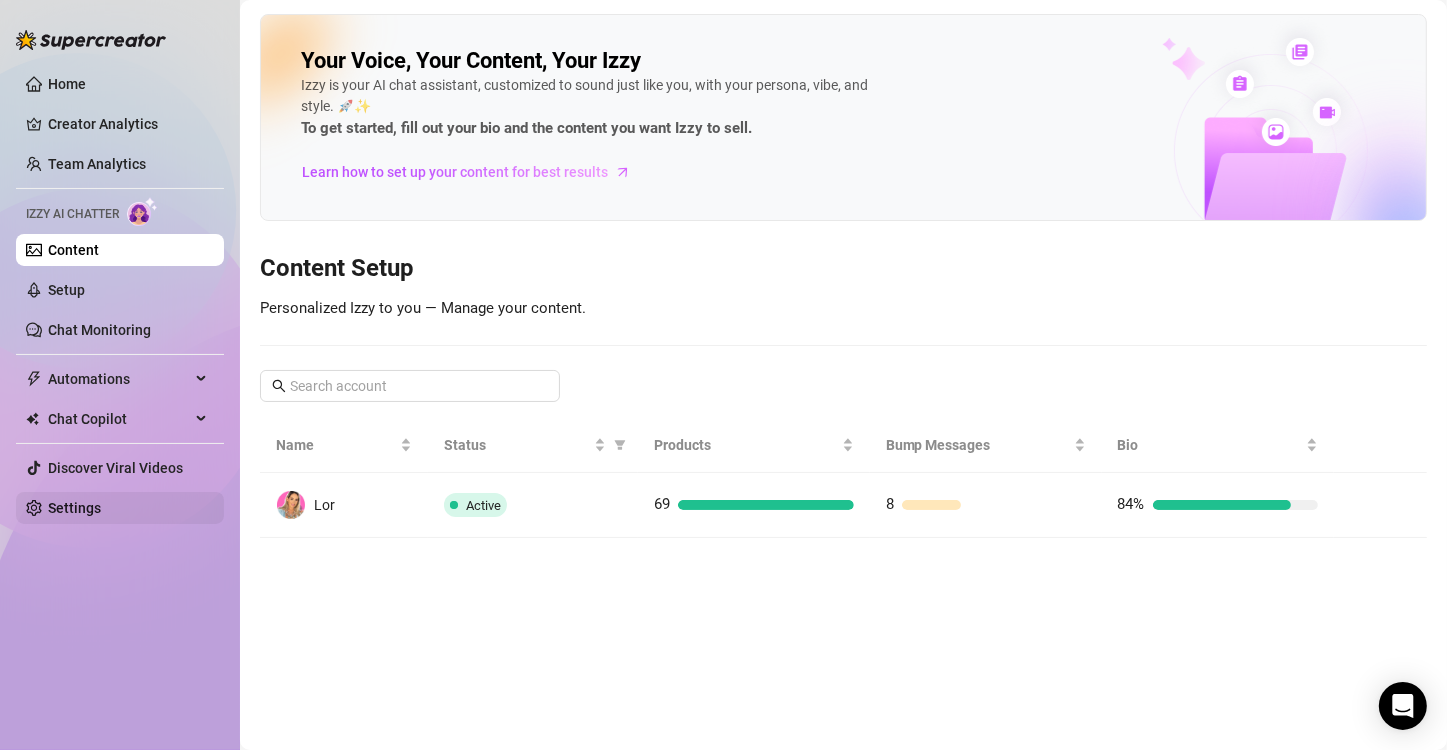 click on "Settings" at bounding box center (74, 508) 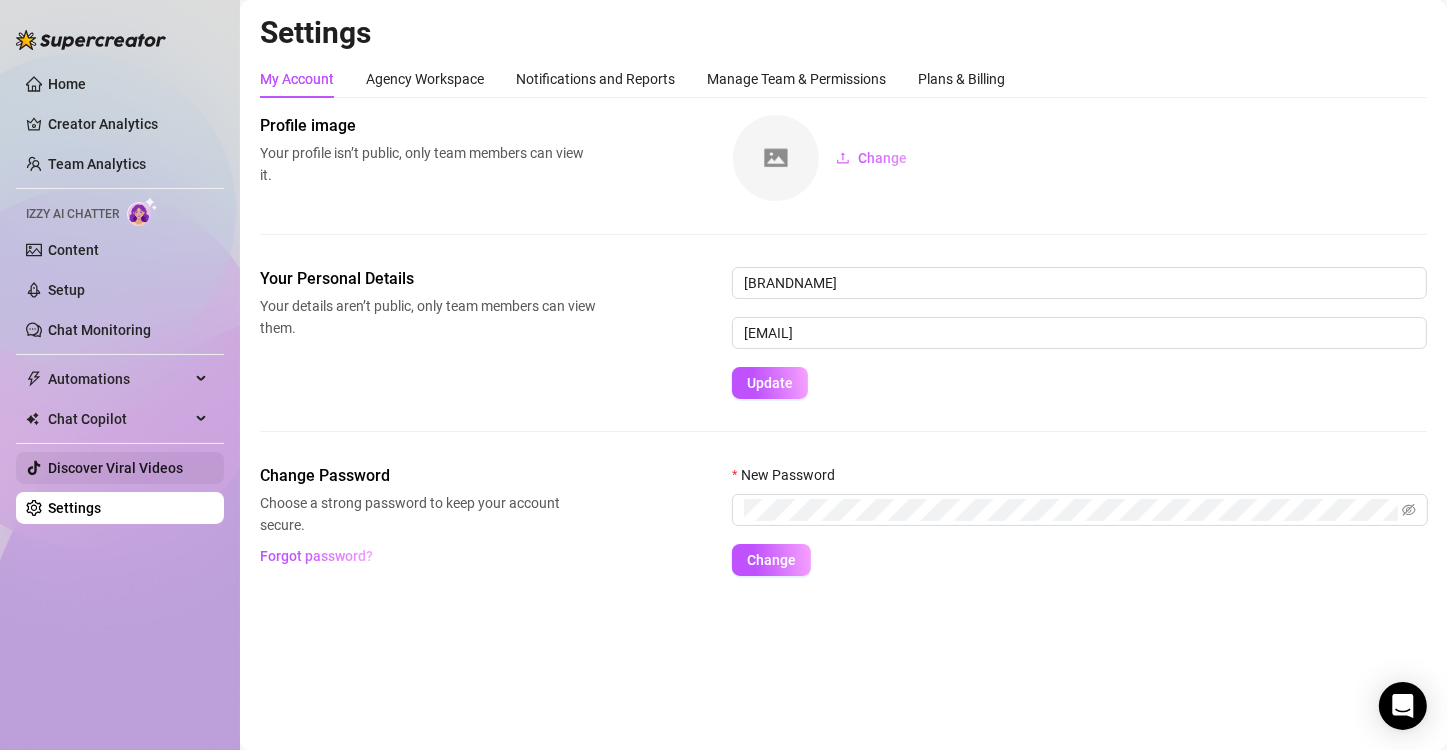 click on "Discover Viral Videos" at bounding box center [115, 468] 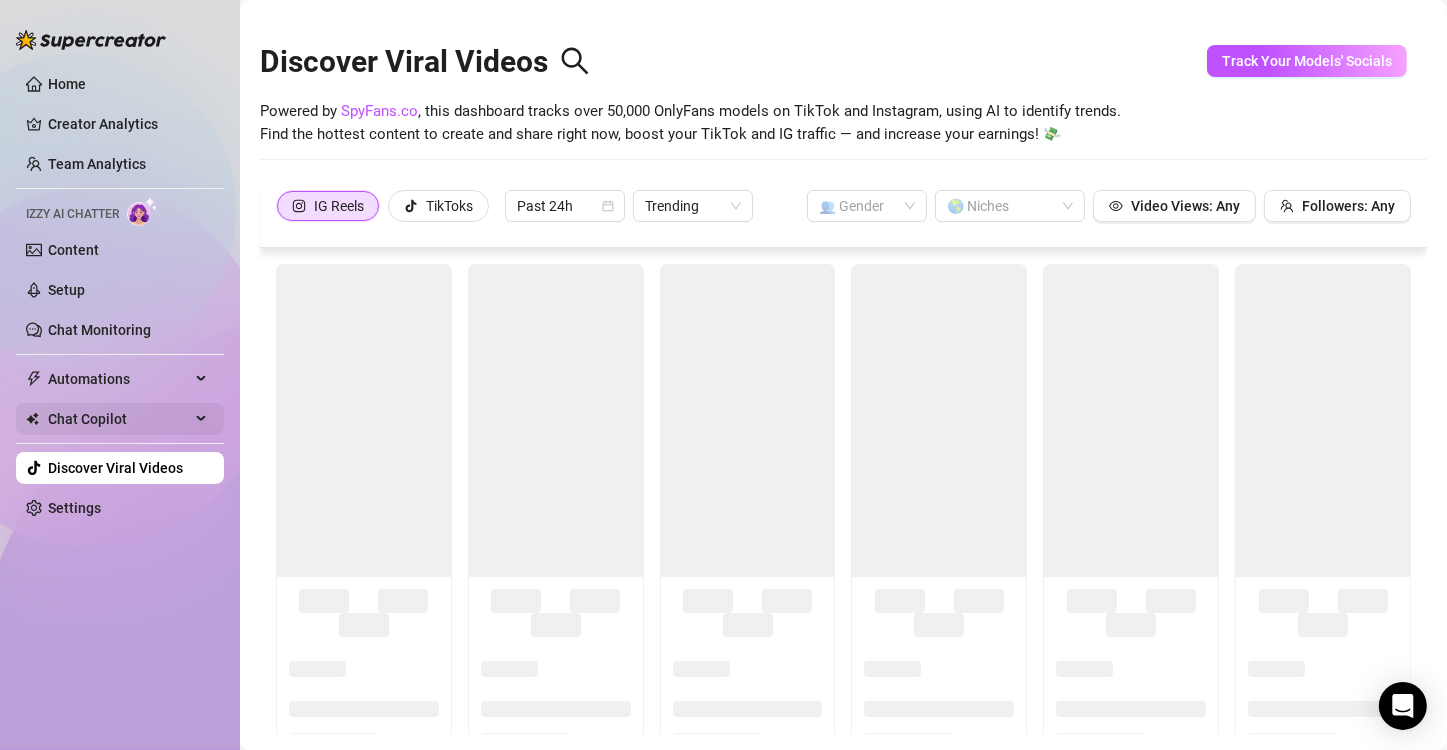 click on "Chat Copilot" at bounding box center (119, 419) 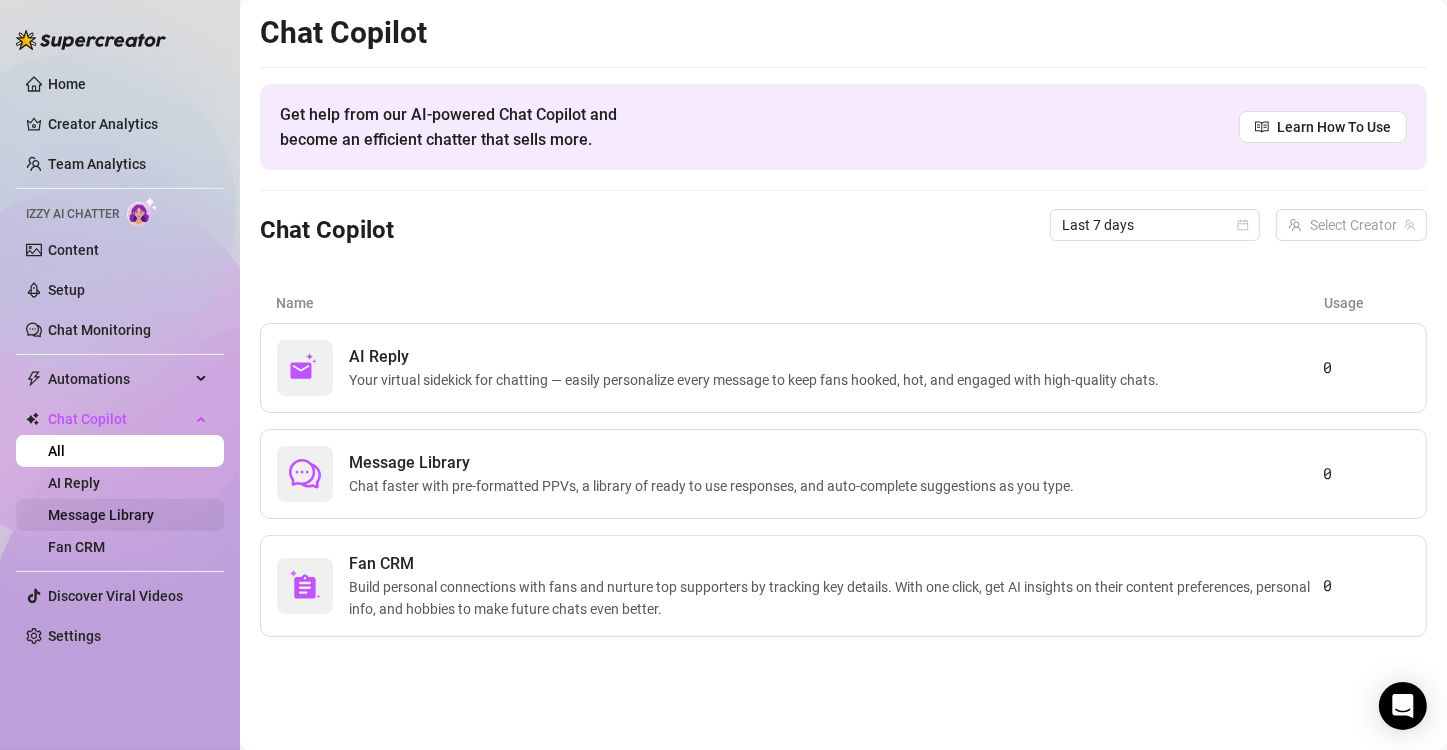 click on "Message Library" at bounding box center (101, 515) 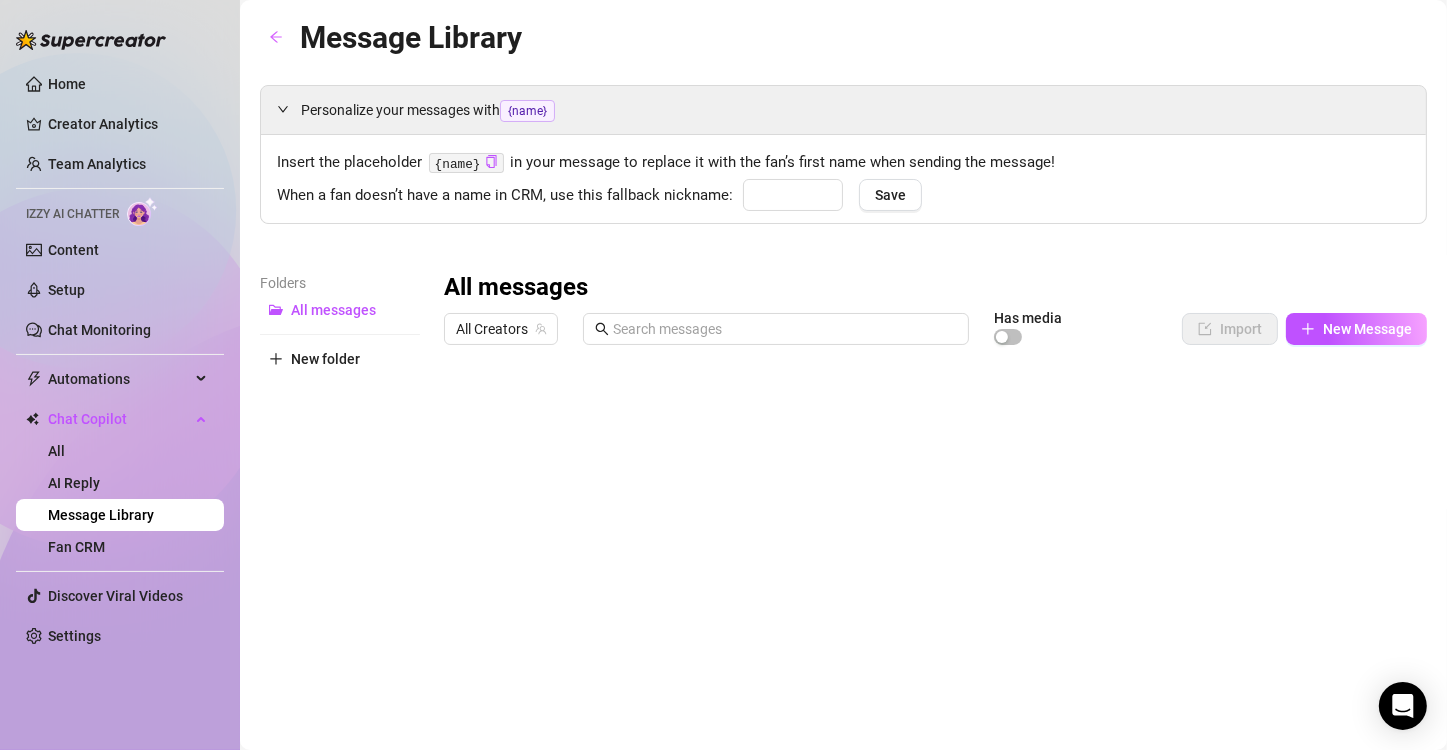 type on "Bb" 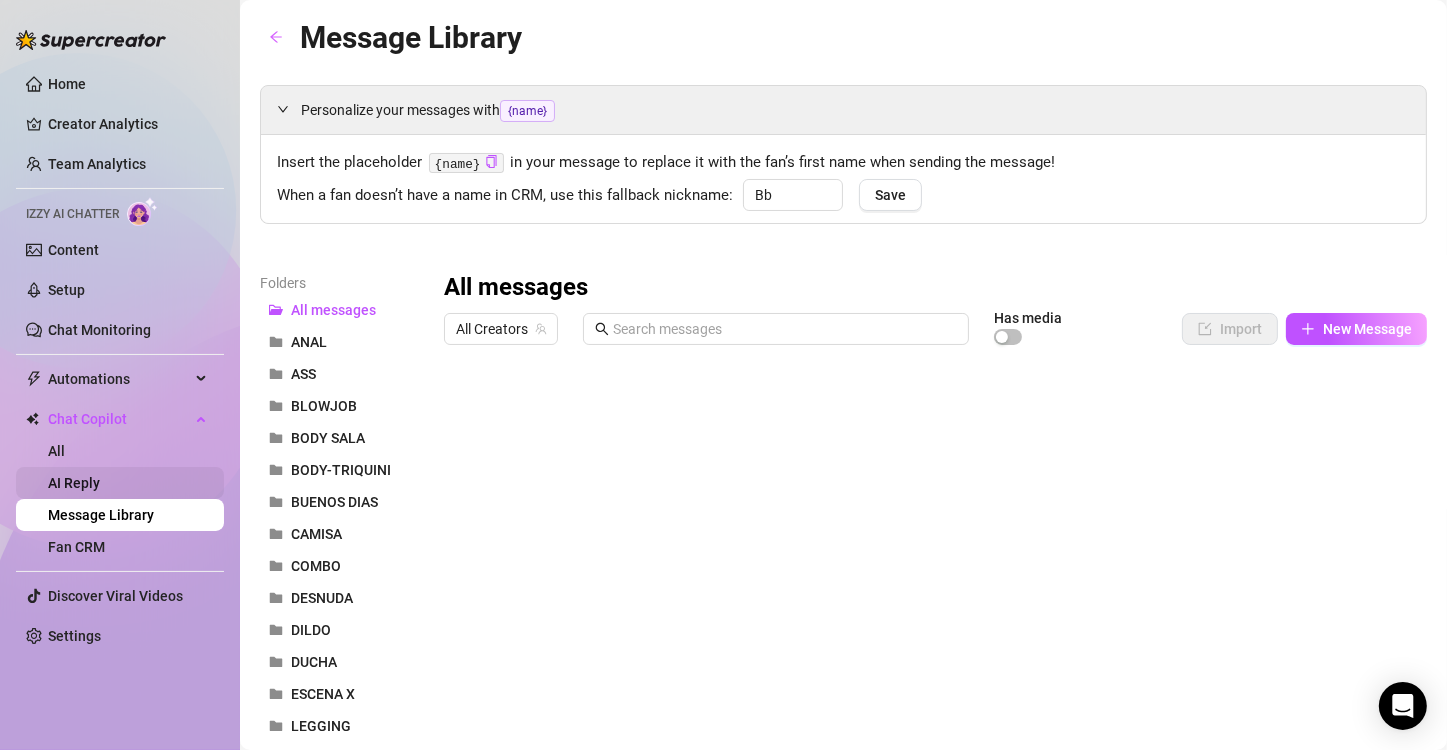 click on "AI Reply" at bounding box center (74, 483) 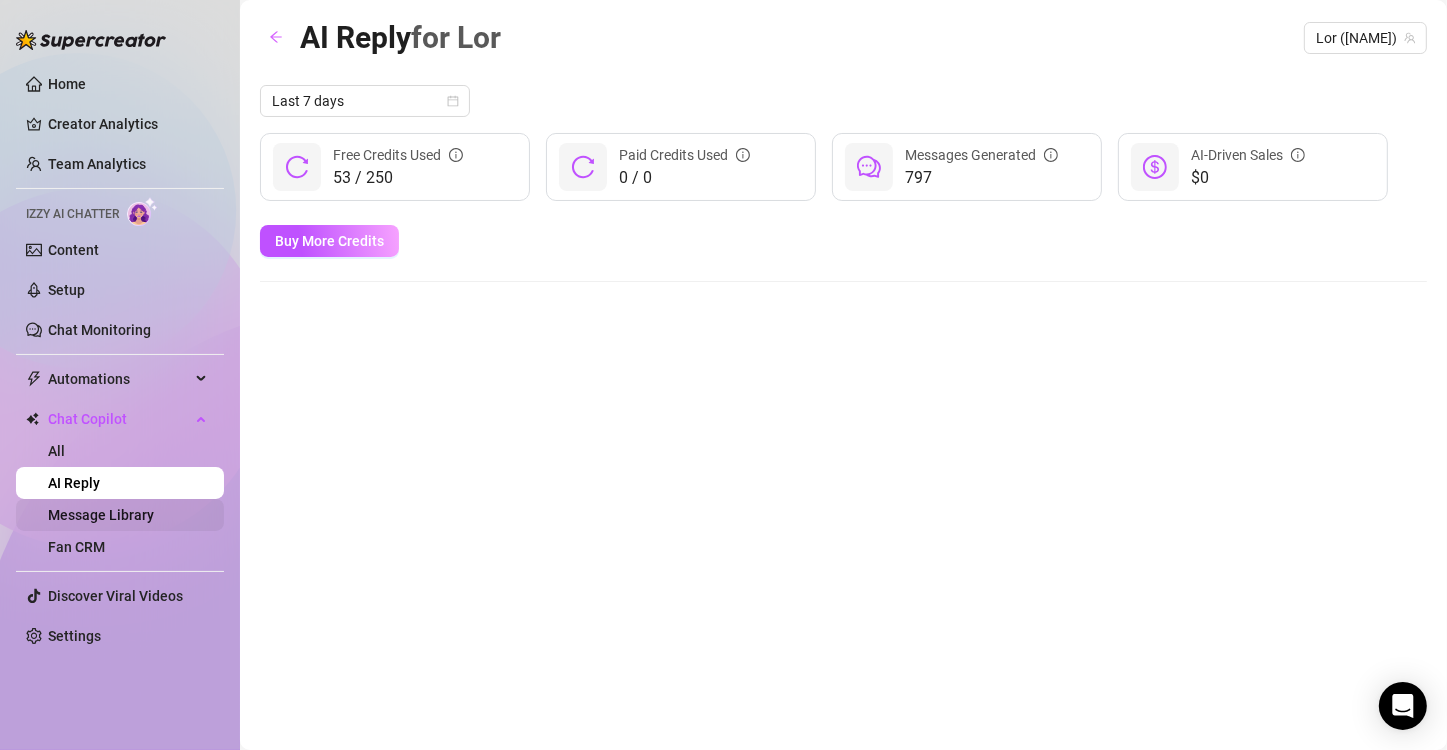 click on "Message Library" at bounding box center (101, 515) 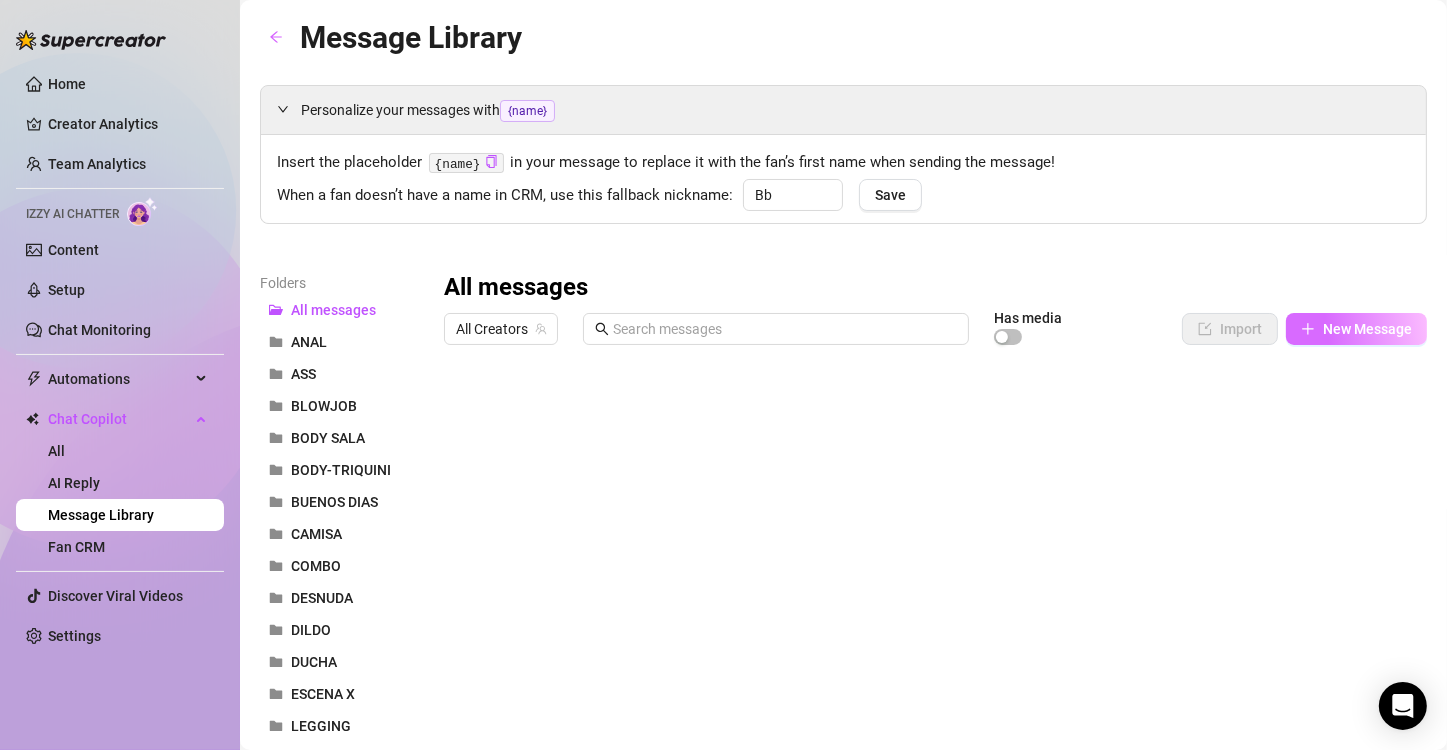 click on "New Message" at bounding box center [1367, 329] 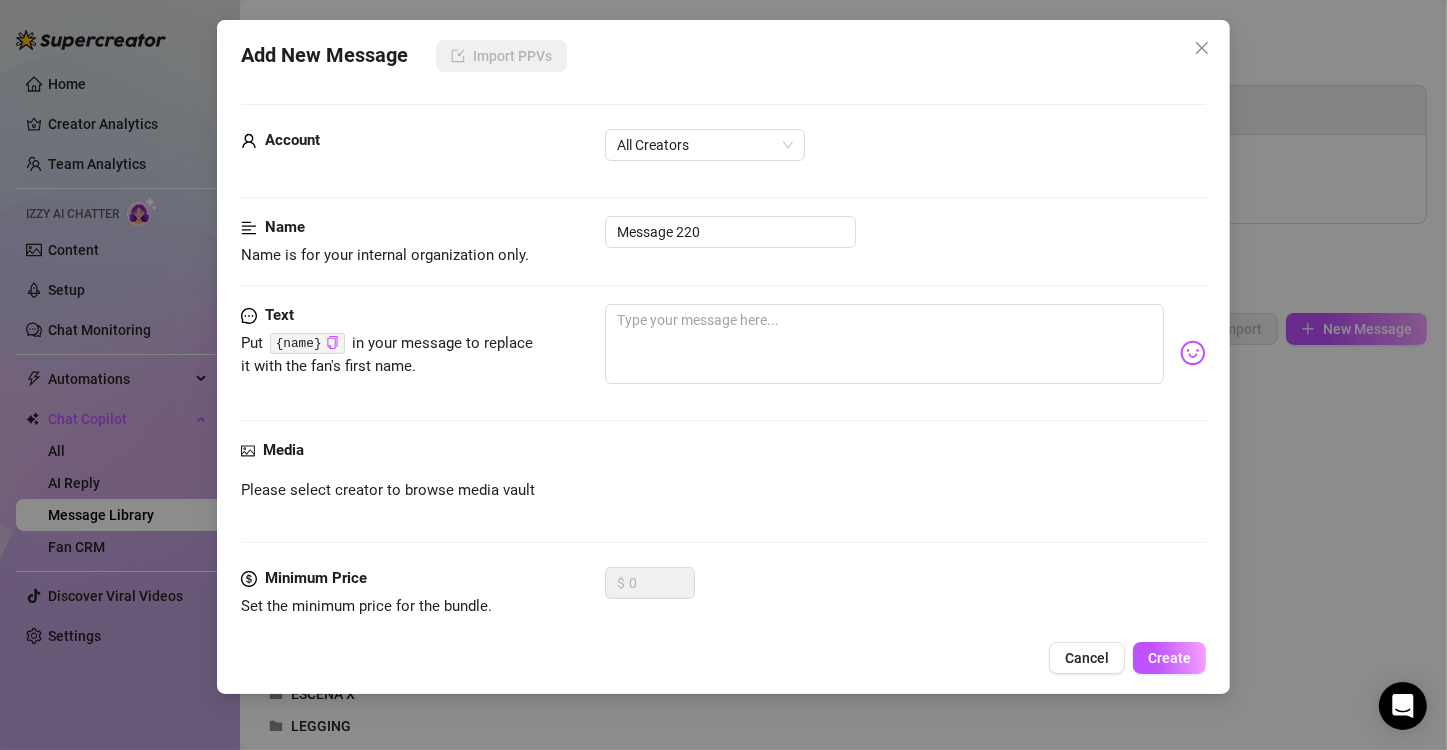 click on "Add New Message Import PPVs Account All Creators Name Name is for your internal organization only. Message 220 Text Put {name} in your message to replace it with the fan's first name. Media Please select creator to browse media vault Minimum Price Set the minimum price for the bundle. $ 0 Folder All messages Cancel Create" at bounding box center (723, 375) 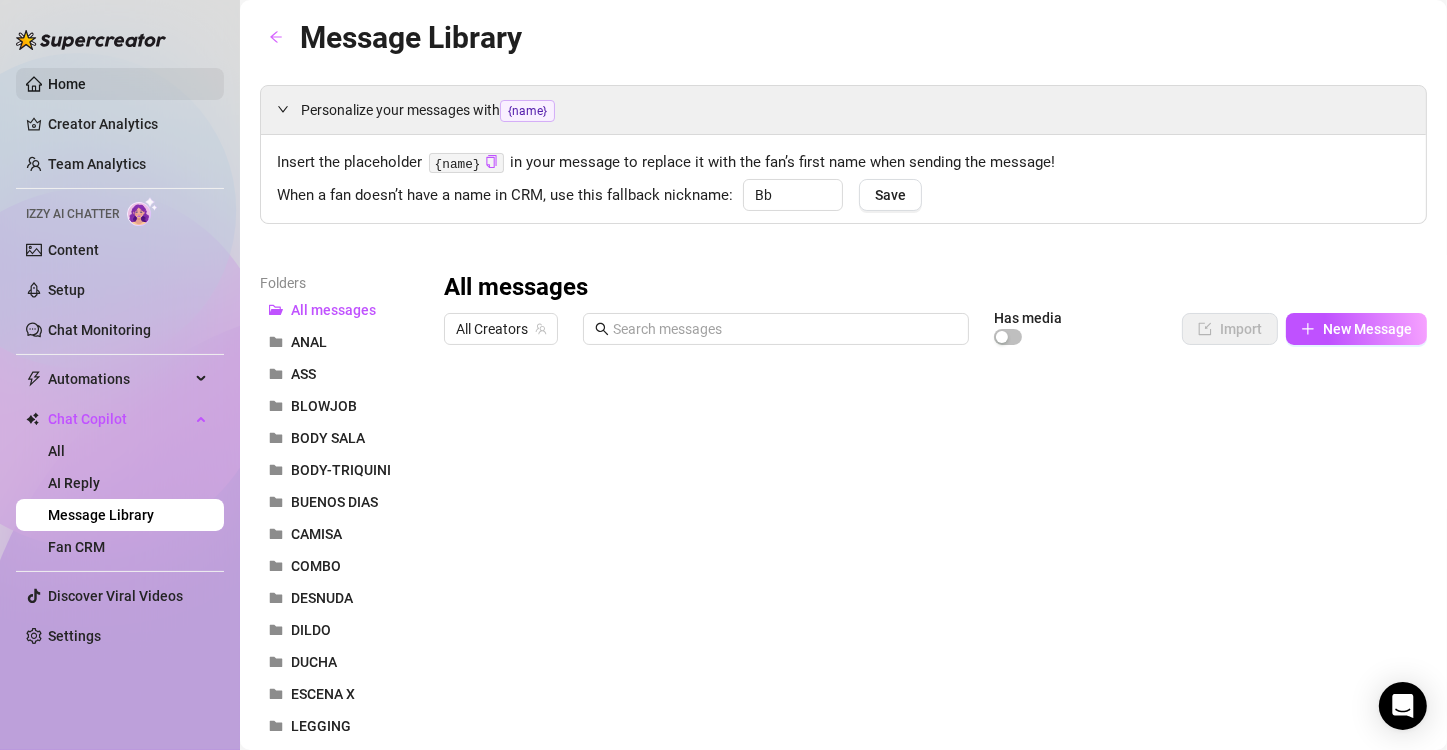 click on "Home" at bounding box center (67, 84) 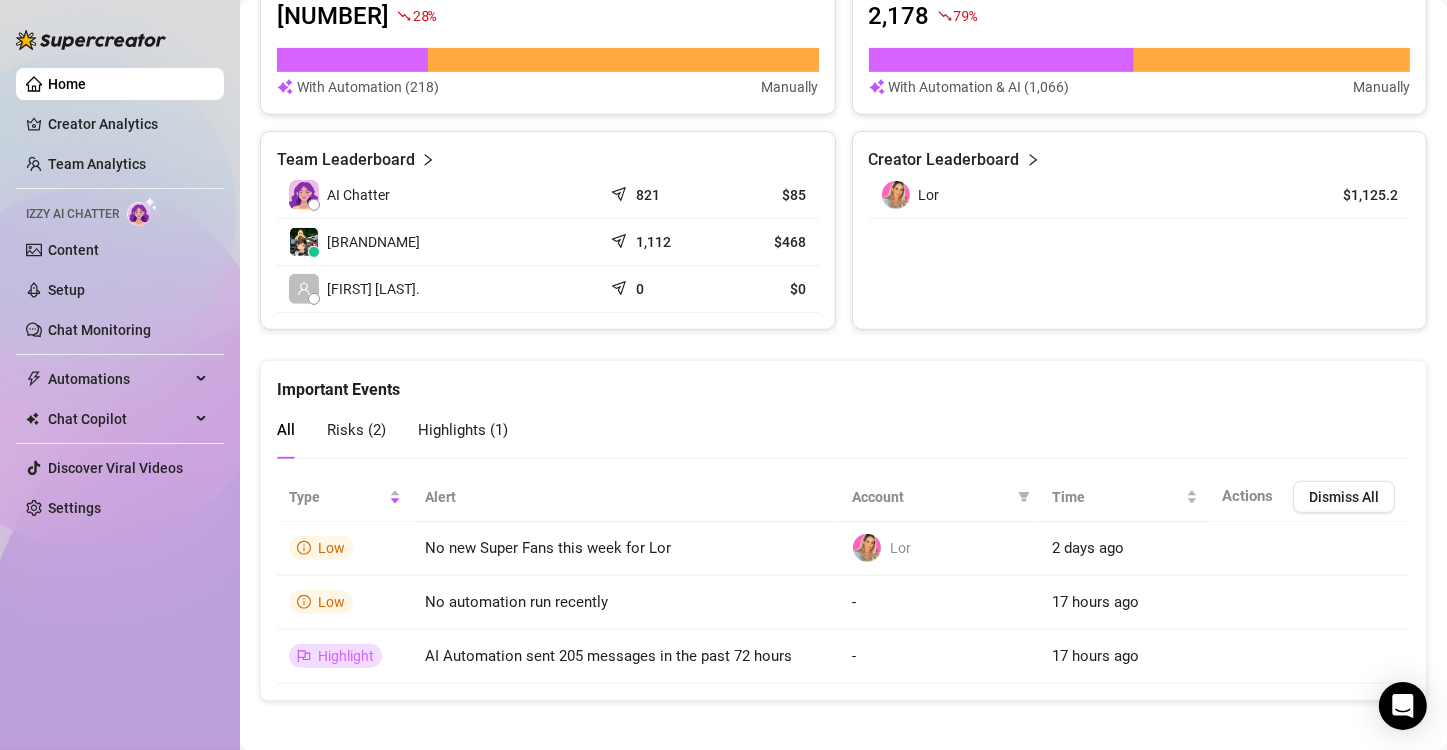 scroll, scrollTop: 851, scrollLeft: 0, axis: vertical 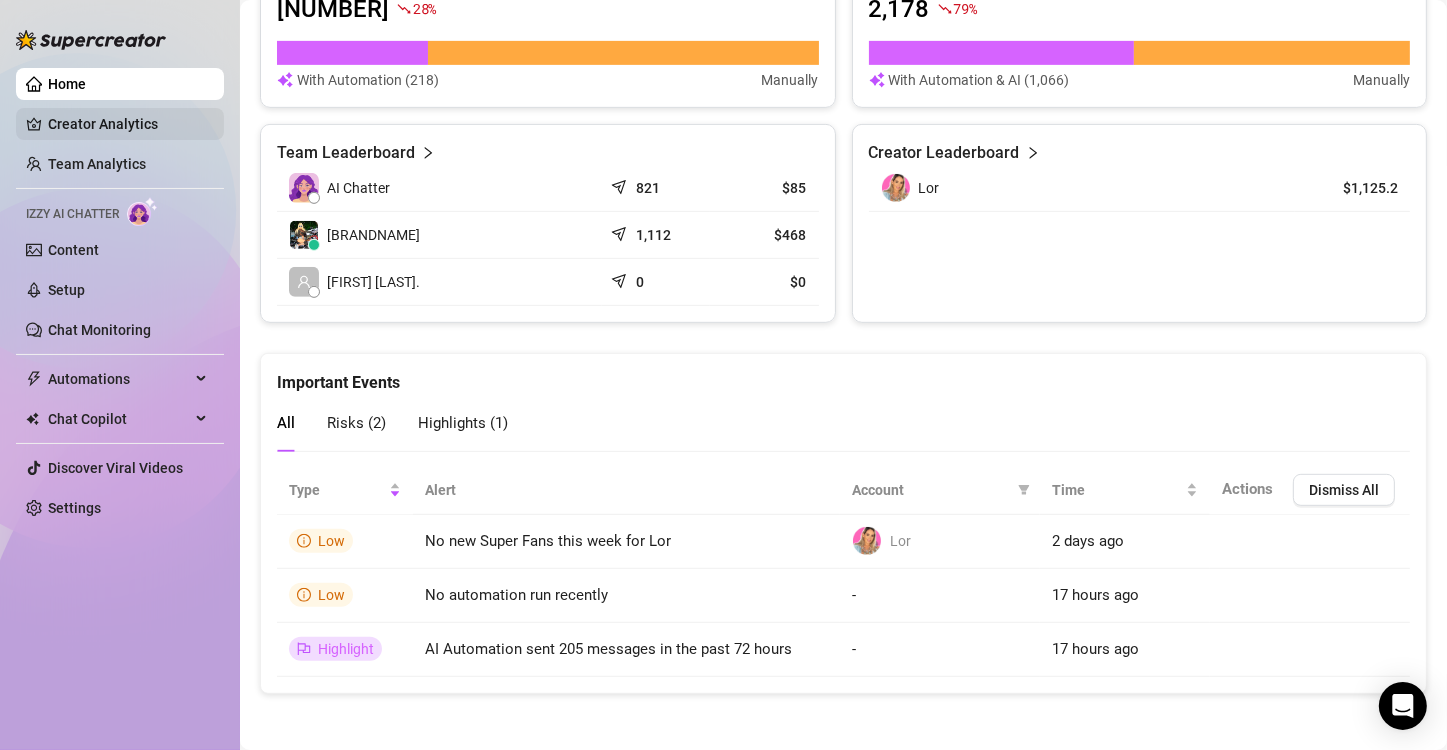 click on "Creator Analytics" at bounding box center (128, 124) 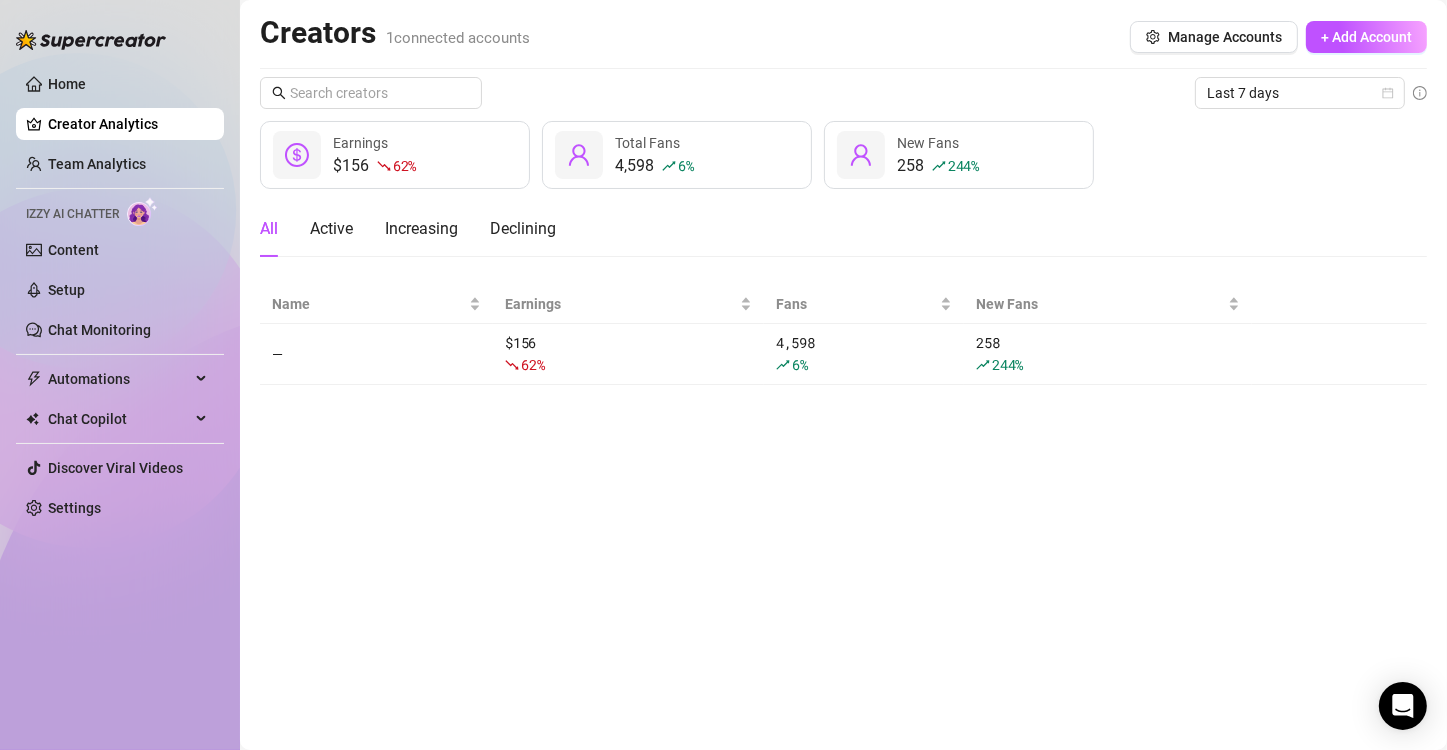 scroll, scrollTop: 0, scrollLeft: 0, axis: both 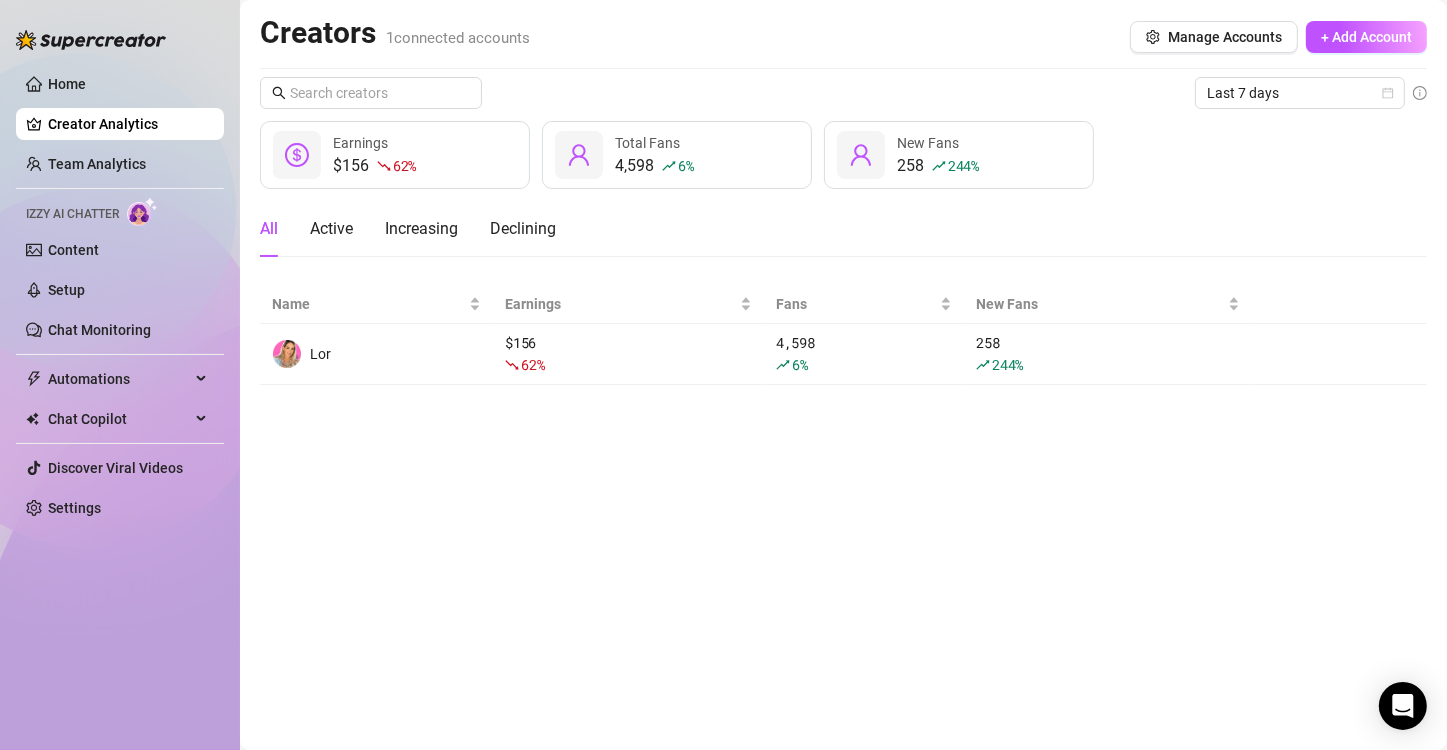 click on "Creator Analytics" at bounding box center [128, 124] 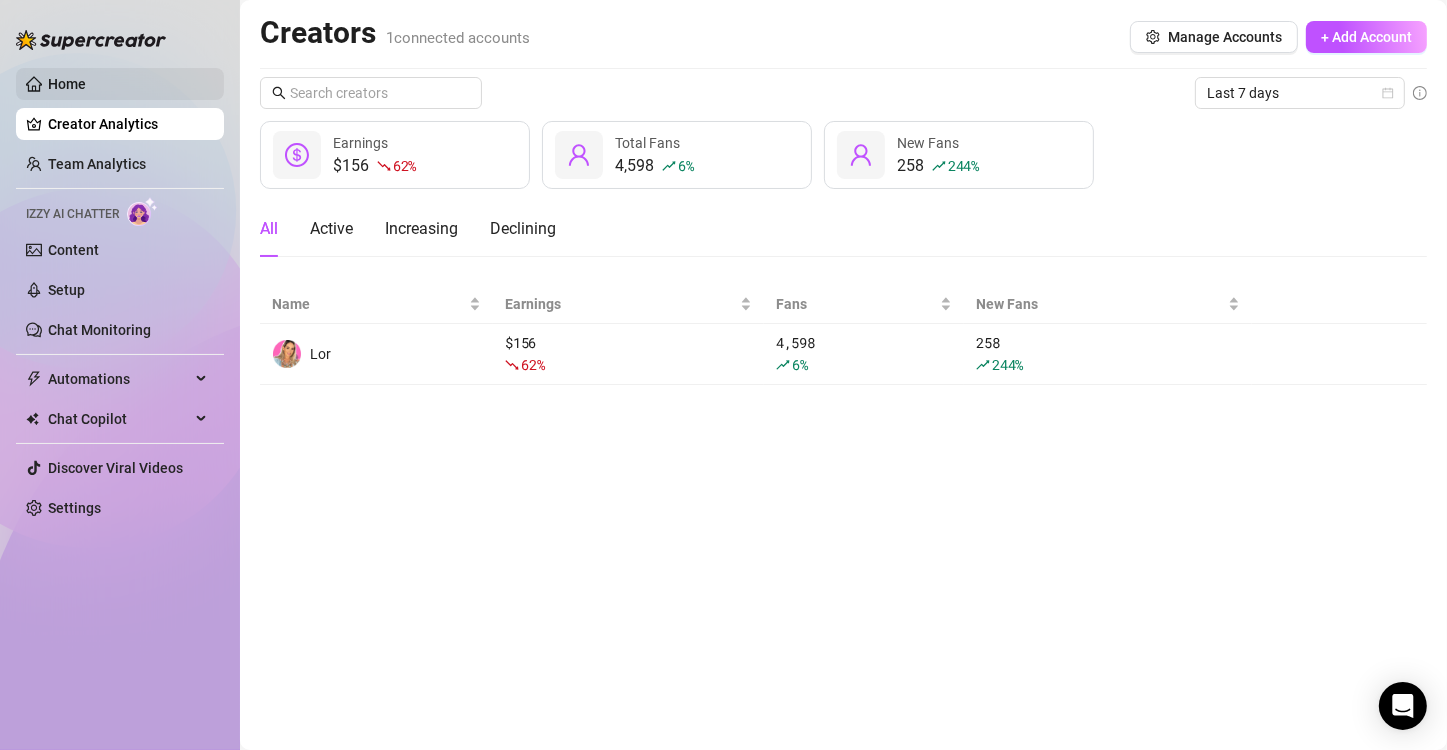 click on "Home" at bounding box center [67, 84] 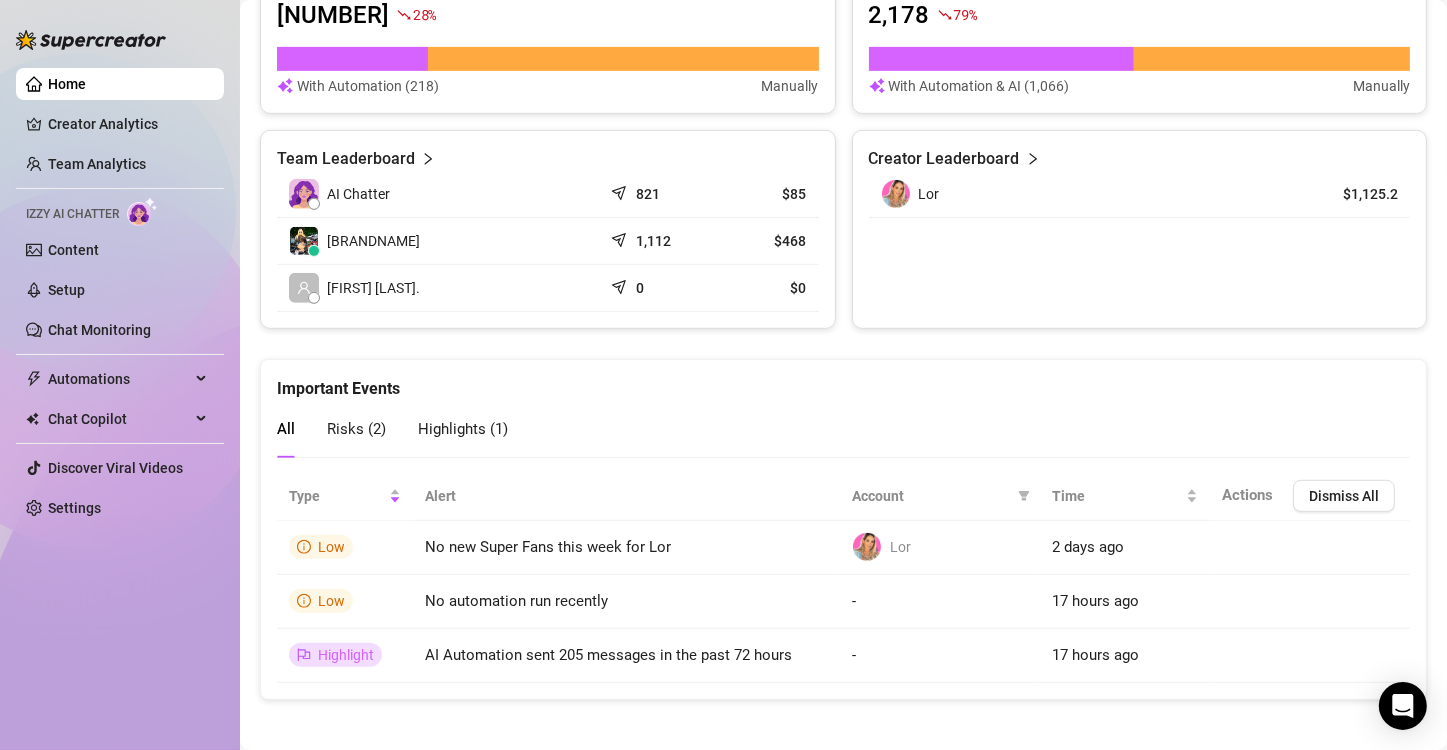 scroll, scrollTop: 851, scrollLeft: 0, axis: vertical 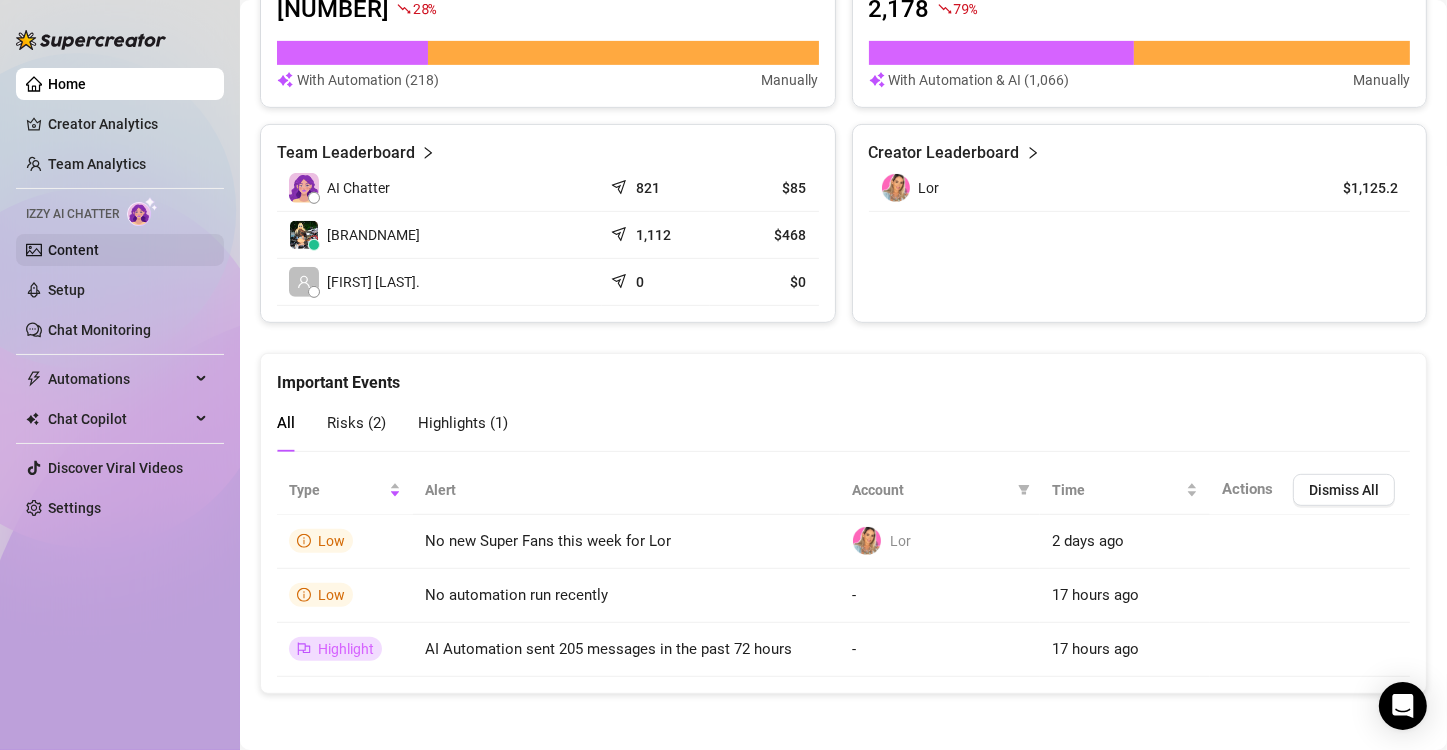 click on "Content" at bounding box center (73, 250) 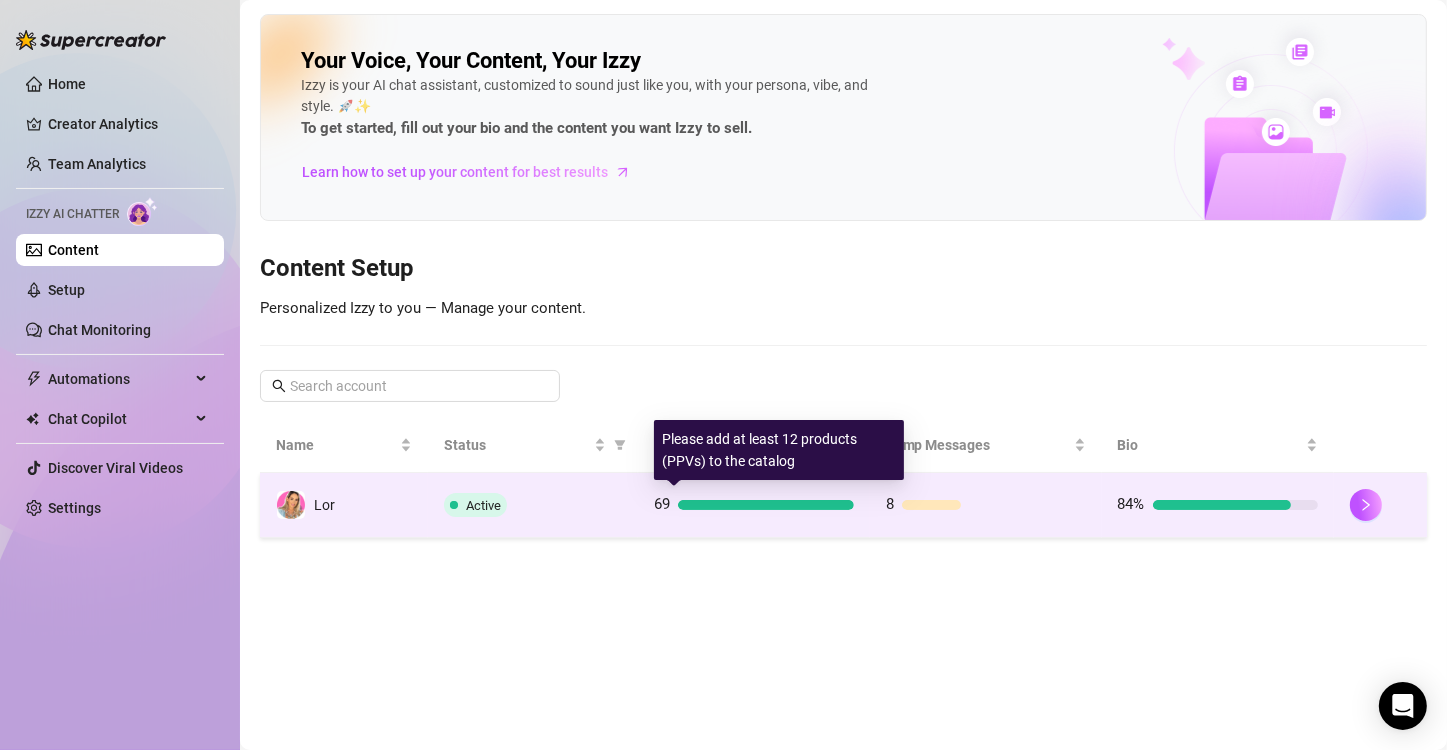 click at bounding box center (766, 505) 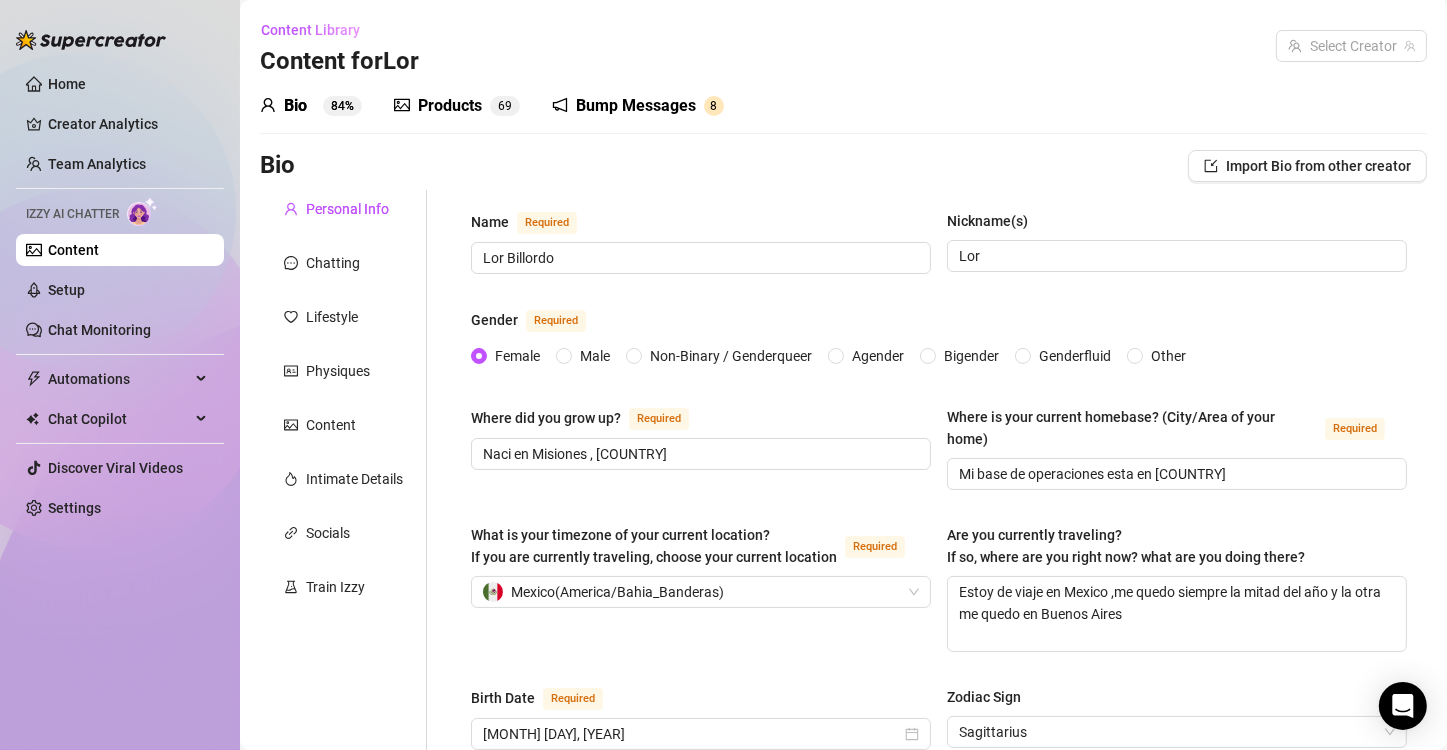click on "Where did you grow up? Required Naci en Misiones , Argentina Where is your current homebase? (City/Area of your home) Required Mi base de operaciones esta en Mexico" at bounding box center (939, 457) 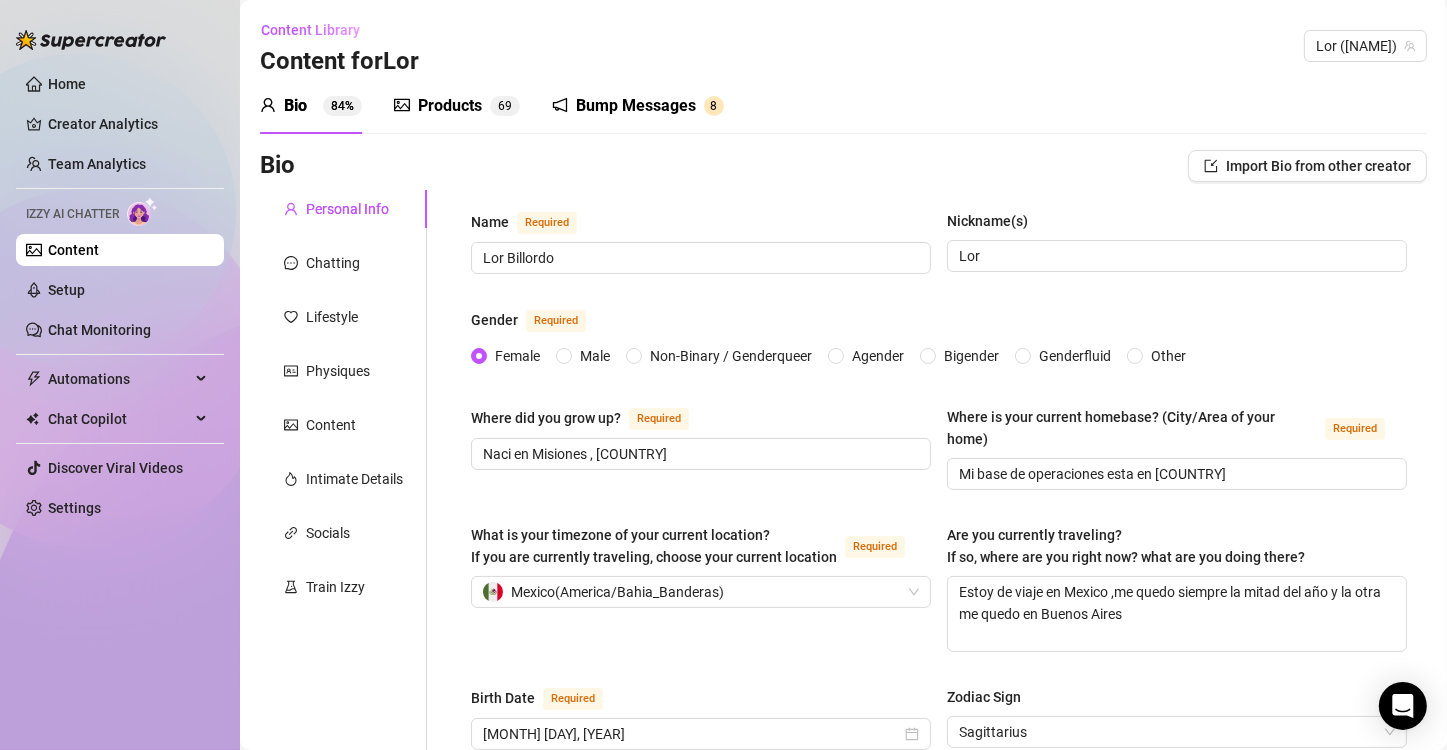 click on "Products" at bounding box center (450, 106) 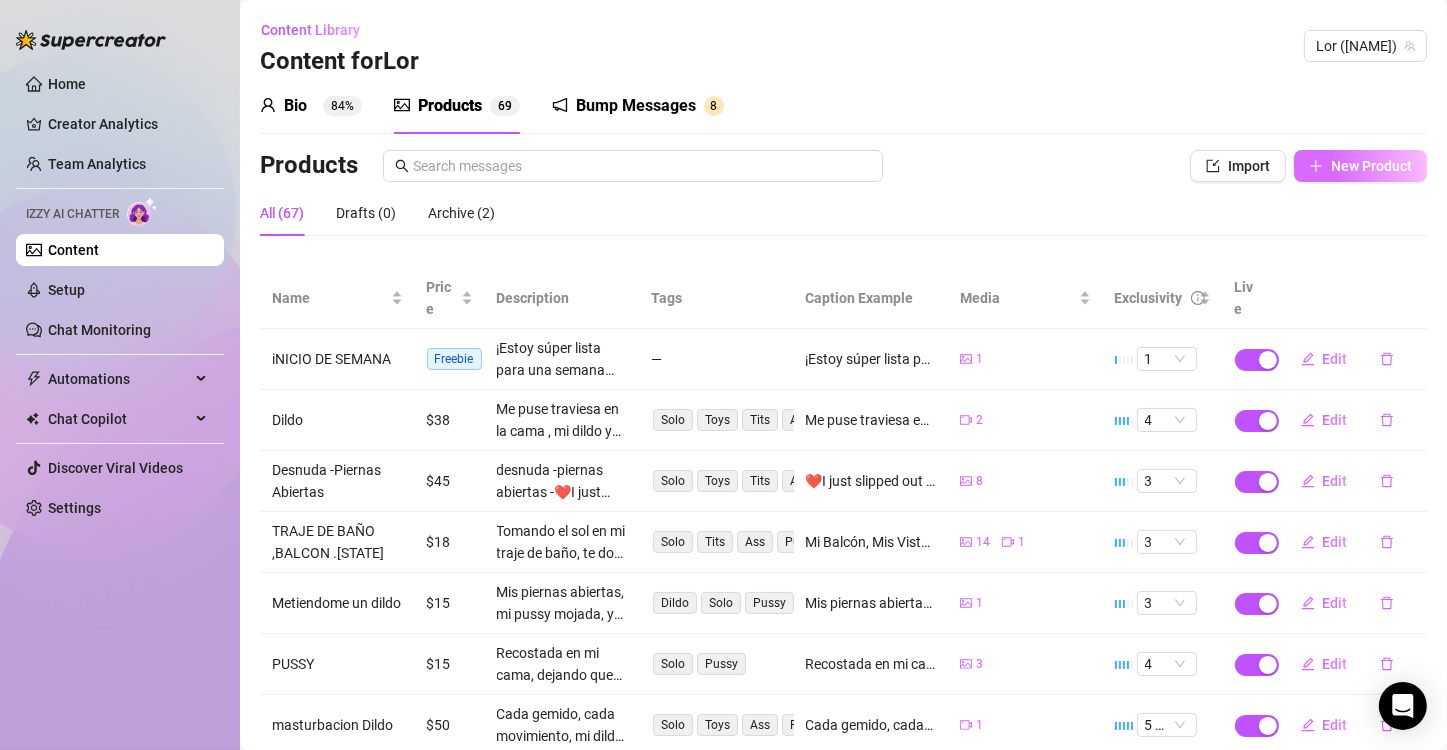 click 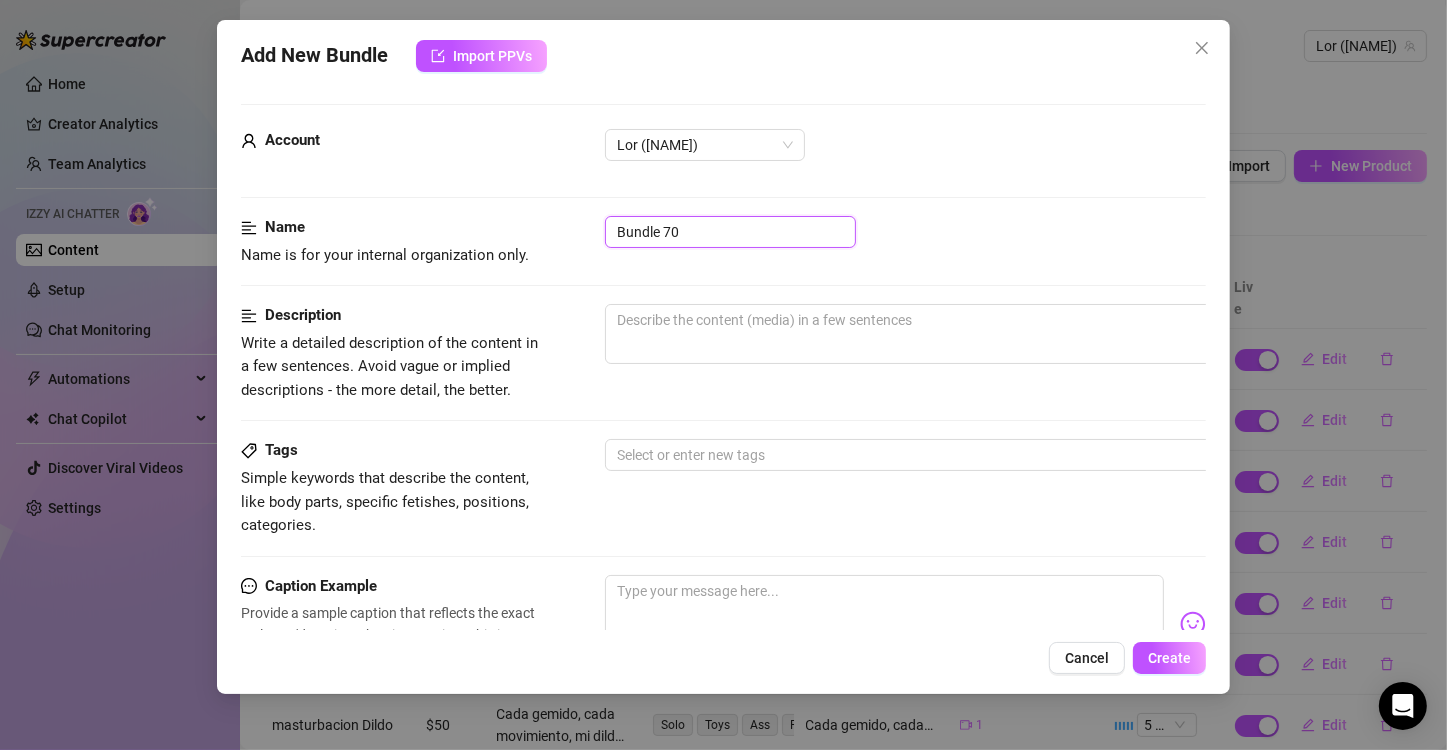 click on "Bundle 70" at bounding box center [730, 232] 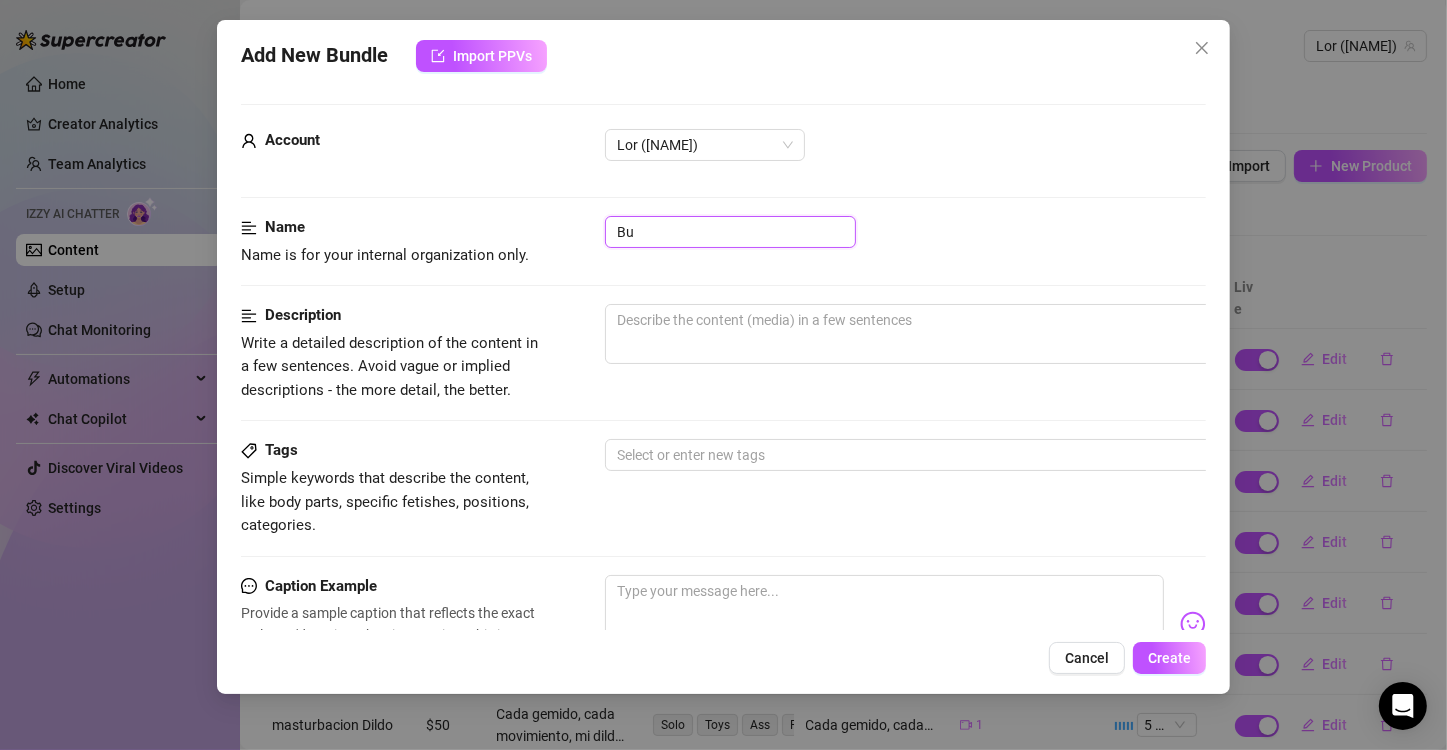 type on "B" 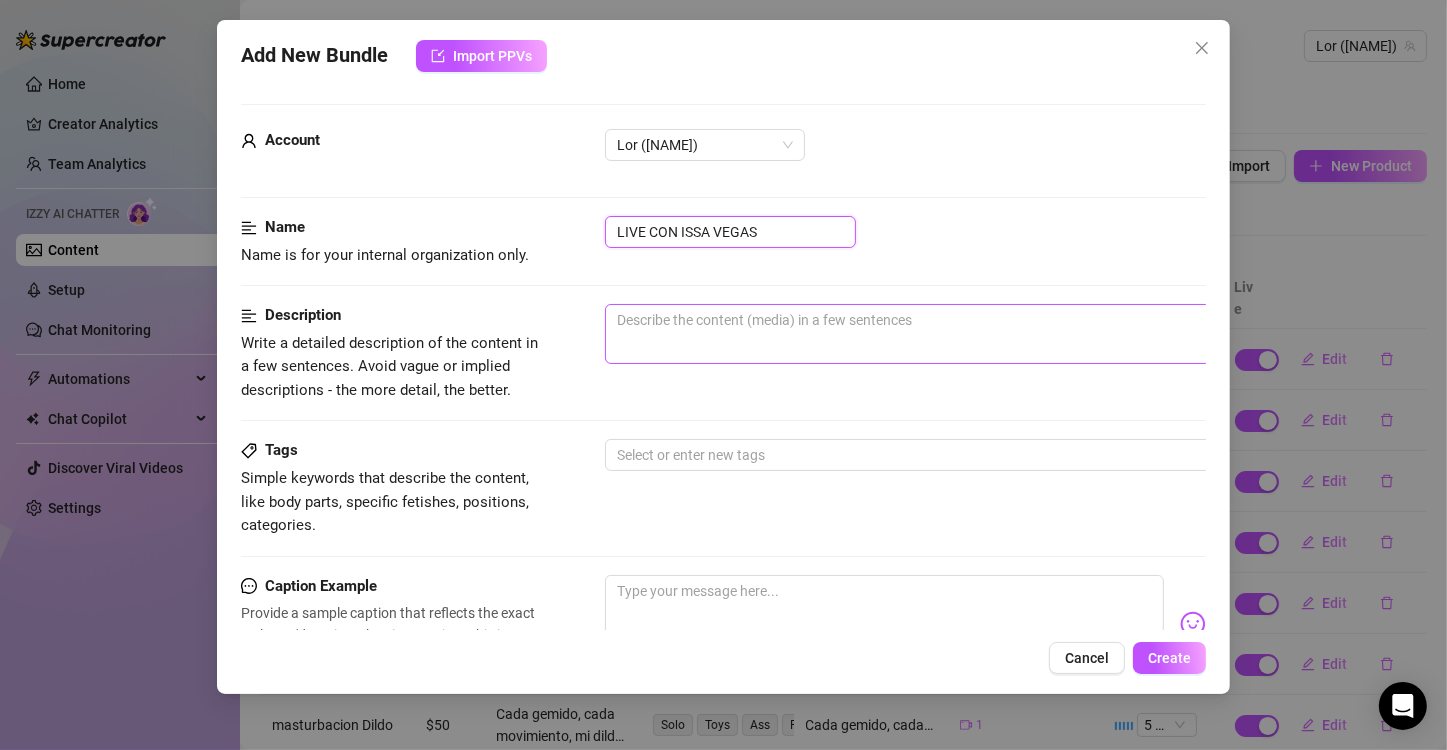 type on "LIVE CON ISSA VEGAS" 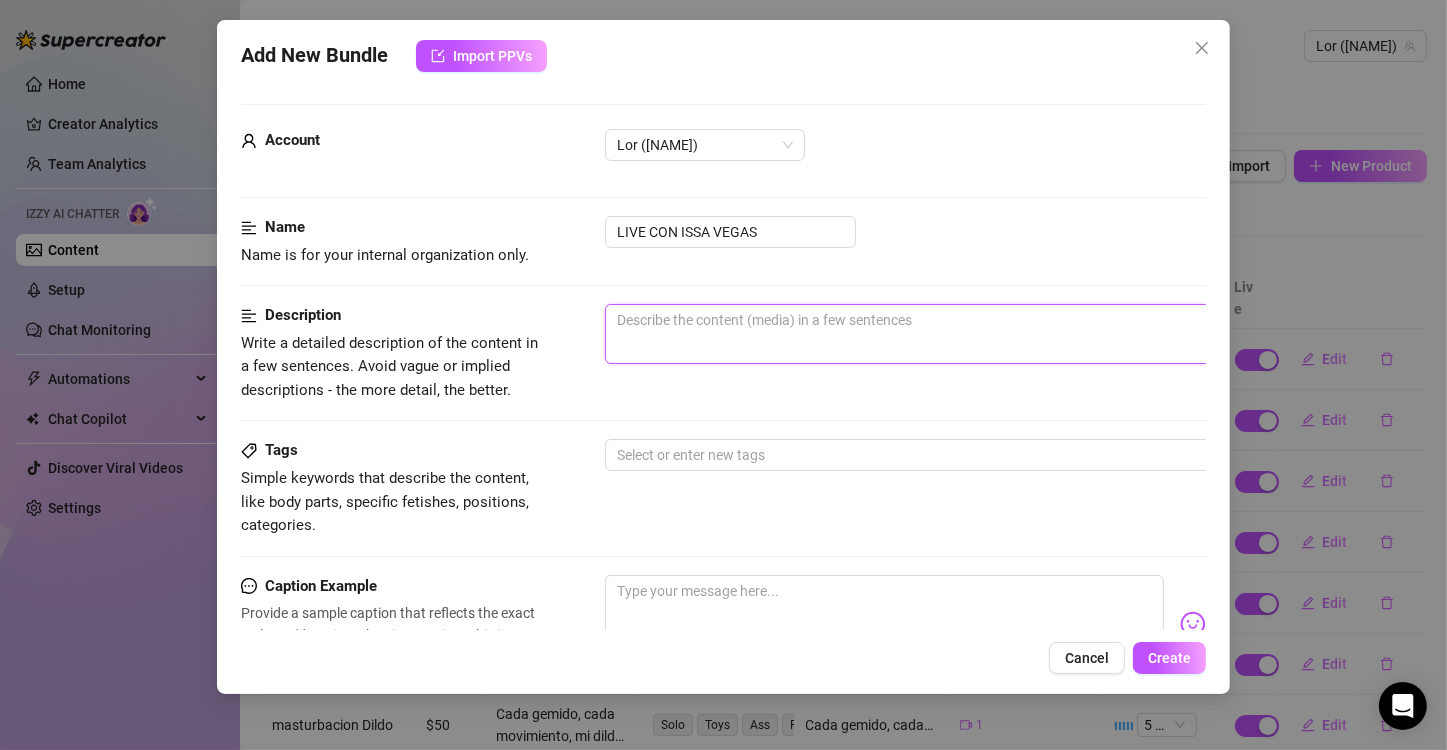 click at bounding box center [955, 334] 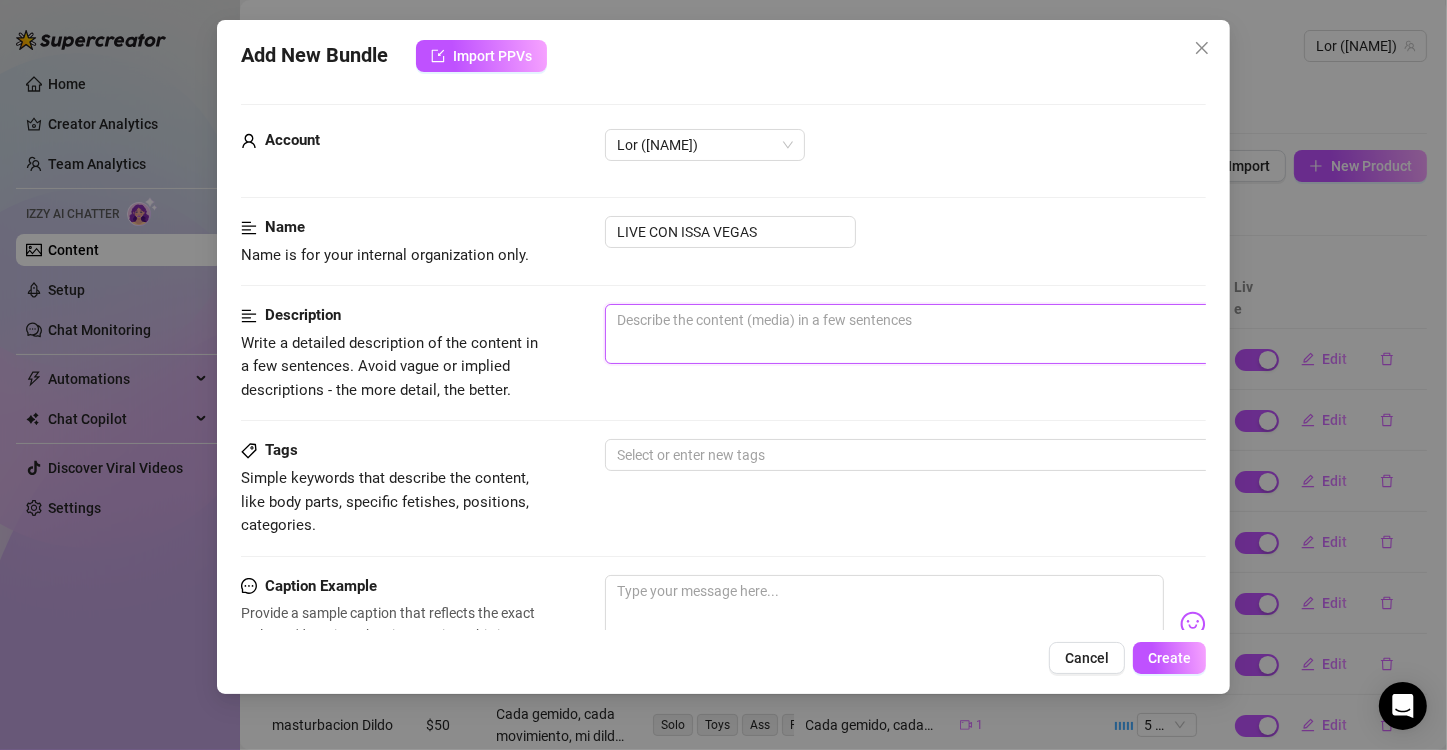 type on "E" 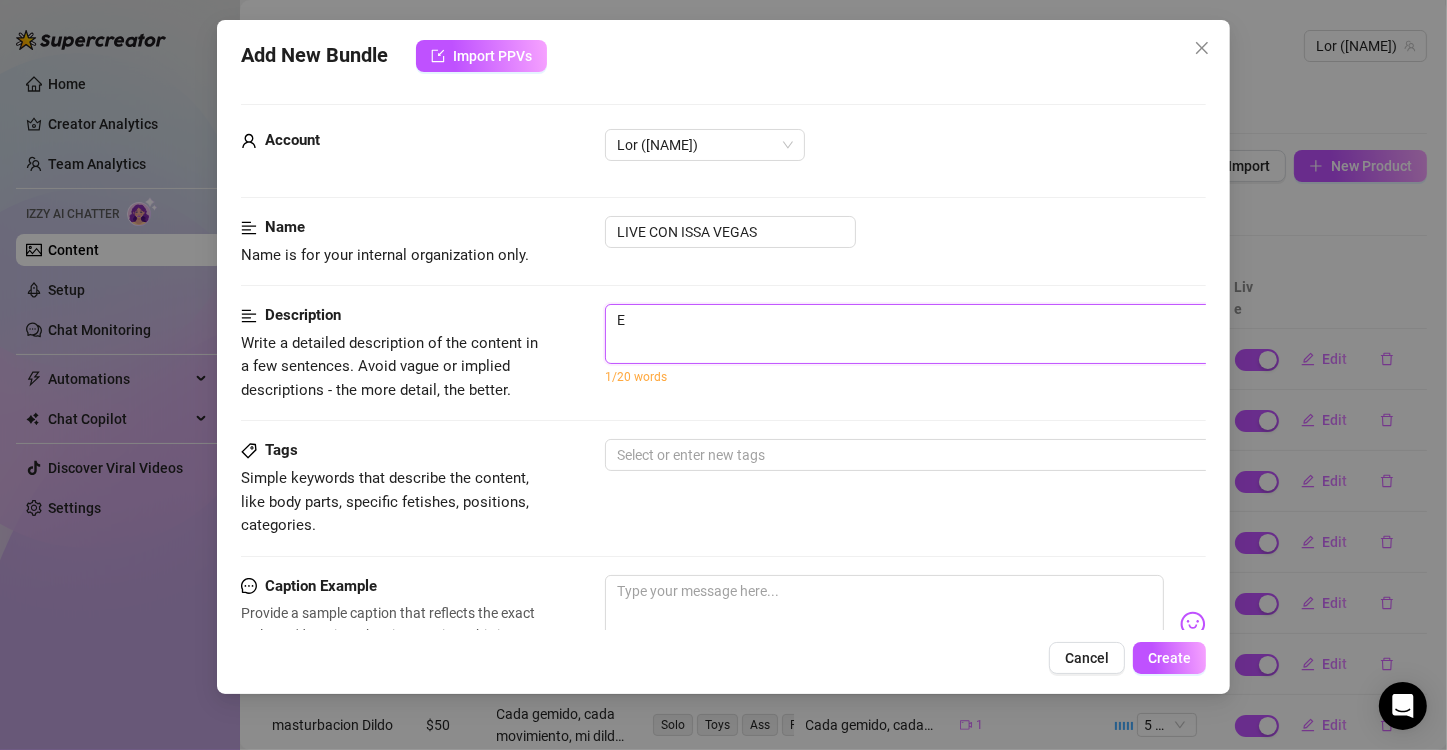 type on "Describe the content (media) in a few sentences" 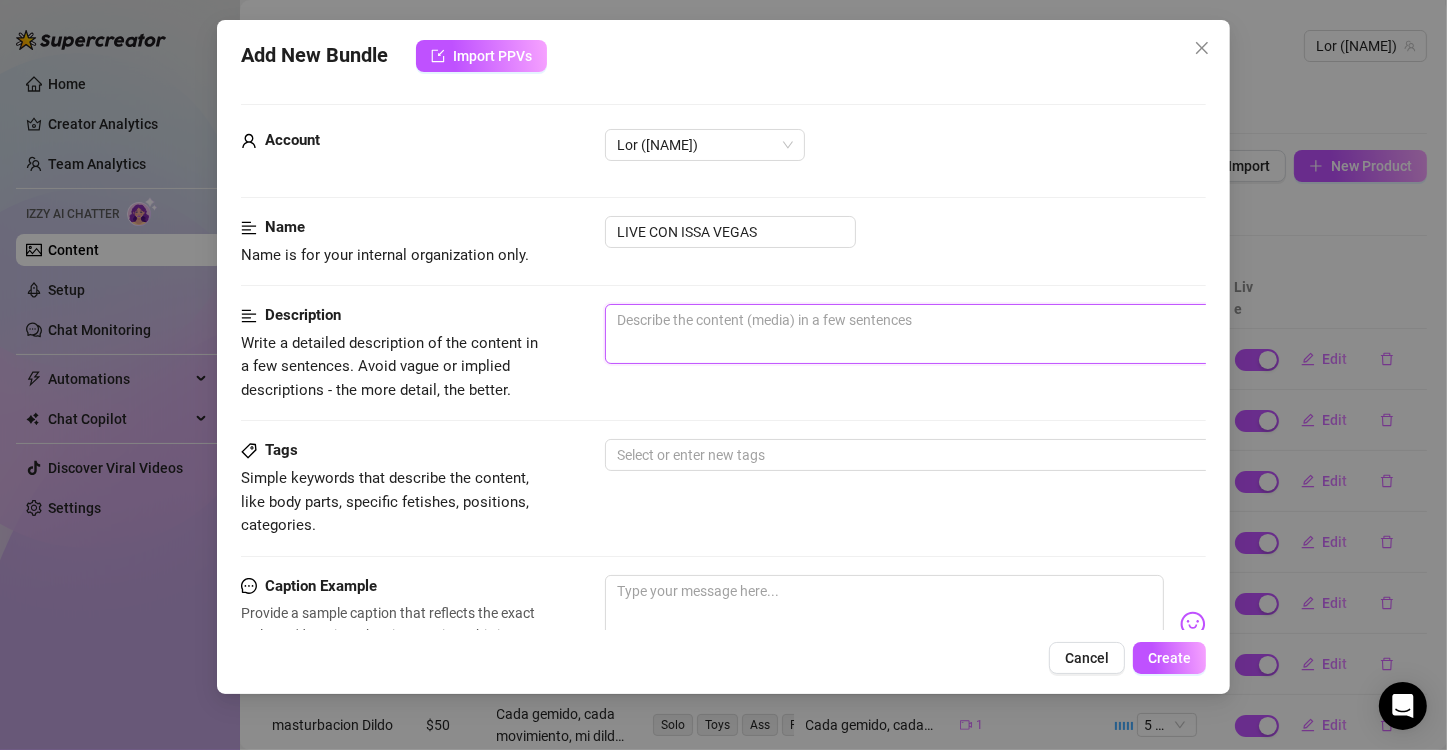 type on "e" 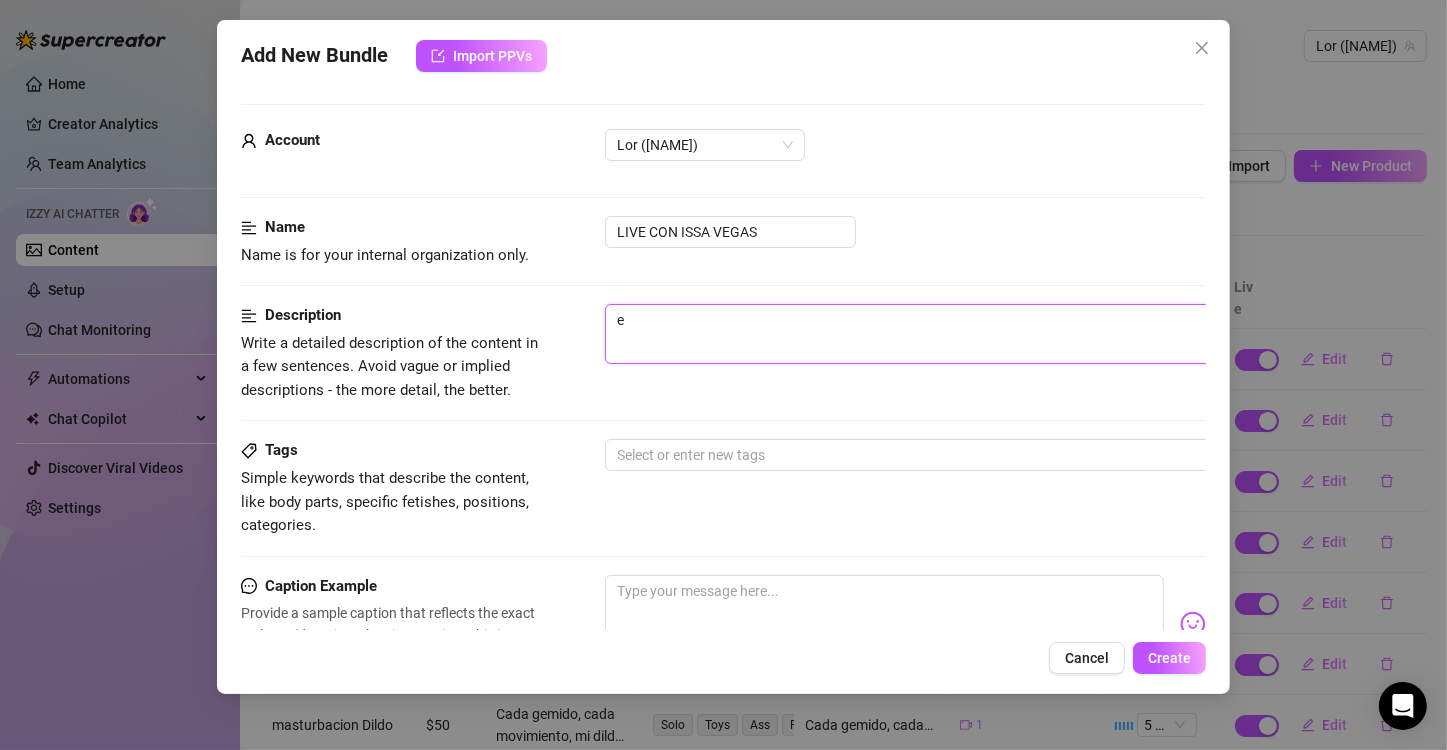 type on "el" 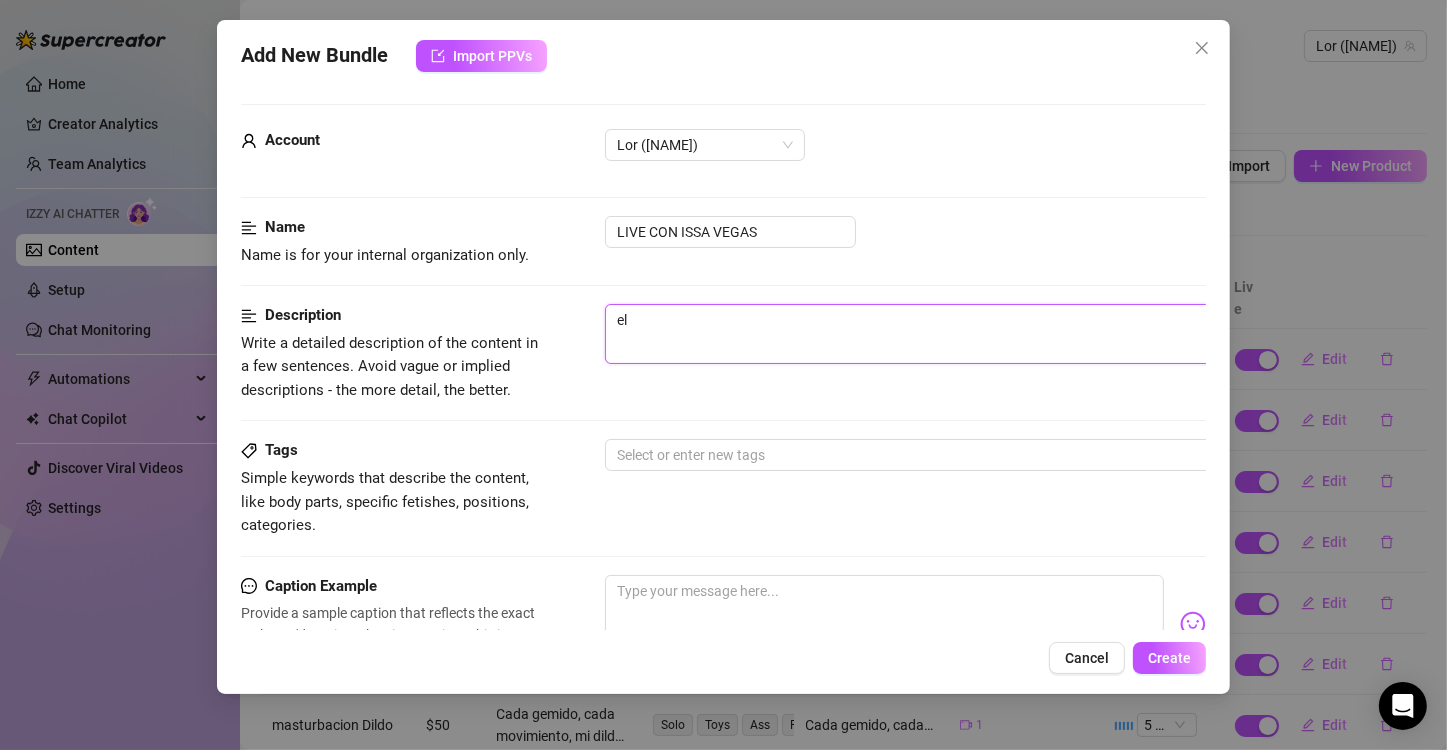 type on "el" 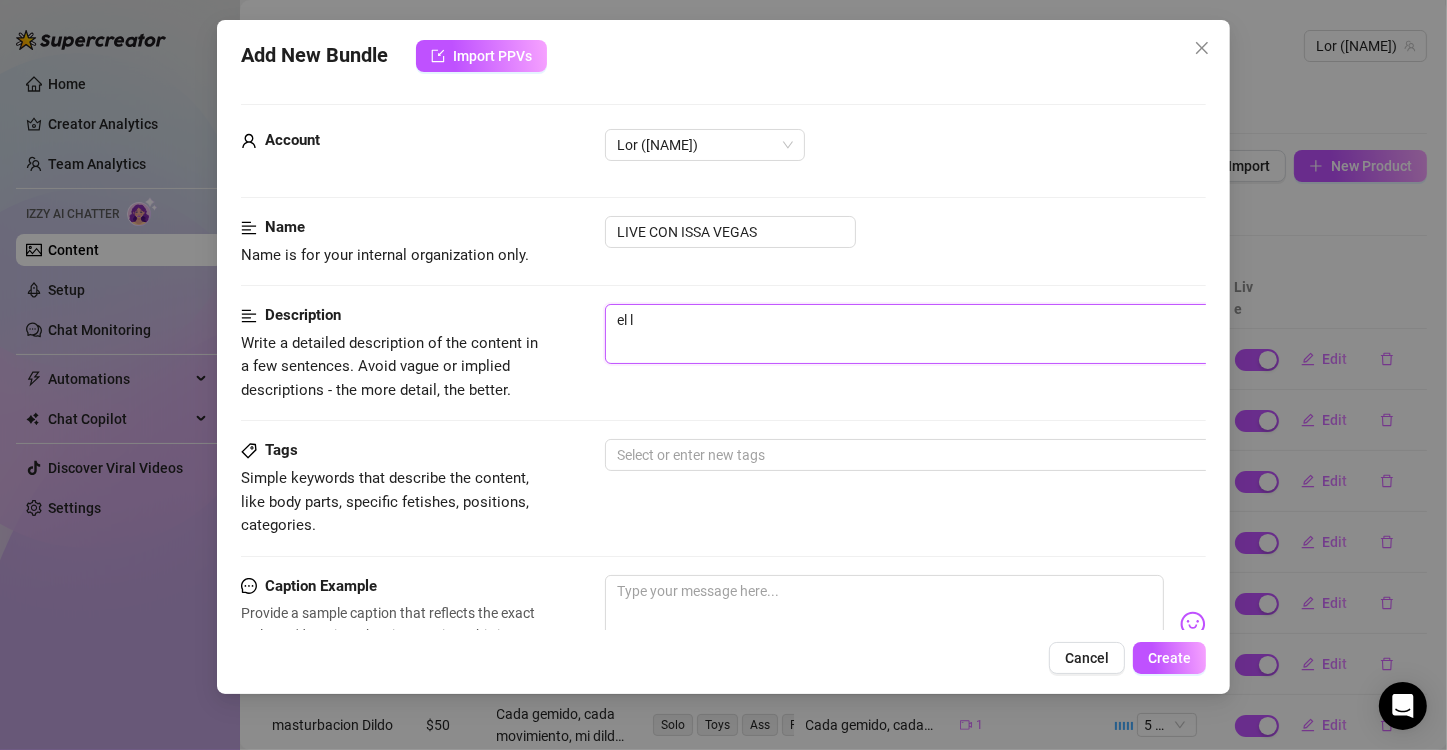 type on "el li" 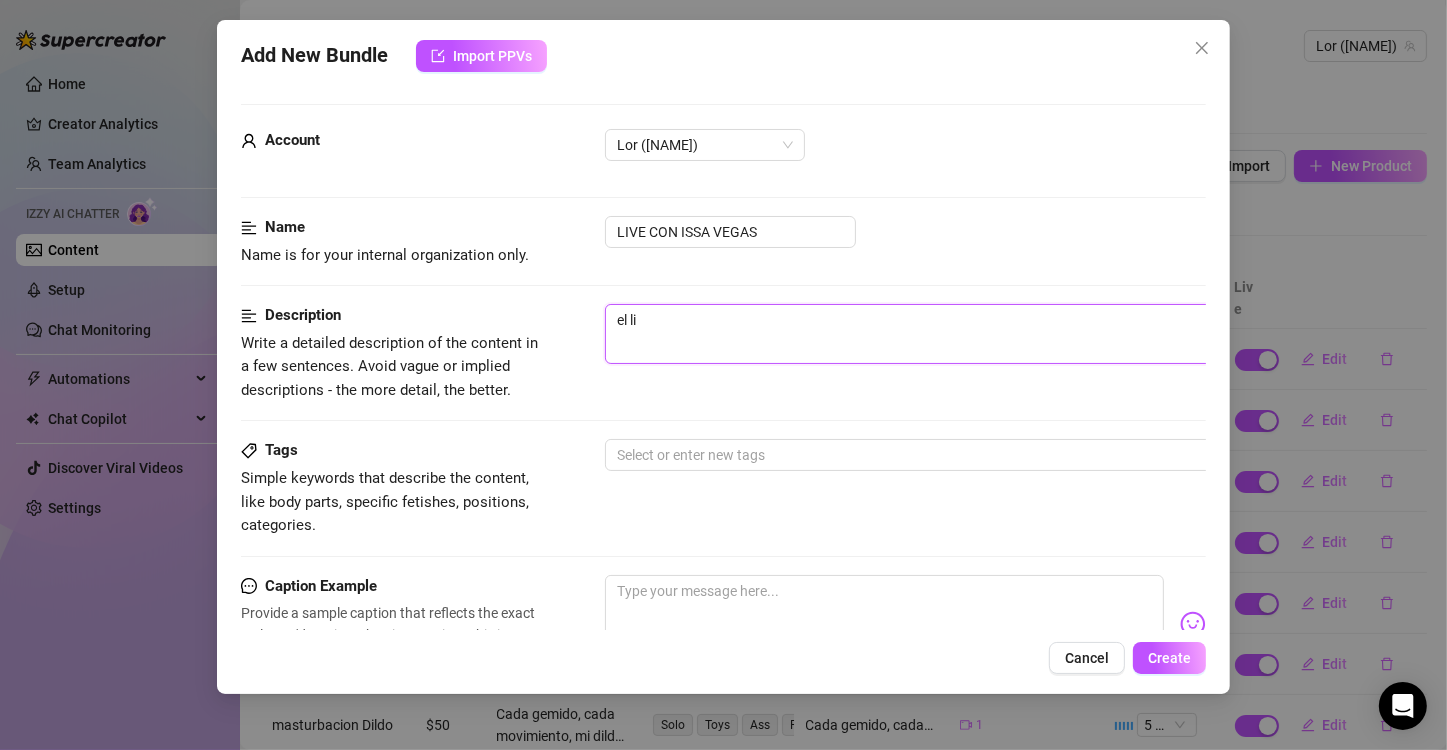 type on "el liv" 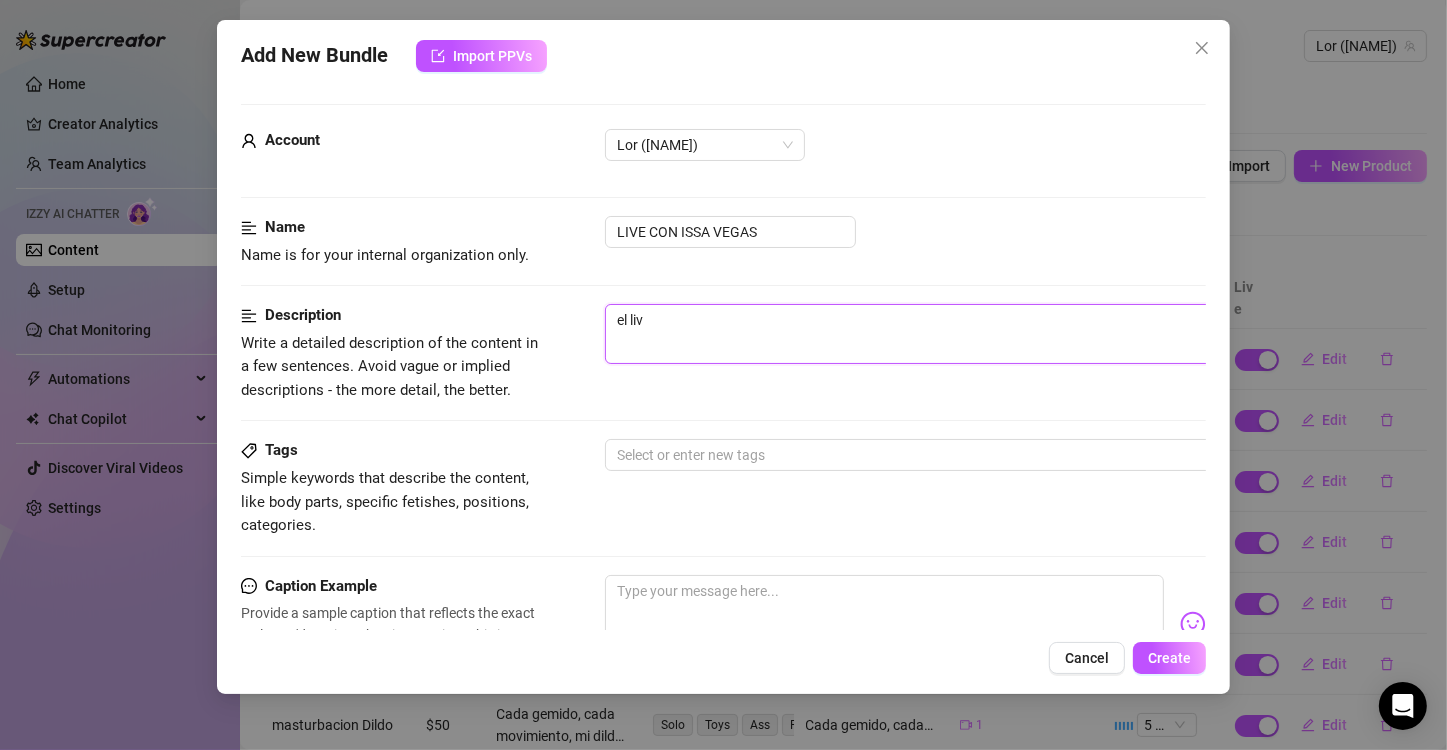 type on "el live" 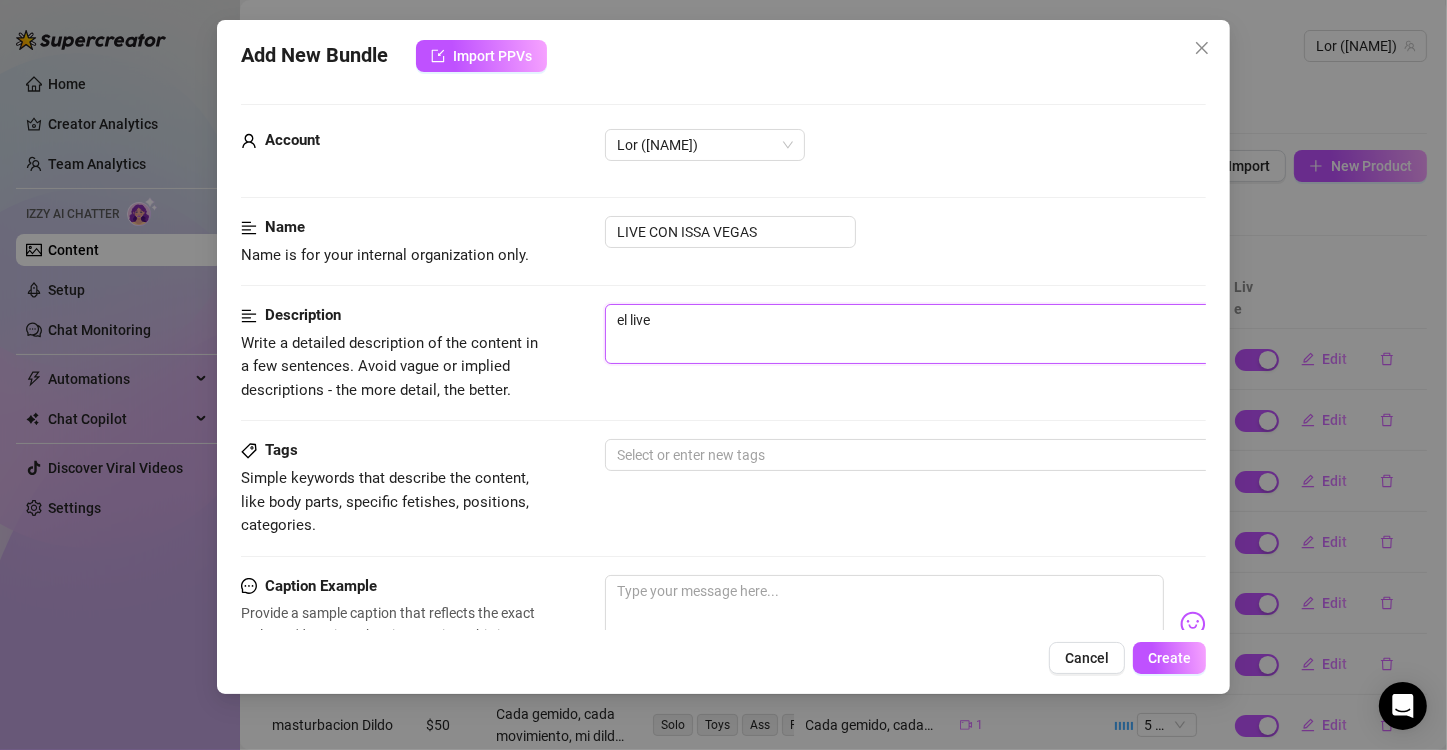 type on "el live" 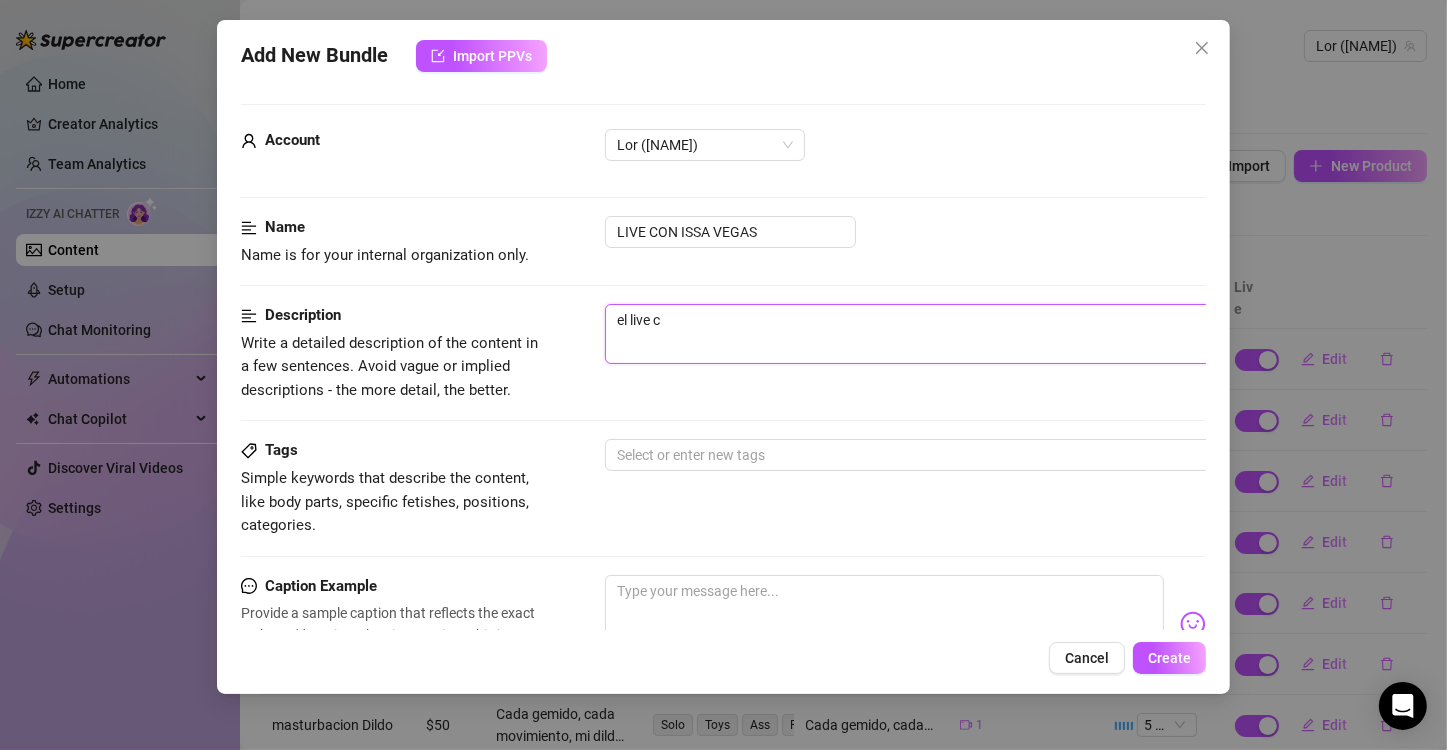 type on "el live co" 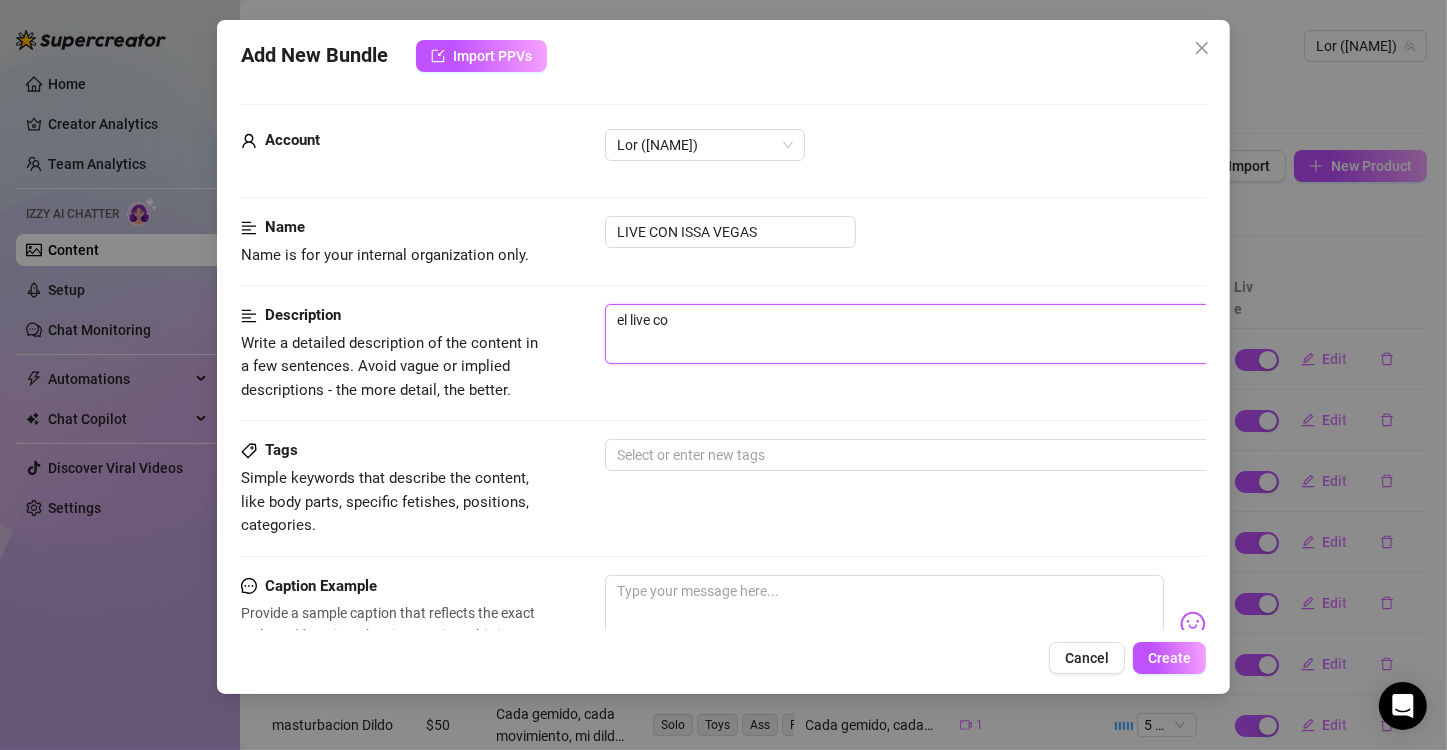 type on "el live con" 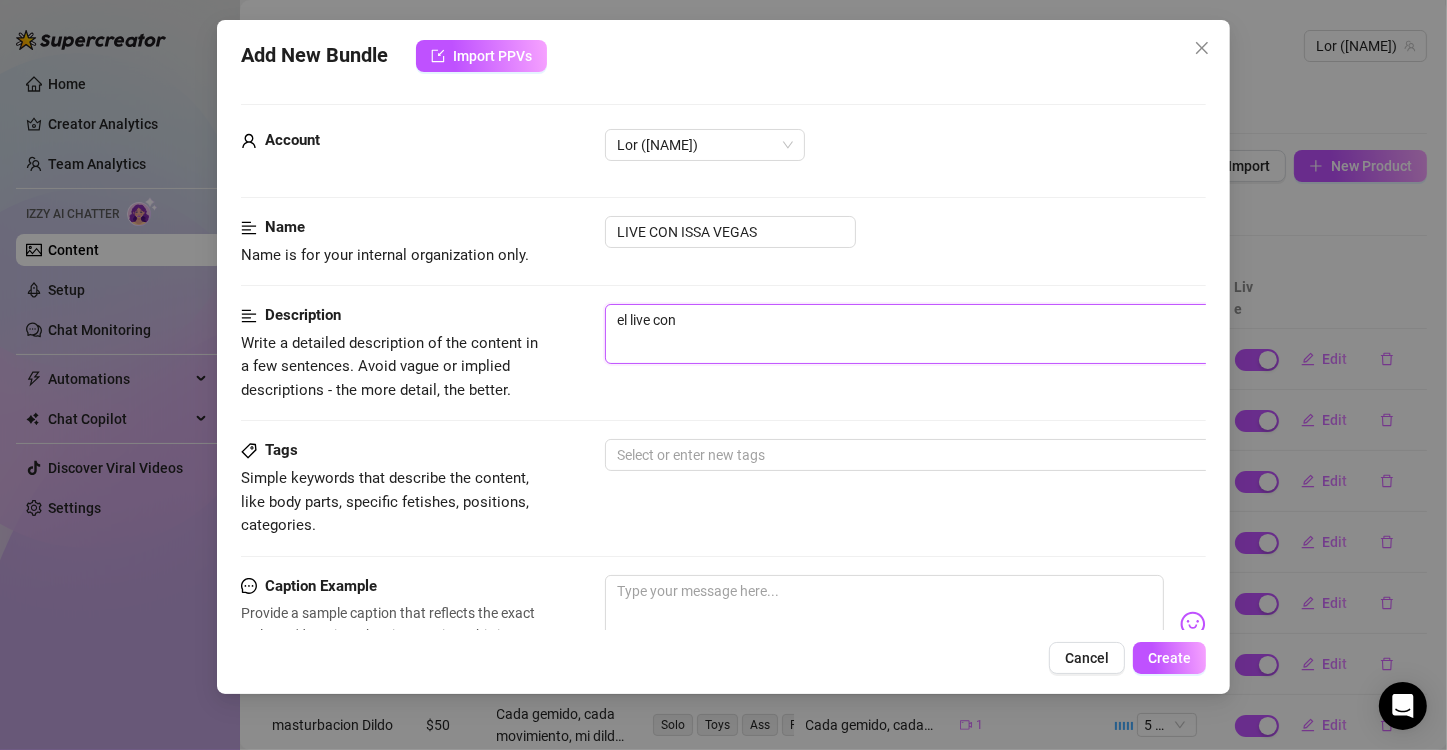 type on "el live con" 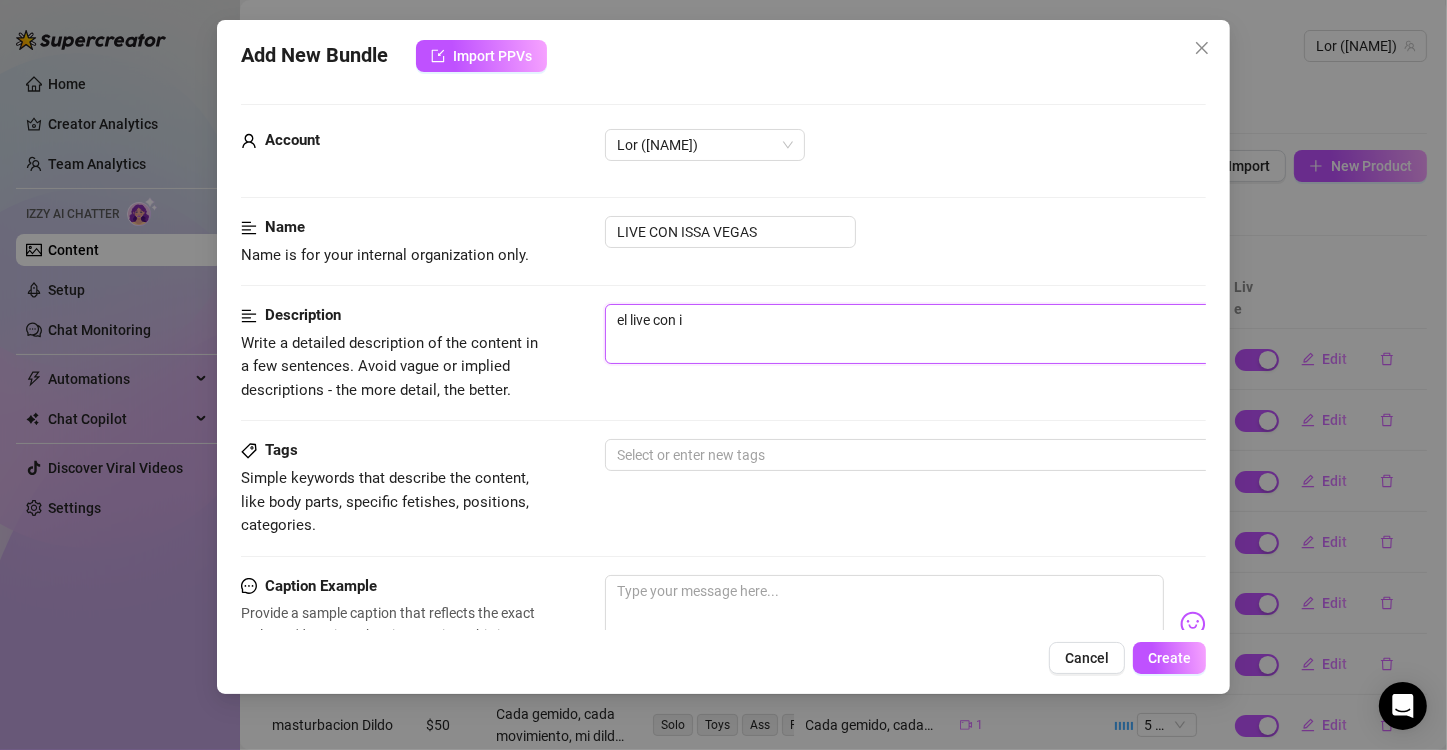 type on "el live con [PERSON]" 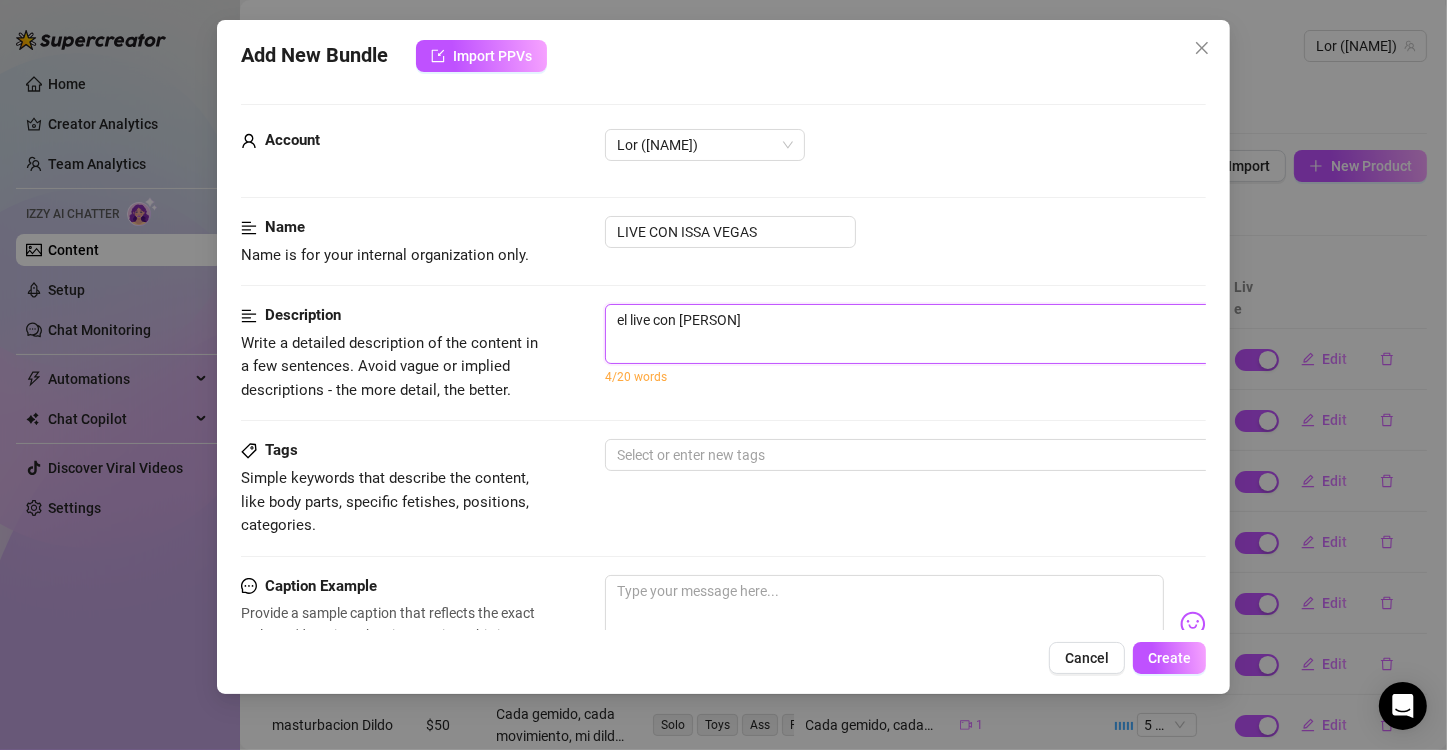 type on "el live con [PERSON]" 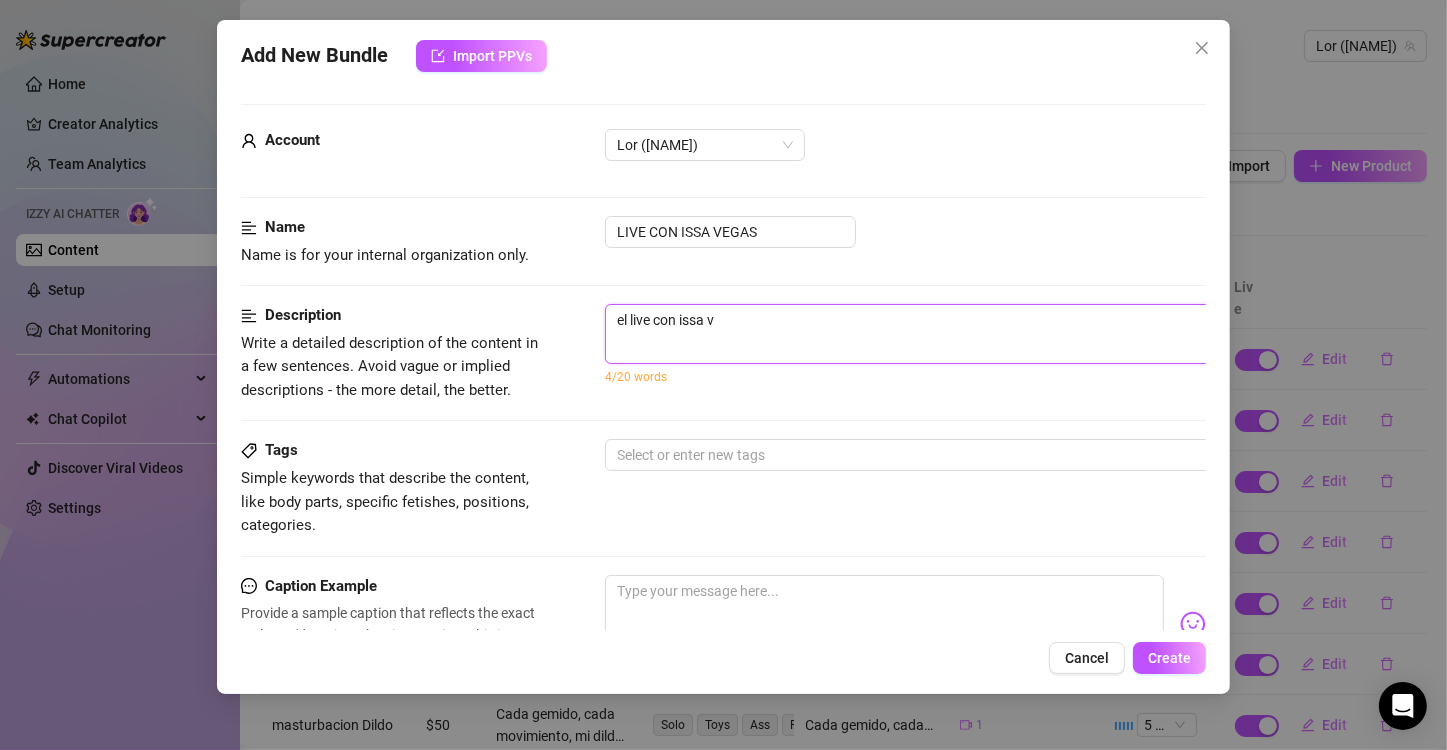 type on "el live con [PERSON]" 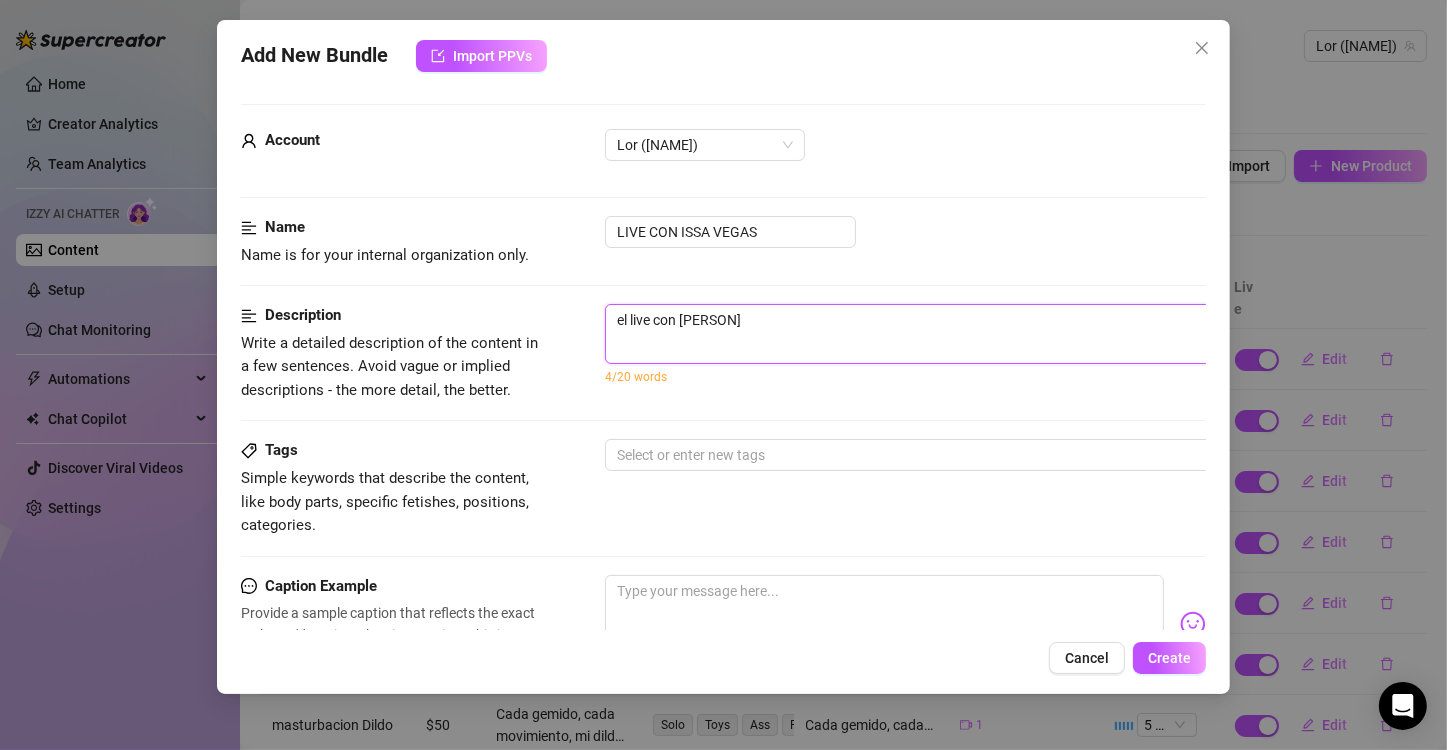 type on "el live con [NAME] veg" 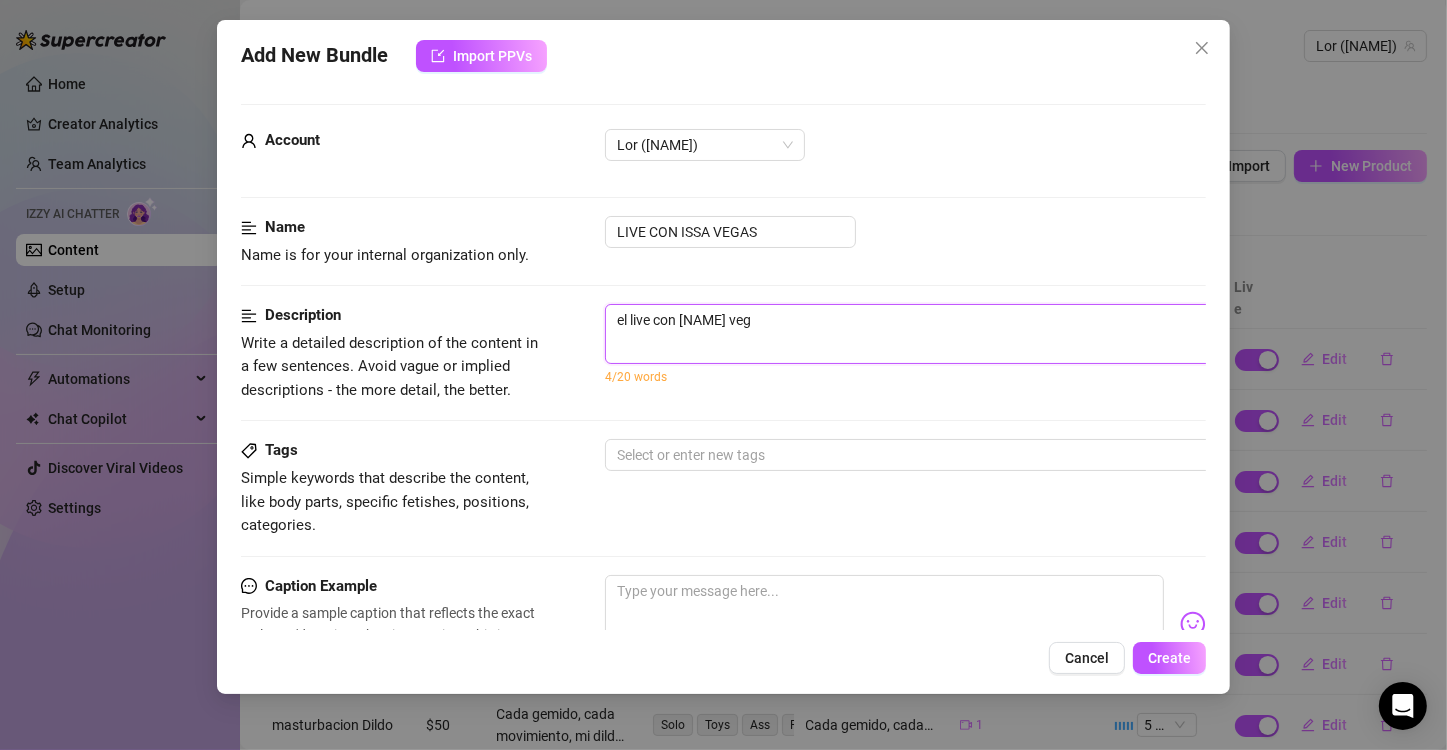type on "el live con [PERSON]" 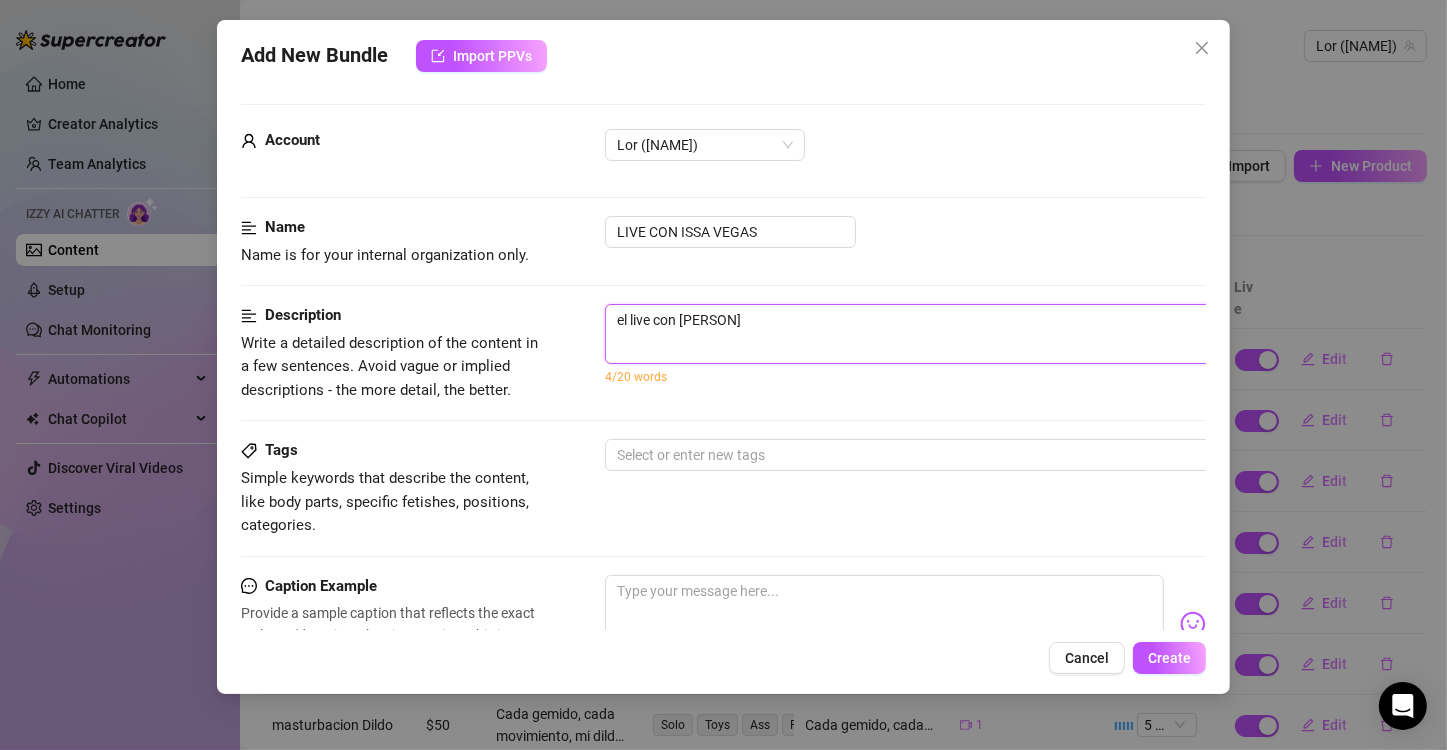 type on "el live con issa vegas" 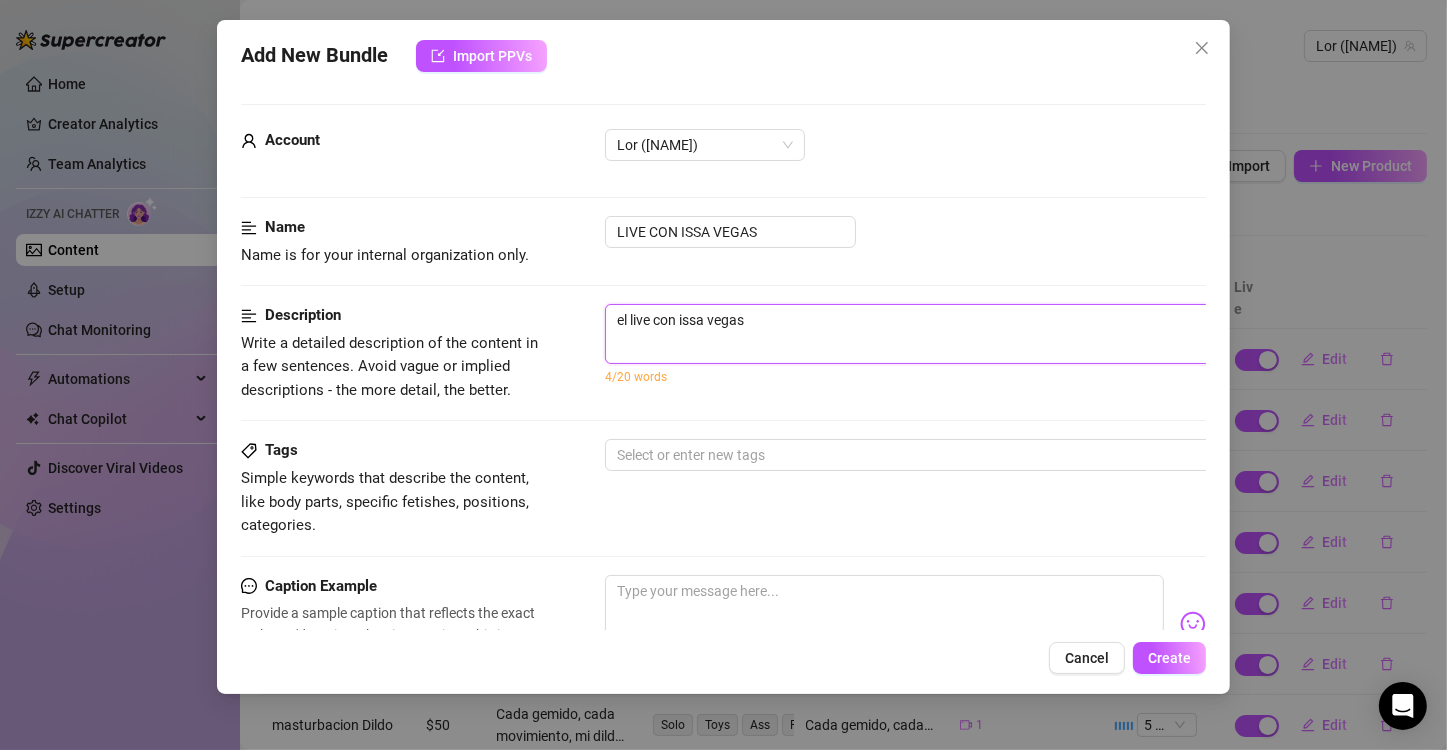 type on "el live con issa vegas" 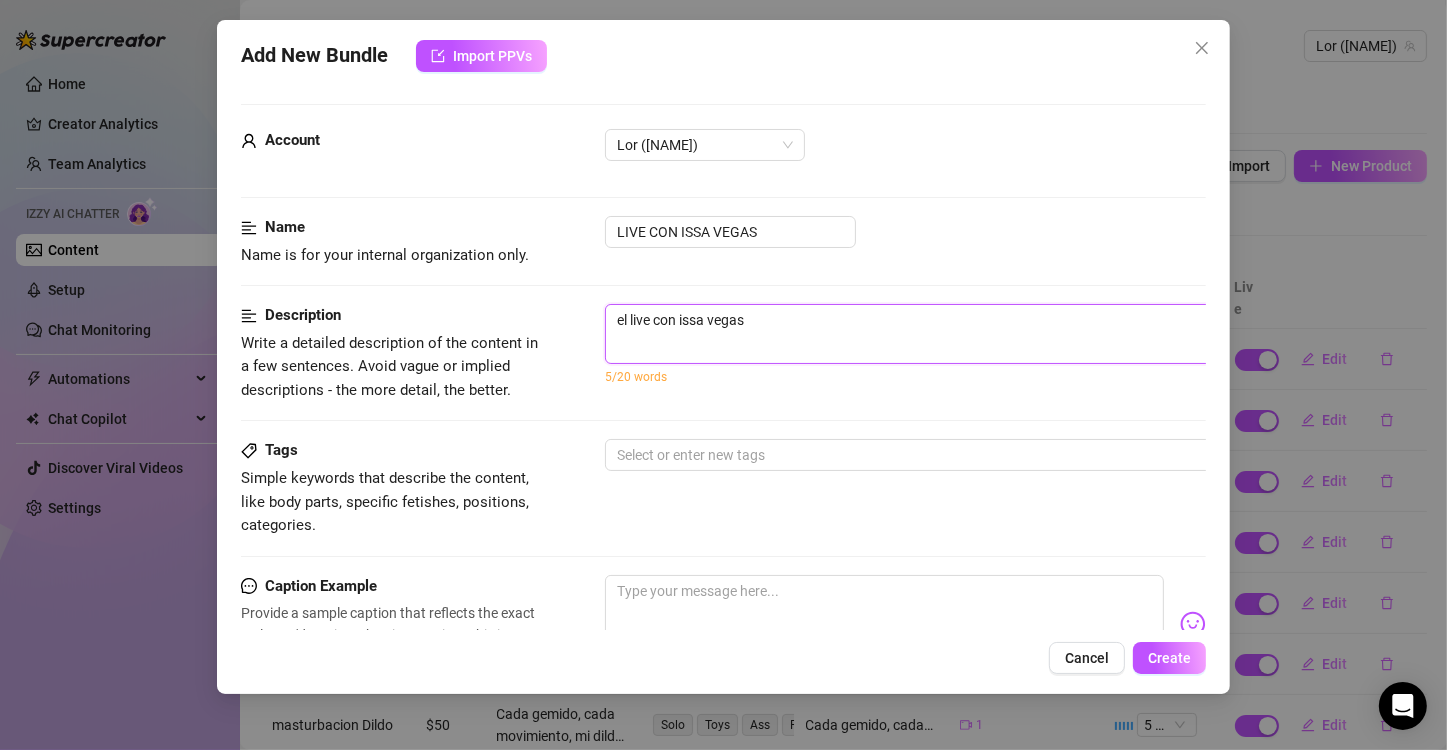 type on "el live con [NAME] ," 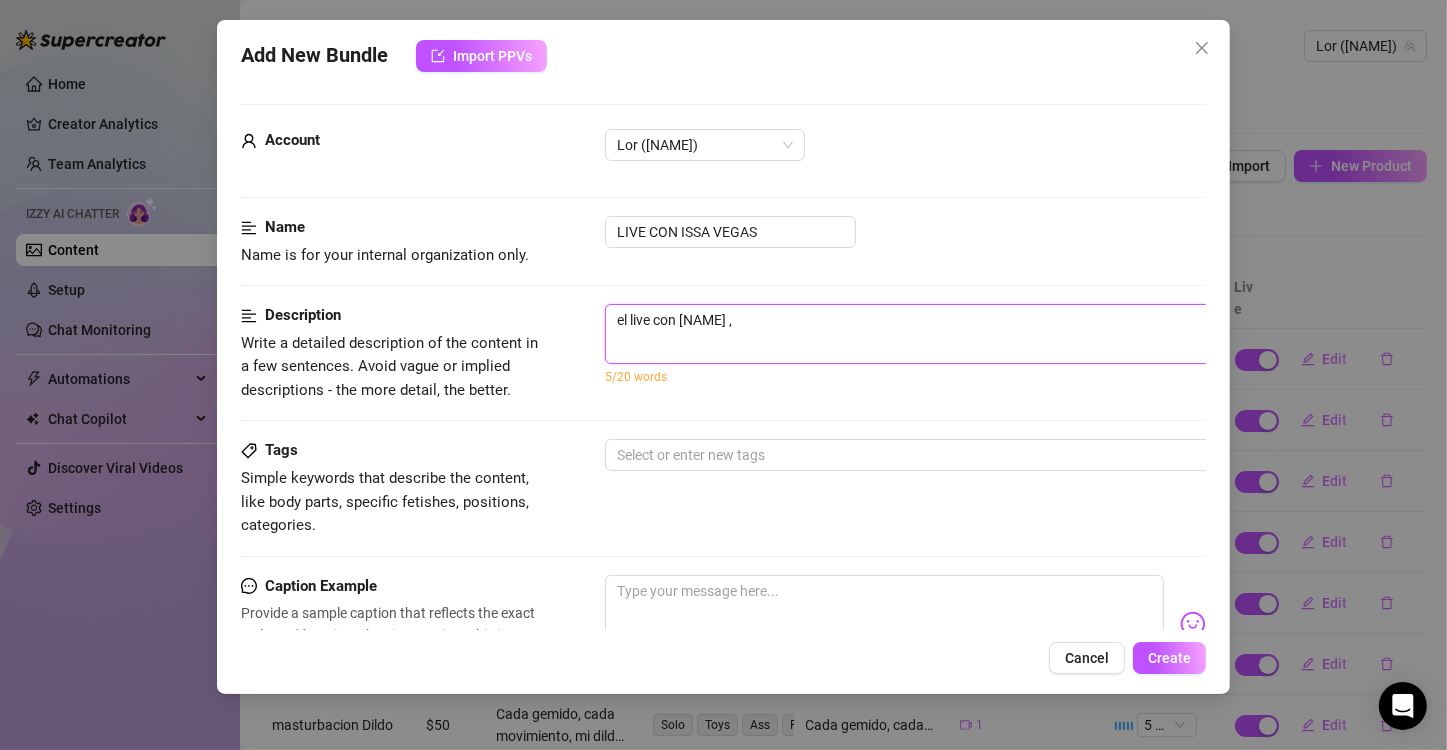 type on "el live con [NAME] ," 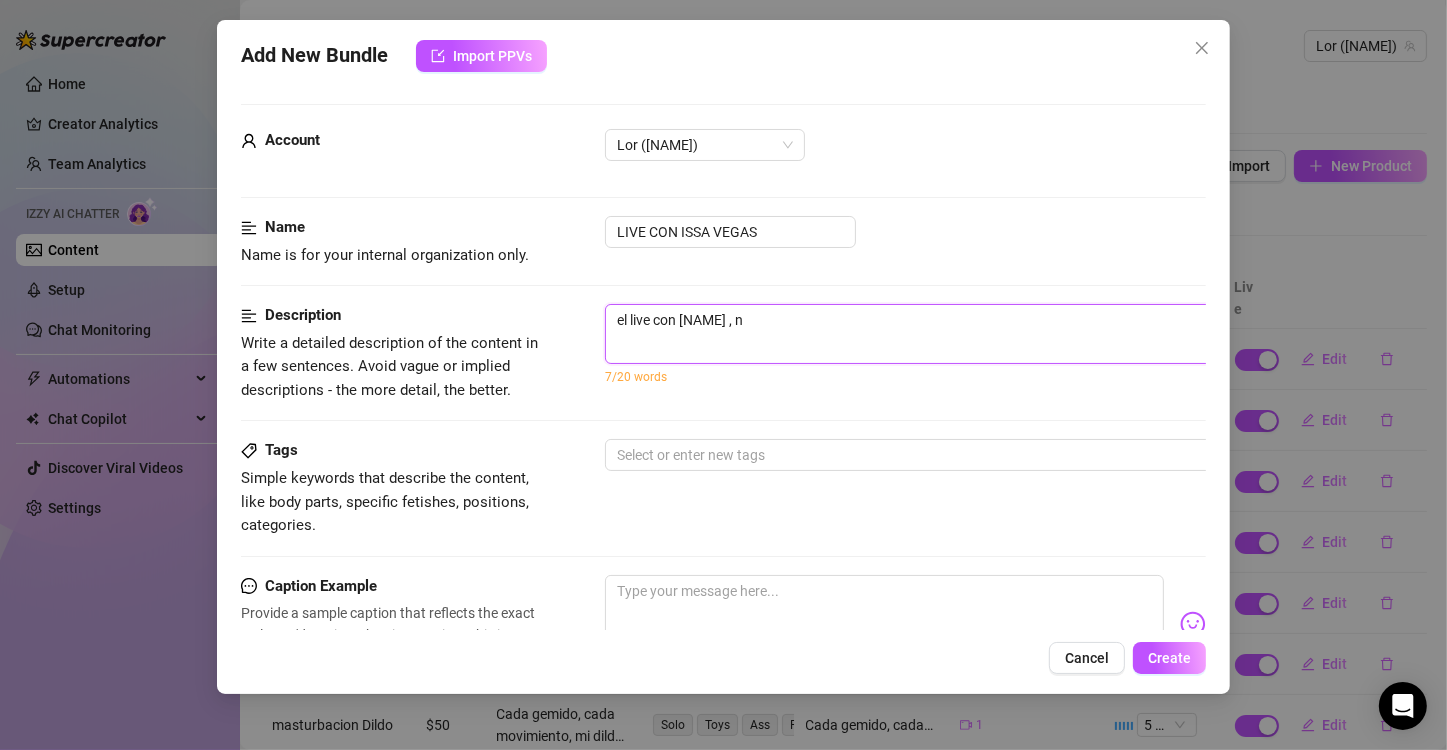 type on "el live con [NAME] ," 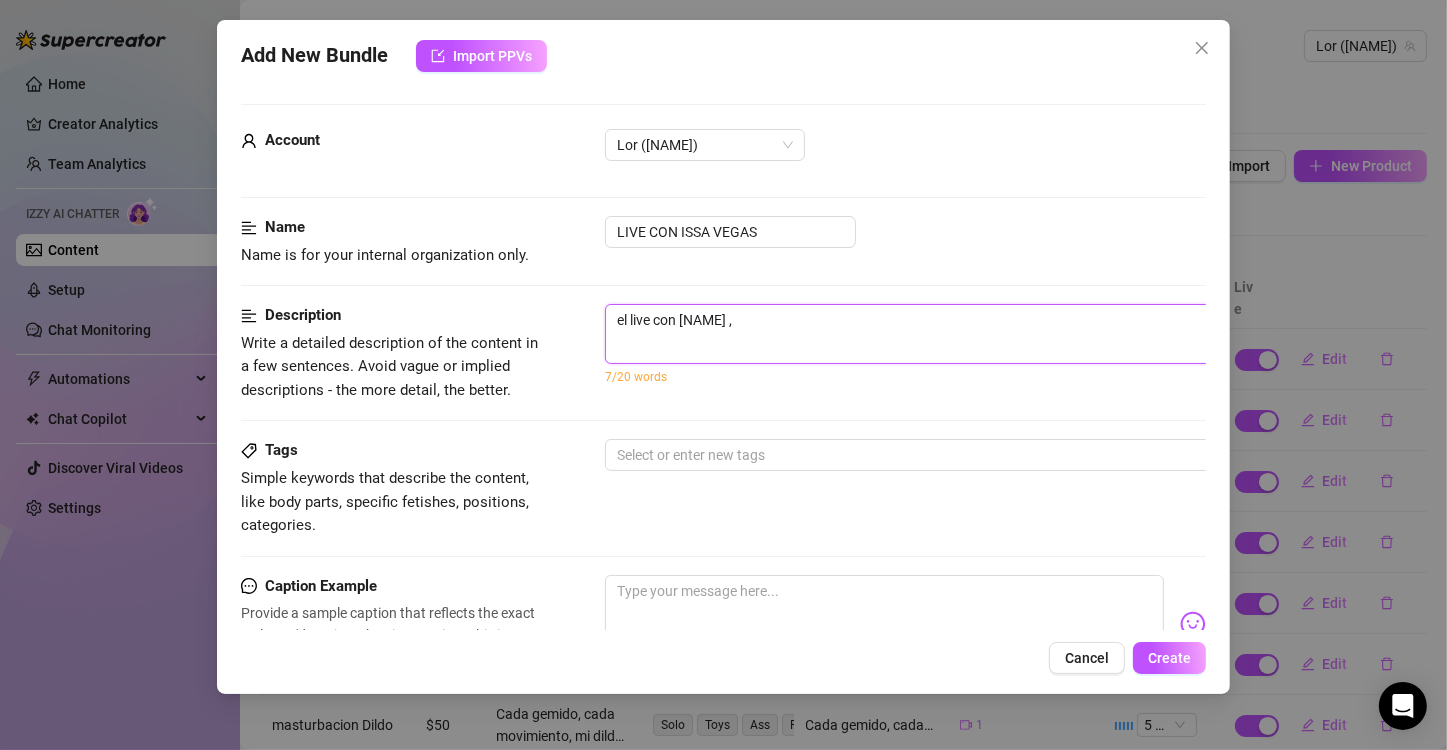 type on "el live con [NAME] ," 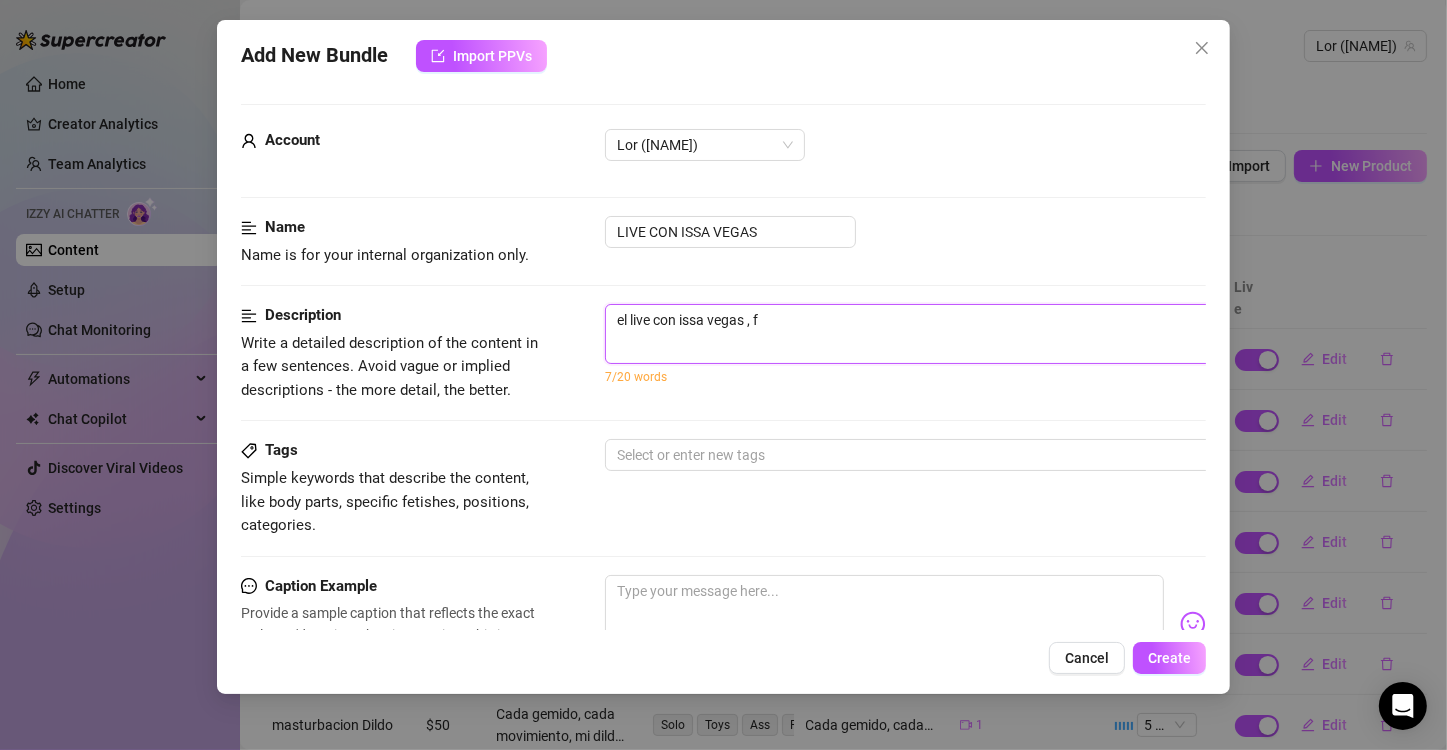 type on "el live con issa vegas , fu" 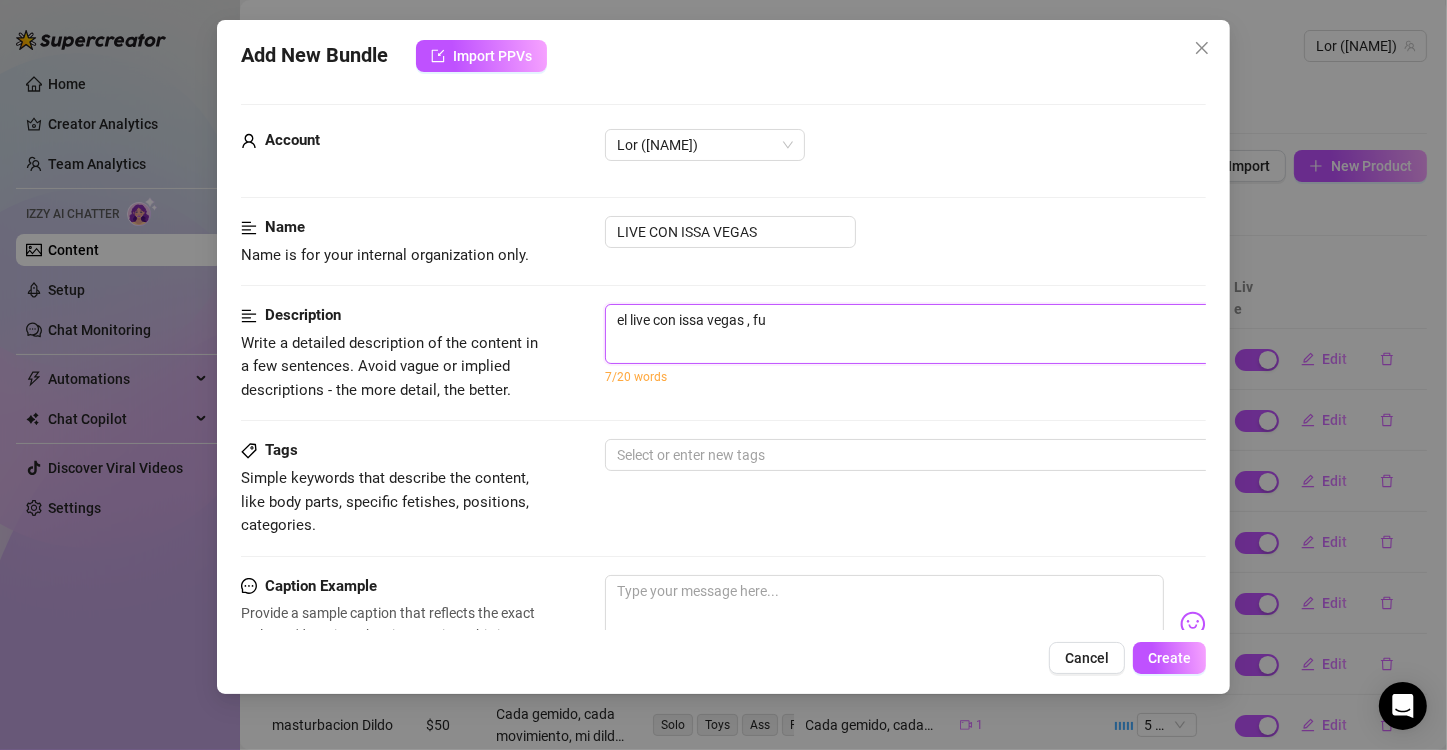 type on "el live con [NAME] , fue" 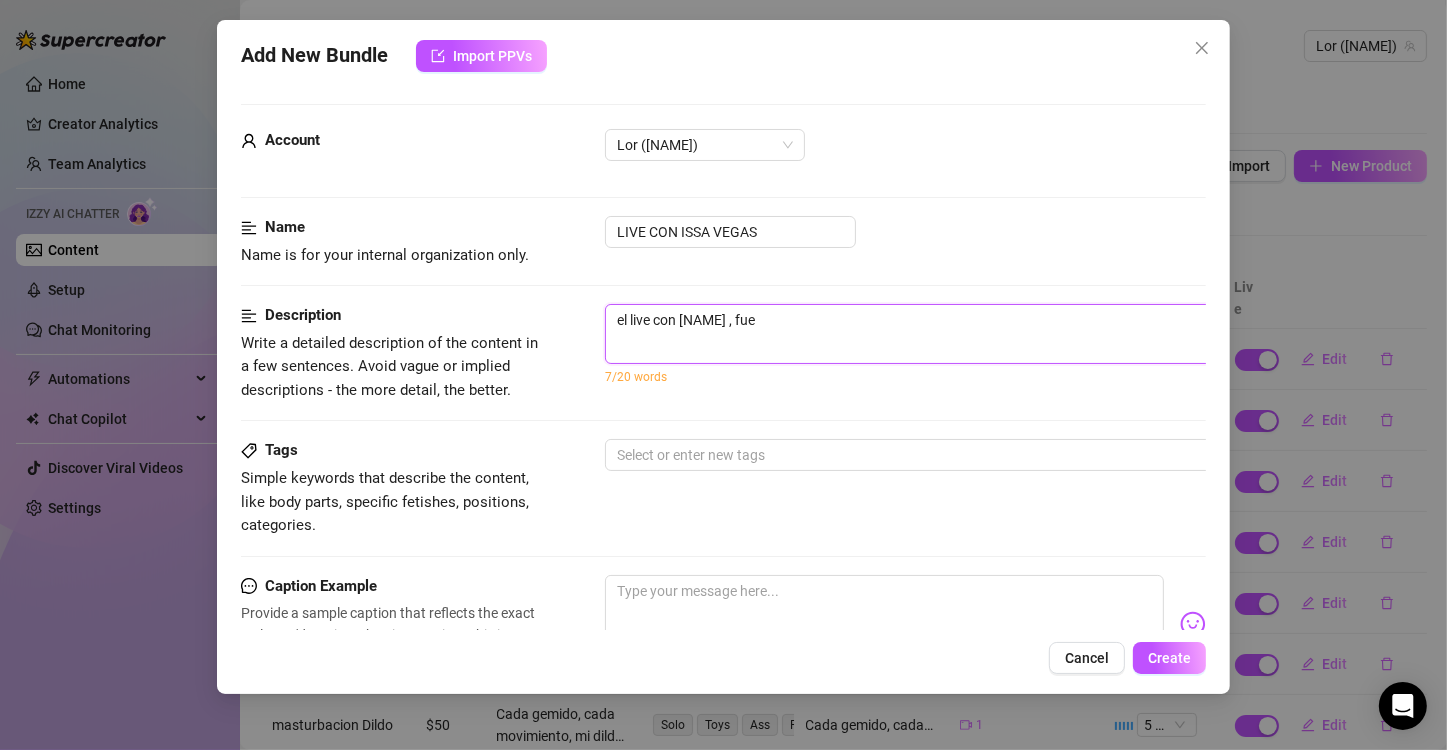 type on "el live con [NAME] , fue" 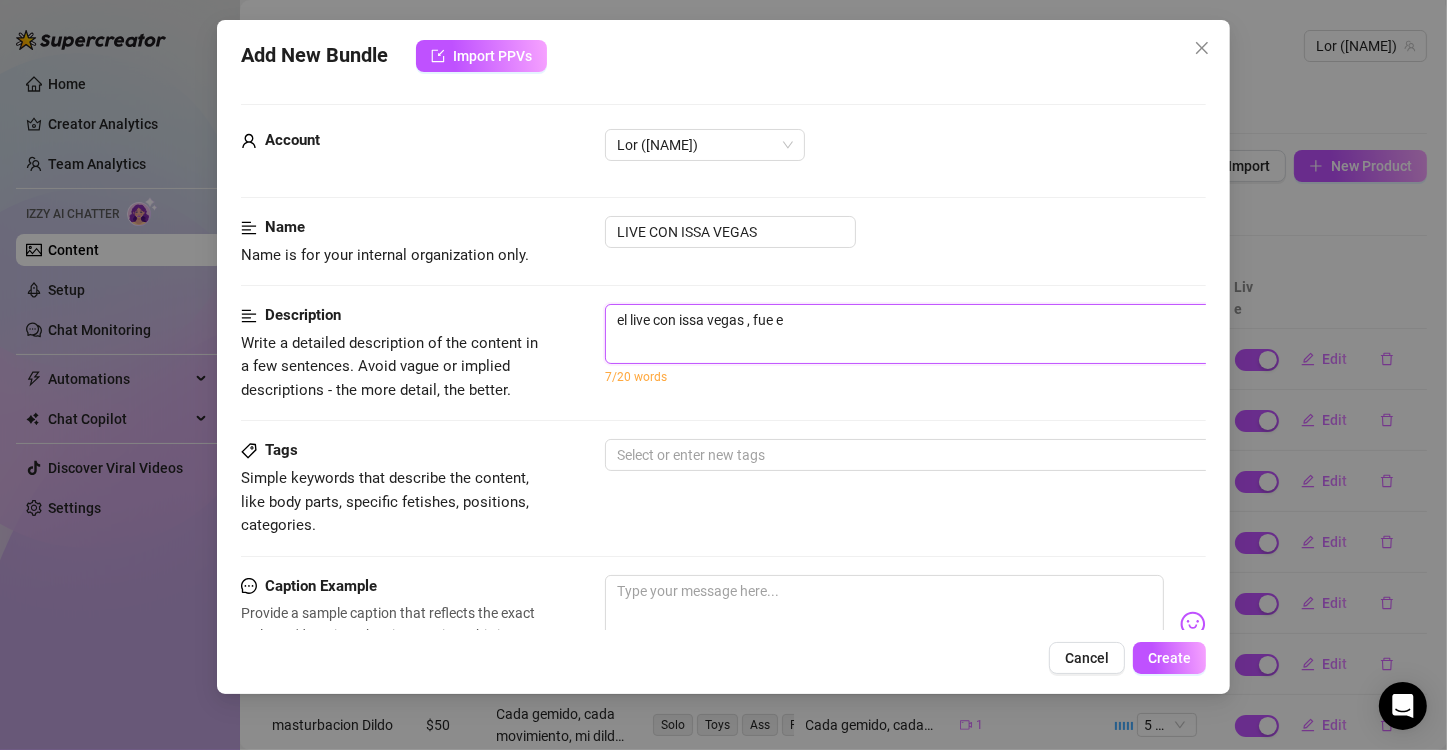 type on "el live con issa vegas , fue en" 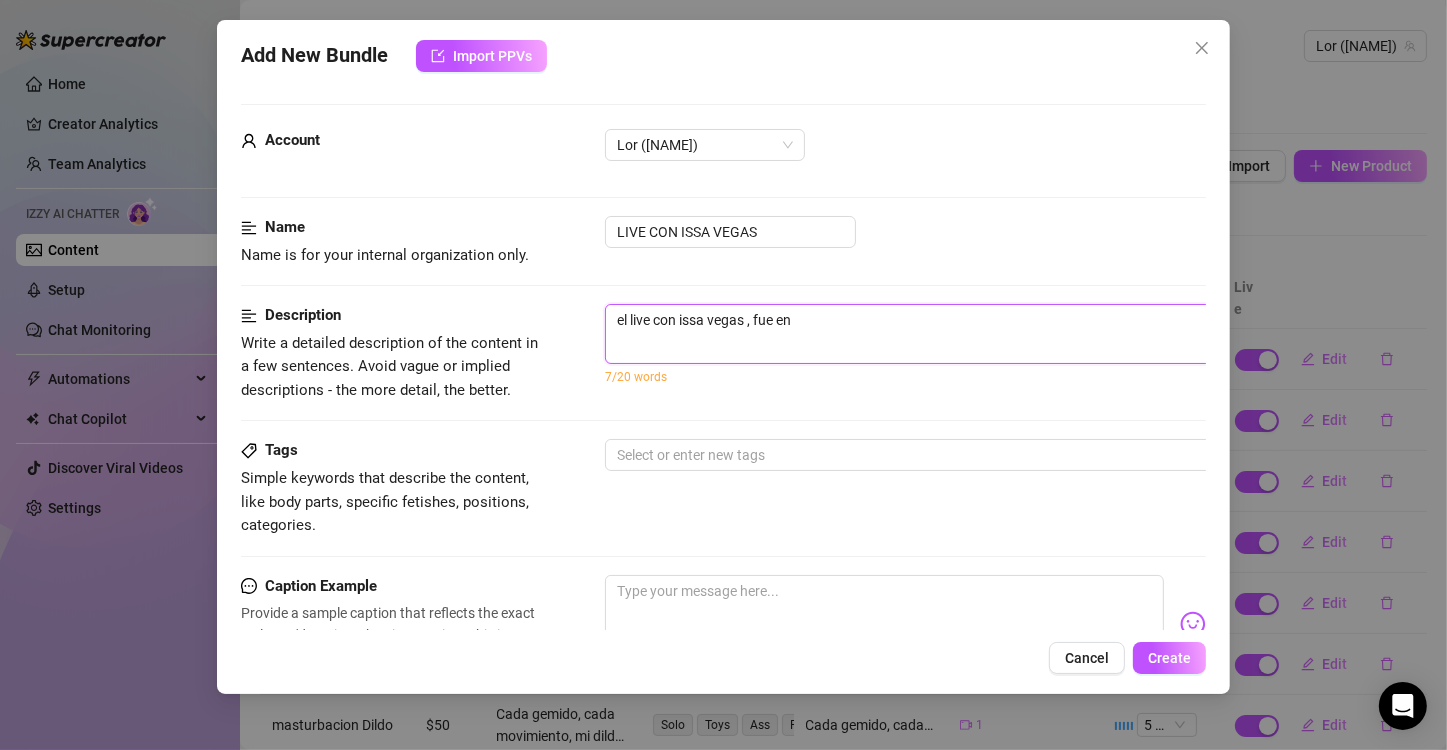 type on "el live con issa vegas , fue en" 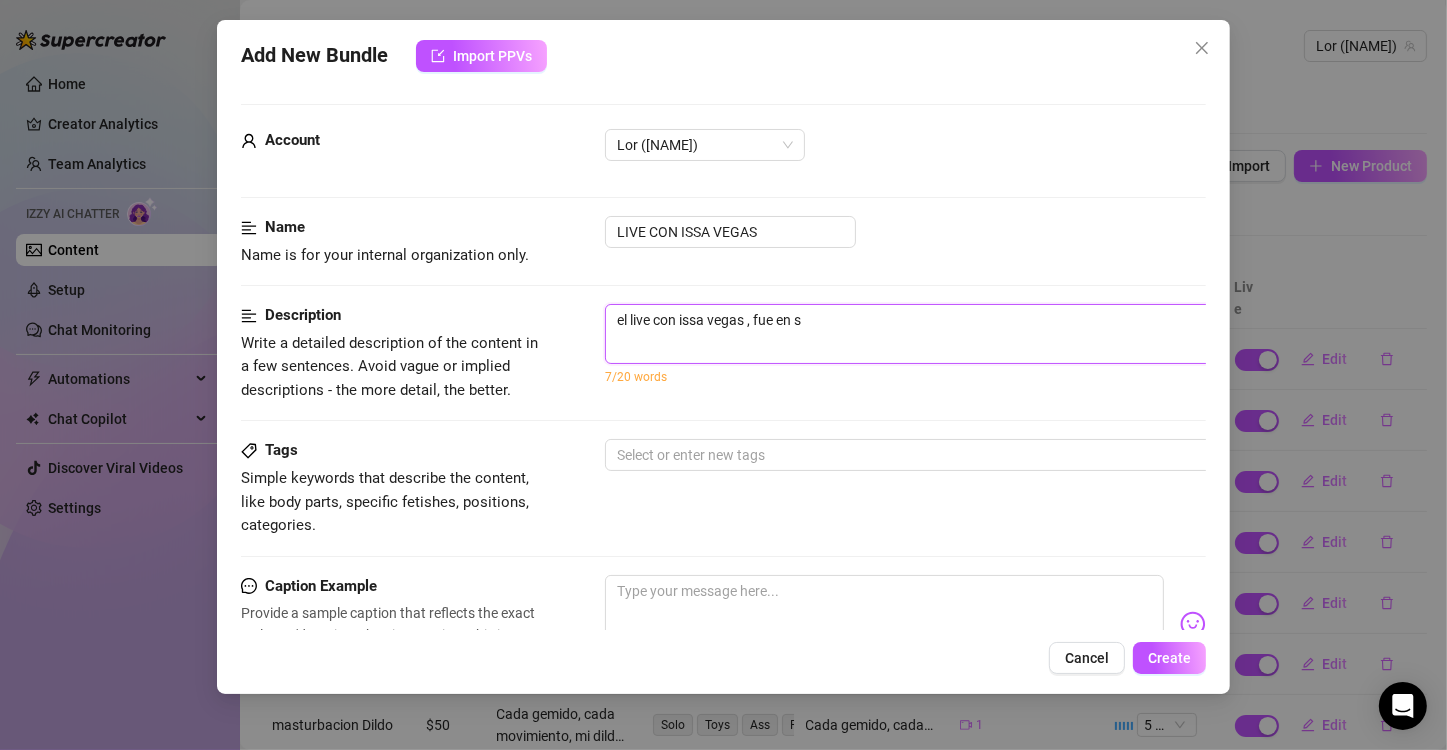 type on "el live con issa vegas , fue en su" 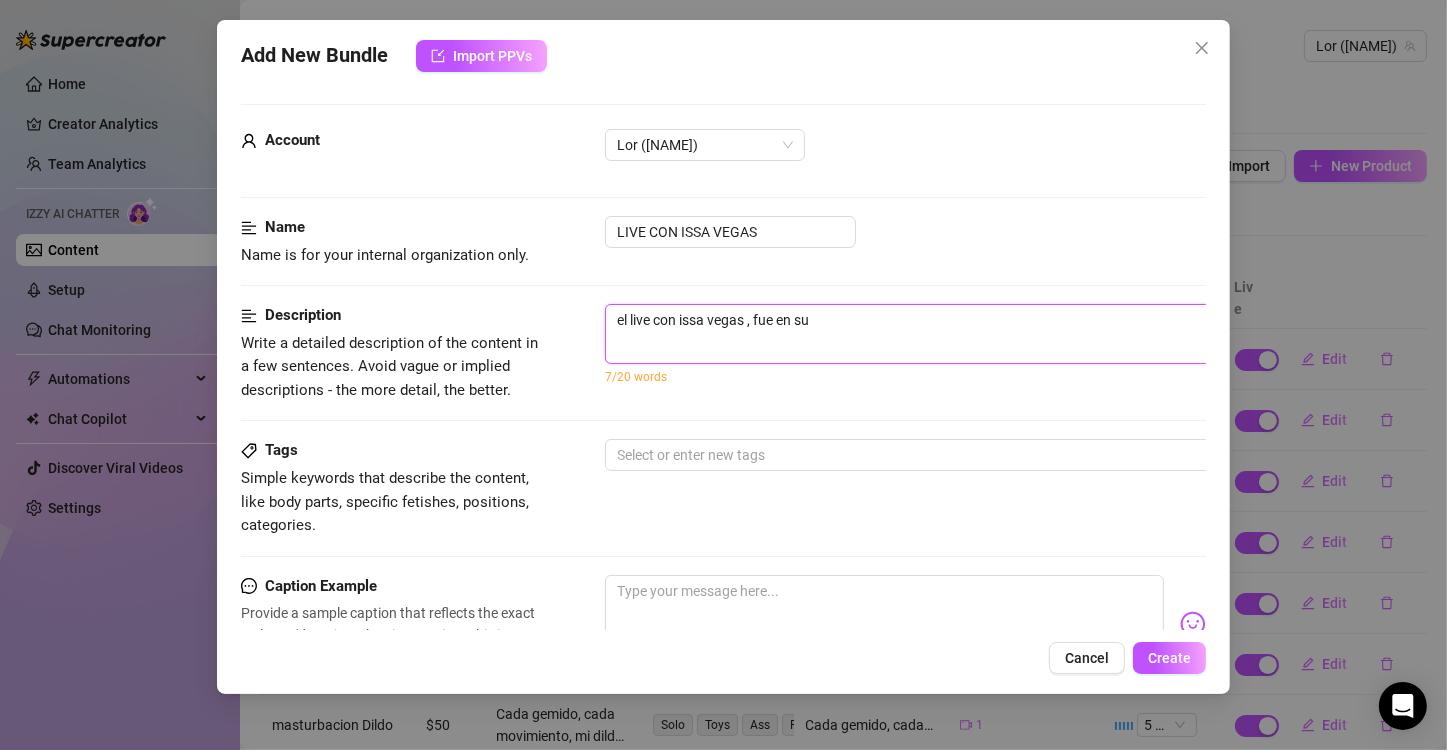 type on "el live con issa vegas , fue en su" 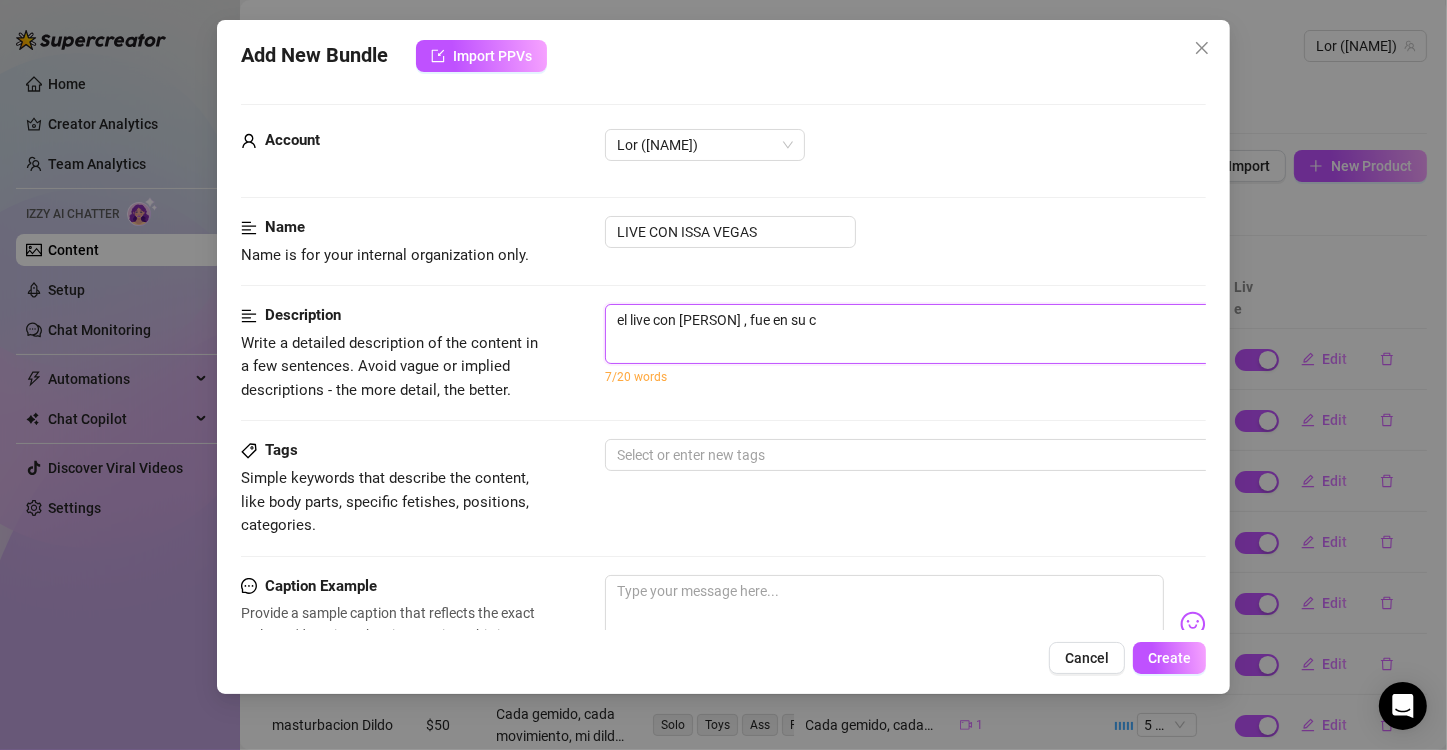 type on "el live con [NAME] , fue en su cu" 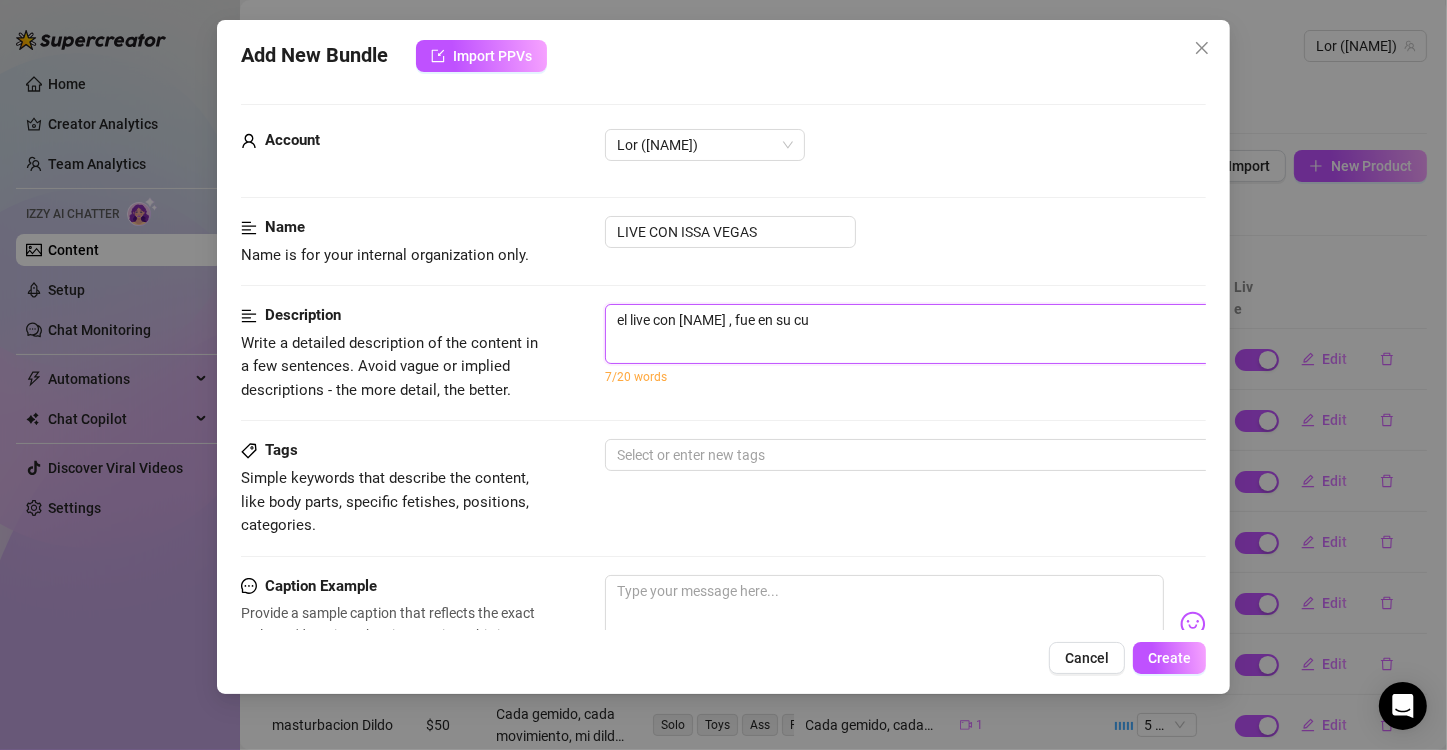 type on "el live con issa vegas , fue en su cuenta y ella n" 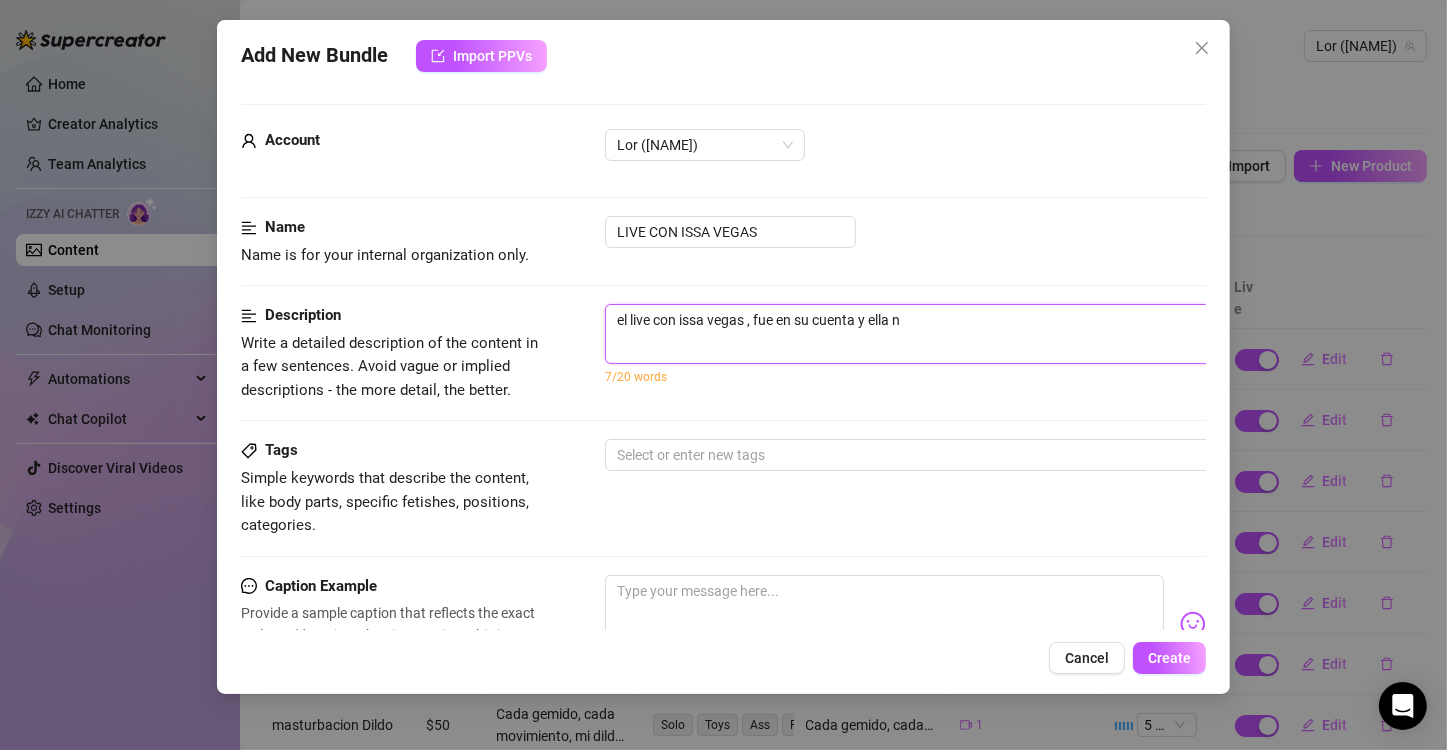 type on "el live con issa vegas , fue en su cuen" 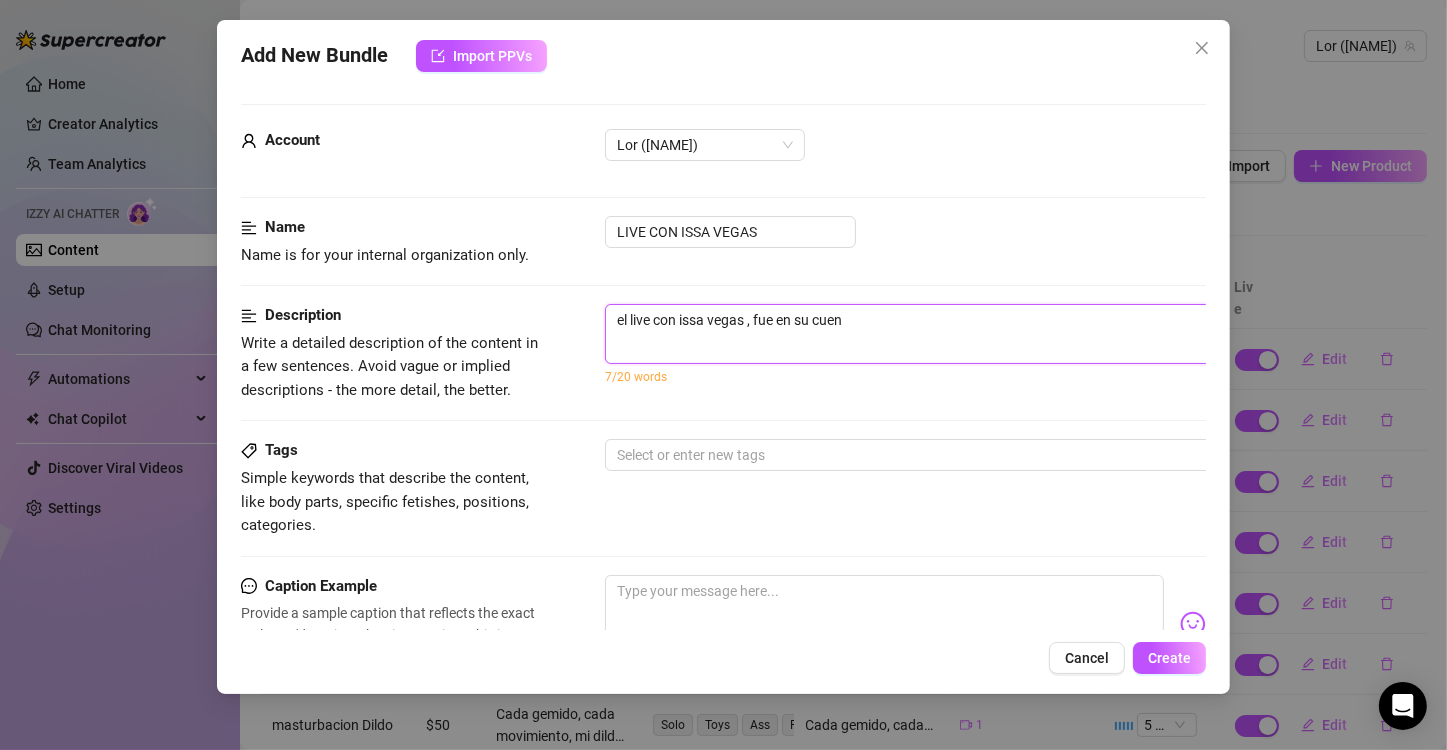 type on "el live con issa vegas , fue en su cuent" 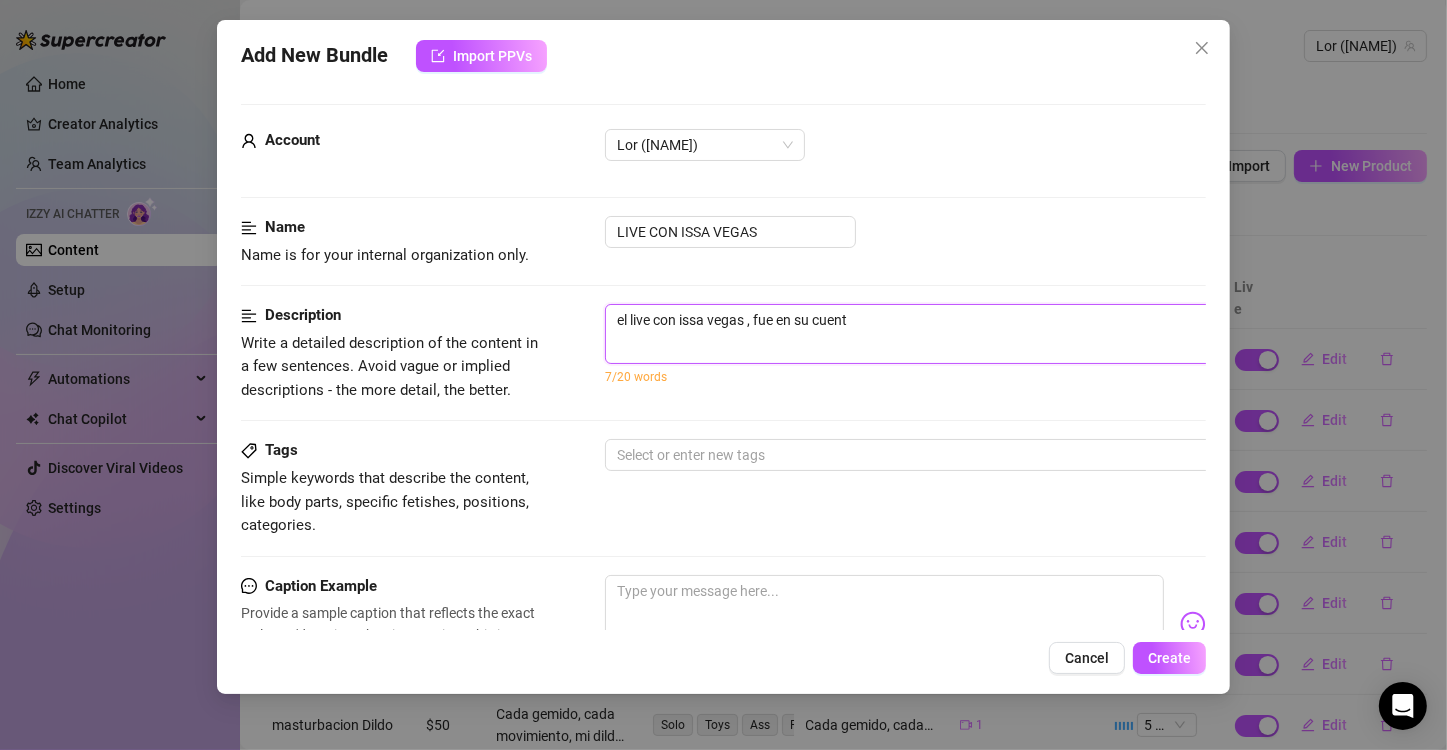type on "el live con issa vegas , fue en su cuenta" 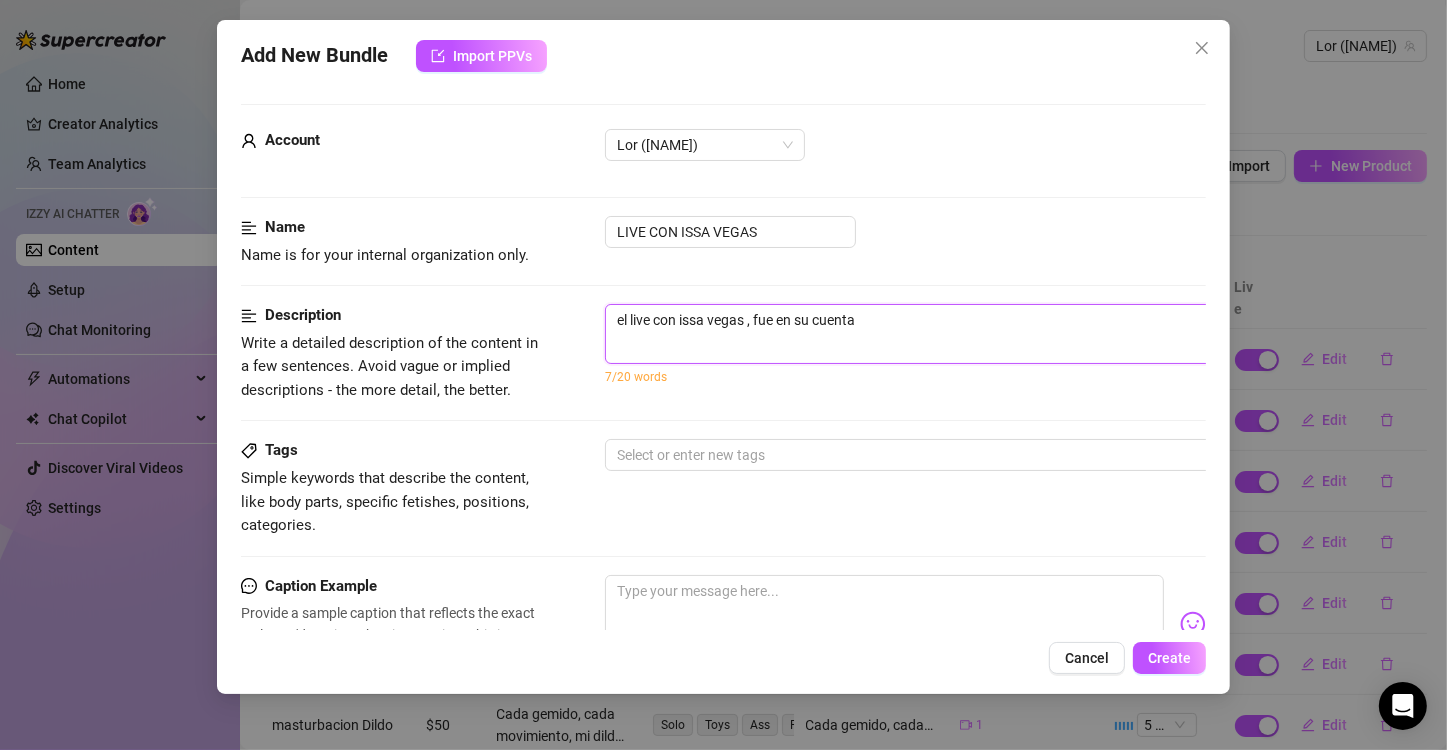 type on "el live con issa vegas , fue en su cuenta" 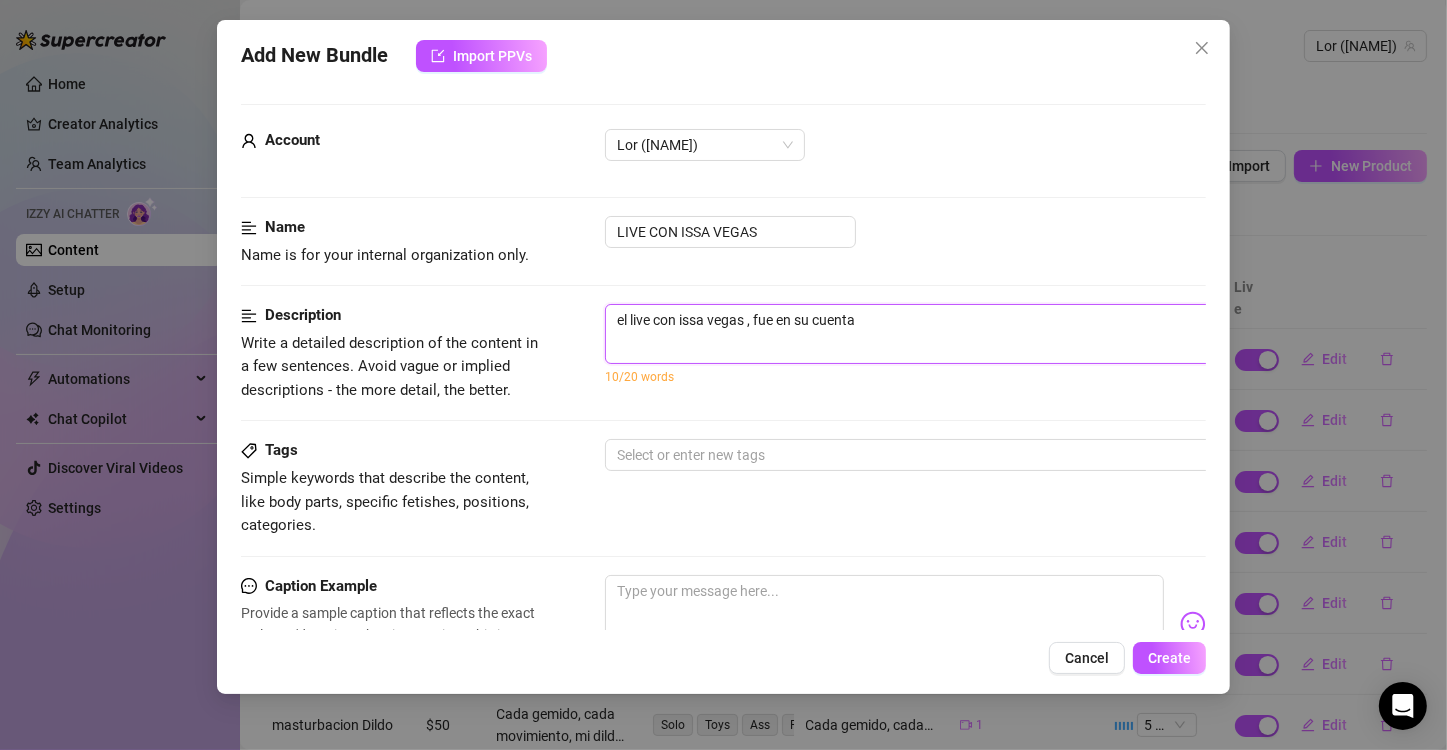 type on "el live con [PERSON] , fue en su cuenta y" 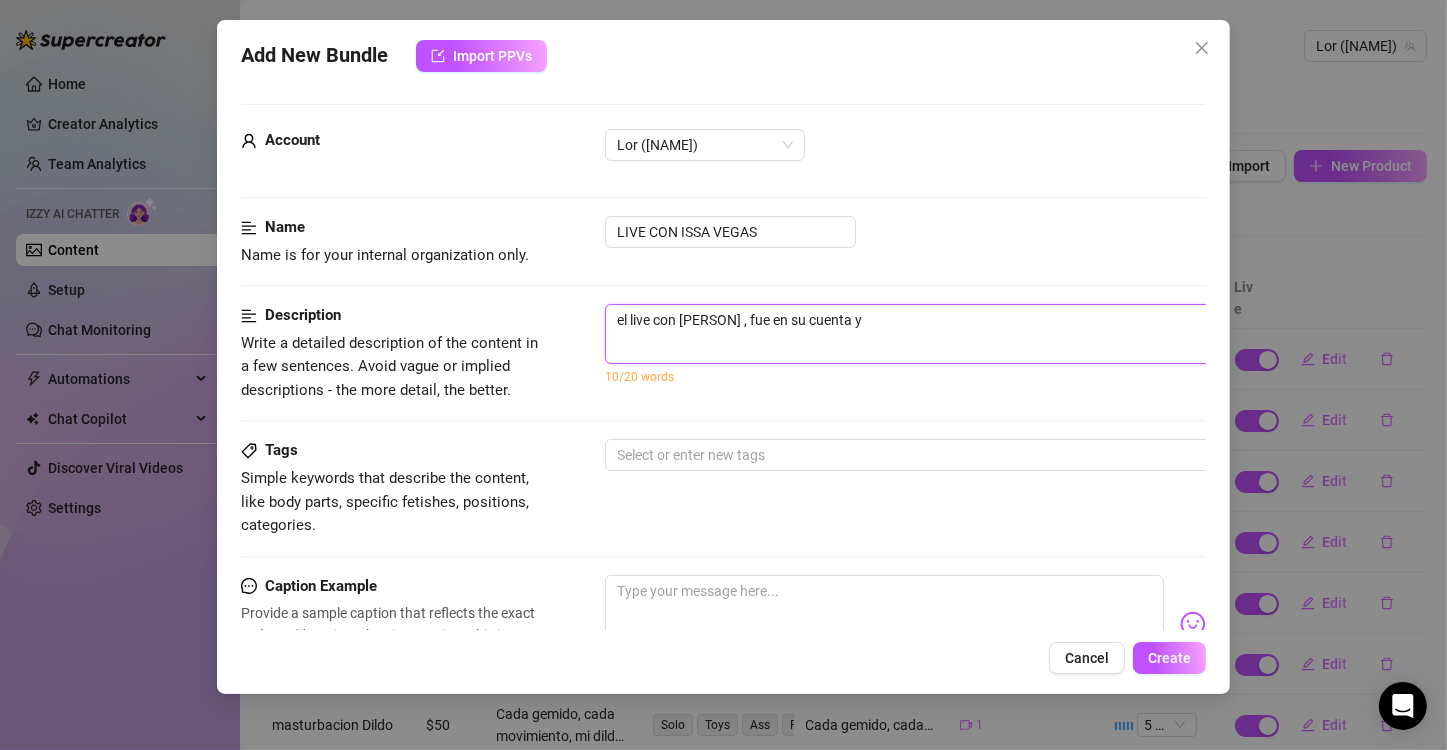type on "el live con [PERSON] , fue en su cuenta y" 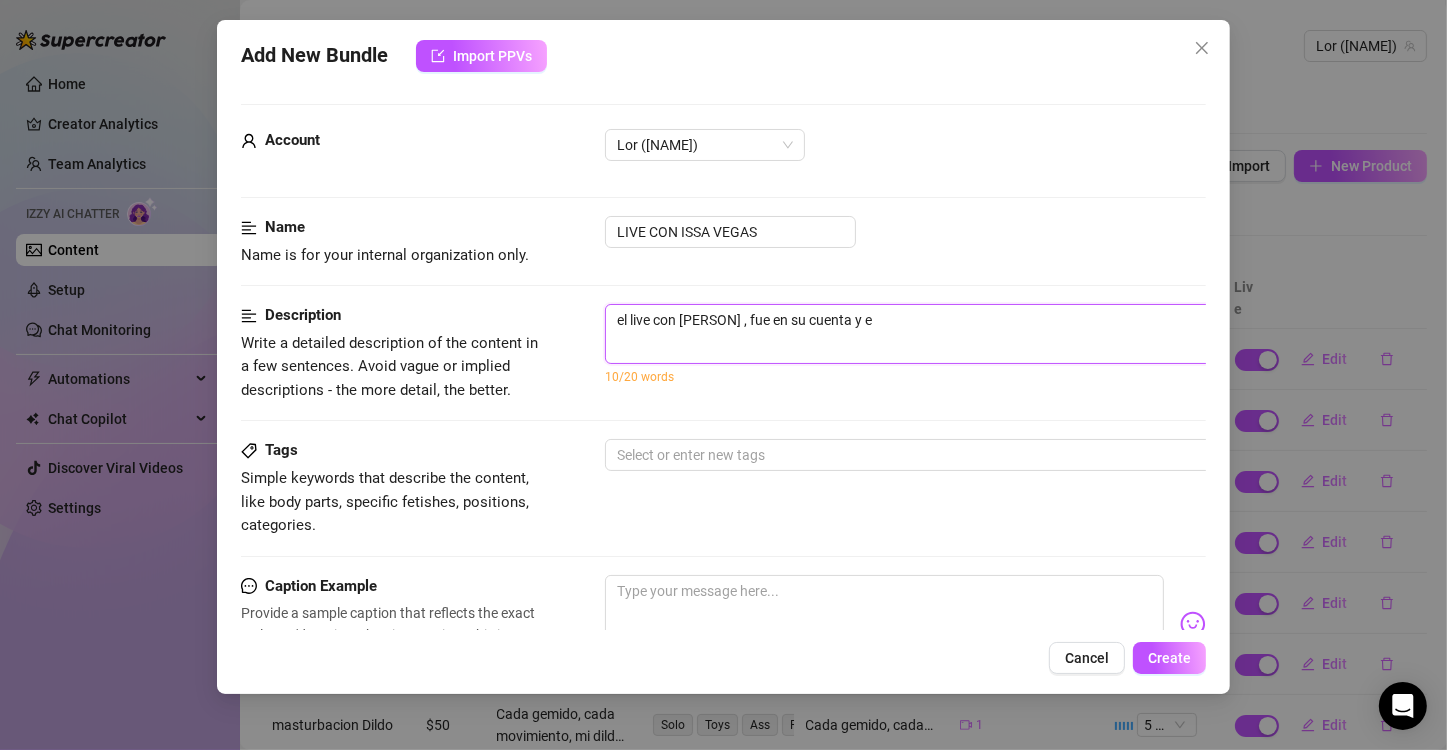 type on "el live con issa vegas , fue en su cuenta y el" 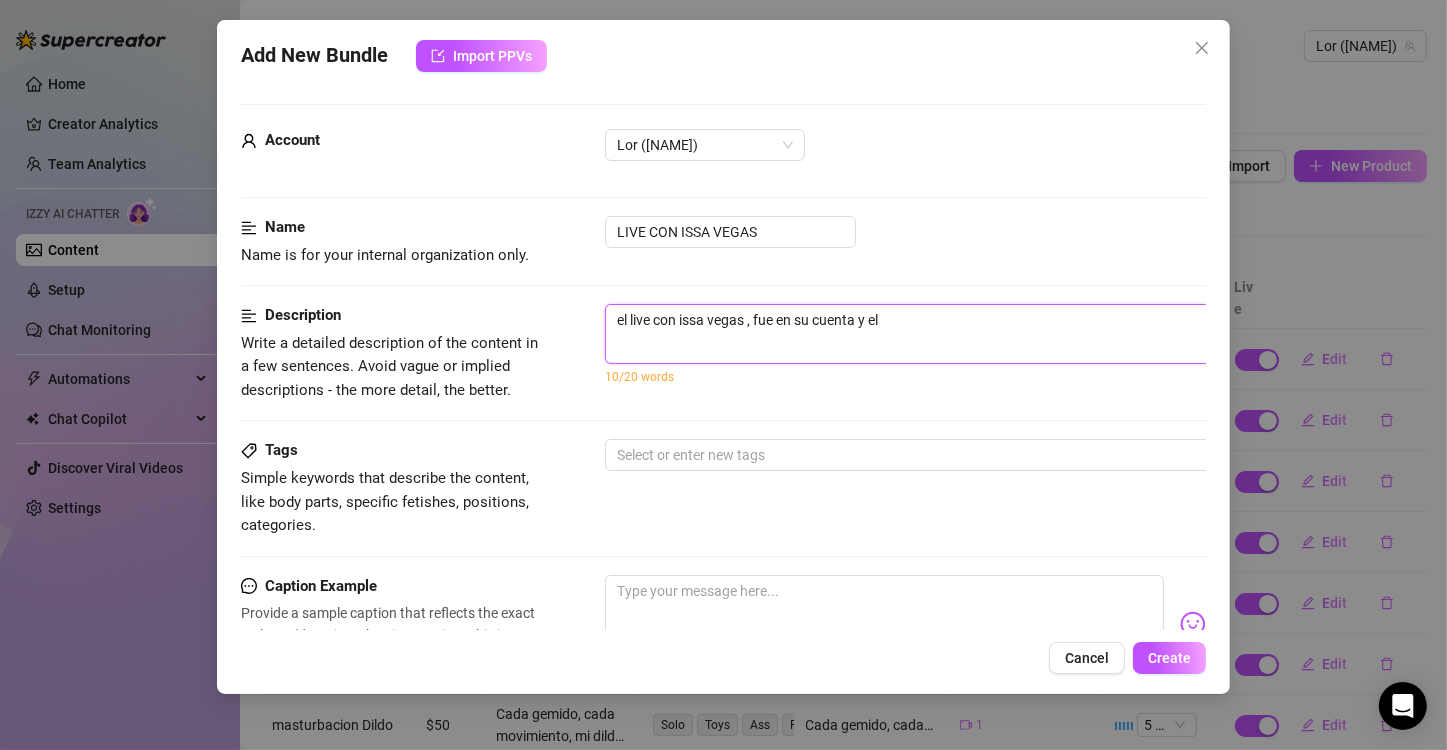 type on "el live con [PERSON] , fue en su cuenta y ell" 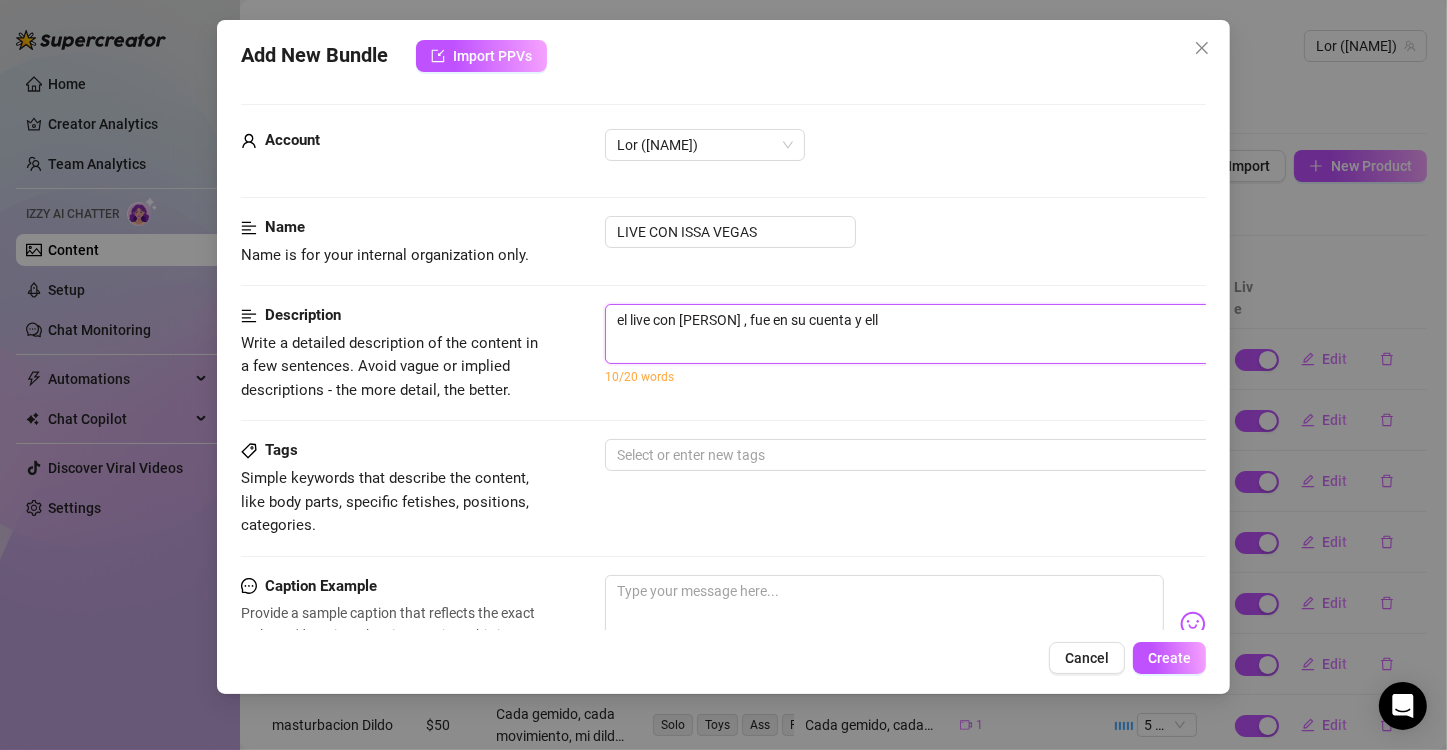 type on "el live con [PERSON] , fue en su cuenta y ella" 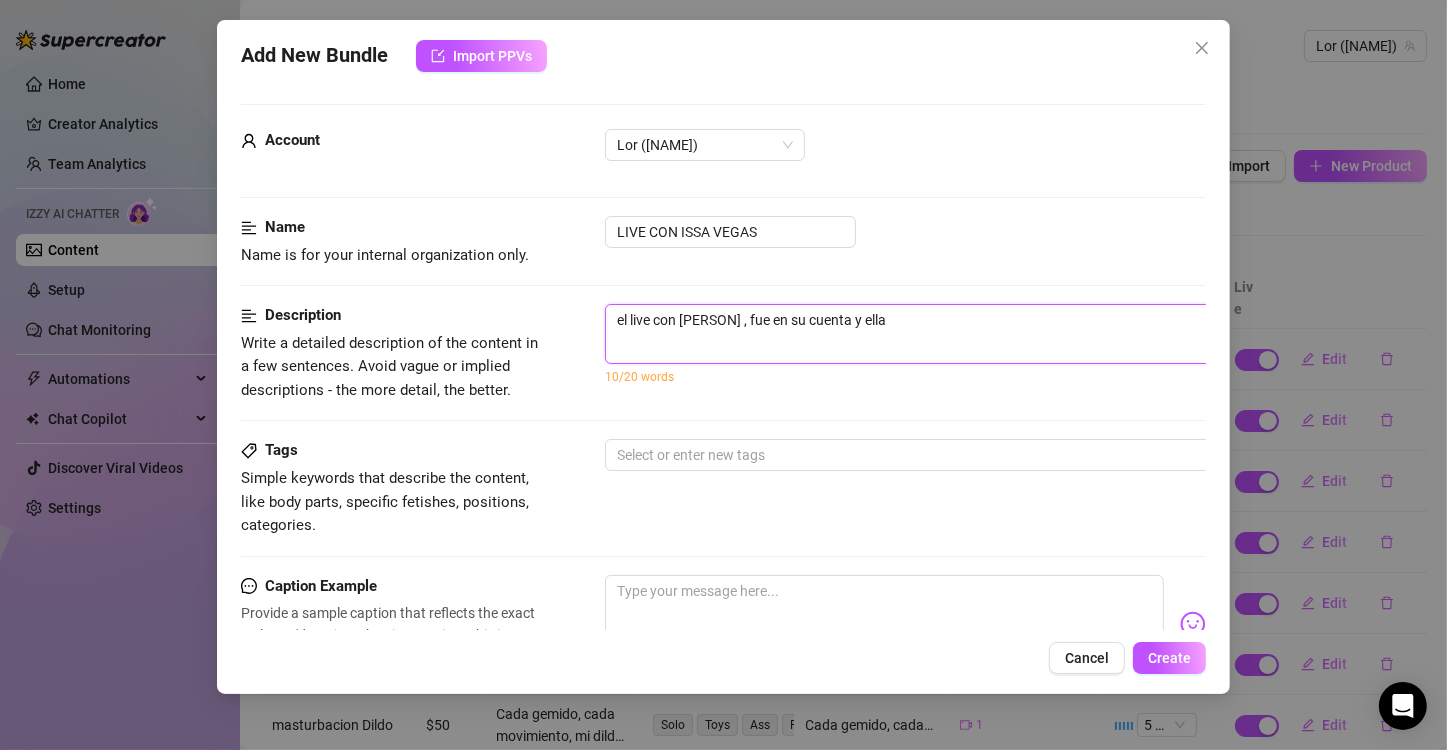 type on "el live con [PERSON] , fue en su cuenta y ella" 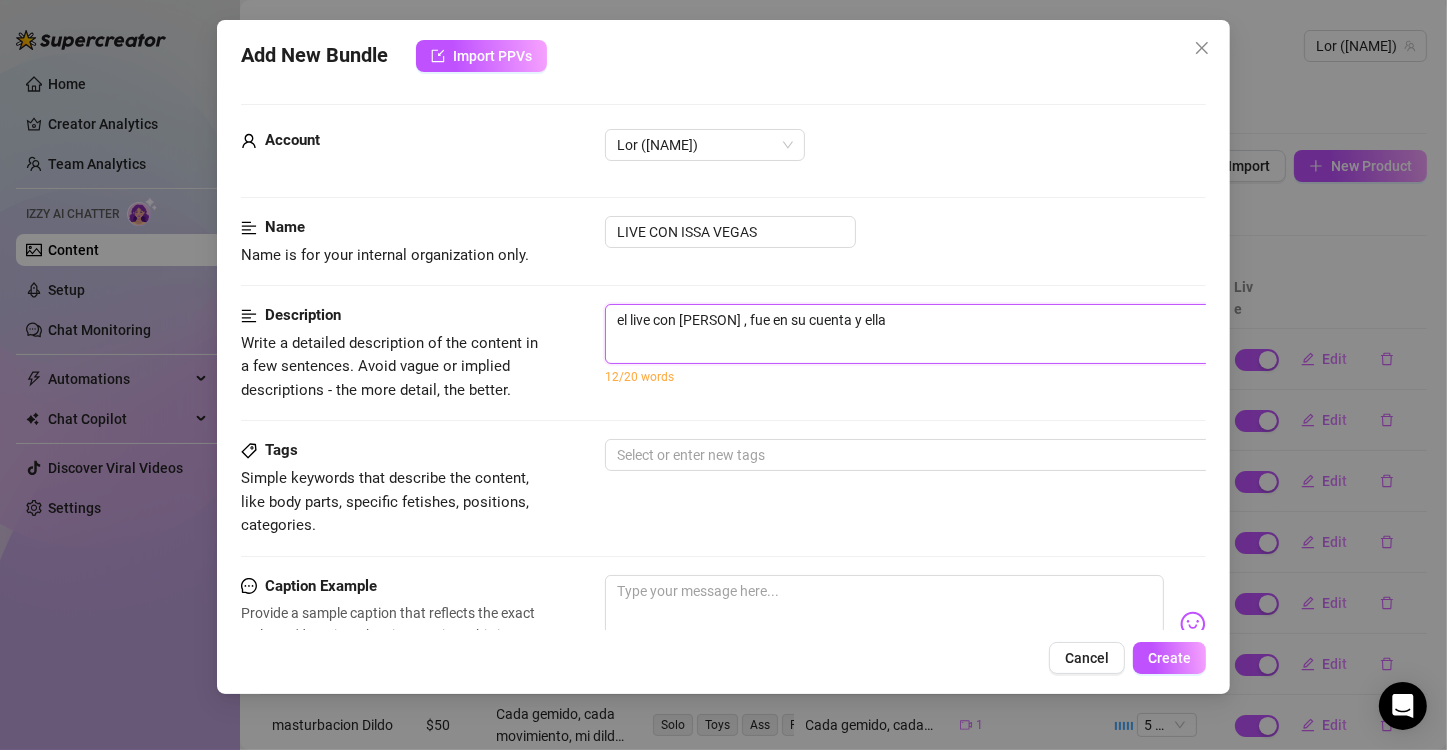 type on "el live con issa vegas , fue en su cuenta y ella n" 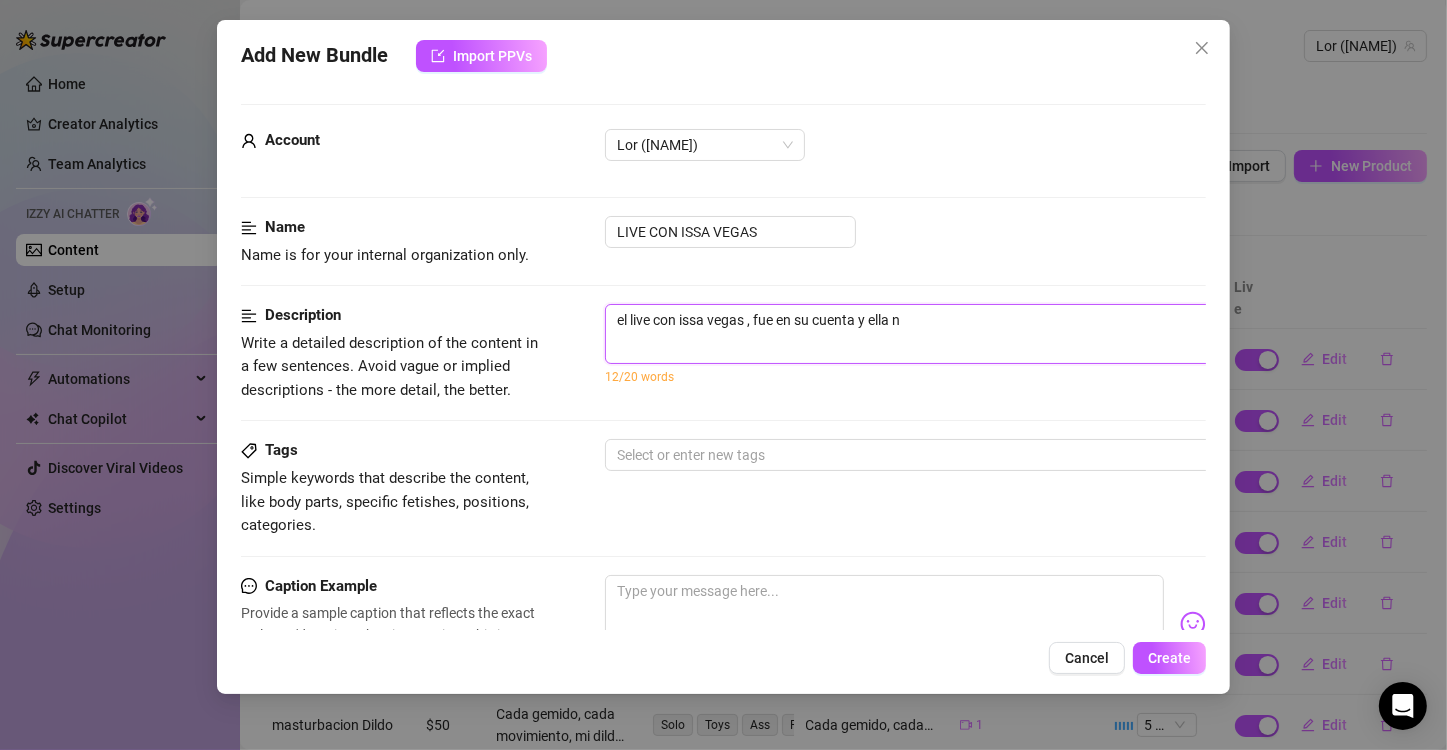 type on "el live con issa vegas , fue en su cuenta y ella no" 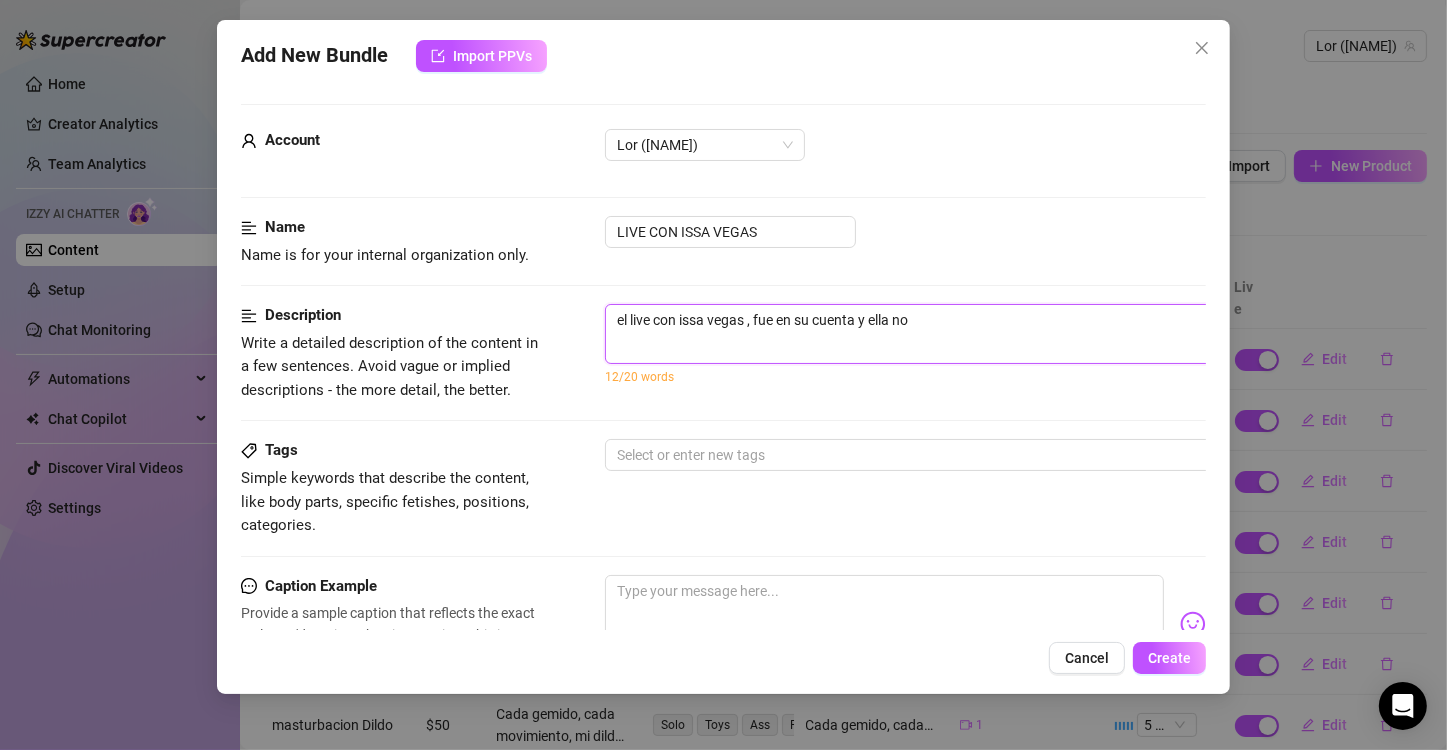 type on "el live con issa vegas , fue en su cuenta y ella no" 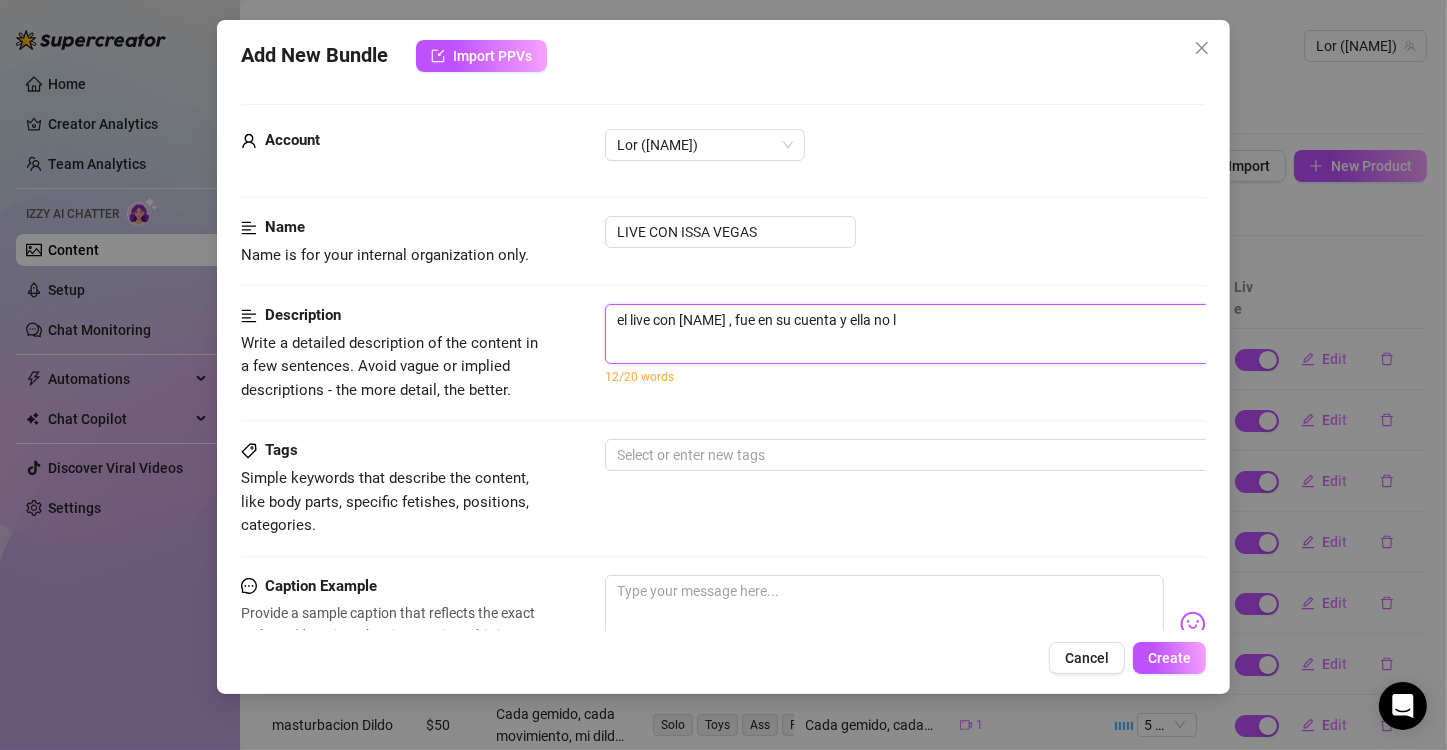 type on "el live con issa vegas , fue en su cuenta y ella no lo" 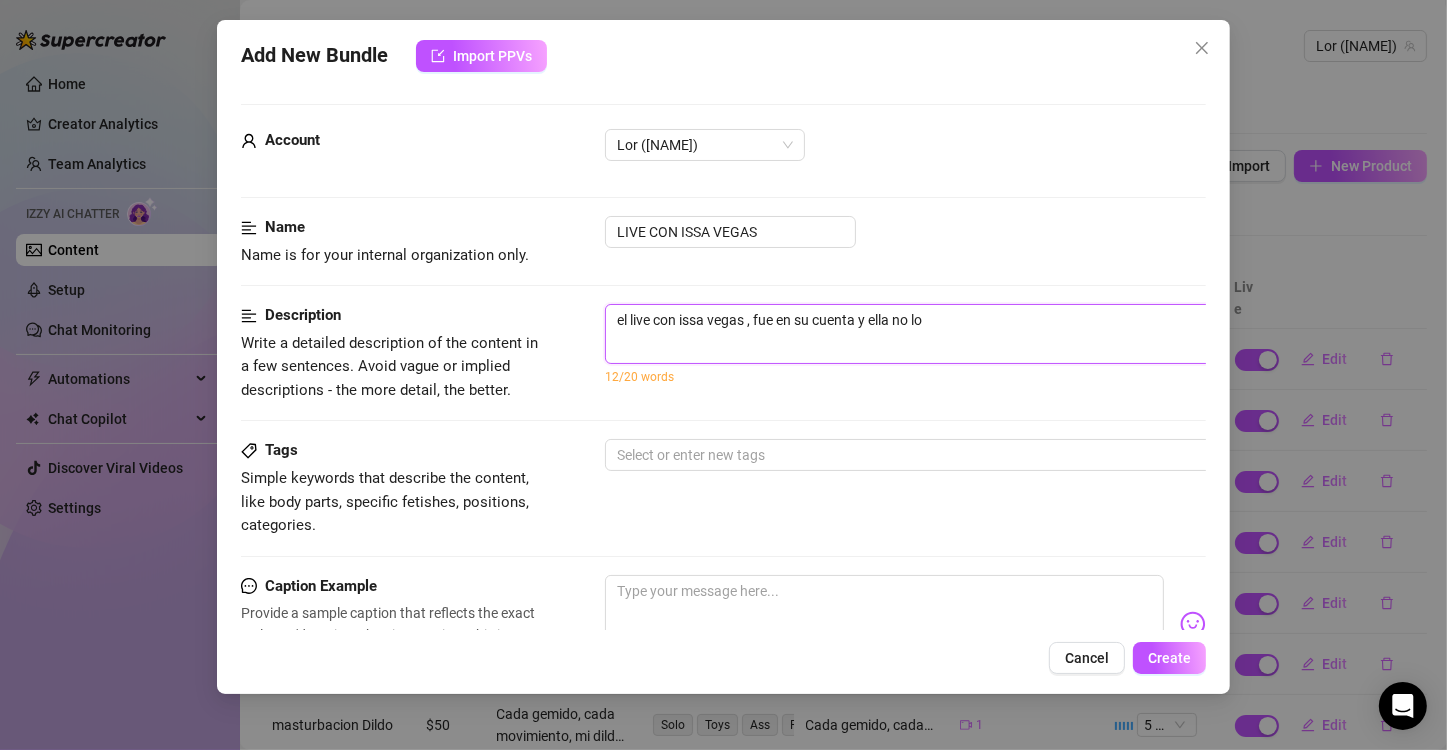 type on "el live con issa vegas , fue en su cuenta y ella no lo" 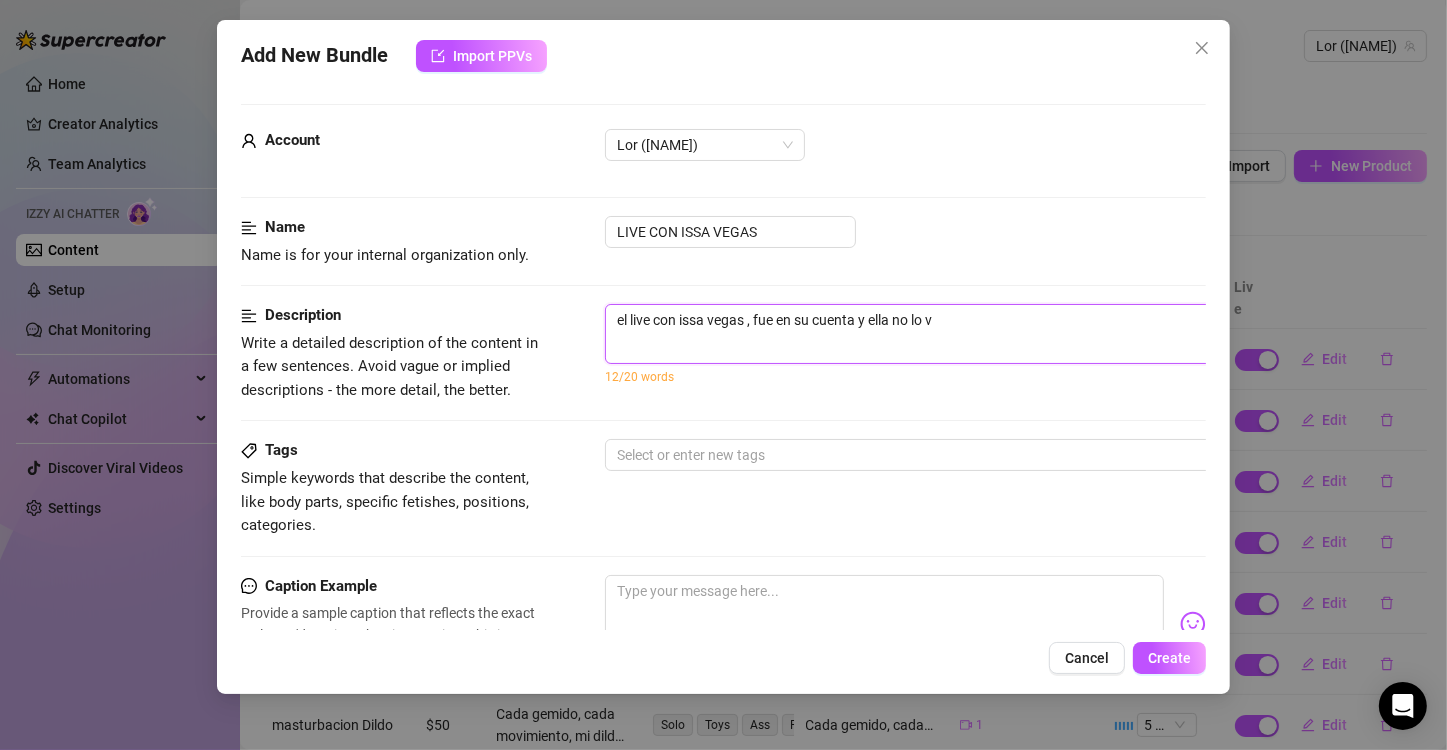type on "el live con [NAME] , fue en su cuenta y ella no lo va" 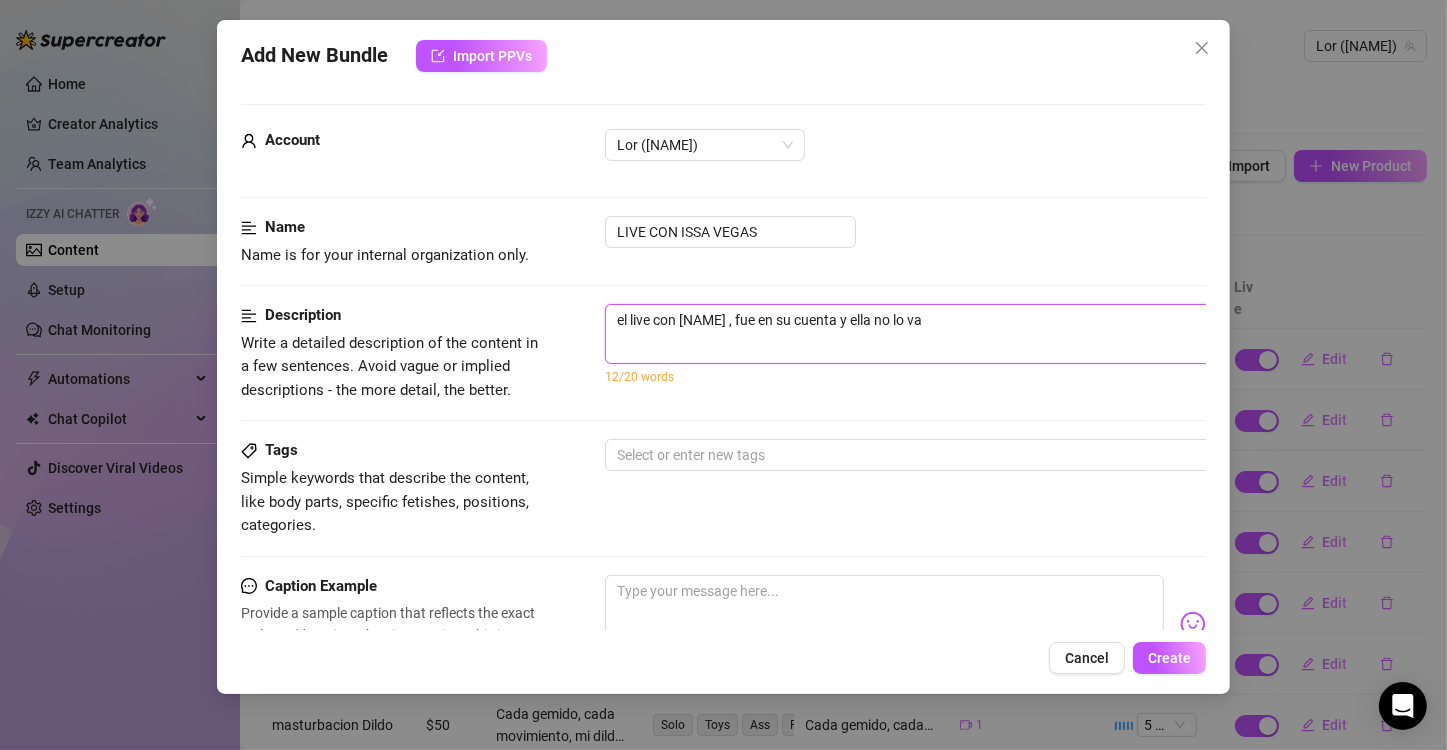 type on "el live con [NAME] , fue en su cuenta y ella no lo va" 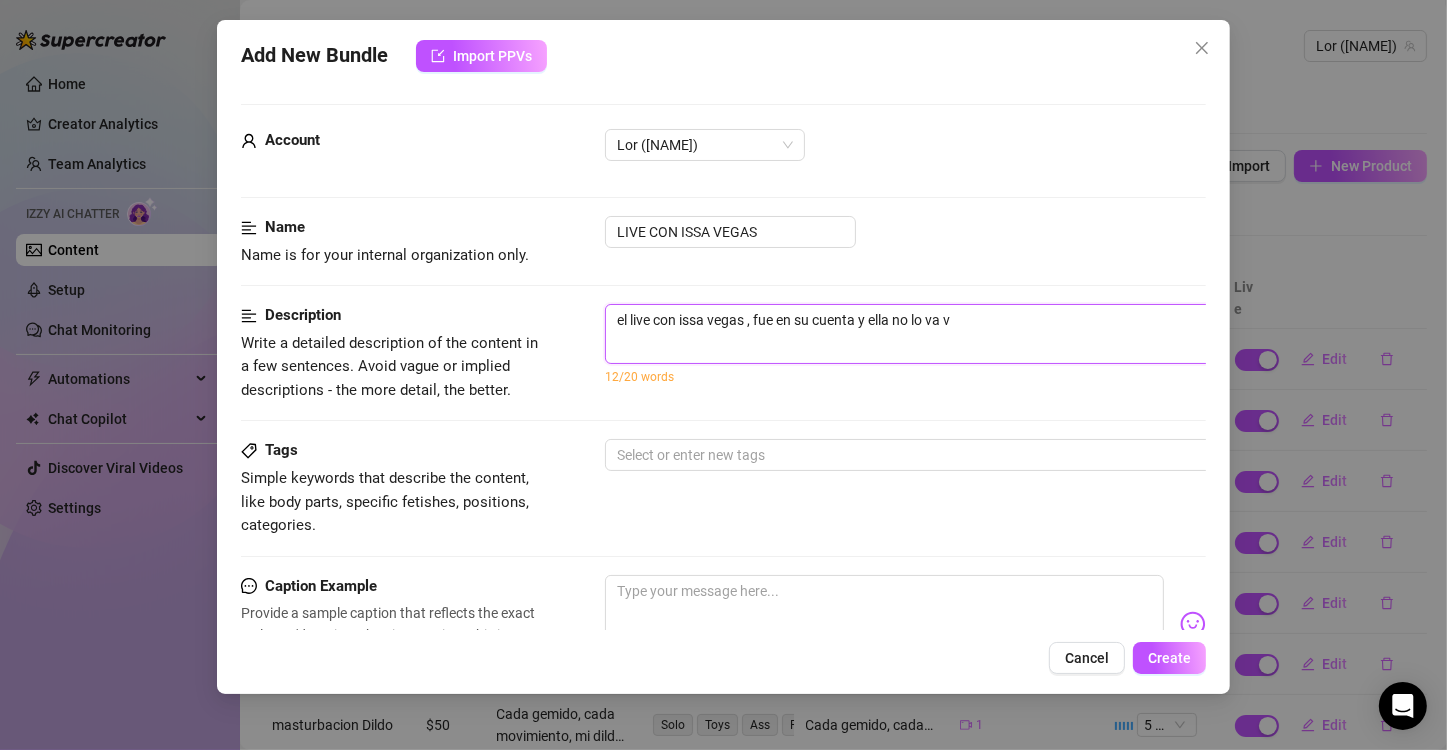 type on "el live con issa vegas , fue en su cuenta y ella no lo va ve" 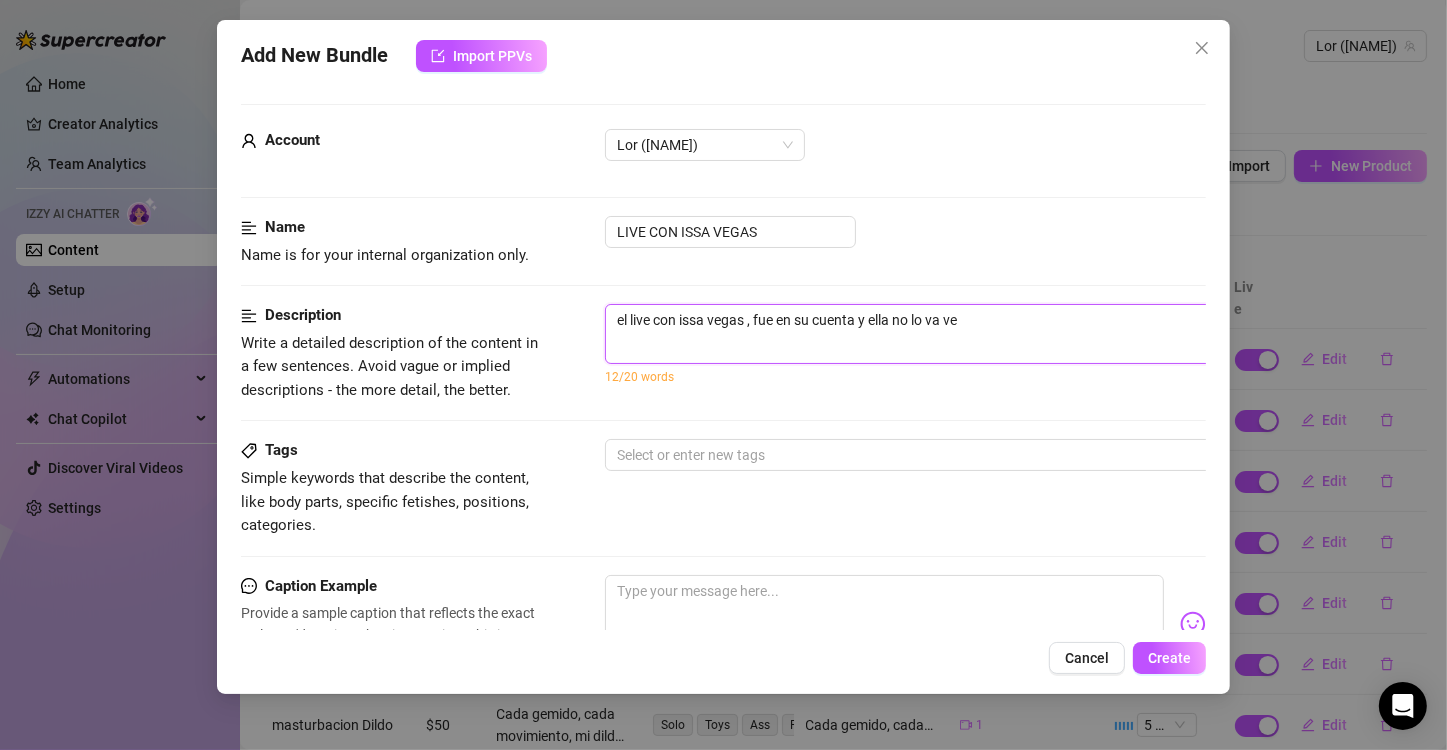 type on "el live con [PERSON] , fue en su cuenta y ella no lo va ven" 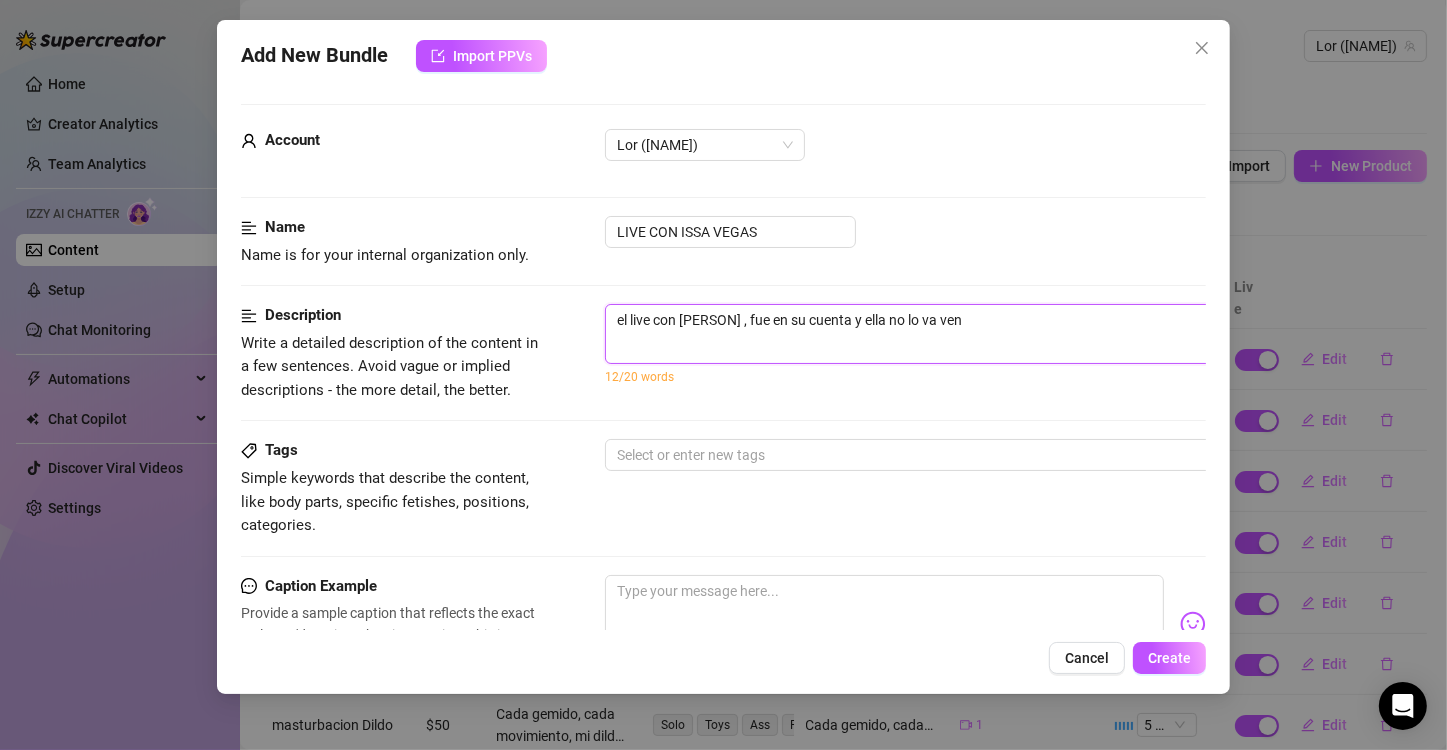 type on "el live con issa vegas , fue en su cuenta y ella no lo va vend" 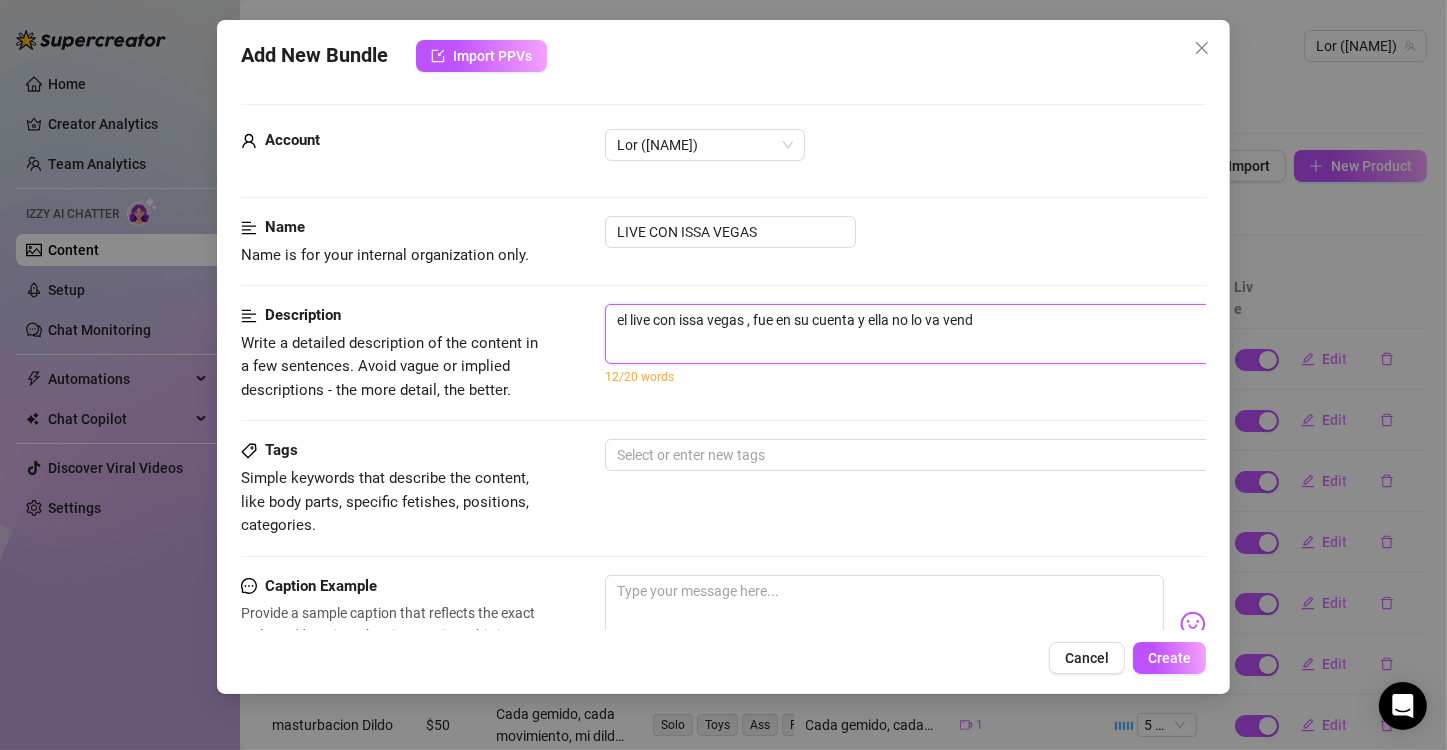 type on "el live con [PERSON] , fue en su cuenta y ella no lo va vende" 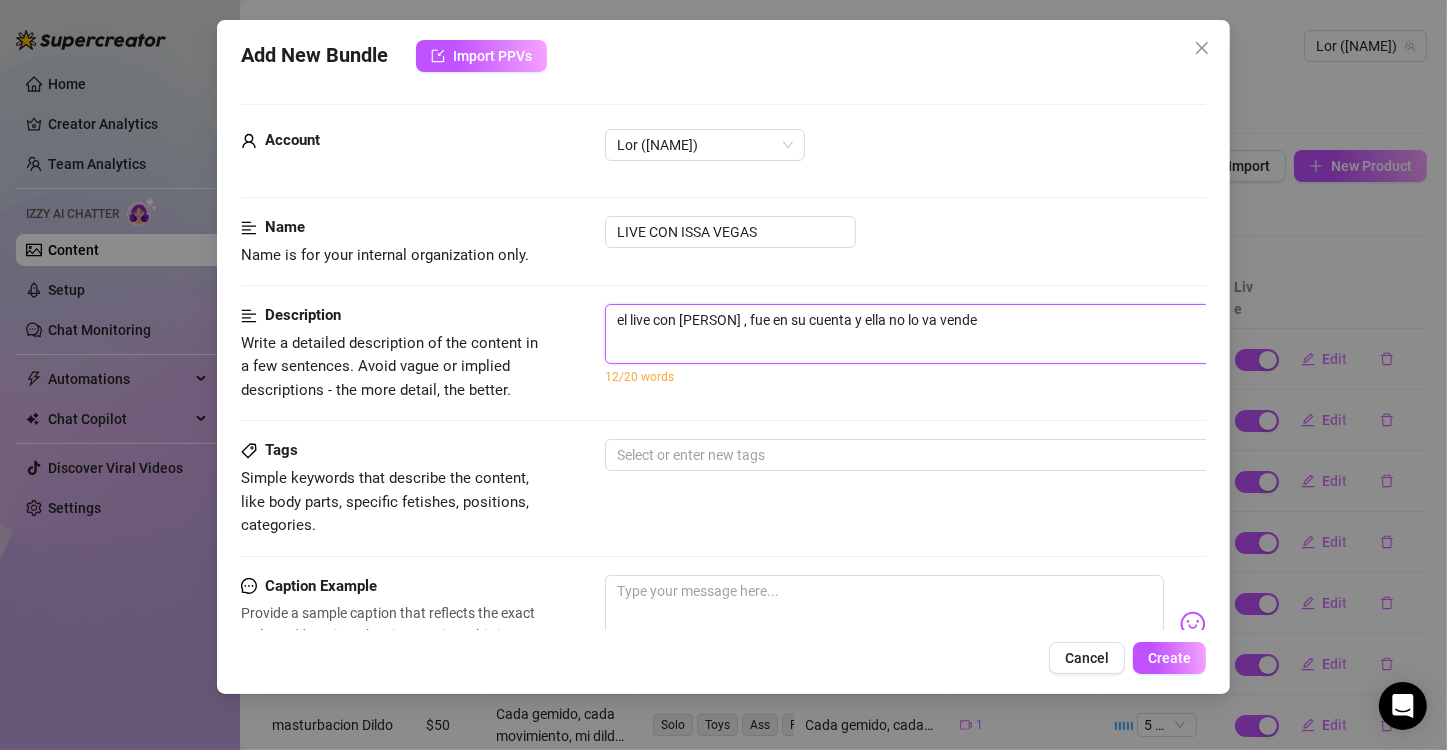 type on "el live con [NAME] , fue en su cuenta y ella no lo va vender" 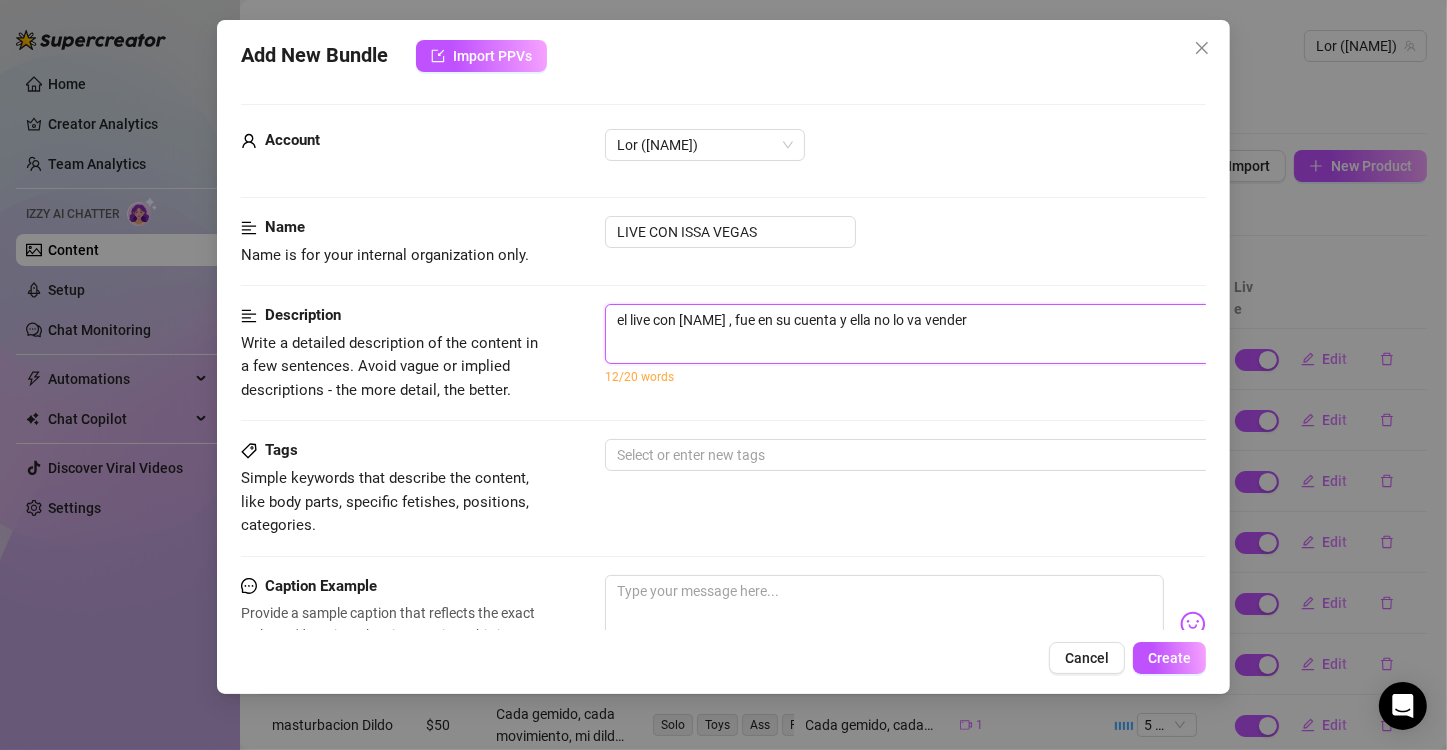 type on "el live con [NAME] , fue en su cuenta y ella no lo va vender" 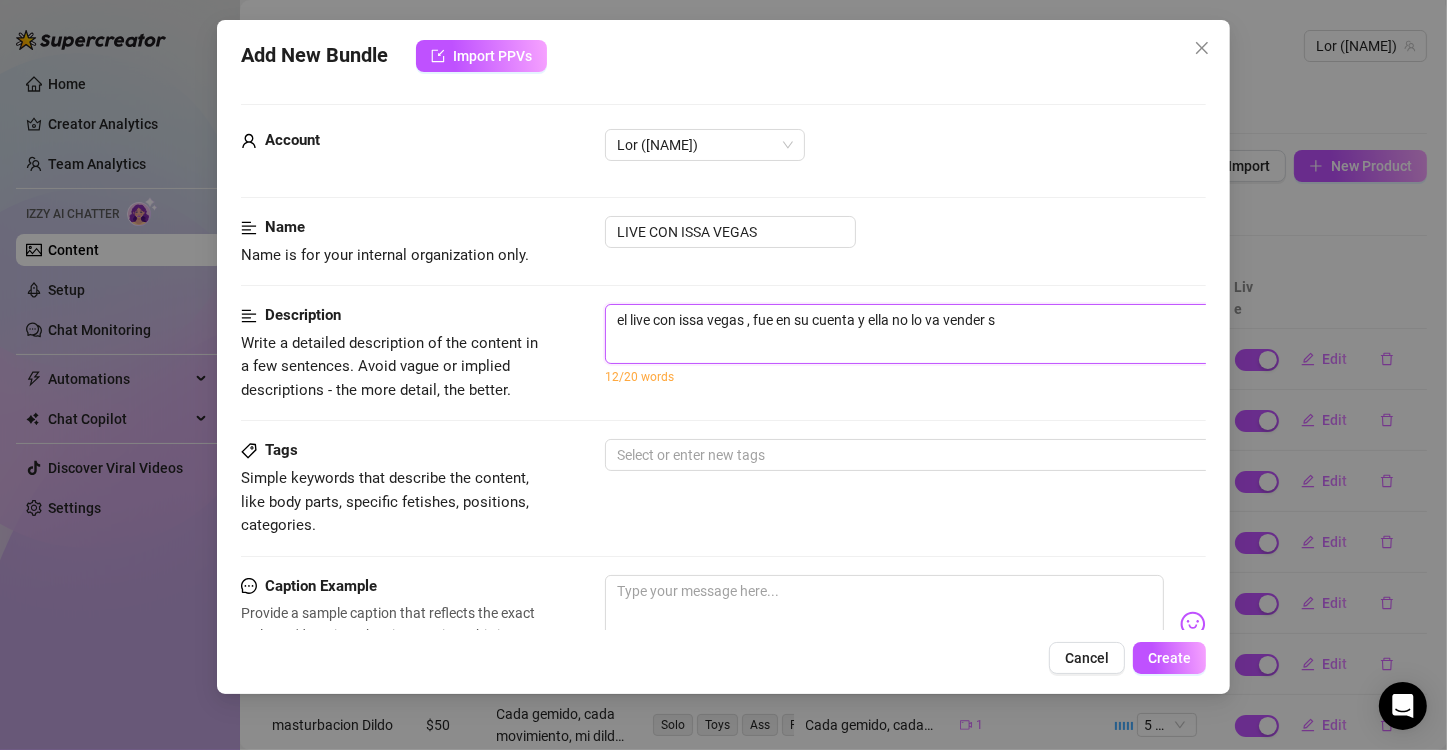 type on "el live con issa vegas , fue en su cuenta y ella no lo va vender se" 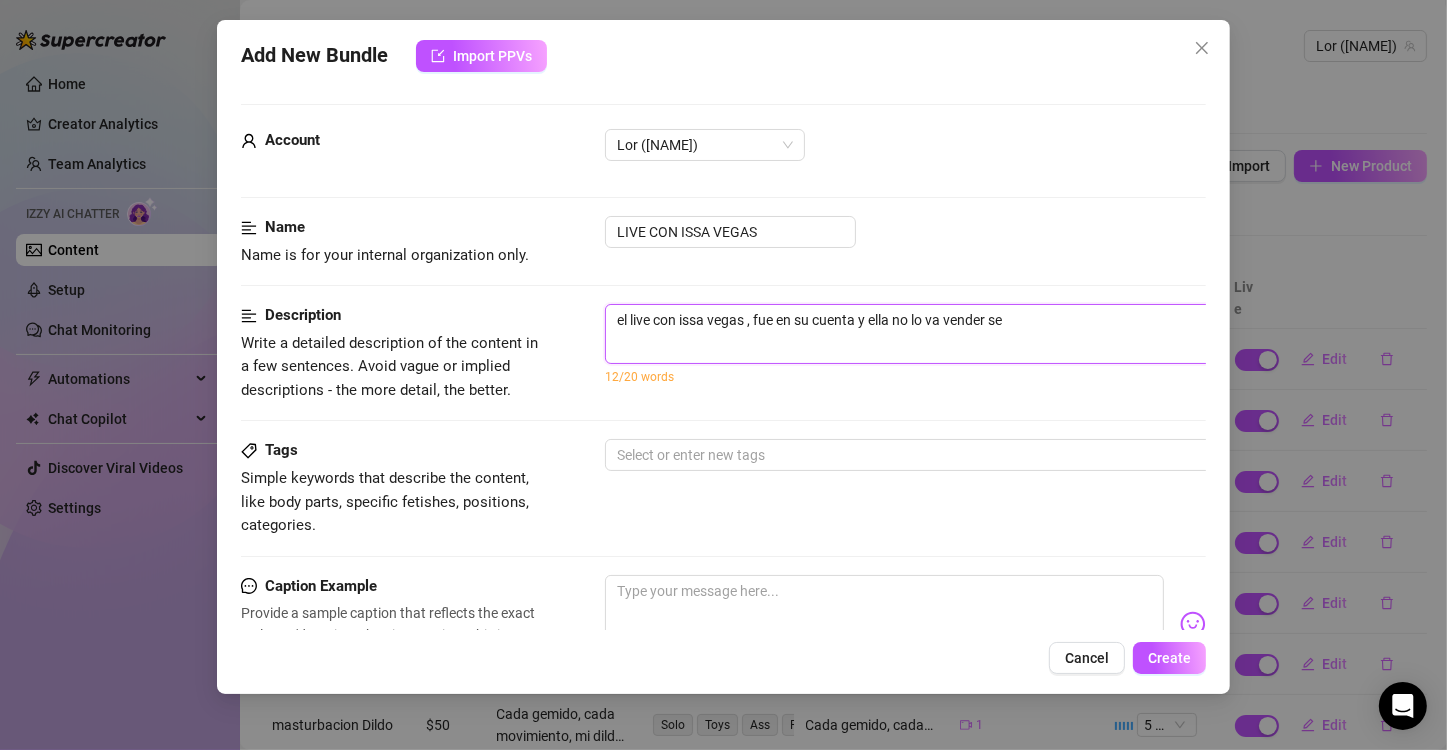 type on "el live con issa vegas , fue en su cuenta y ella no lo va vender seg" 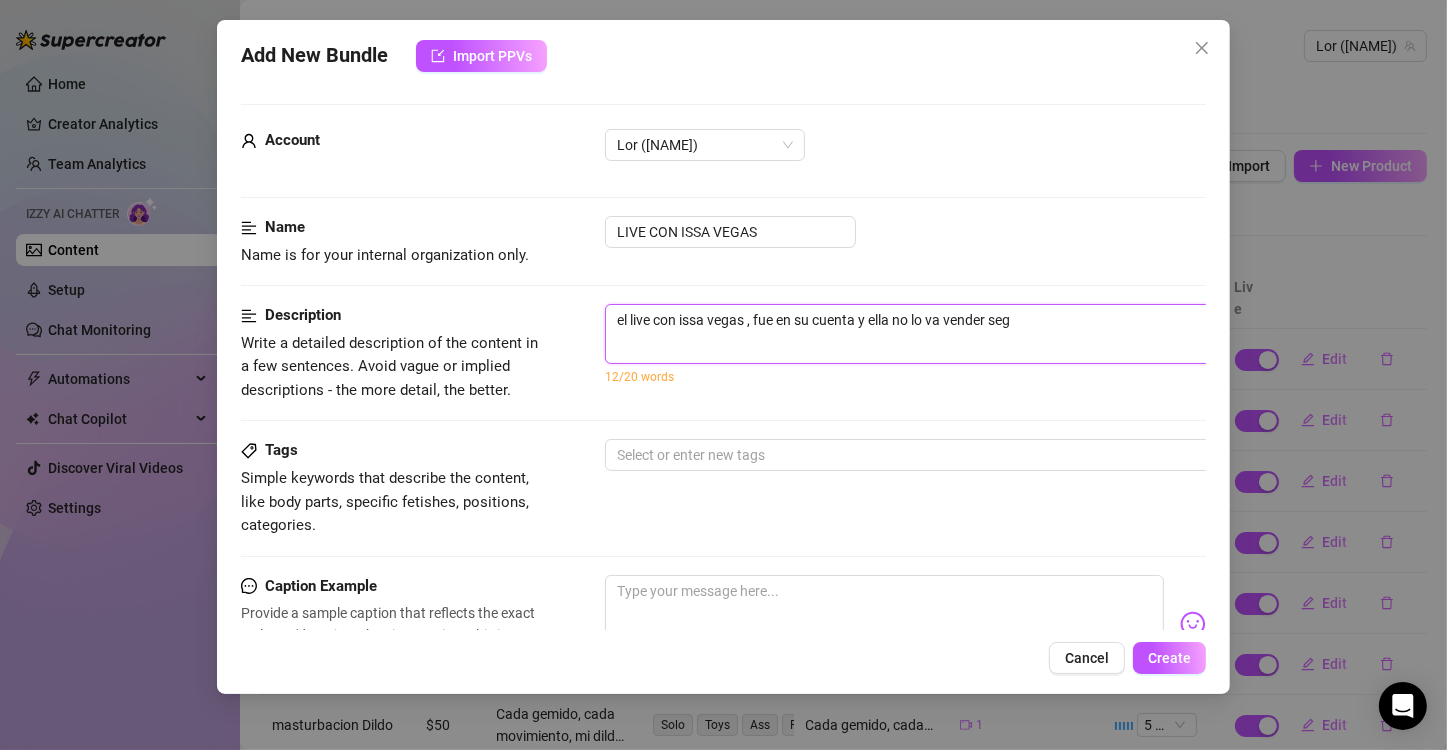 type on "el live con [PERSON] , fue en su cuenta y ella no lo va vender seg" 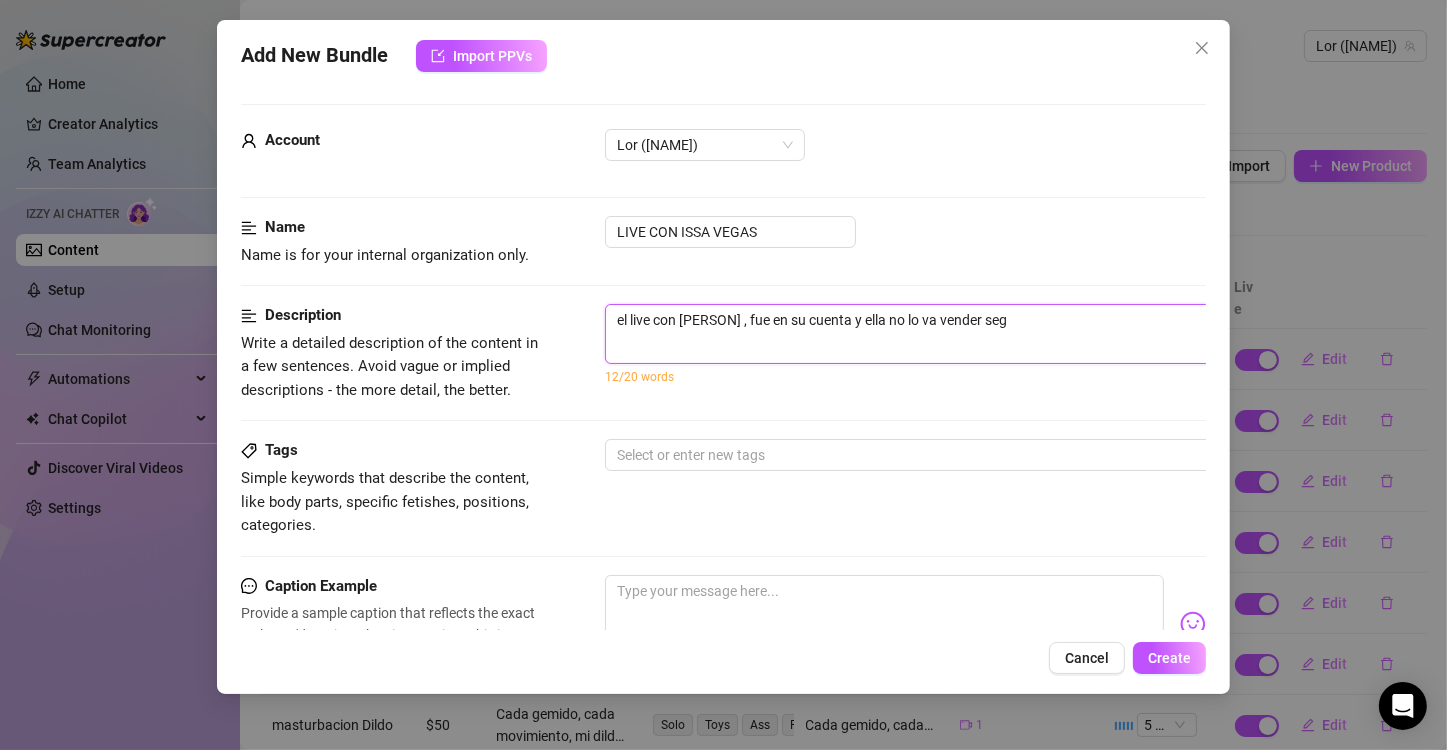type on "el live con [PERSON] , fue en su cuenta y ella no lo va vender segun" 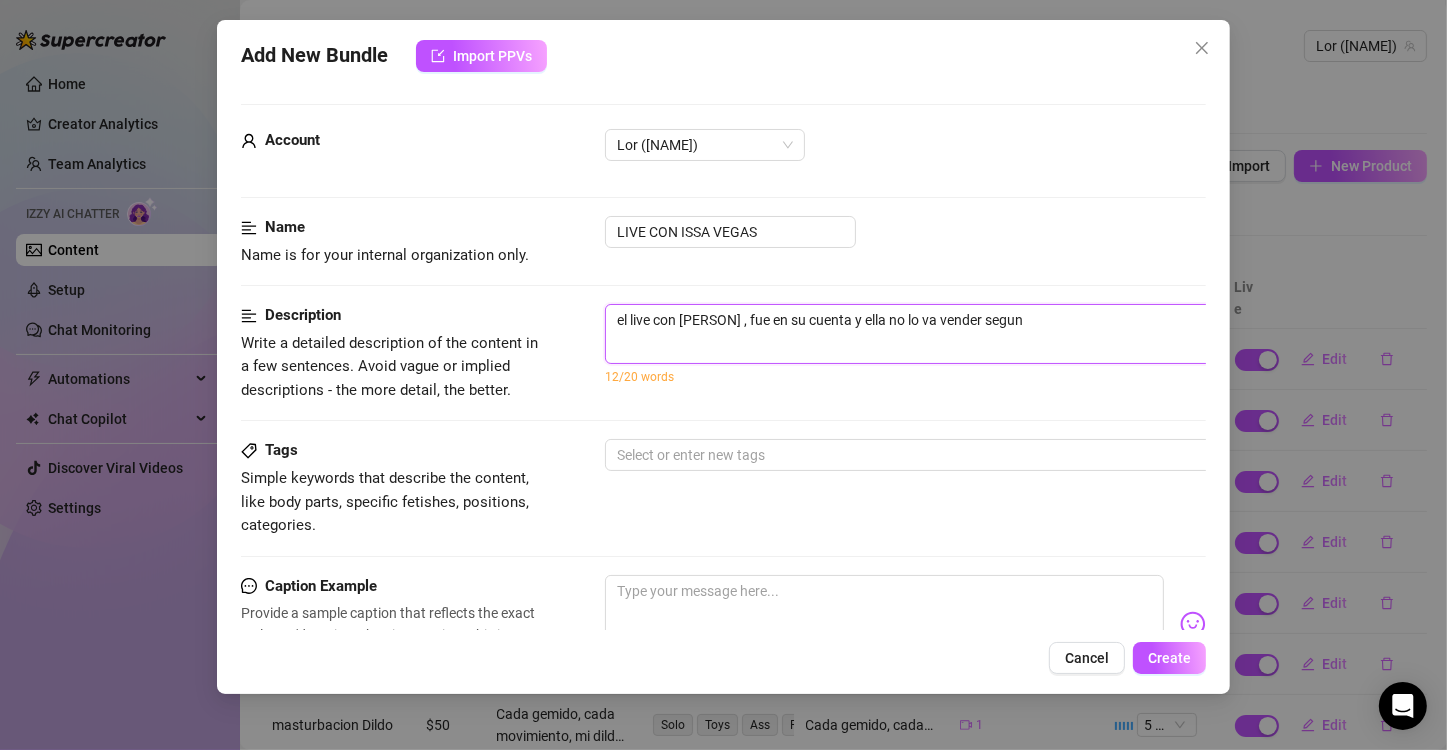 type on "el live con [PERSON] , fue en su cuenta y ella no lo va vender segun" 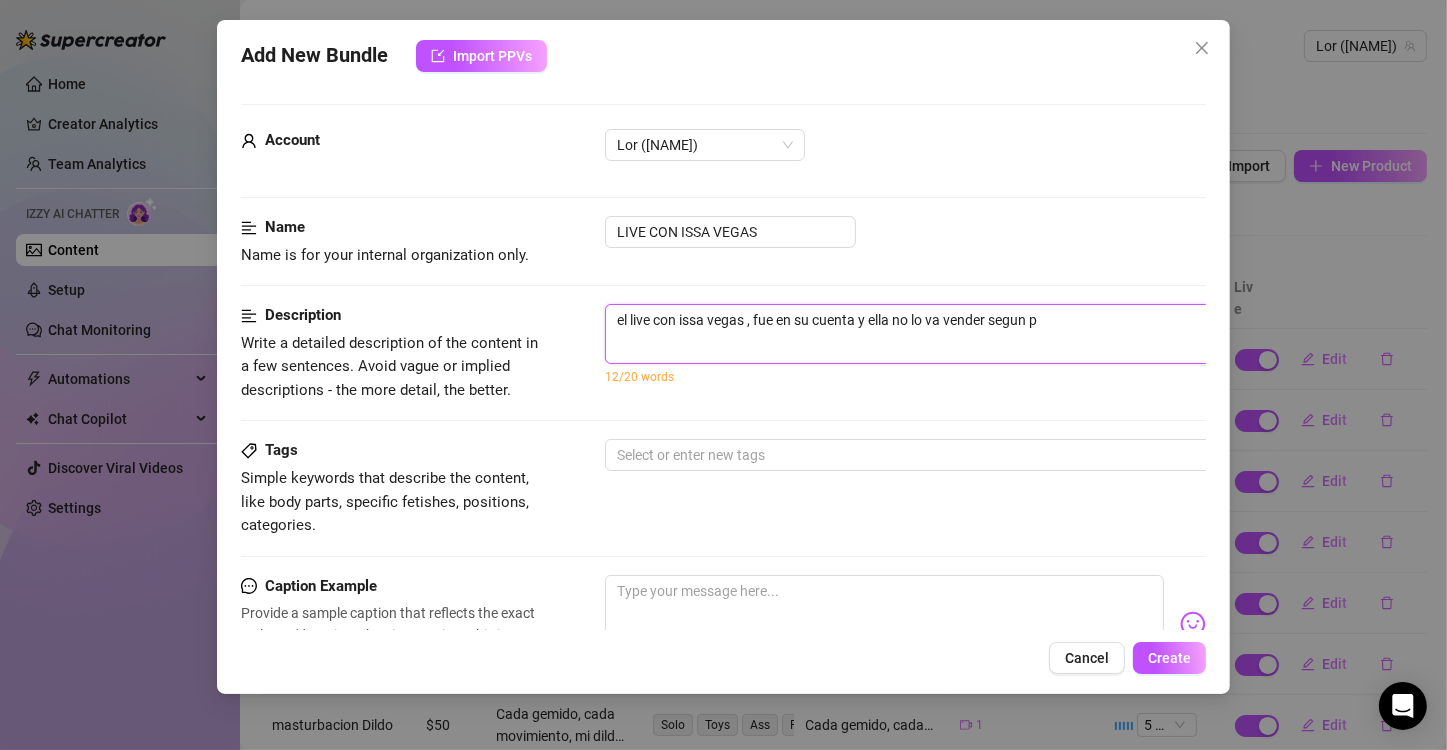 type on "el live con [PERSON] , fue en su cuenta y ella no lo va vender segun" 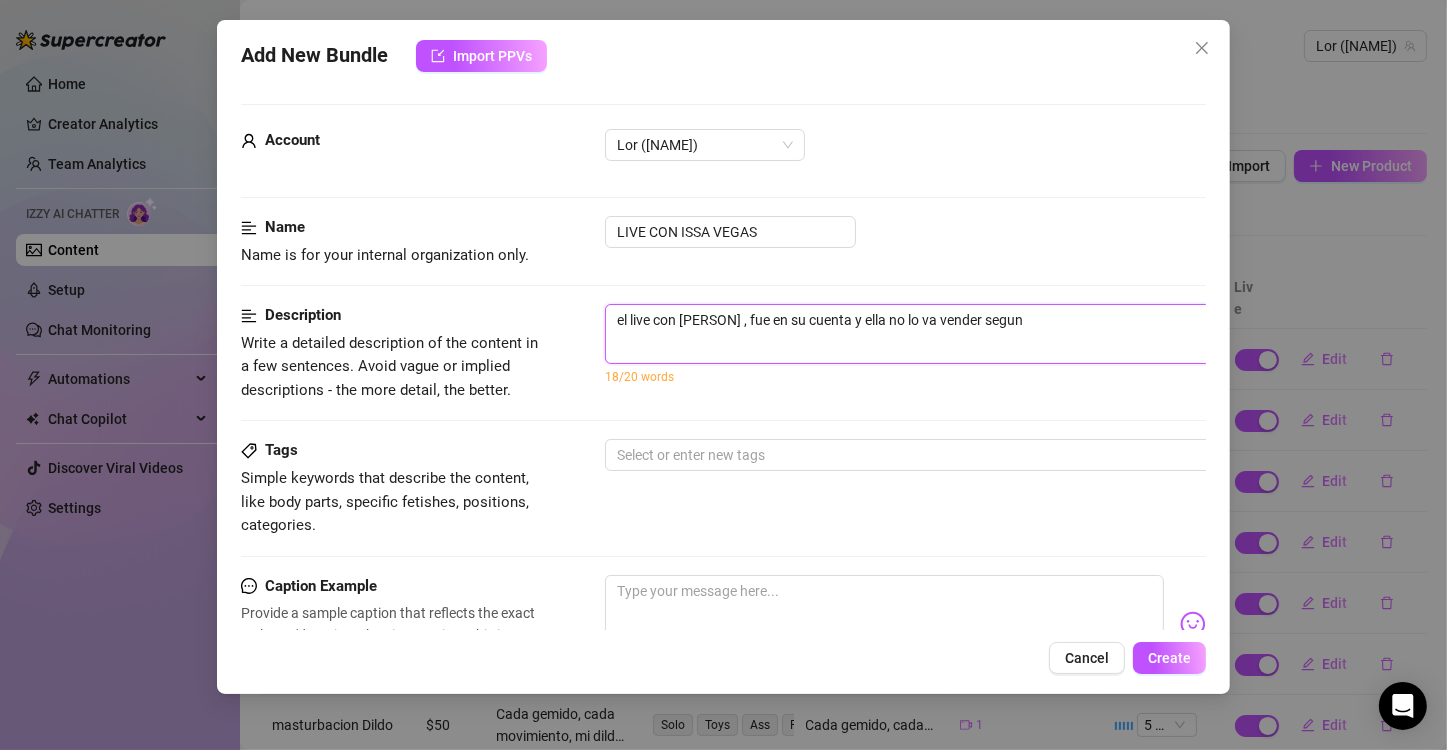 type on "el live con [PERSON] , fue en su cuenta y ella no lo va vender segun d" 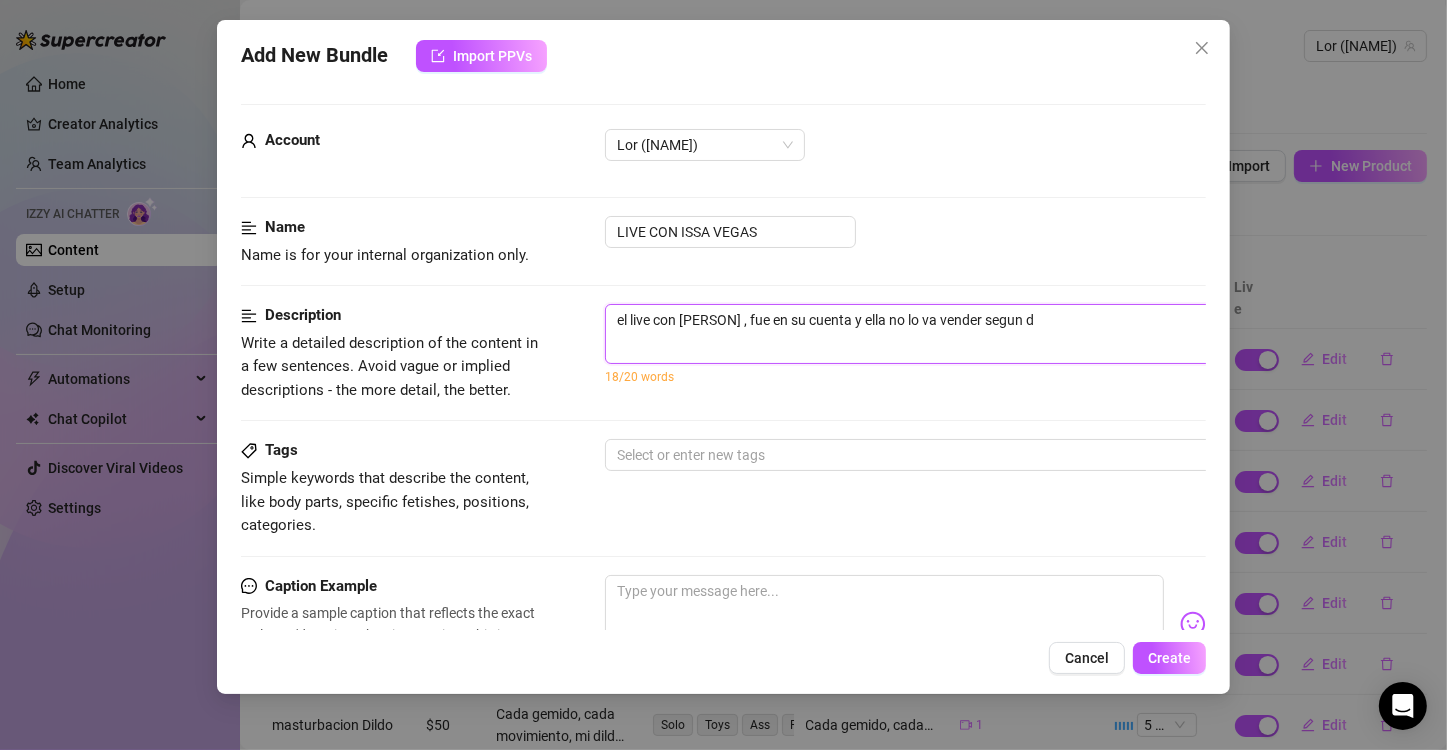 type on "el live con [PERSON] , fue en su cuenta y ella no lo va vender segun di" 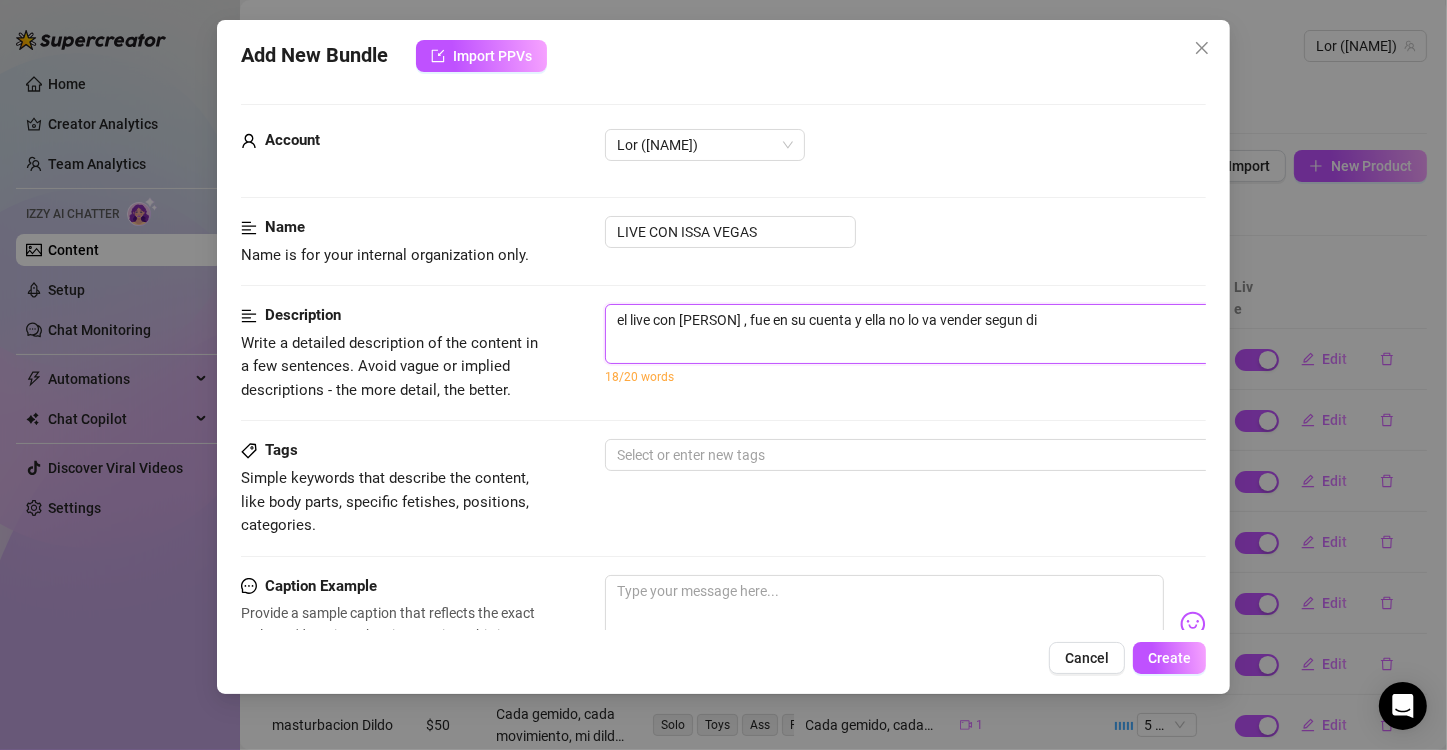 type on "el live con [NAME] , fue en su cuenta y ella no lo va vender segun dig" 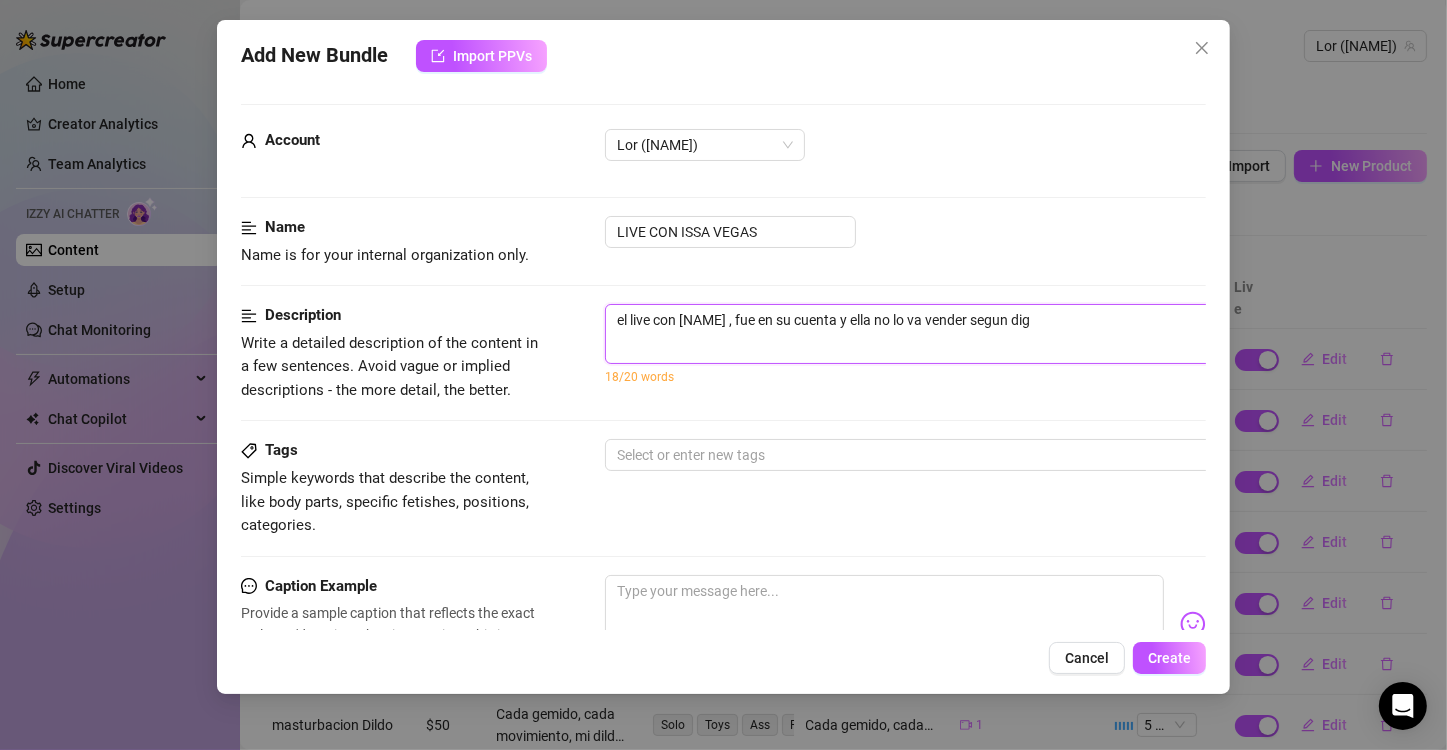type on "el live con [PERSON] , fue en su cuenta y ella no lo va vender segun digo" 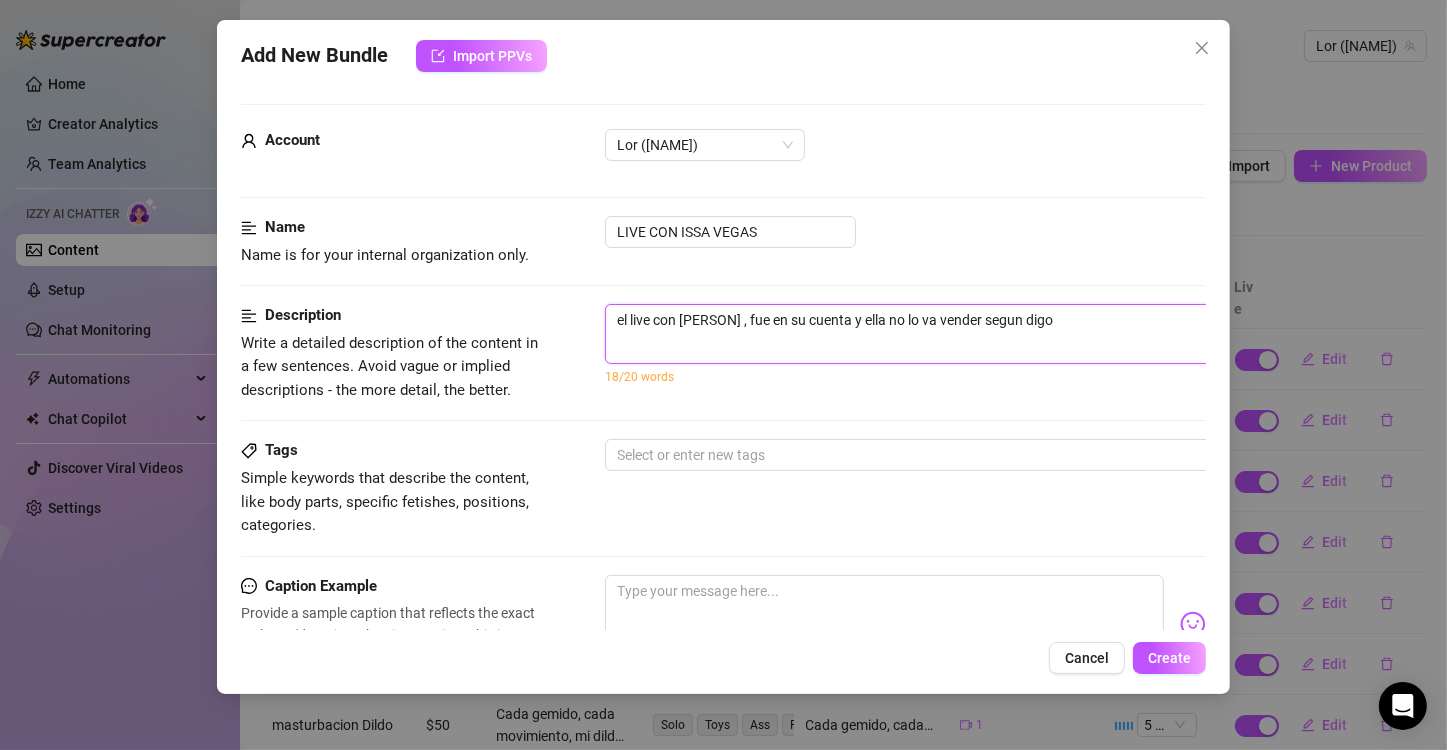 type on "el live con [PERSON] , fue en su cuenta y ella no lo va vender segun digo" 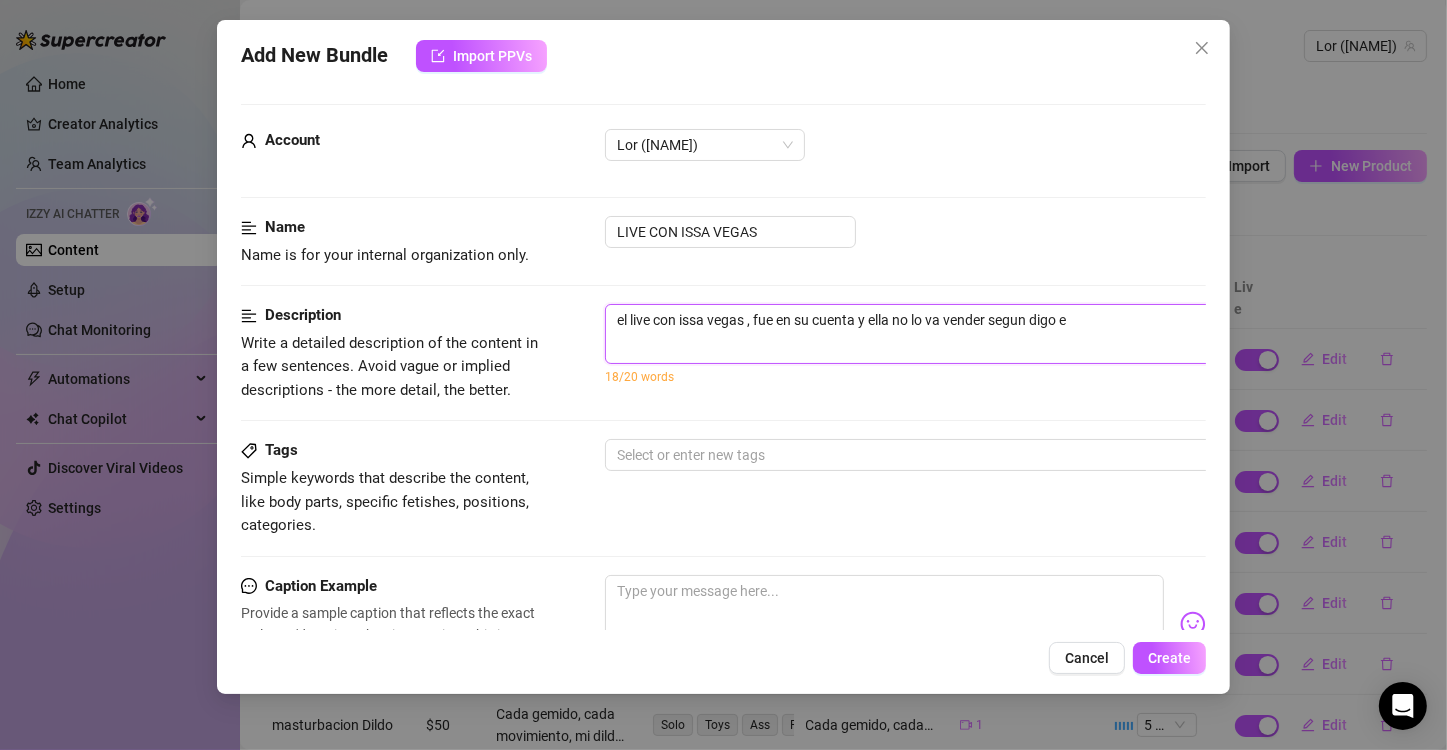 type on "el live con issa vegas , fue en su cuenta y ella no lo va vender segun digo en" 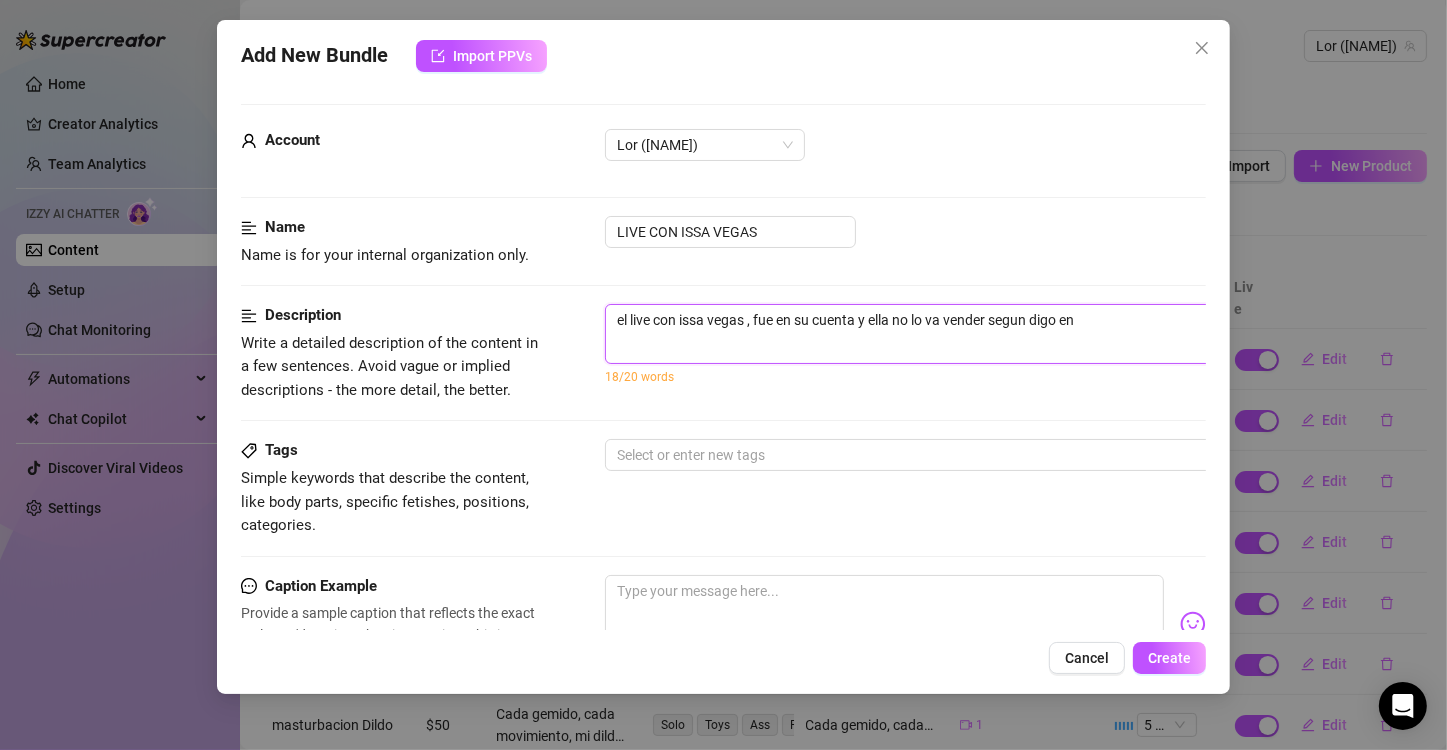 type on "el live con issa vegas , fue en su cuenta y ella no lo va vender segun digo en" 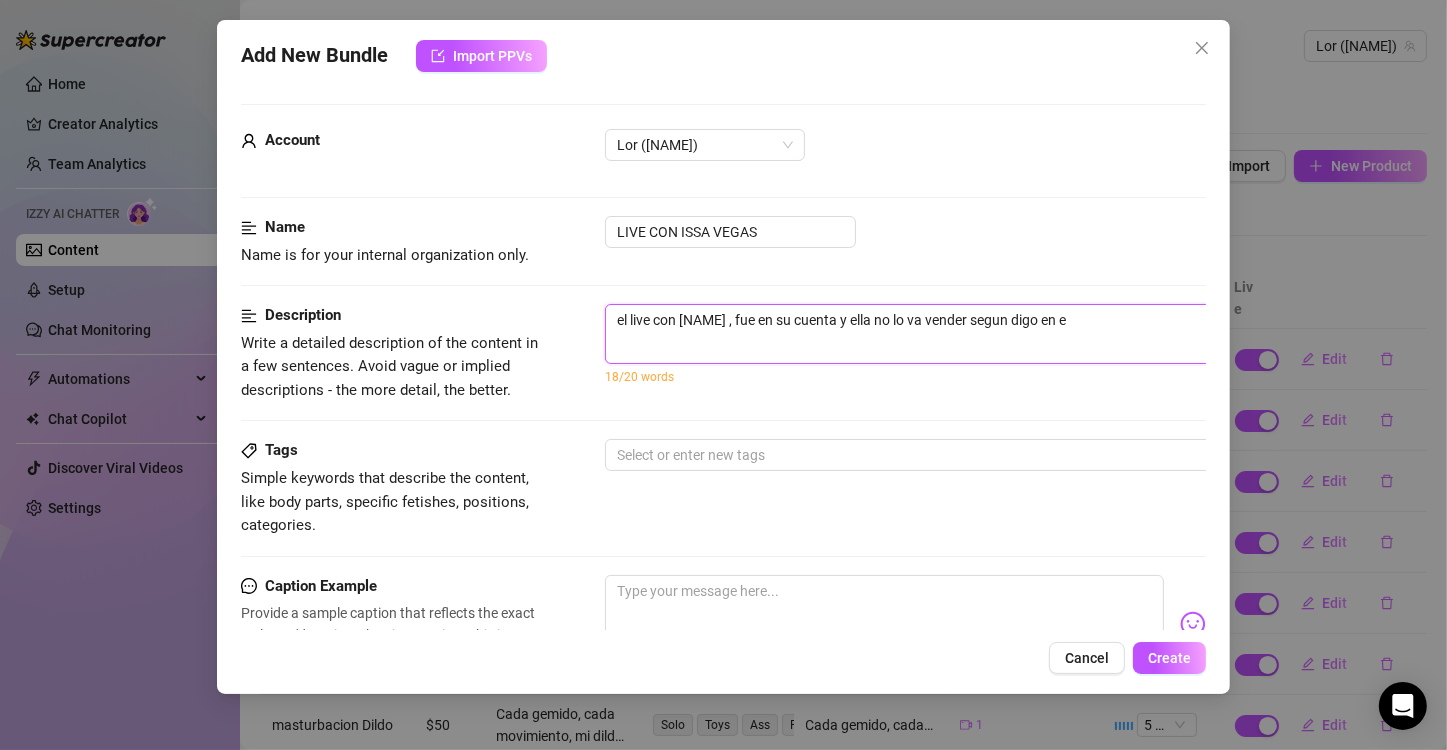 type on "el live con issa vegas , fue en su cuenta y ella no lo va vender segun digo en el" 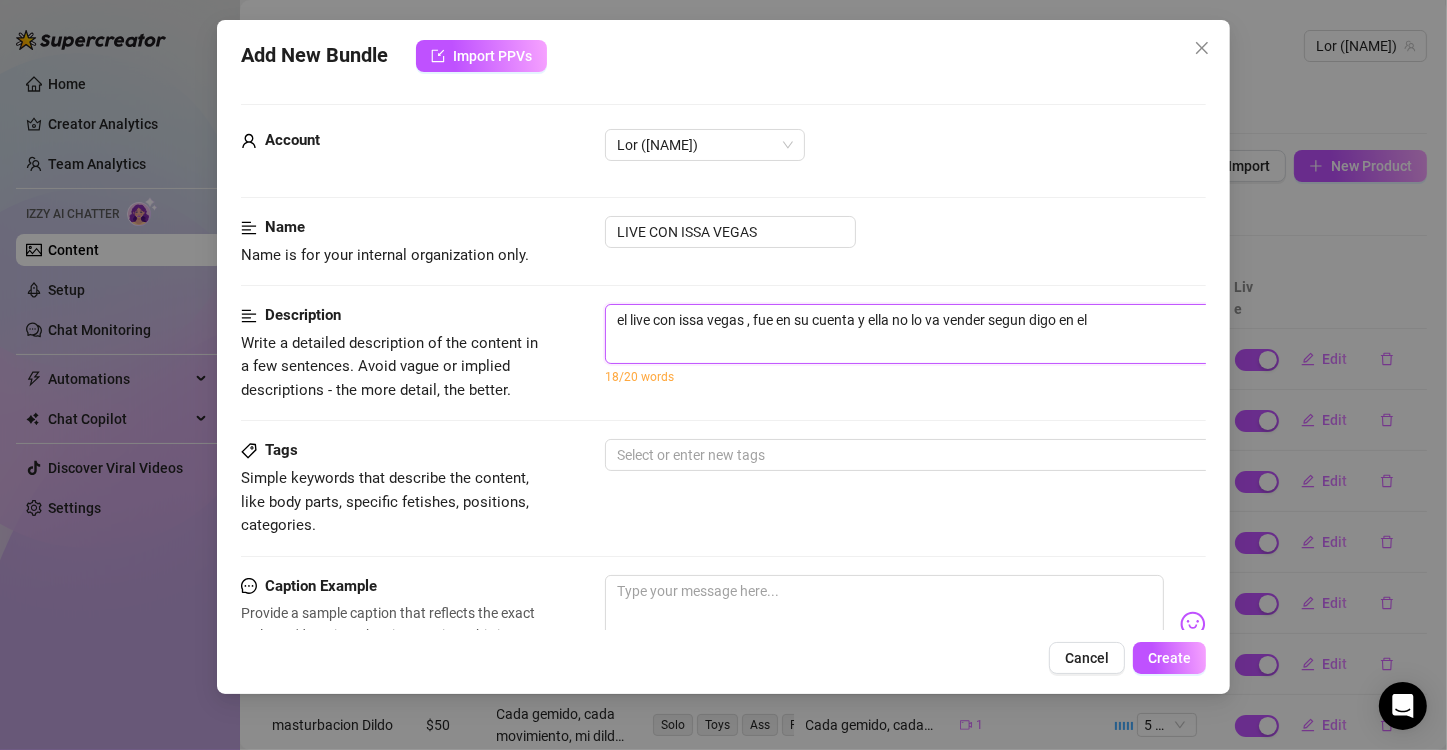 type on "el live con issa vegas , fue en su cuenta y ella no lo va vender segun digo en el" 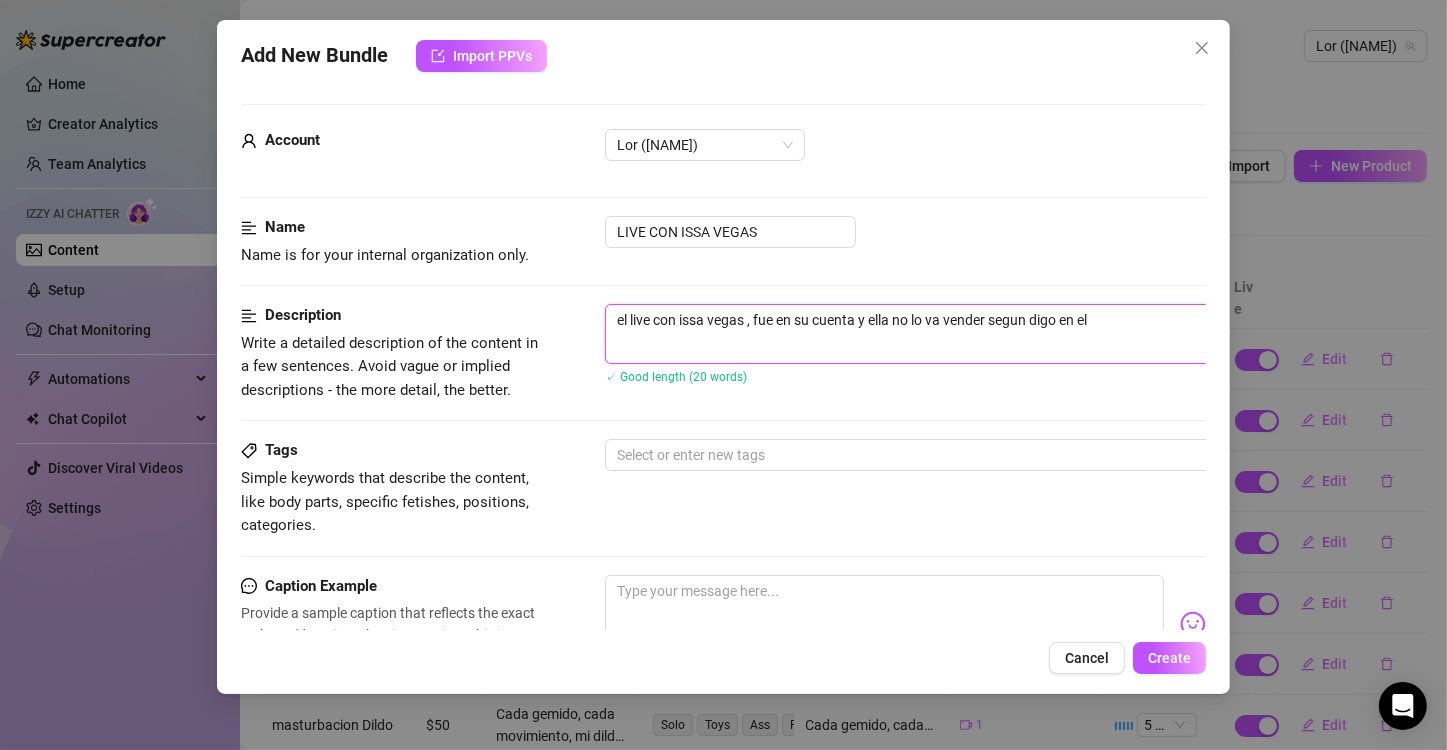 type on "el live con issa vegas , fue en su cuenta y ella no lo va vender segun digo en el e" 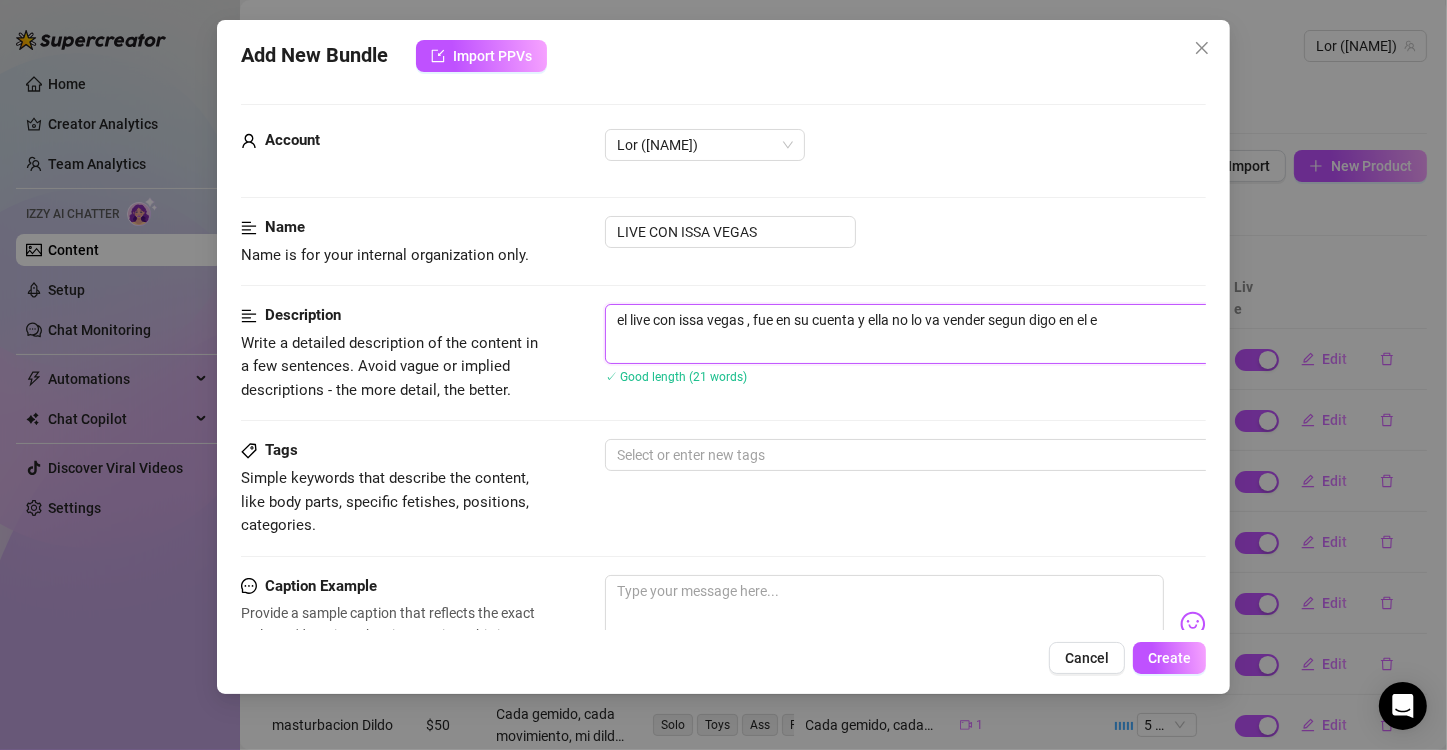 type on "el live con issa vegas , fue en su cuenta y ella no lo va vender segun digo en el" 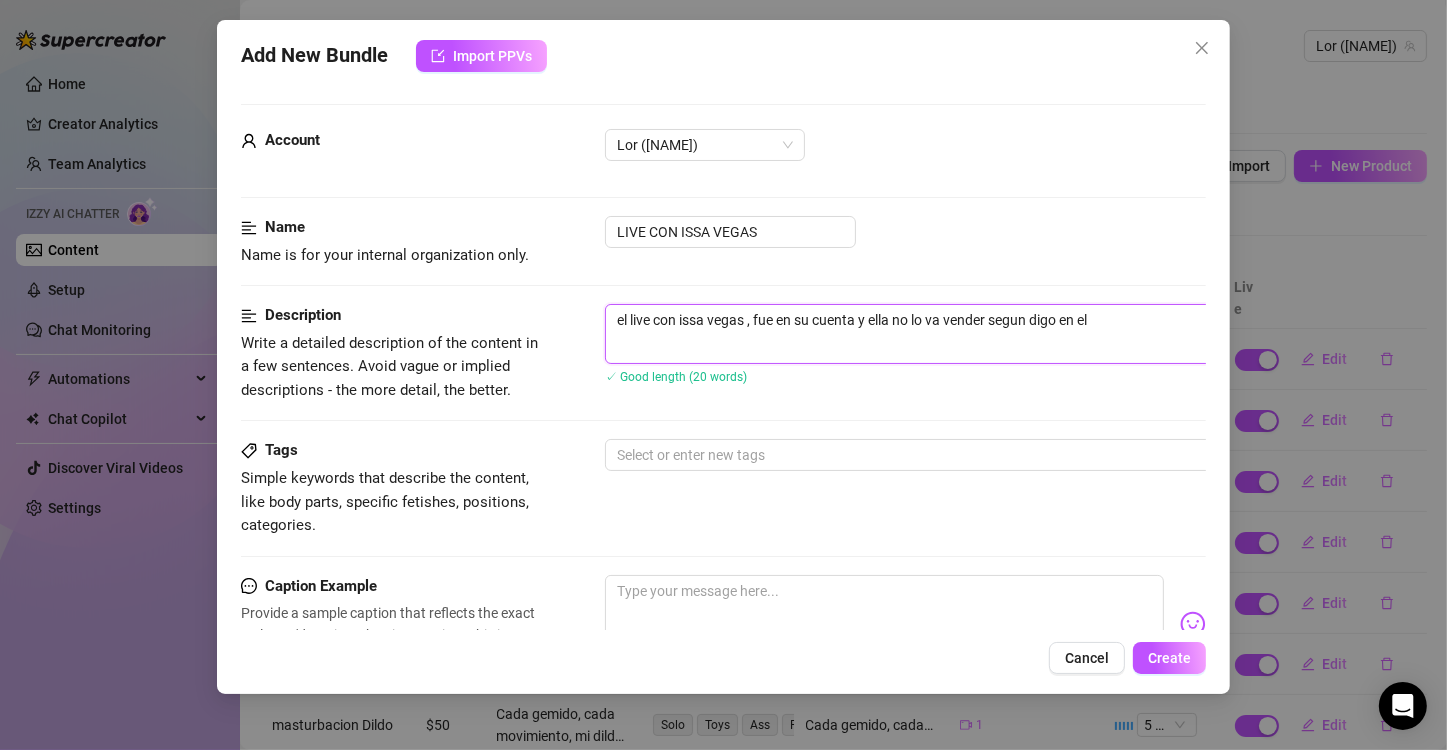 type on "el live con [PERSON] , fue en su cuenta y ella no lo va vender segun digo en el v" 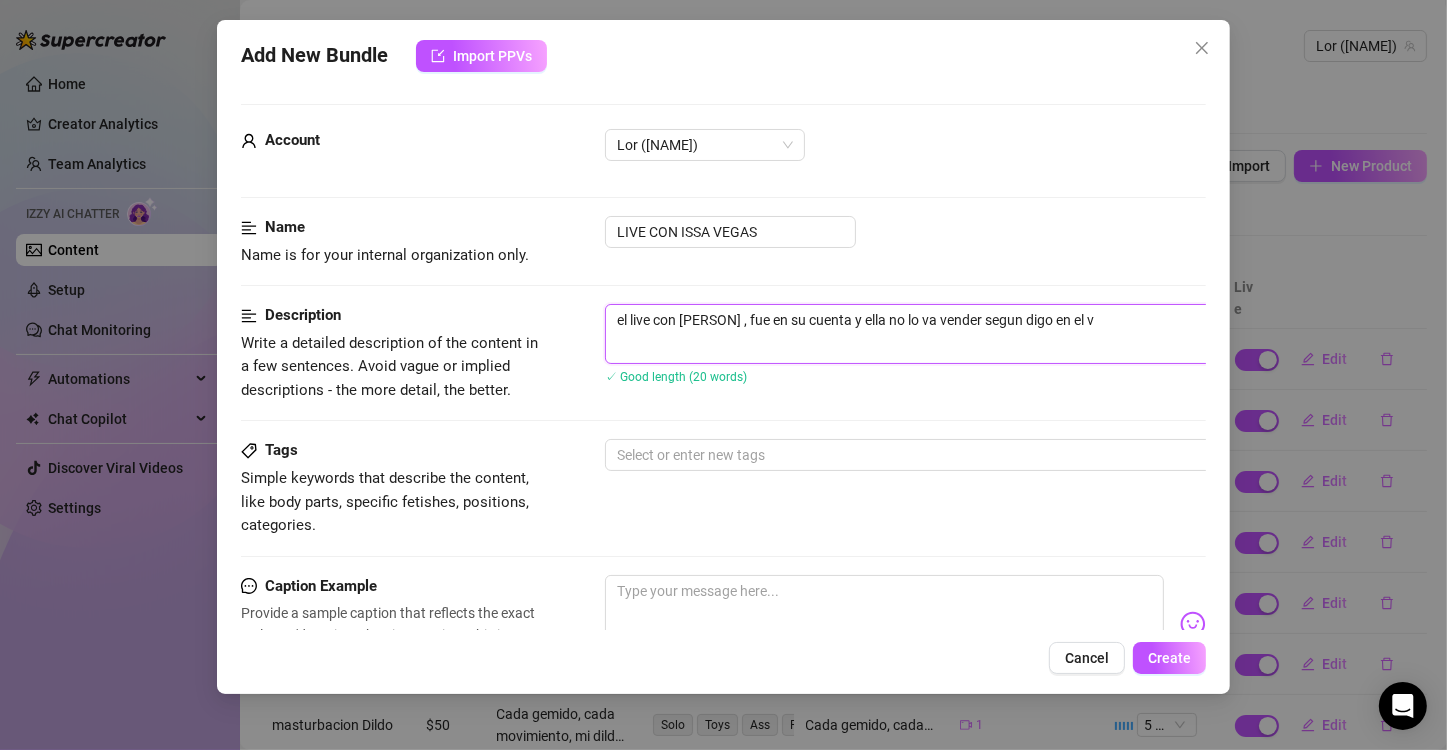 type on "el live con issa vegas , fue en su cuenta y ella no lo va vender segun digo en el vi" 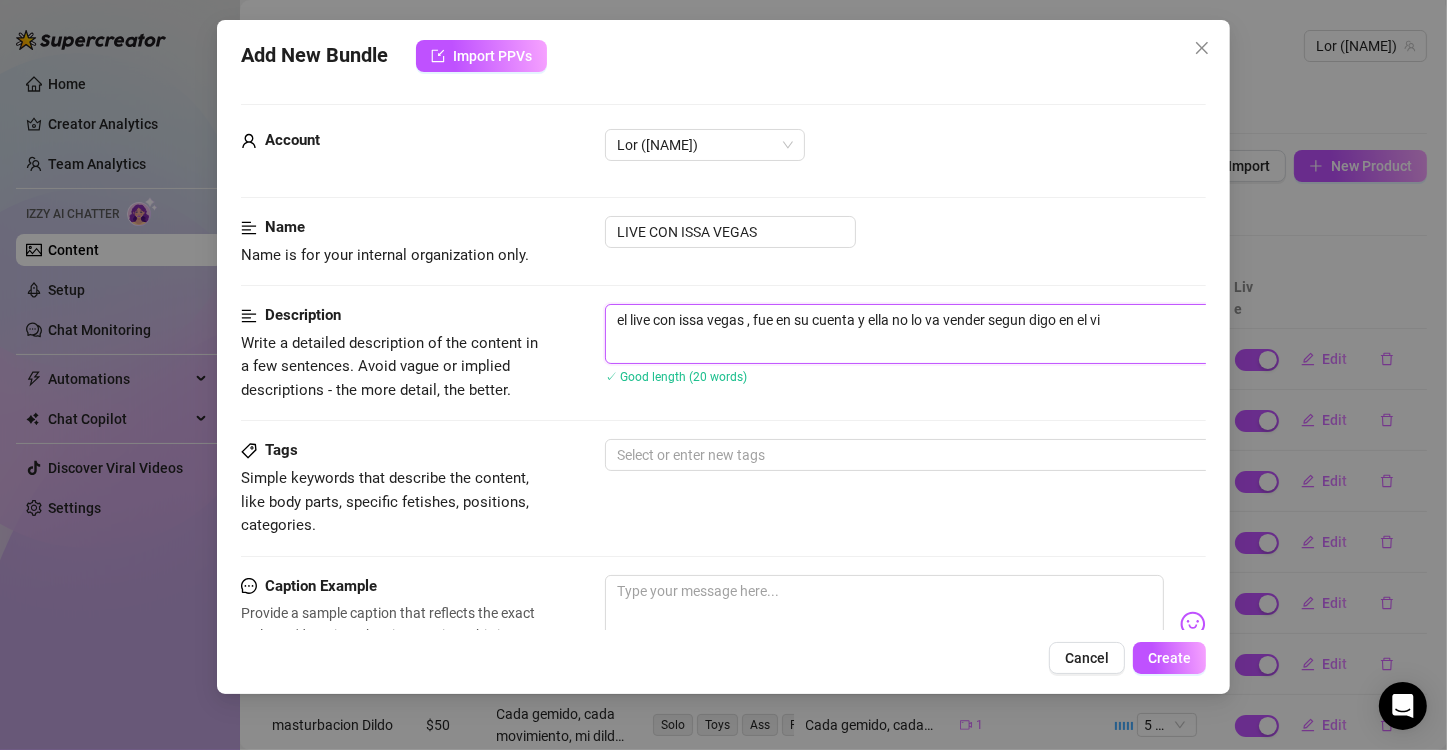 type on "el live con [PERSON] , fue en su cuenta y ella no lo va vender segun digo en el viv" 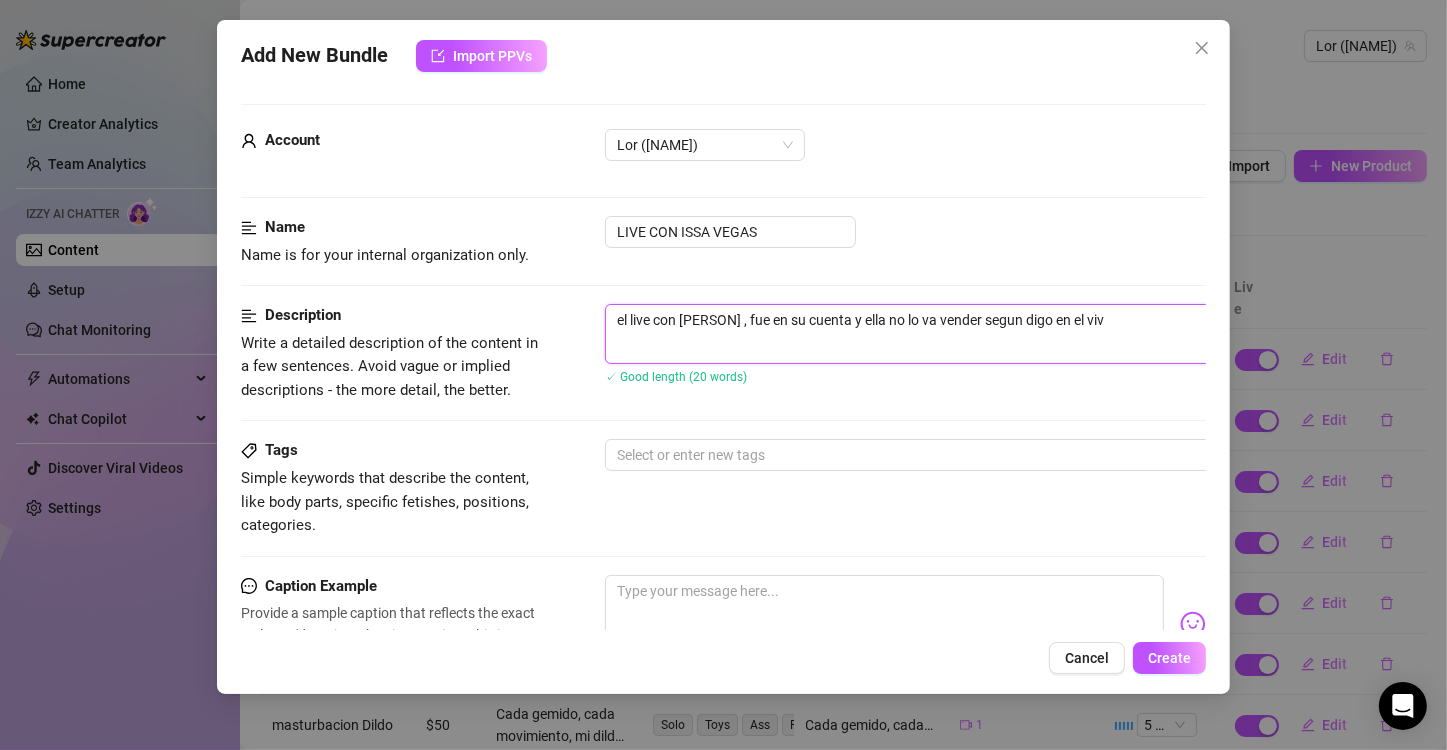 type on "el live con [NAME] , fue en su cuenta y ella no lo va vender segun digo en el vivo" 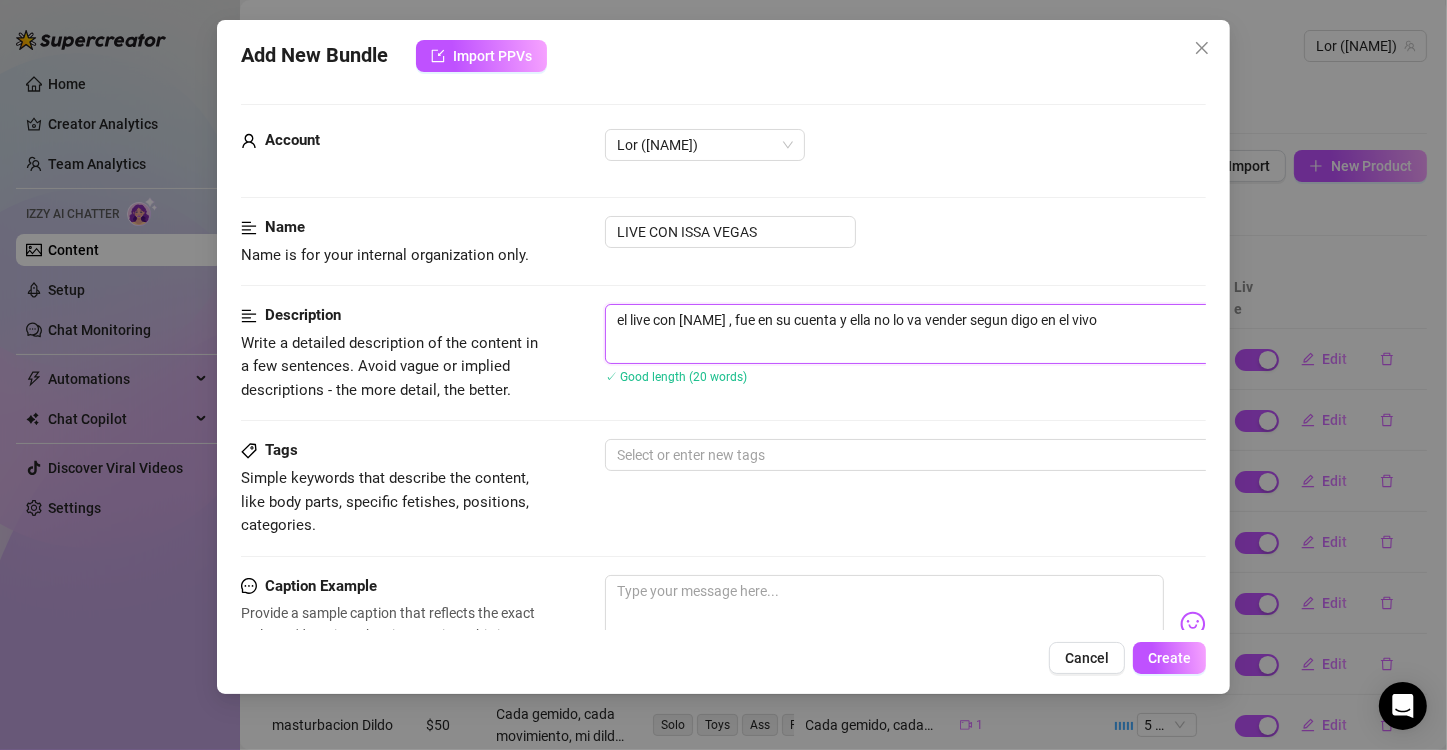 type on "el live con [NAME] , fue en su cuenta y ella no lo va vender segun digo en el vivo" 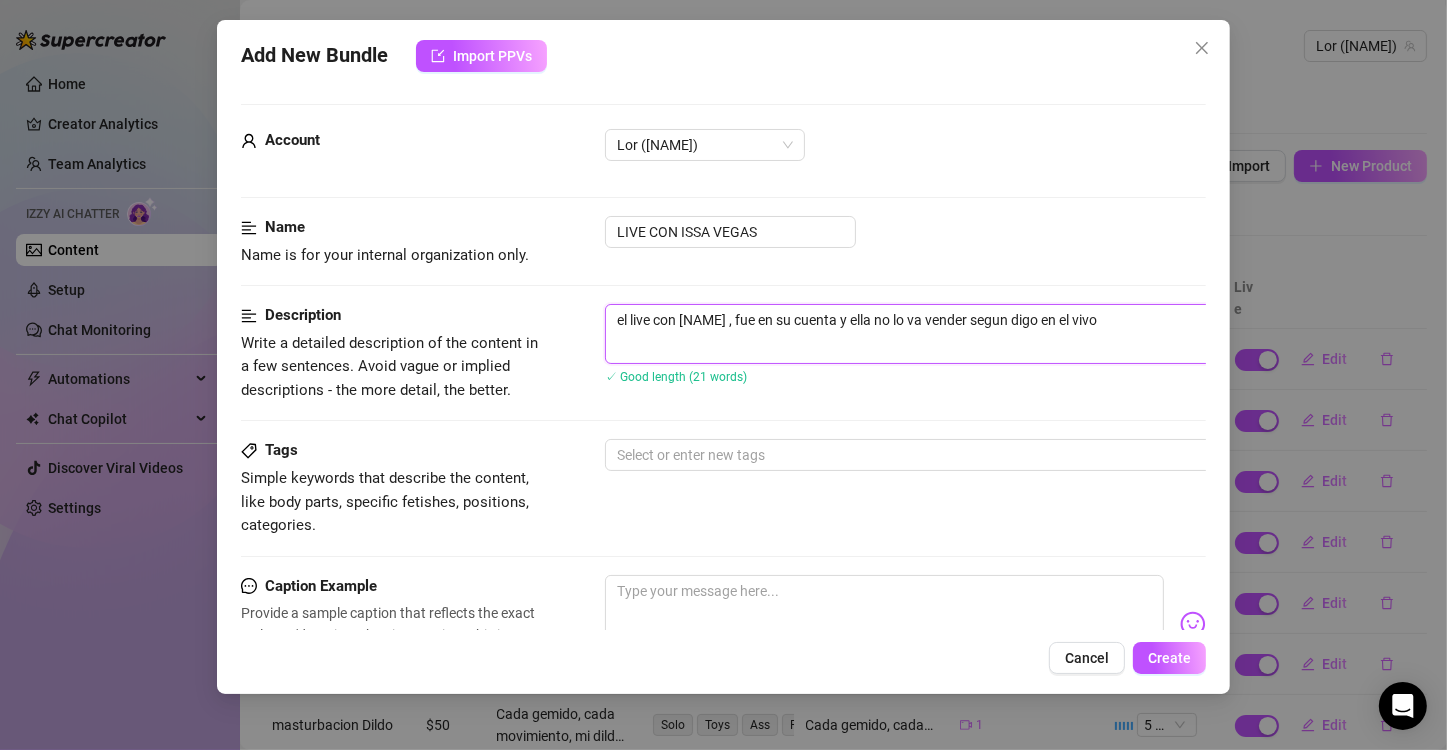 type 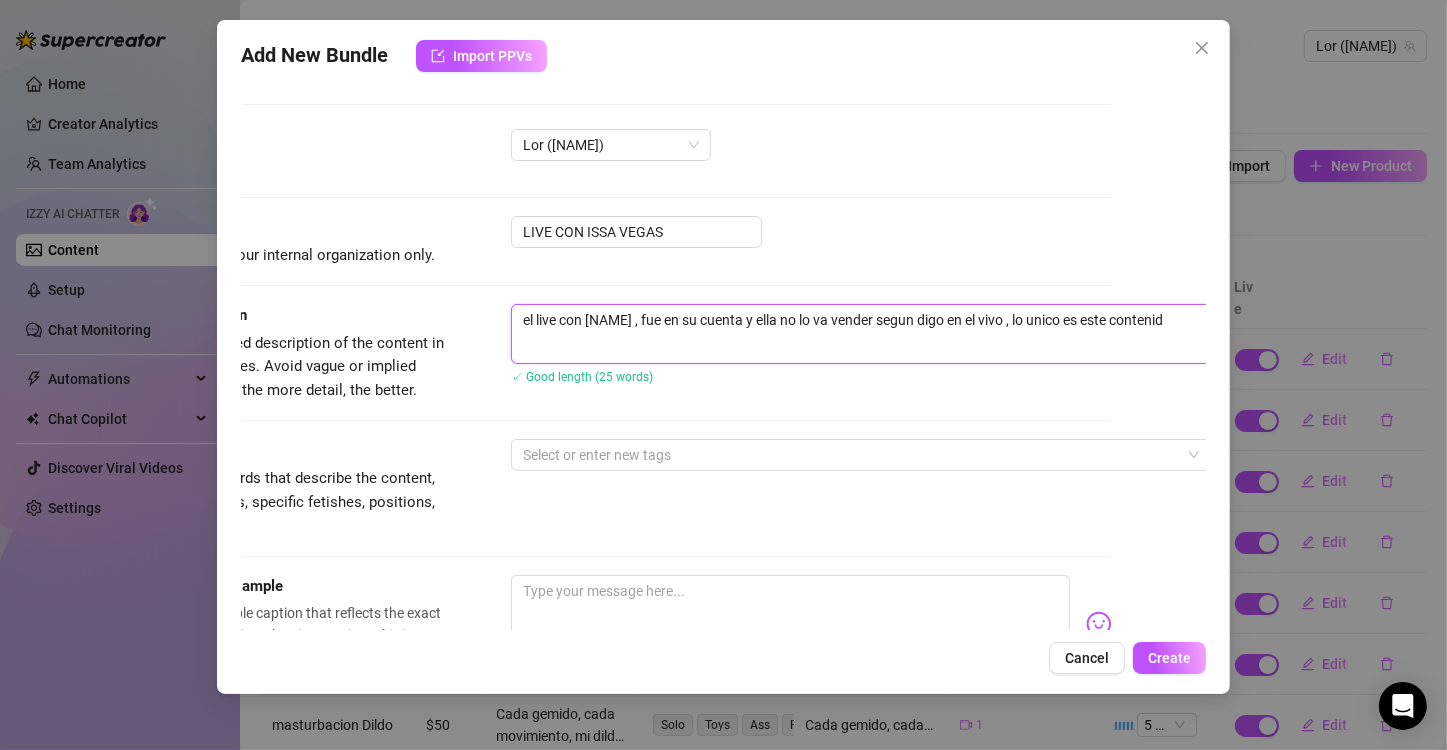 scroll, scrollTop: 0, scrollLeft: 102, axis: horizontal 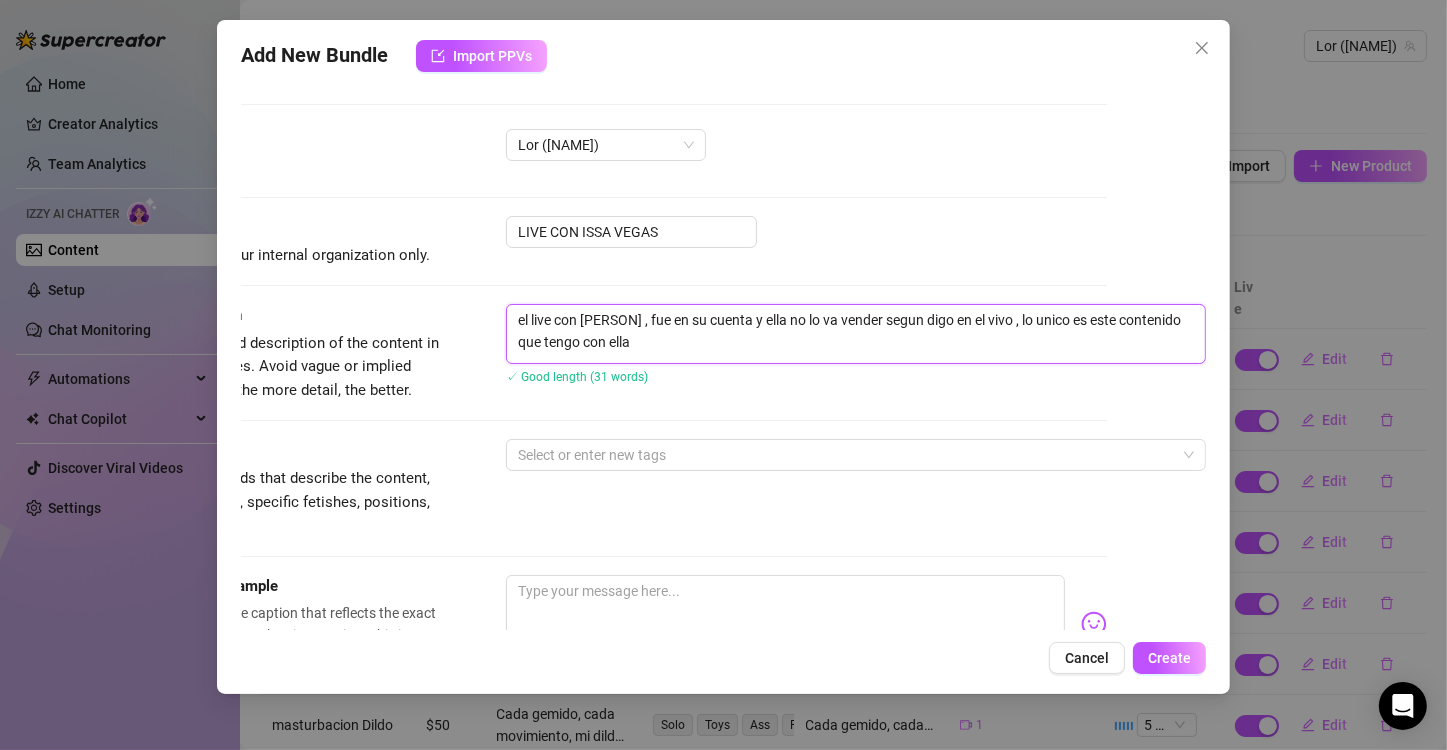 drag, startPoint x: 708, startPoint y: 351, endPoint x: 498, endPoint y: 302, distance: 215.6409 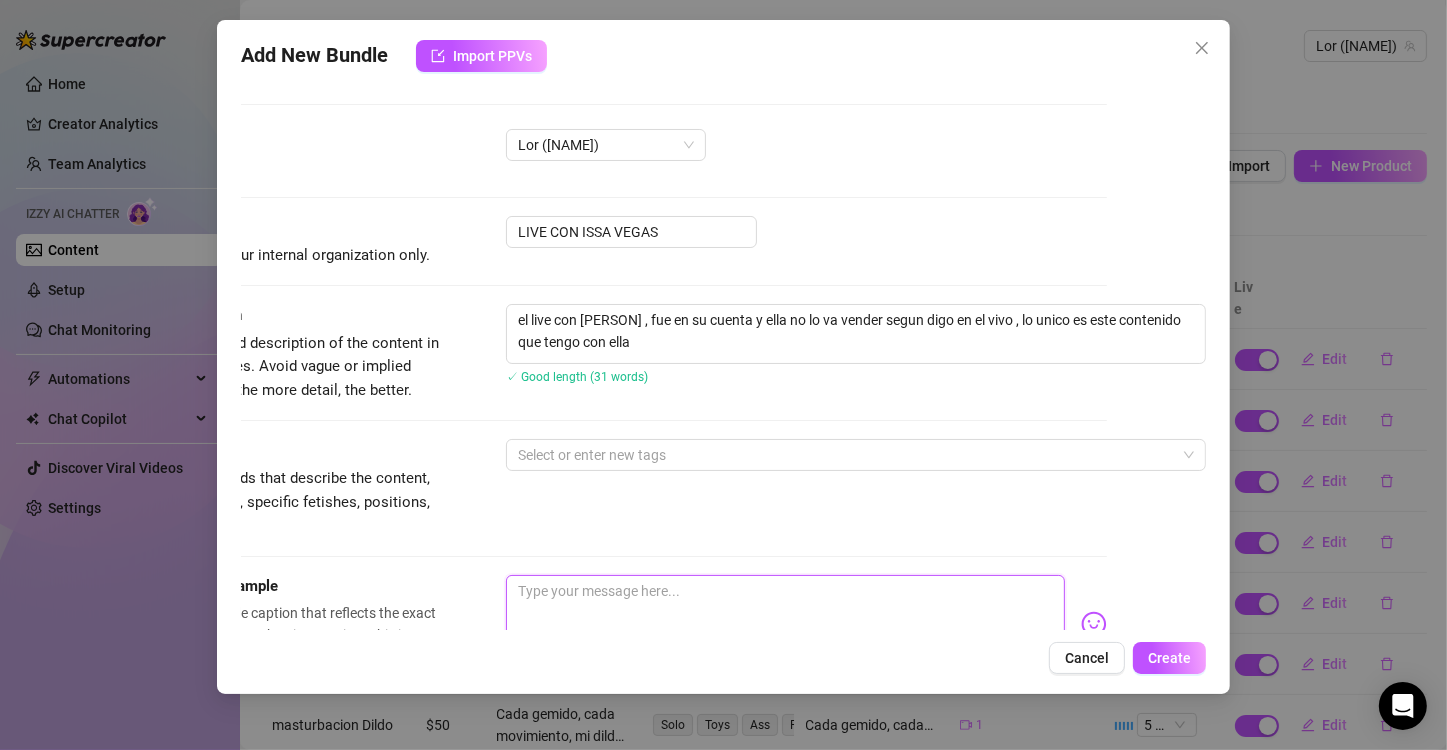 click at bounding box center [785, 615] 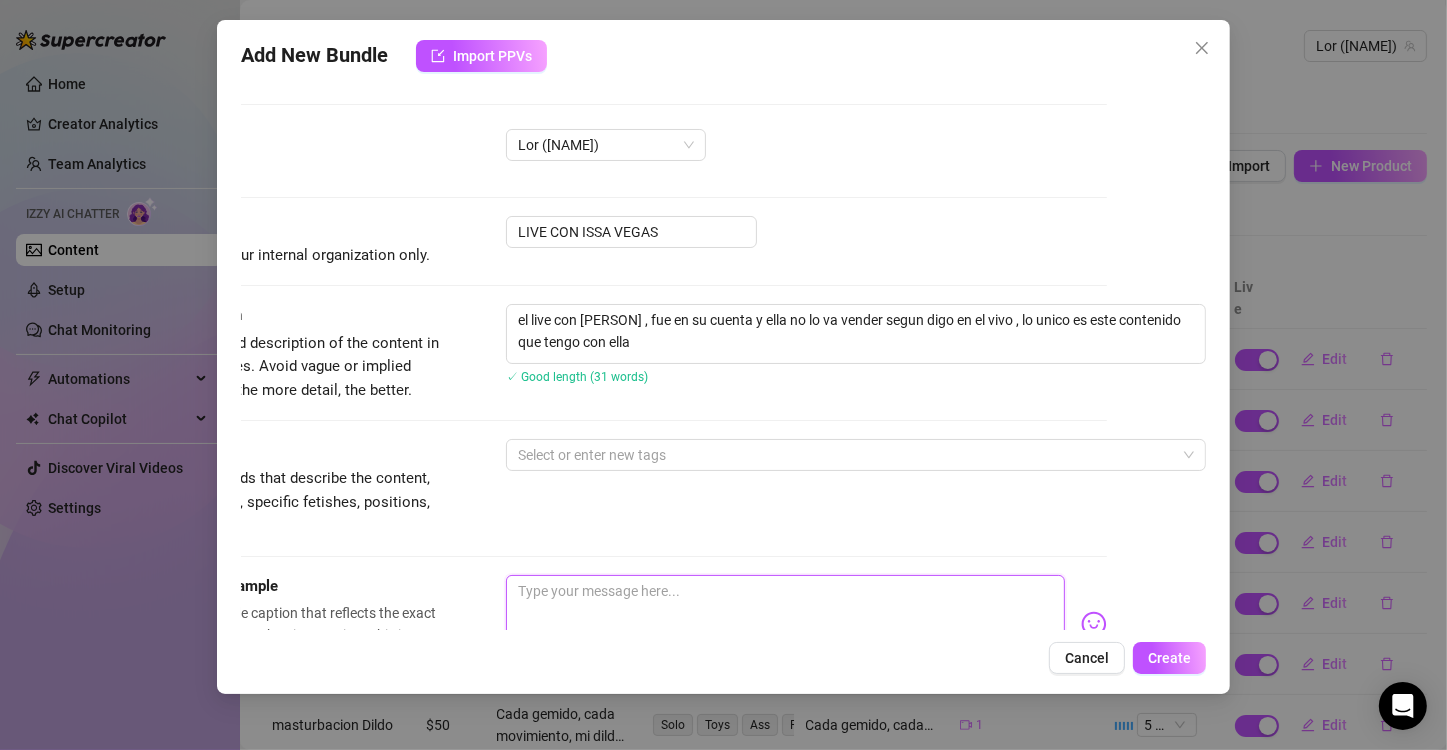 paste on "el live con [PERSON] , fue en su cuenta y ella no lo va vender segun digo en el vivo , lo unico es este contenido que tengo con ella" 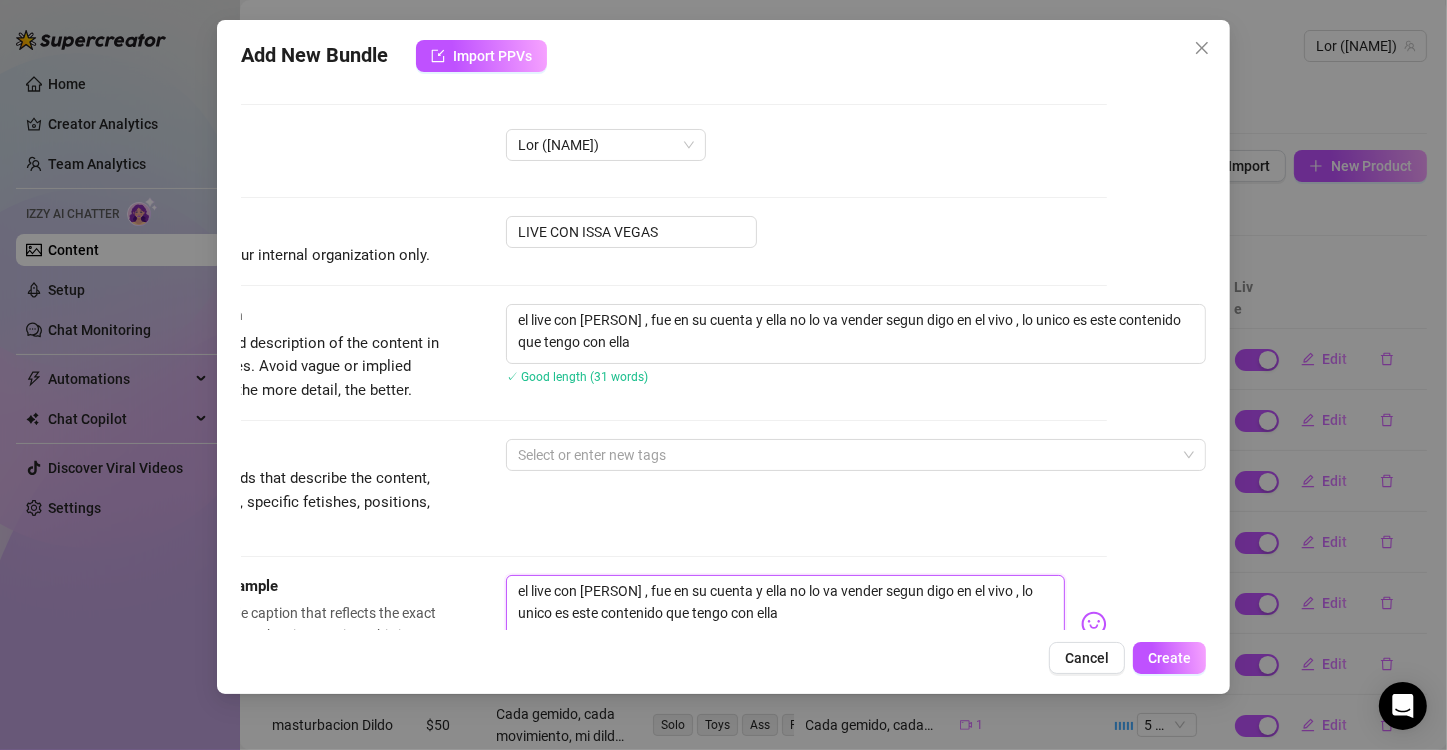 scroll, scrollTop: 7, scrollLeft: 102, axis: both 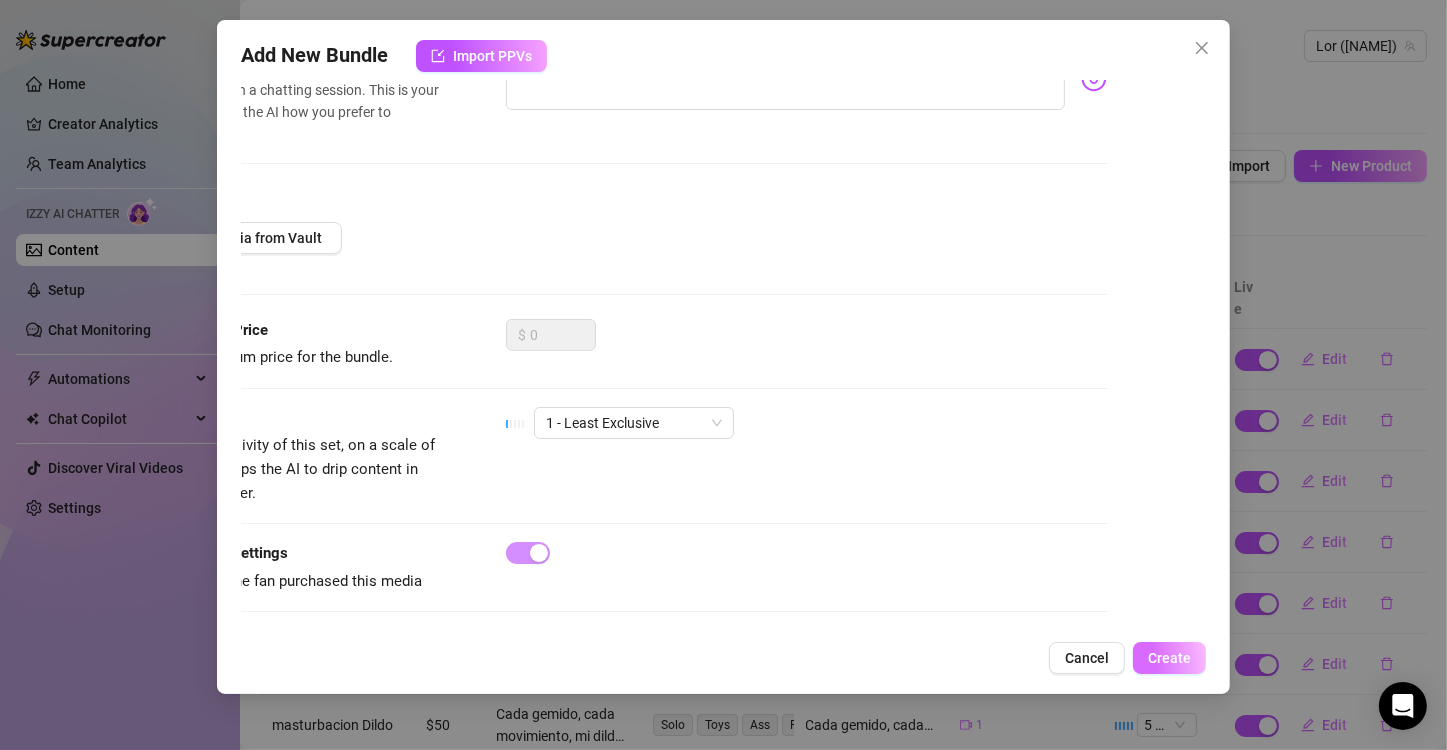 click on "Create" at bounding box center [1169, 658] 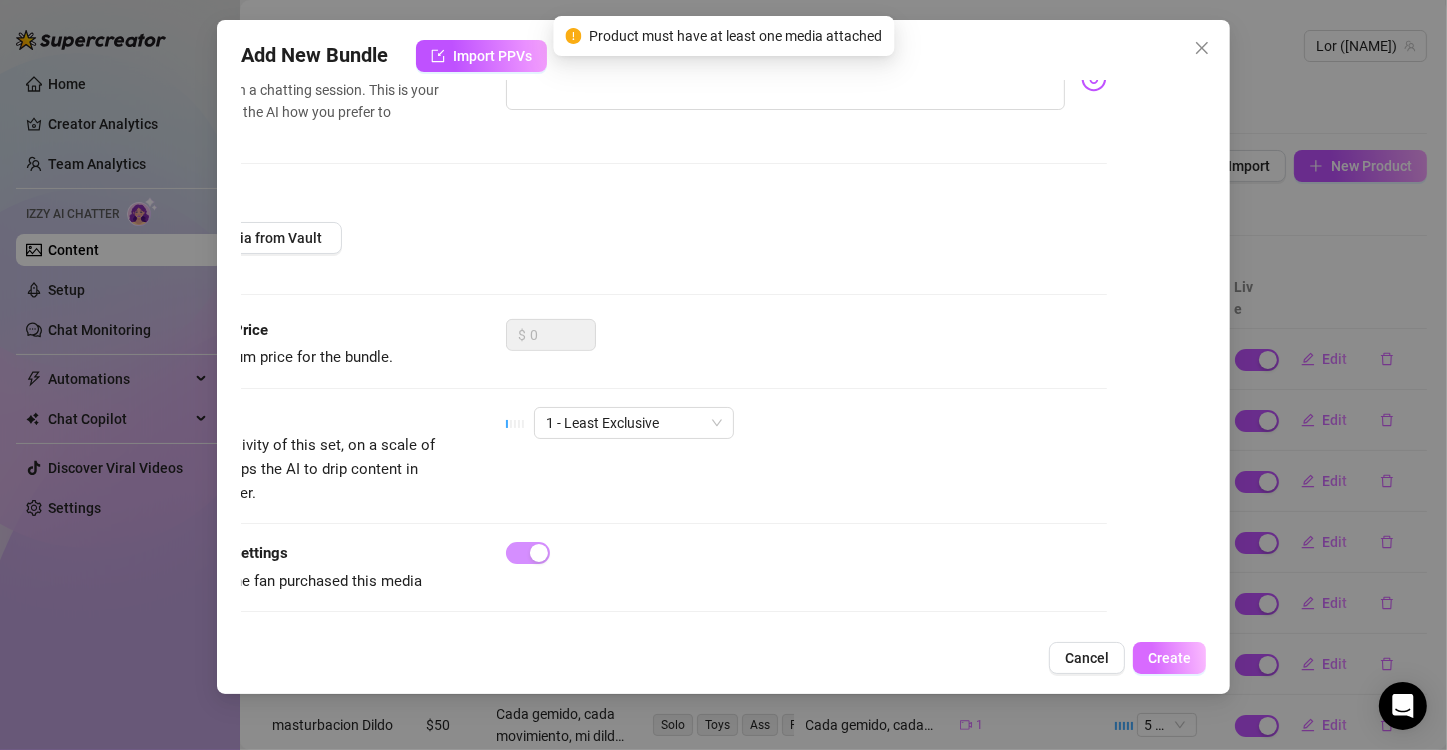 click on "Create" at bounding box center [1169, 658] 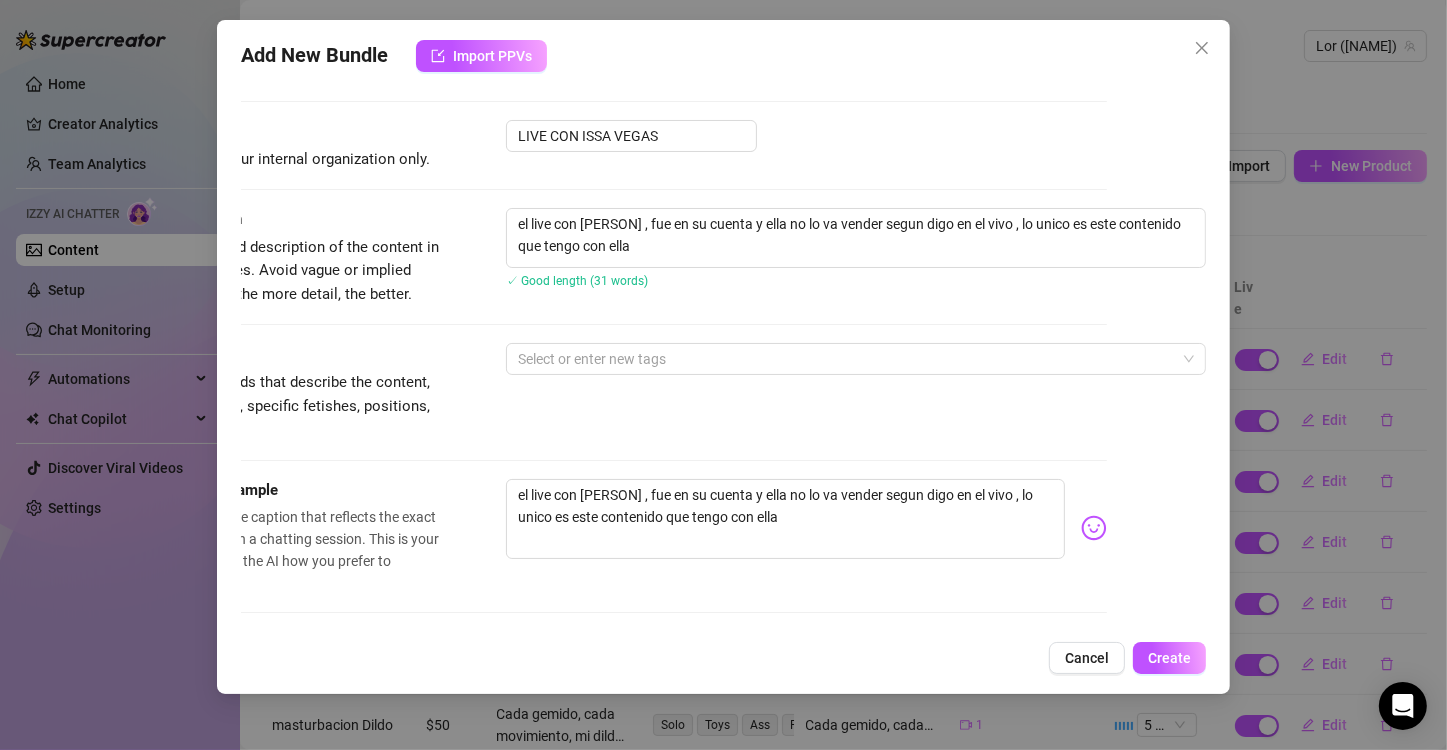 scroll, scrollTop: 124, scrollLeft: 102, axis: both 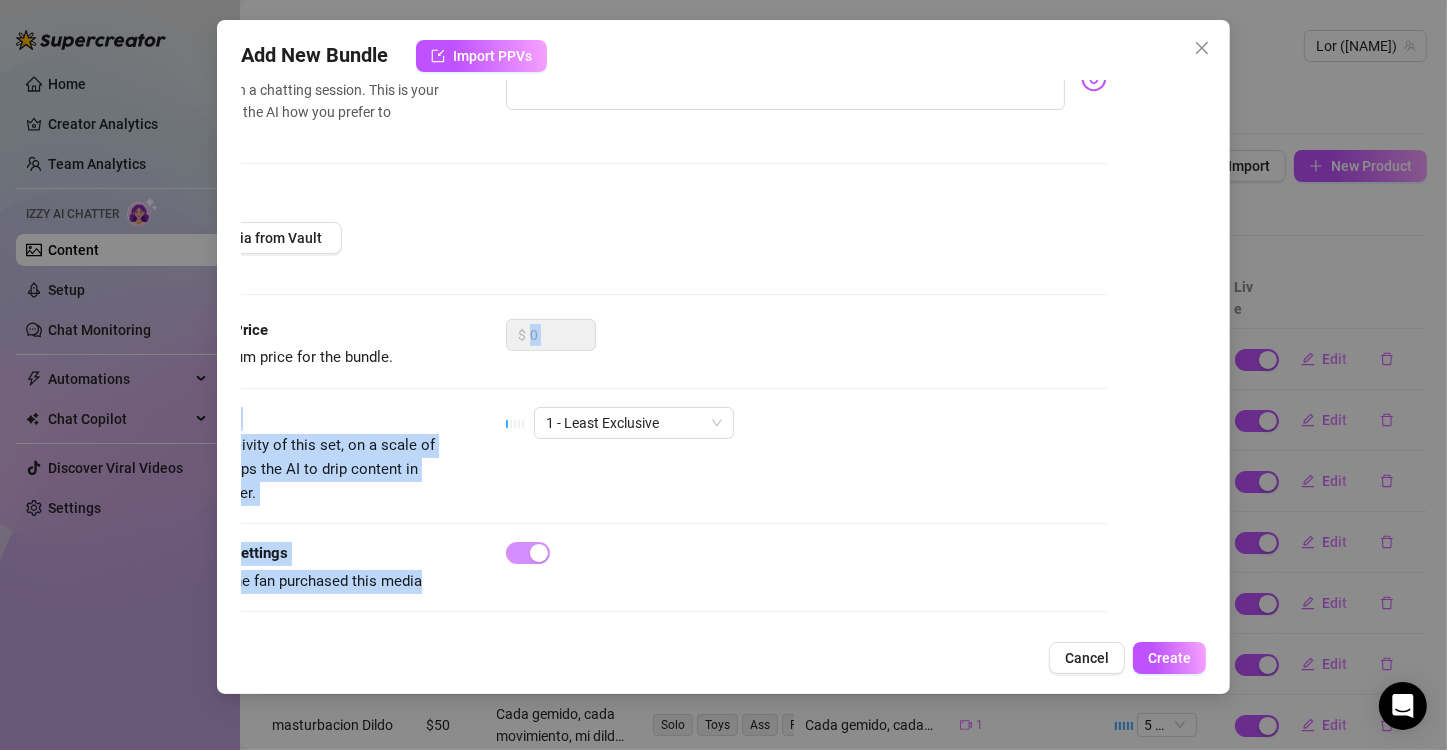 drag, startPoint x: 1244, startPoint y: 333, endPoint x: 1187, endPoint y: 532, distance: 207.00241 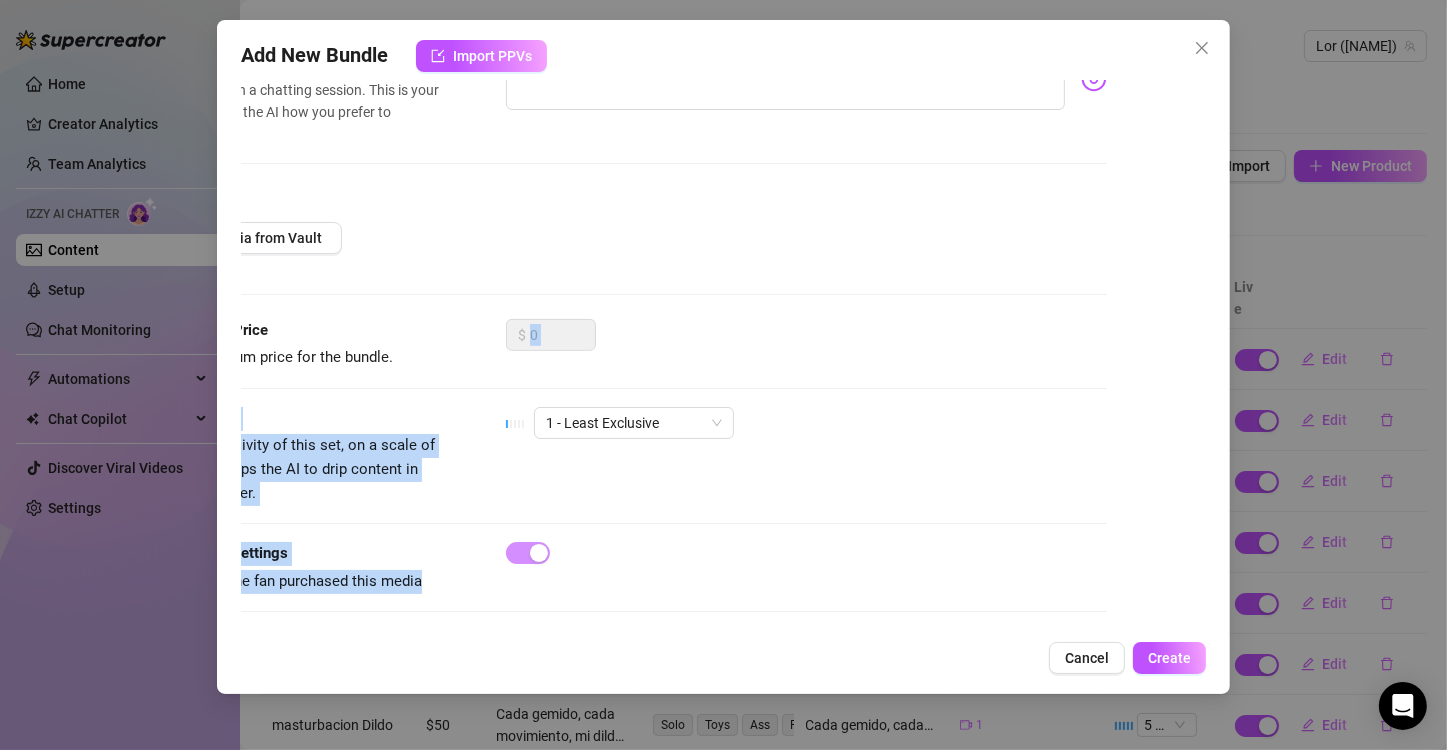 click on "Add New Bundle Import PPVs Account [NAME] (@[USERNAME]) Name Name is for your internal organization only. LIVE CON [NAME] Description Write a detailed description of the content in a few sentences. Avoid vague or implied descriptions - the more detail, the better. el live con [NAME] , fue en su cuenta y ella no lo va vender segun digo en el vivo , lo unico es este contenido que tengo con ella ✓ Good length (31 words) Tags Simple keywords that describe the content, like body parts, specific fetishes, positions, categories. Select or enter new tags Caption Example Provide a sample caption that reflects the exact style you'd use in a chatting session. This is your chance to show the AI how you prefer to communicate. el live con [NAME] , fue en su cuenta y ella no lo va vender segun digo en el vivo , lo unico es este contenido que tengo con ella Media Add Media from Vault Minimum Price Set the minimum price for the bundle. $ 0 Exclusivity 1 - Least Exclusive Message Settings Cancel Create" at bounding box center (723, 375) 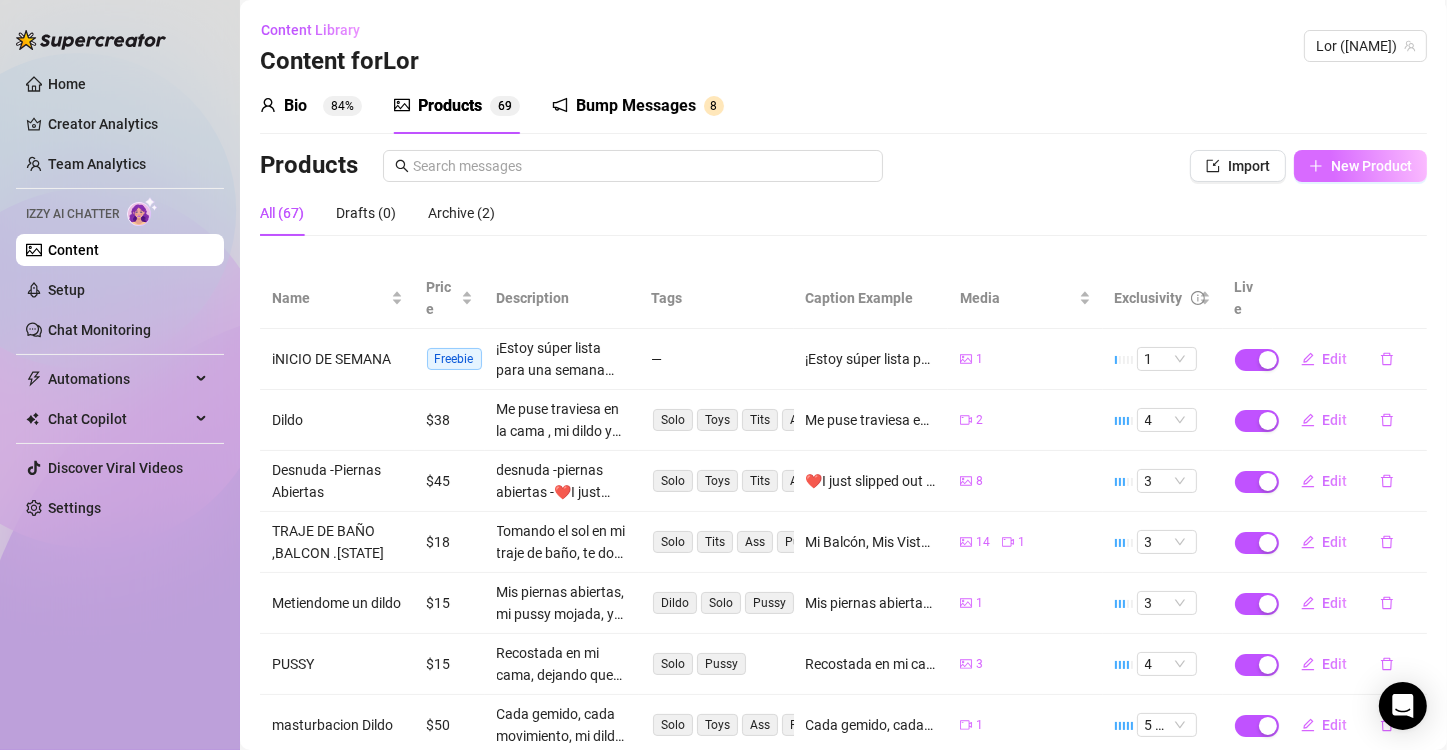 click on "New Product" at bounding box center [1371, 166] 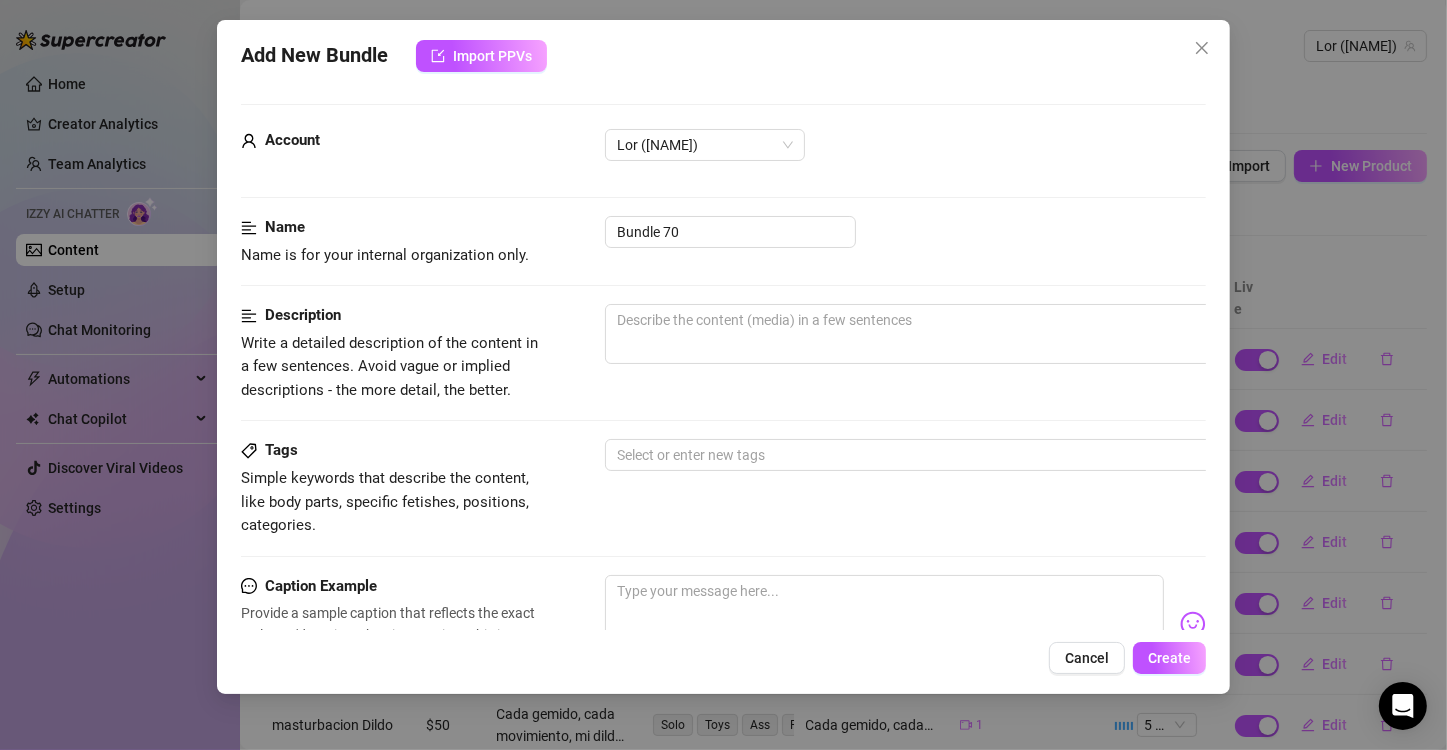 scroll, scrollTop: 560, scrollLeft: 0, axis: vertical 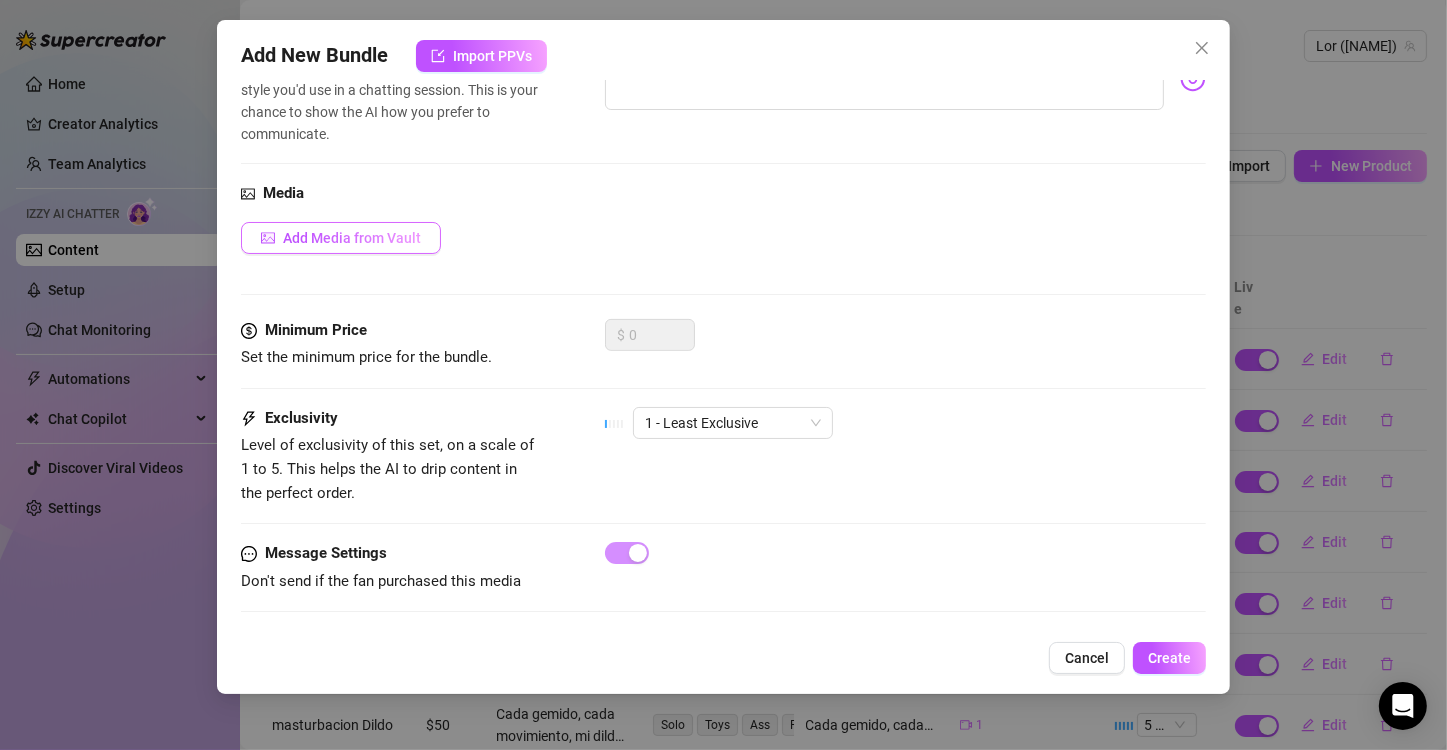 click on "Add Media from Vault" at bounding box center (352, 238) 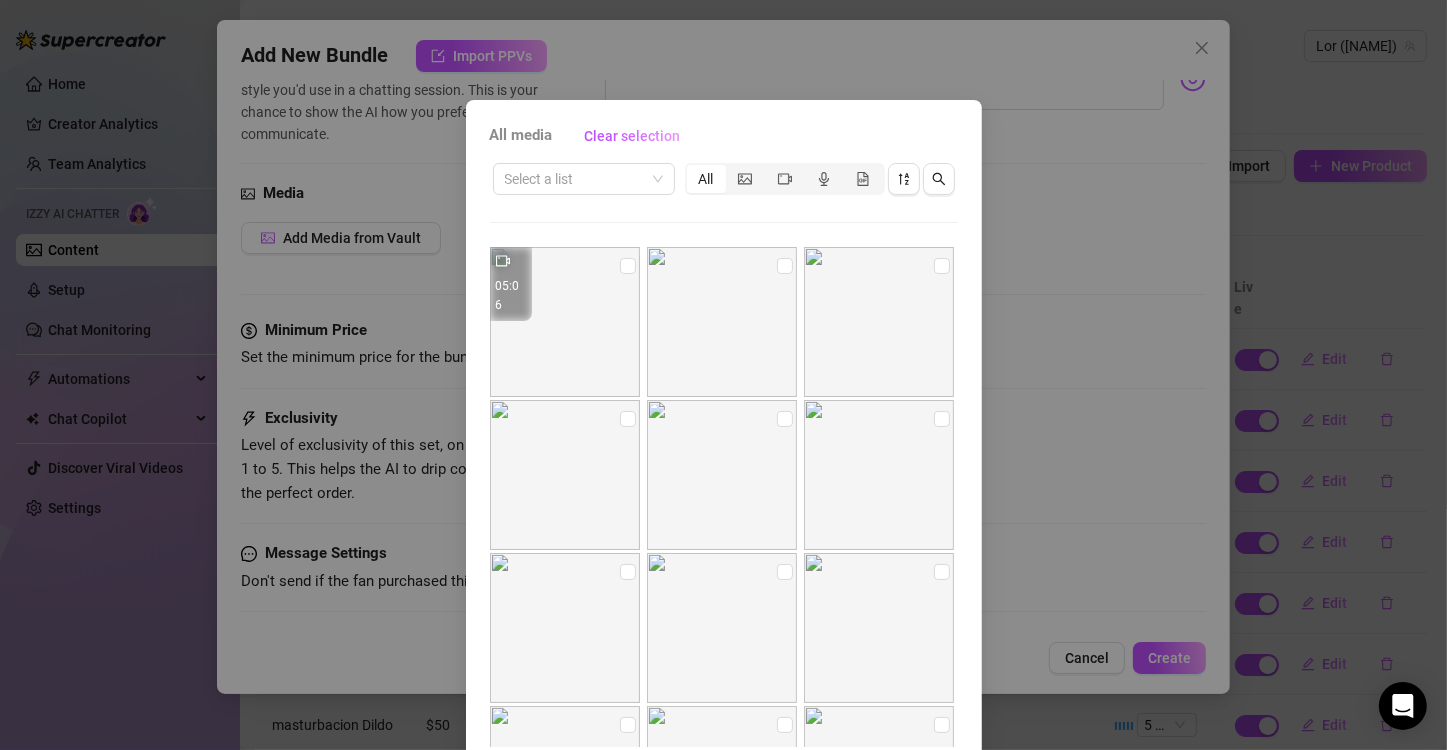 drag, startPoint x: 1202, startPoint y: 451, endPoint x: 1207, endPoint y: 479, distance: 28.442924 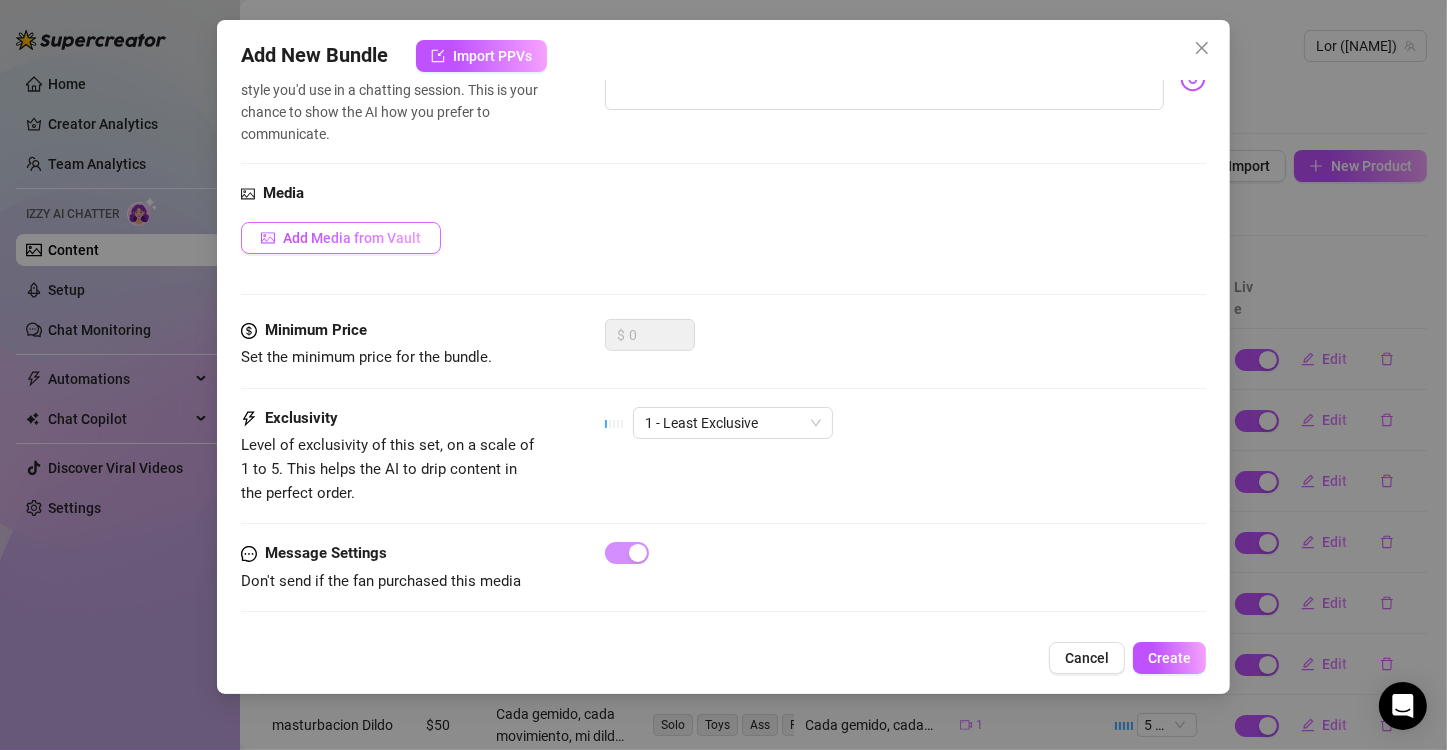 click on "Add Media from Vault" at bounding box center (352, 238) 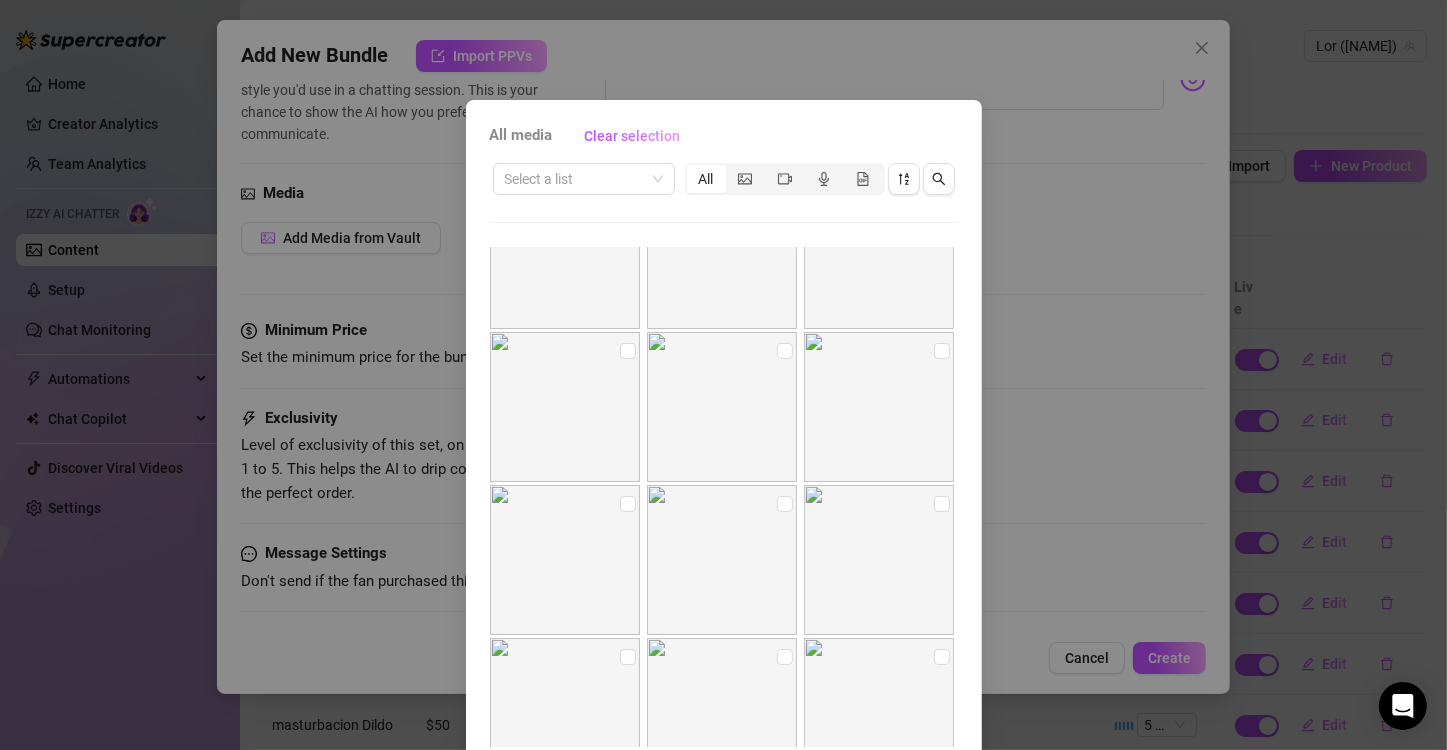 scroll, scrollTop: 240, scrollLeft: 0, axis: vertical 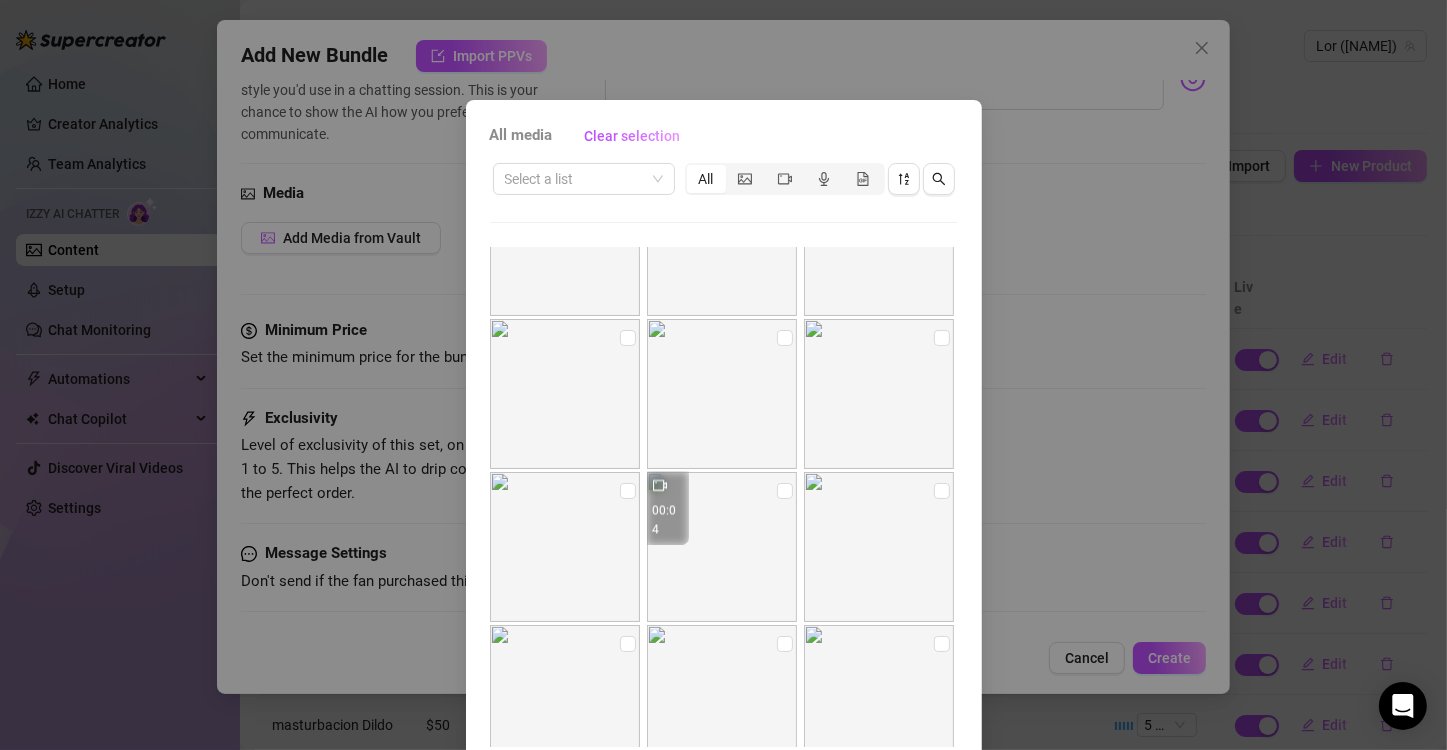 click at bounding box center [879, 394] 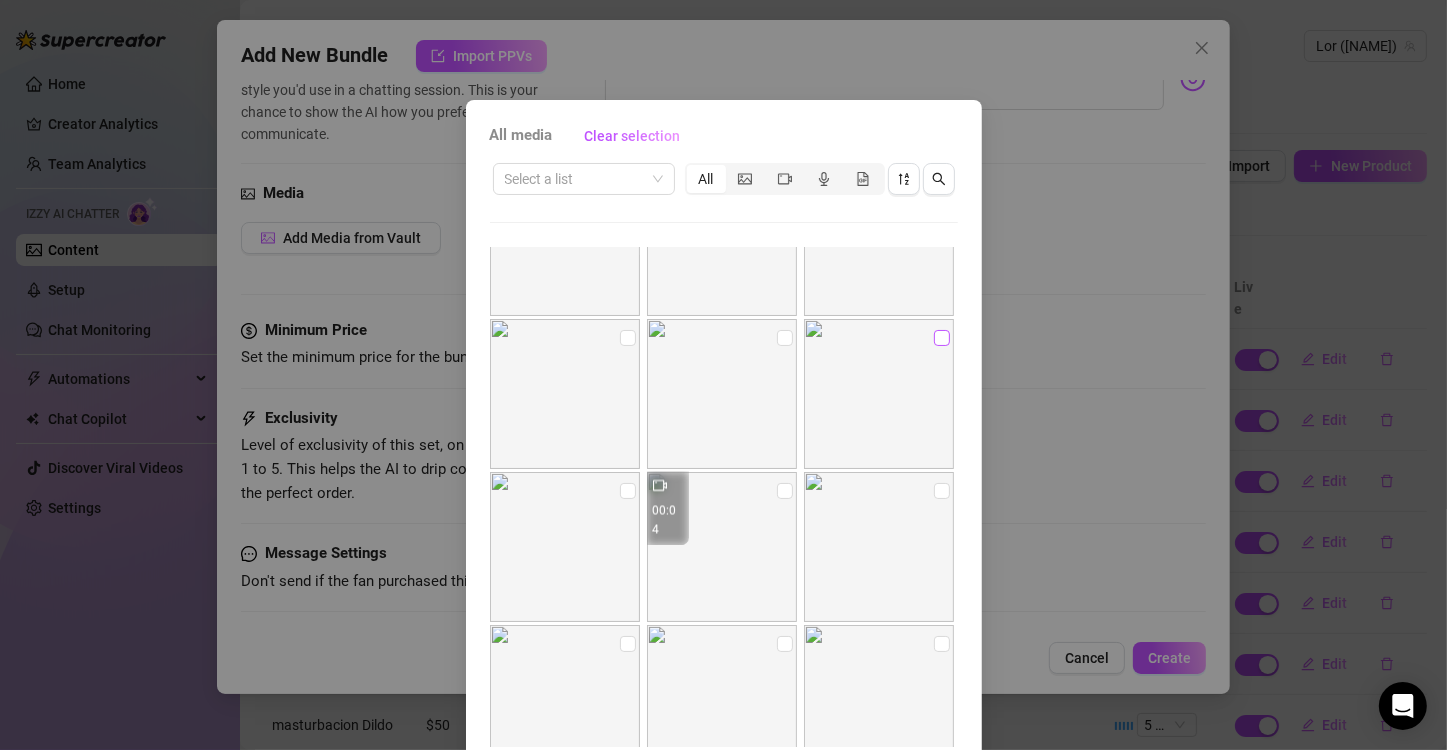 click at bounding box center (942, 338) 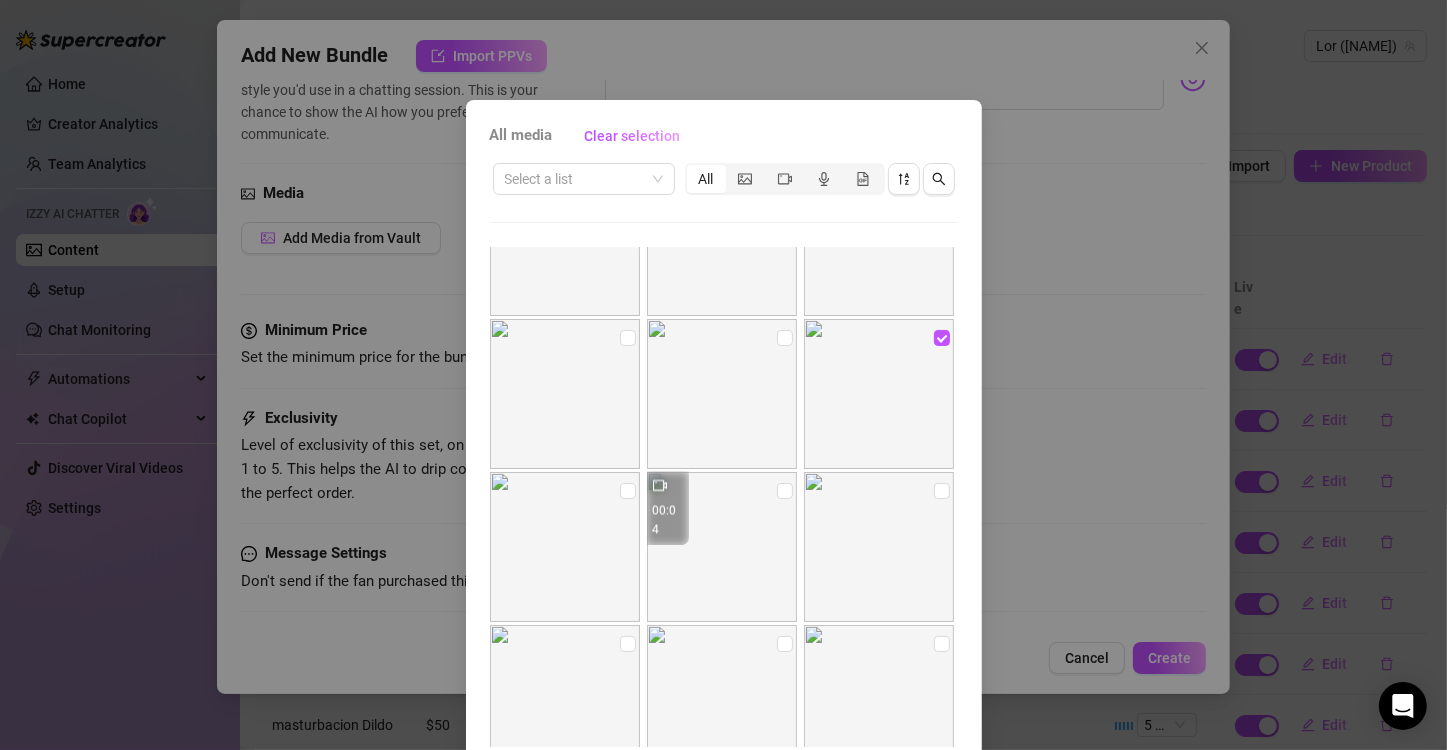 click on "All media Clear selection Select a list All [TIME] [TIME] [TIME] [TIME] [TIME] [TIME] [TIME] [TIME] [TIME] [TIME] [TIME] [TIME] [TIME] [TIME] [TIME] [TIME] [TIME] [TIME] [TIME] [TIME] [TIME] Cancel OK" at bounding box center (723, 375) 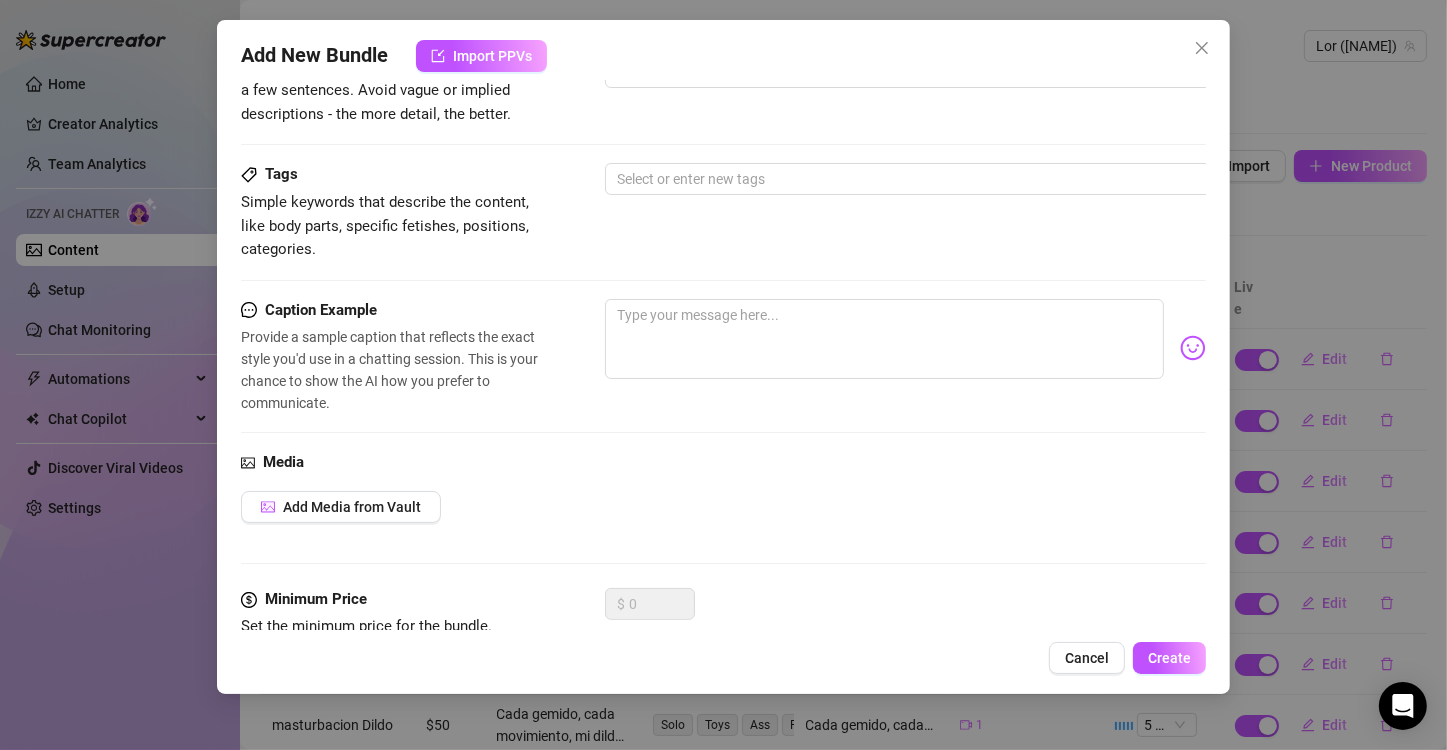 scroll, scrollTop: 268, scrollLeft: 0, axis: vertical 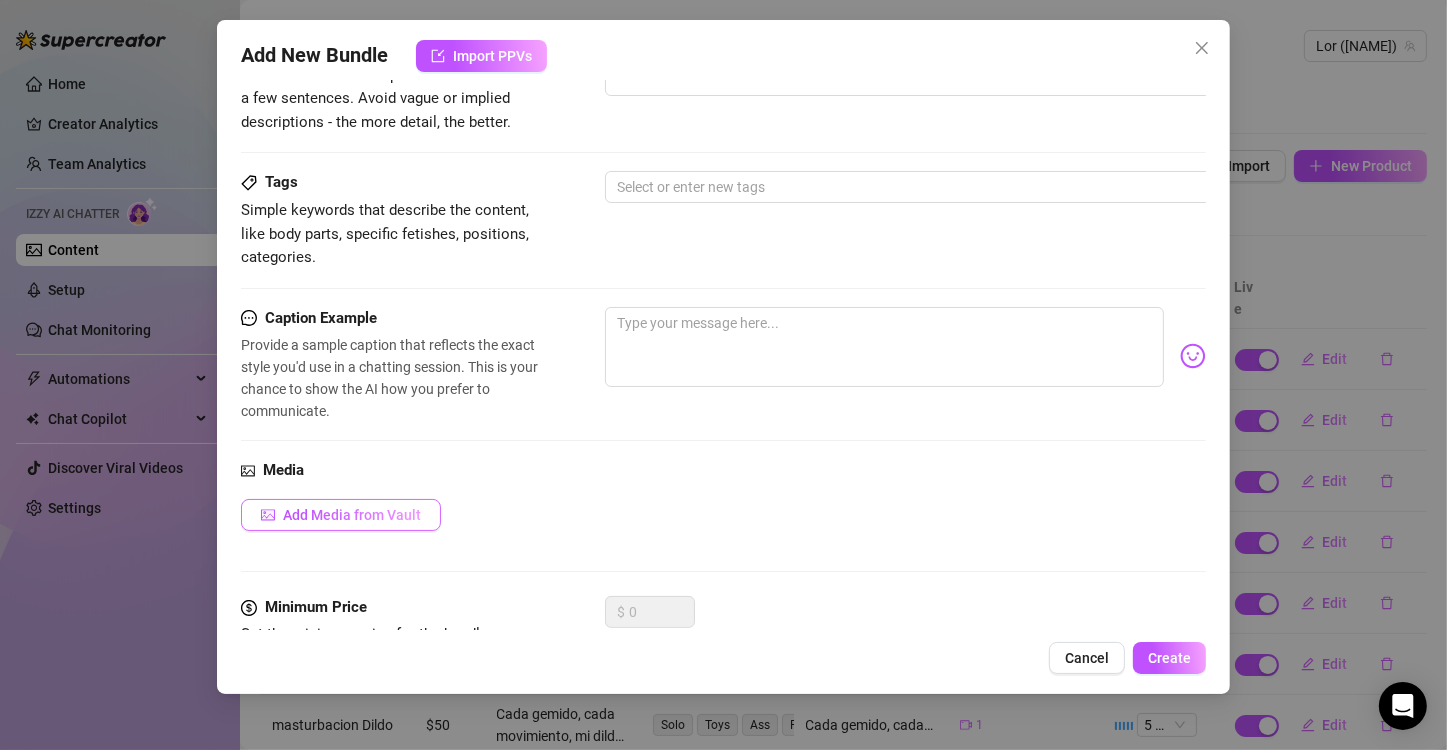 click on "Add Media from Vault" at bounding box center [341, 515] 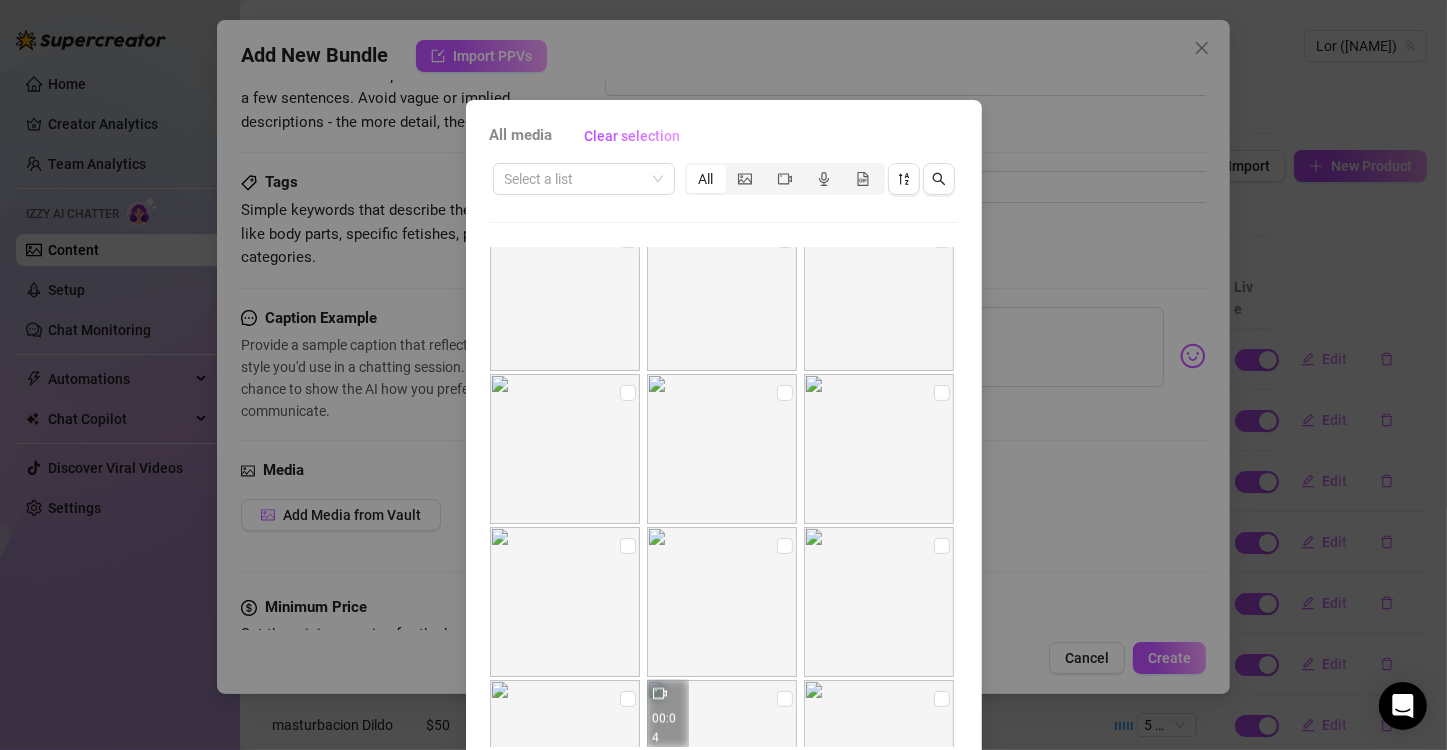 scroll, scrollTop: 3400, scrollLeft: 0, axis: vertical 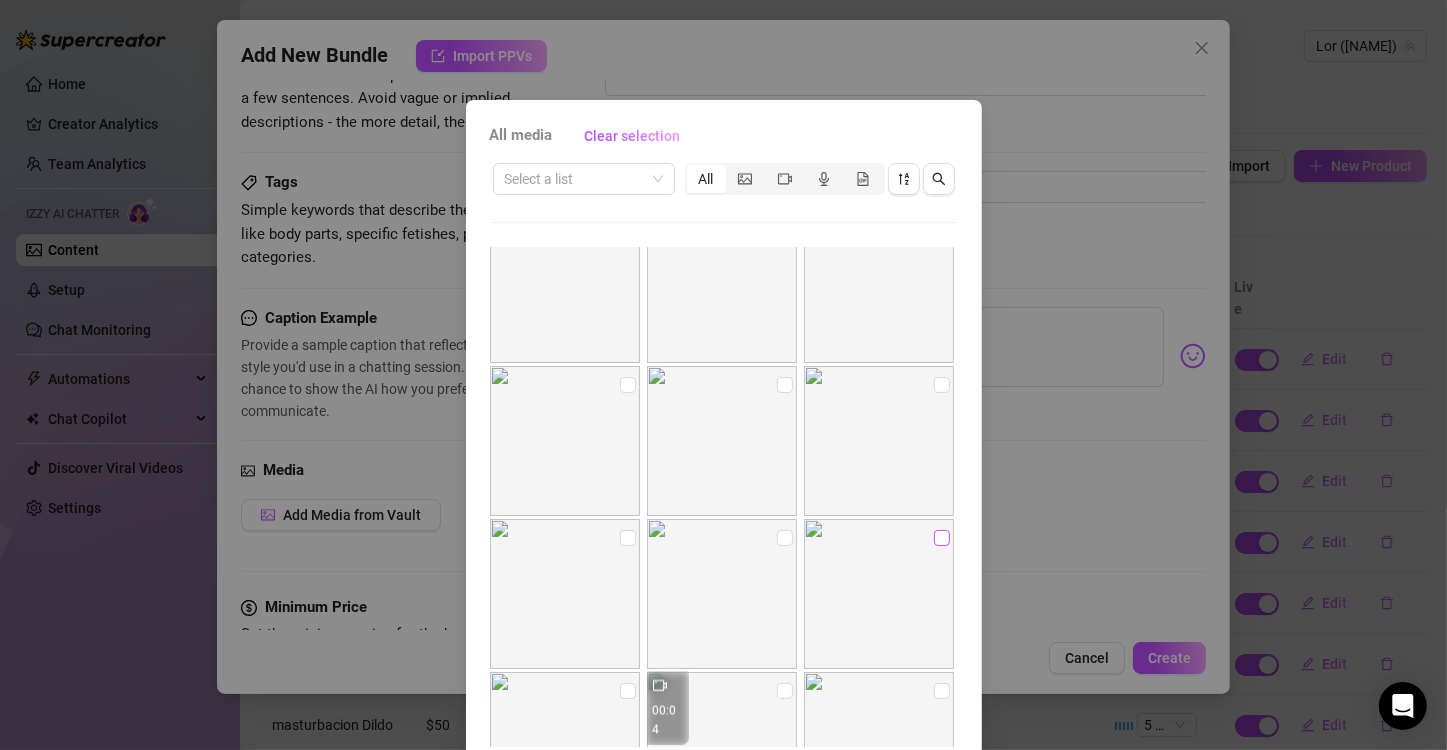 click at bounding box center [942, 538] 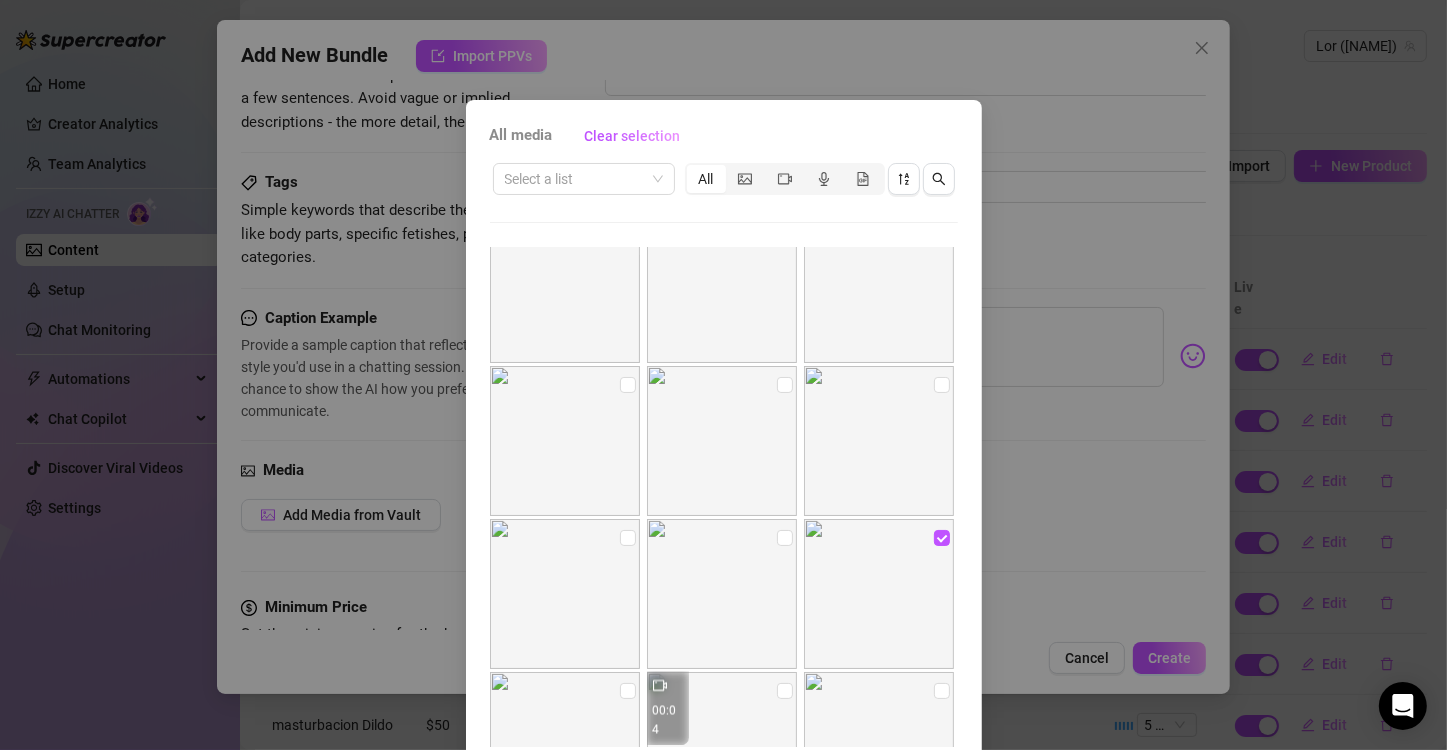 click on "All media Clear selection Select a list All [TIME] [TIME] [TIME] [TIME] [TIME] [TIME] [TIME] [TIME] [TIME] [TIME] [TIME] [TIME] [TIME] [TIME] [TIME] [TIME] [TIME] [TIME] [TIME] [TIME] [TIME] Cancel OK" at bounding box center (723, 375) 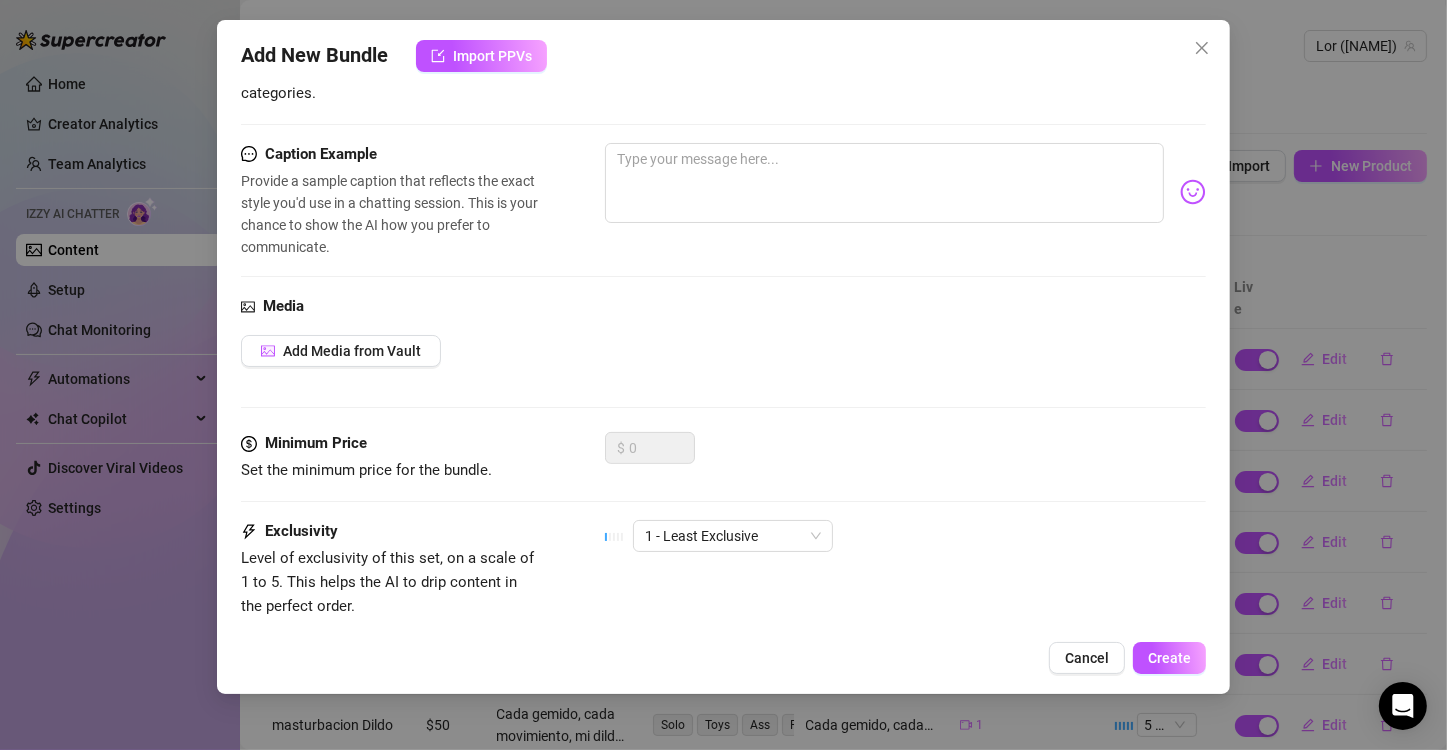scroll, scrollTop: 268, scrollLeft: 0, axis: vertical 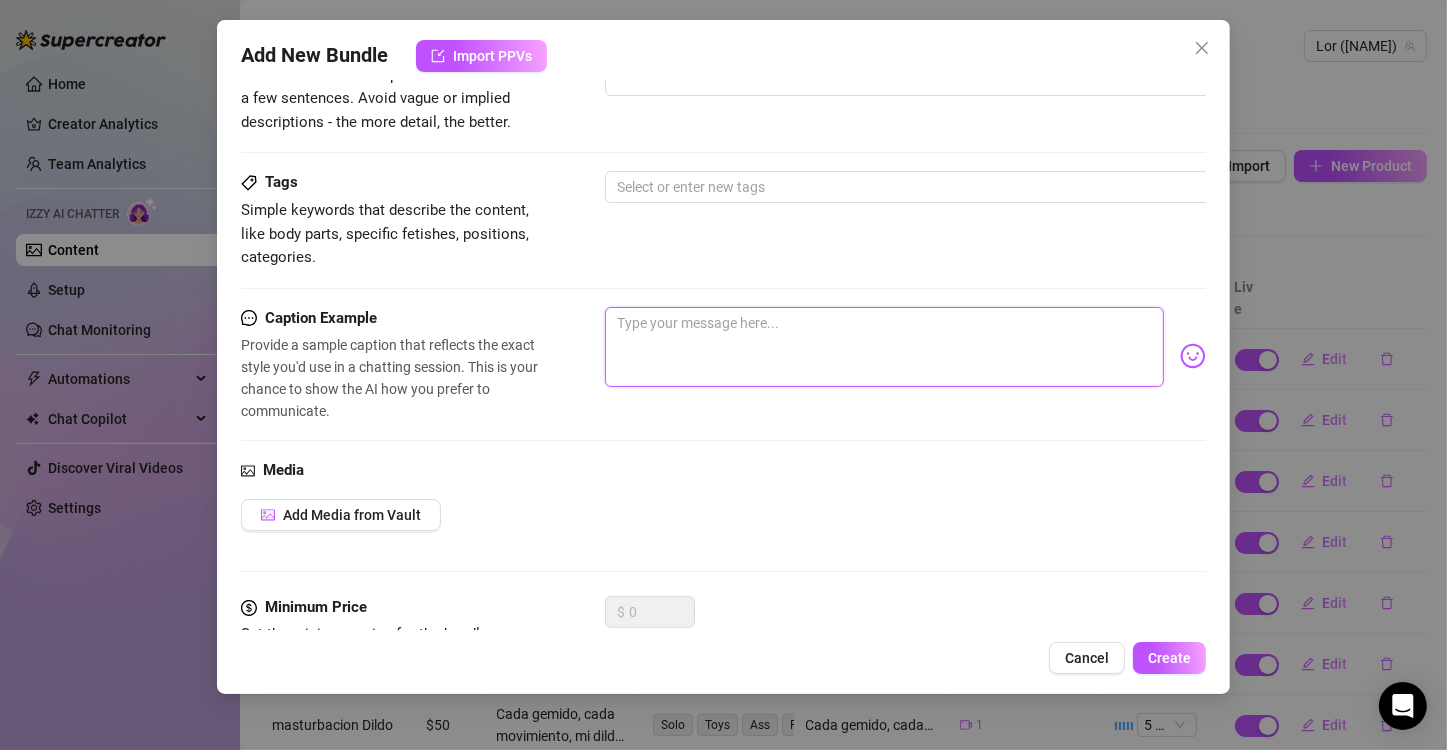 click at bounding box center (884, 347) 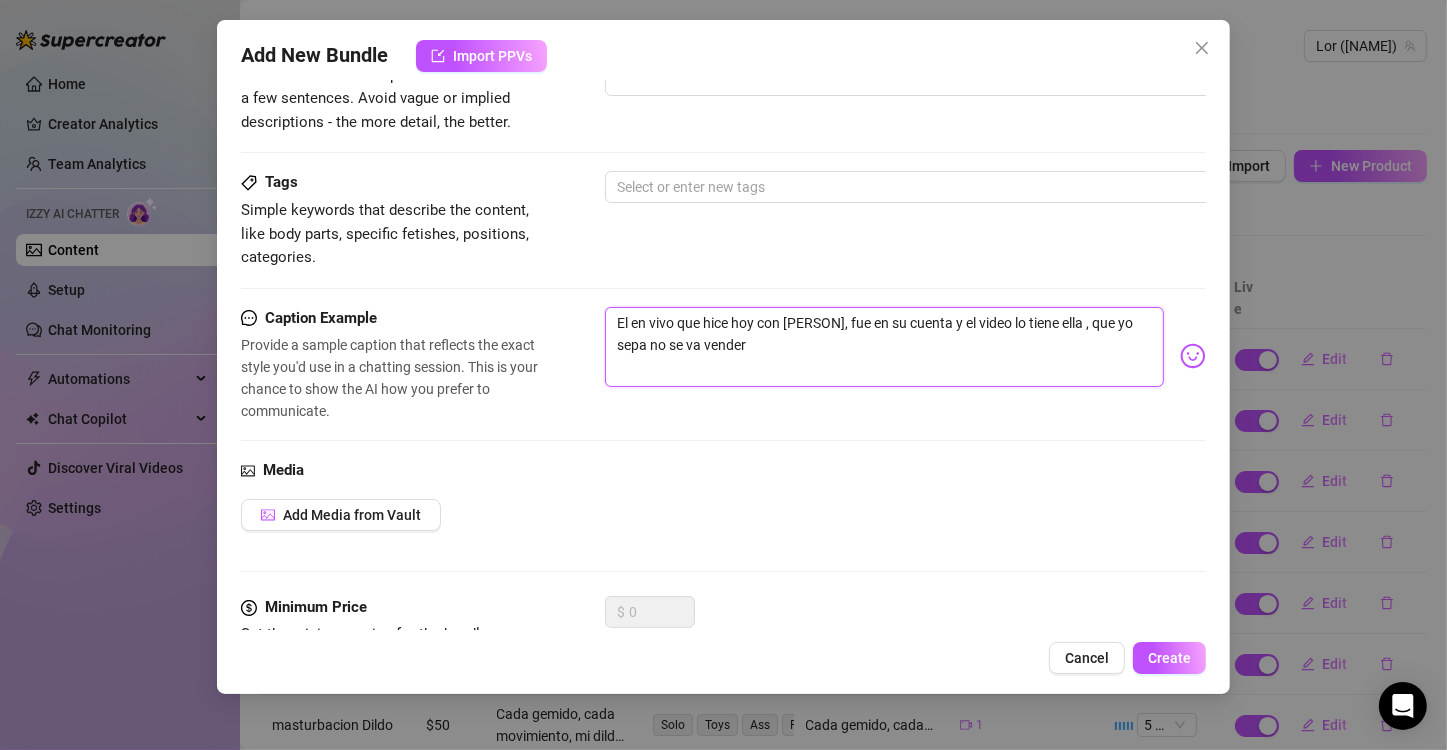 drag, startPoint x: 802, startPoint y: 333, endPoint x: 599, endPoint y: 305, distance: 204.92194 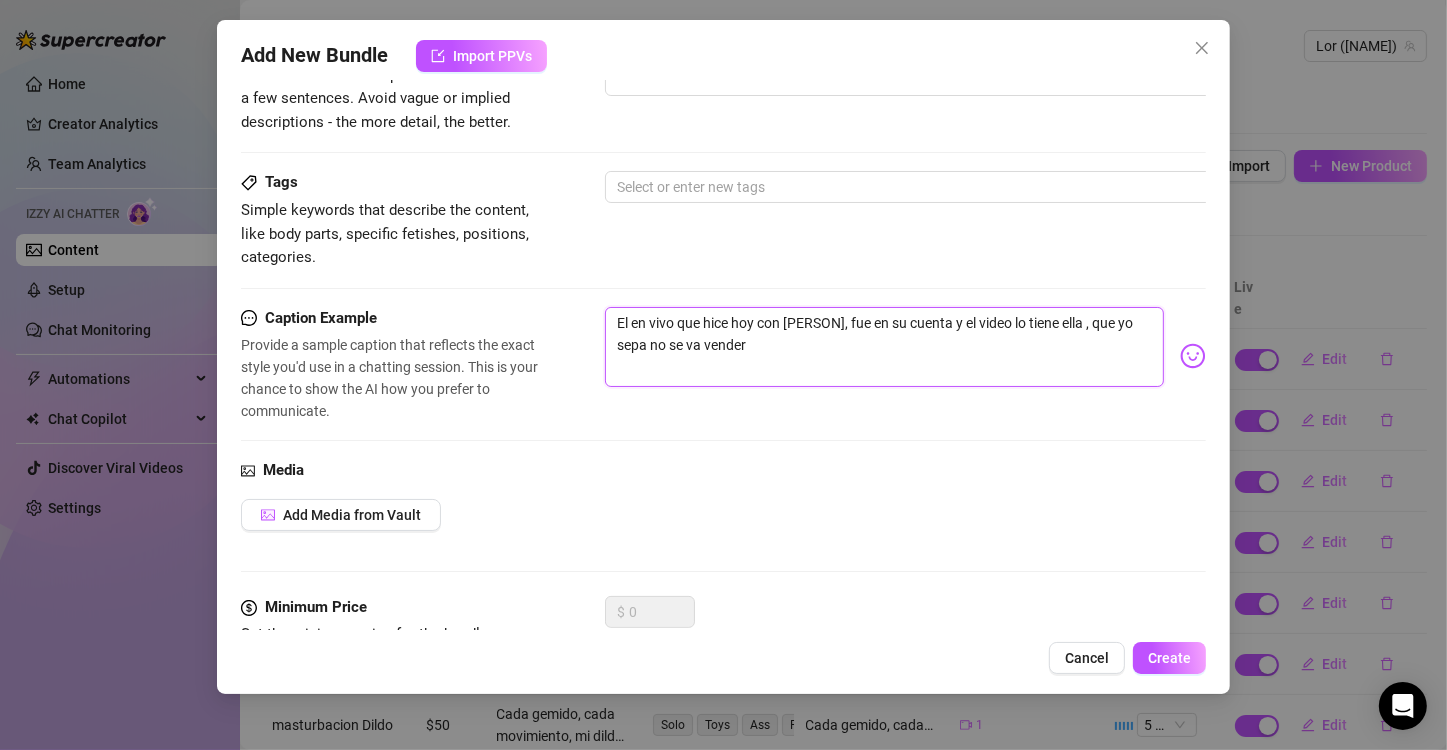 click on "El en vivo que hice hoy con [PERSON], fue en su cuenta y el video lo tiene ella , que yo sepa no se va vender" at bounding box center (884, 347) 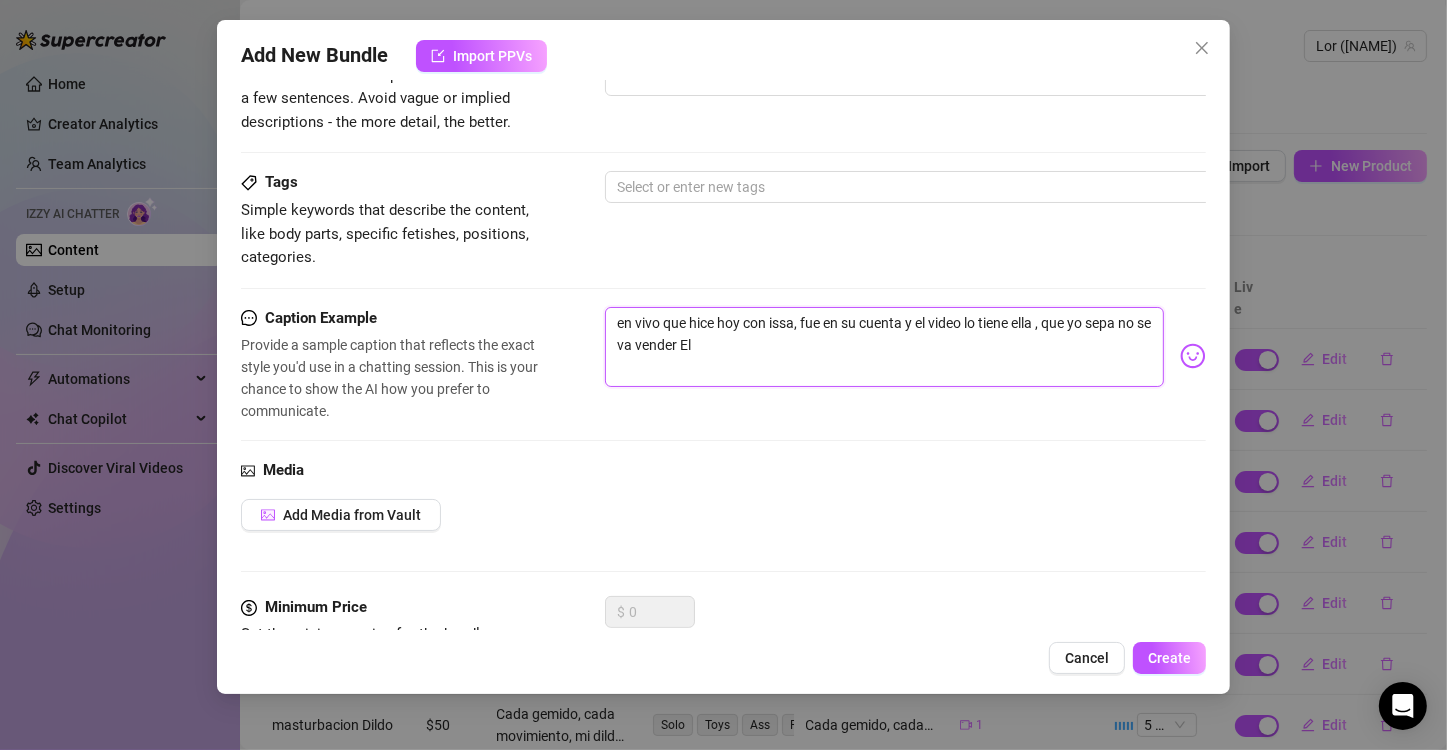 click on "en vivo que hice hoy con issa, fue en su cuenta y el video lo tiene ella , que yo sepa no se va vender El" at bounding box center (884, 347) 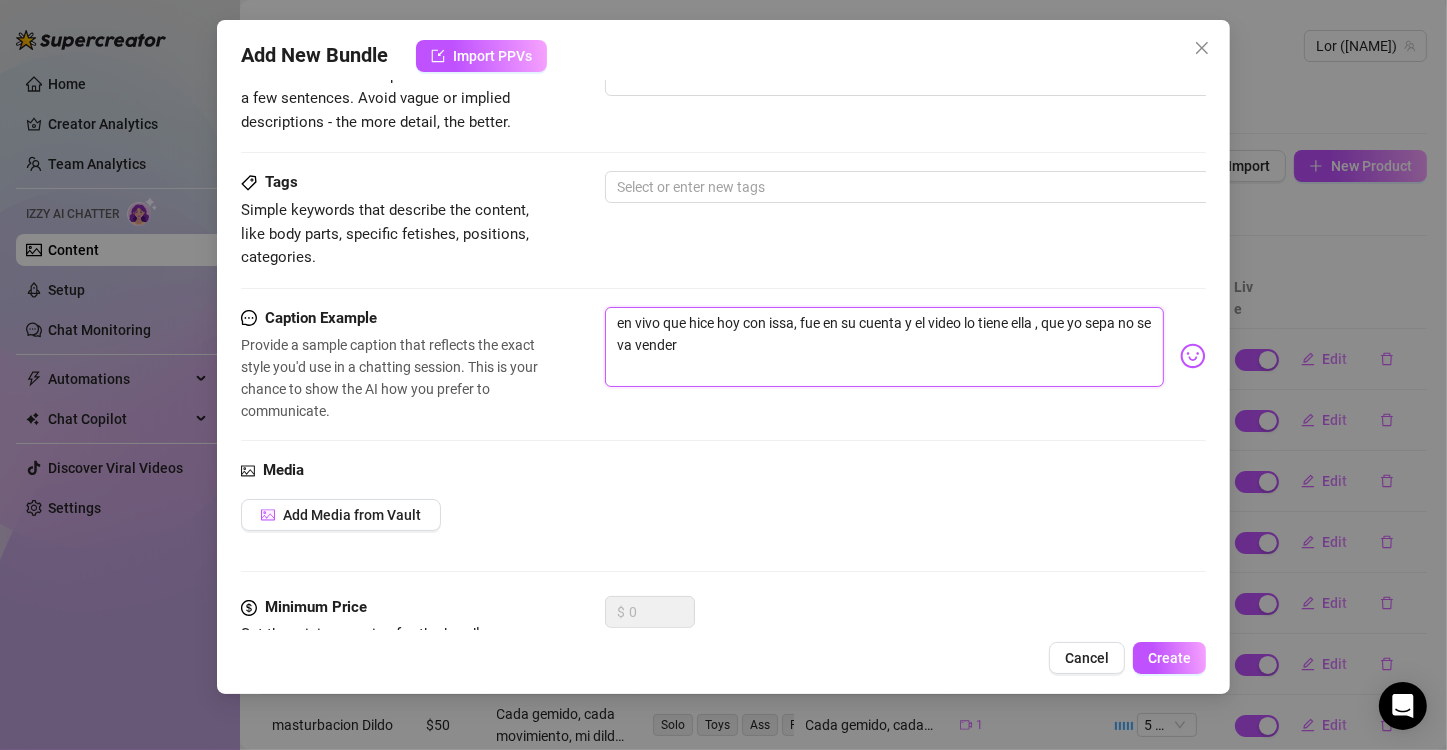click on "en vivo que hice hoy con issa, fue en su cuenta y el video lo tiene ella , que yo sepa no se va vender" at bounding box center (884, 347) 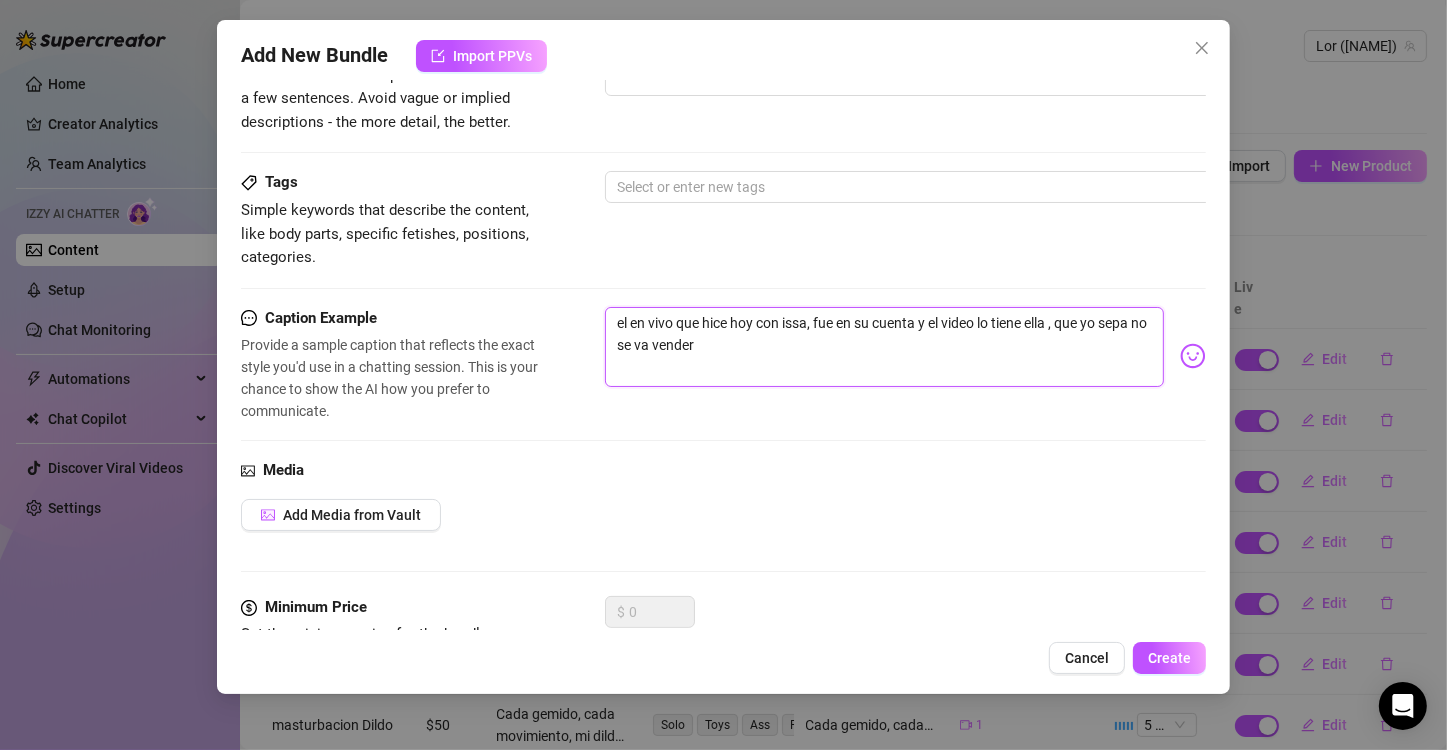 drag, startPoint x: 799, startPoint y: 356, endPoint x: 591, endPoint y: 304, distance: 214.40149 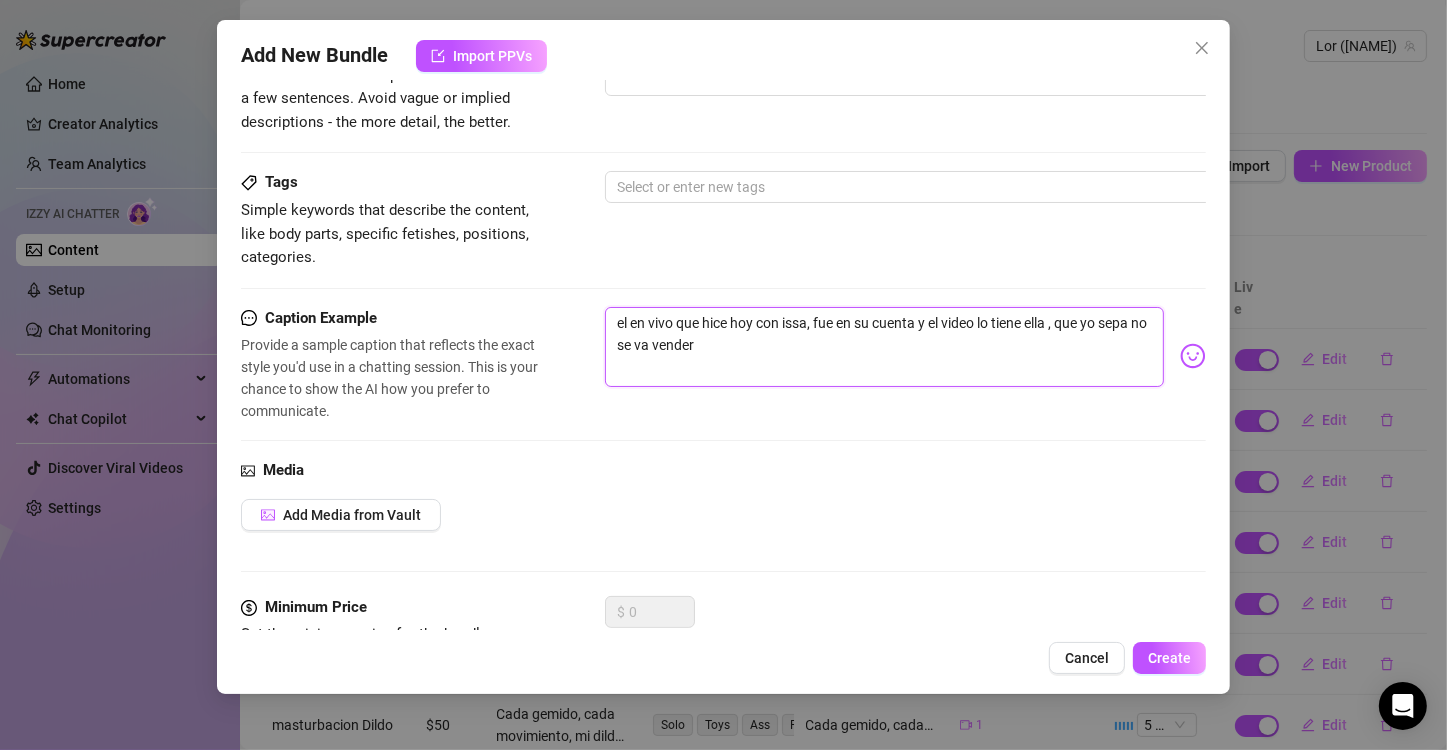 paste on "live con [PERSON] , fue en su cuenta y ella no lo va vender segun digo en el vivo , lo unico es este contenido que tengo con ella" 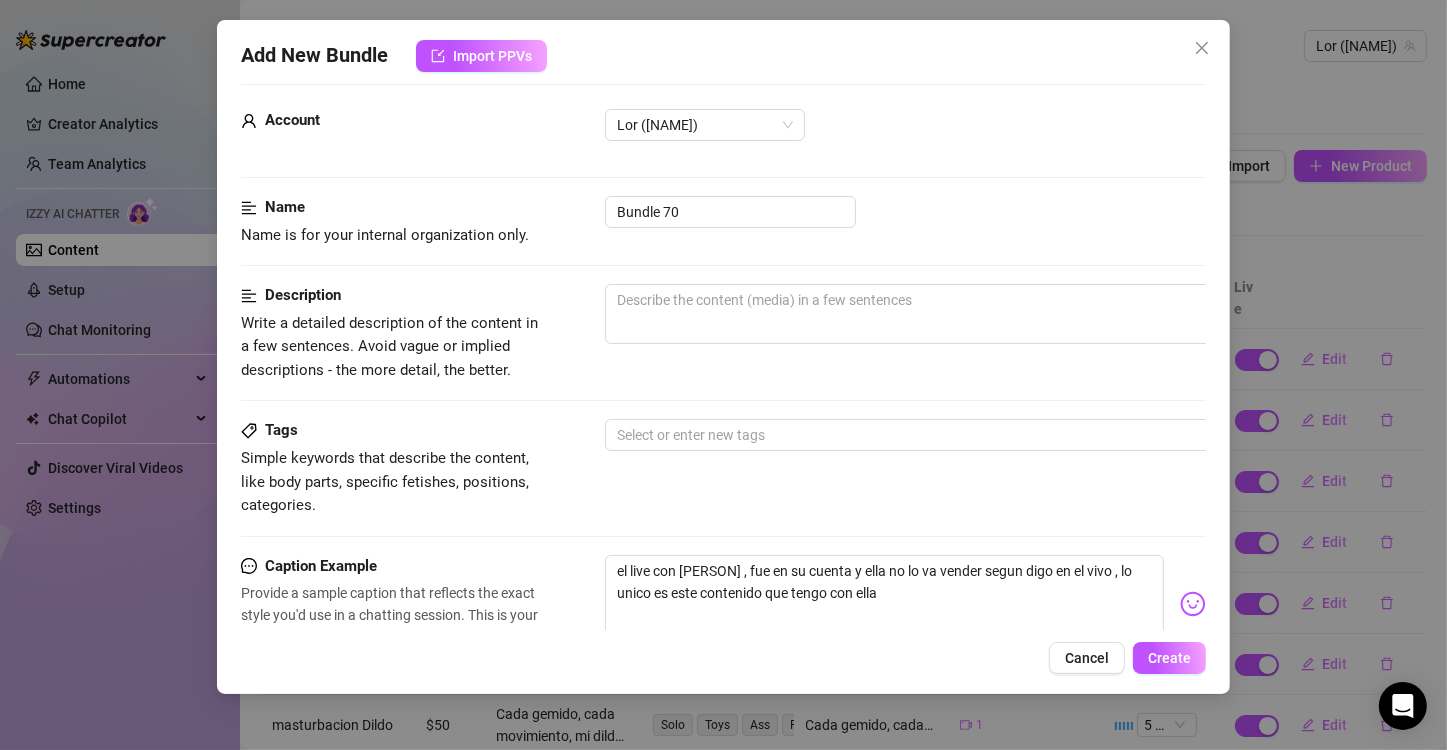scroll, scrollTop: 0, scrollLeft: 0, axis: both 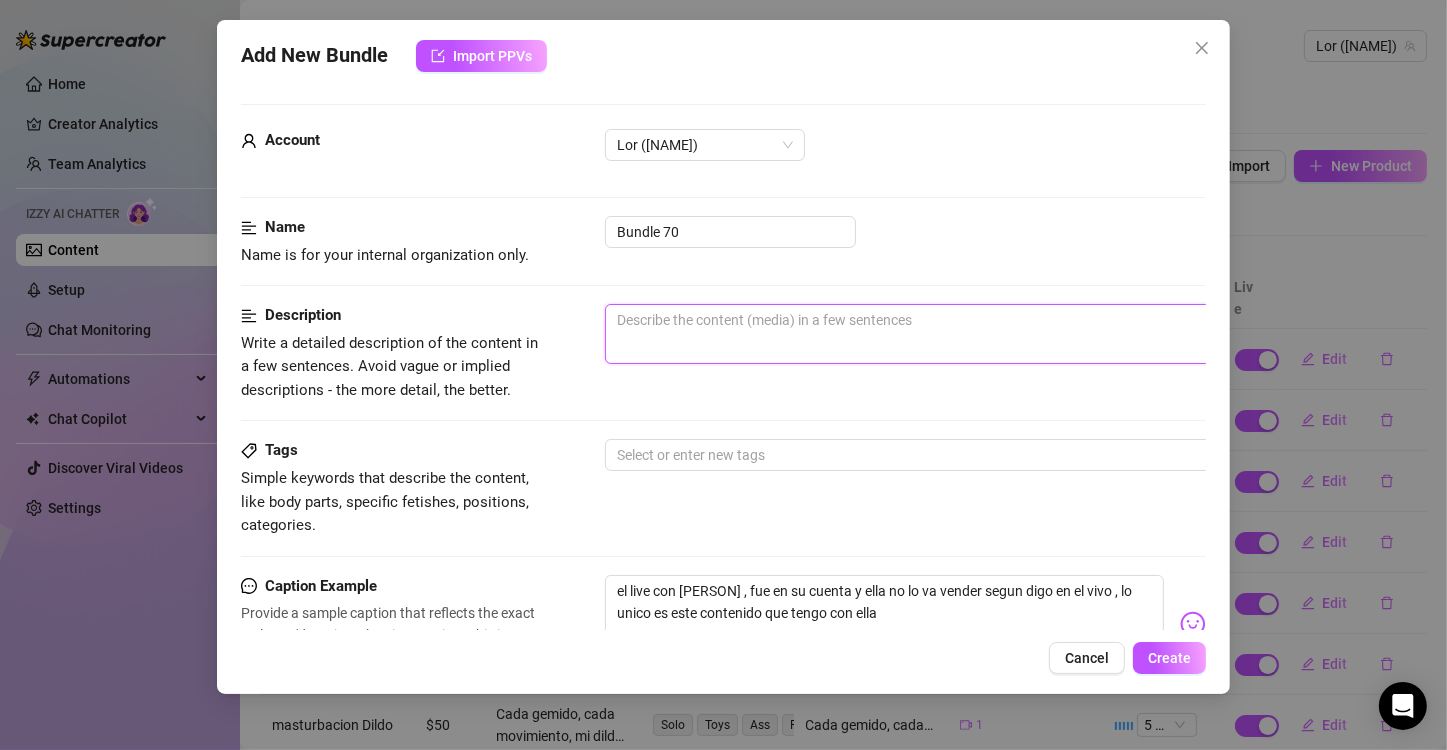 click at bounding box center (955, 334) 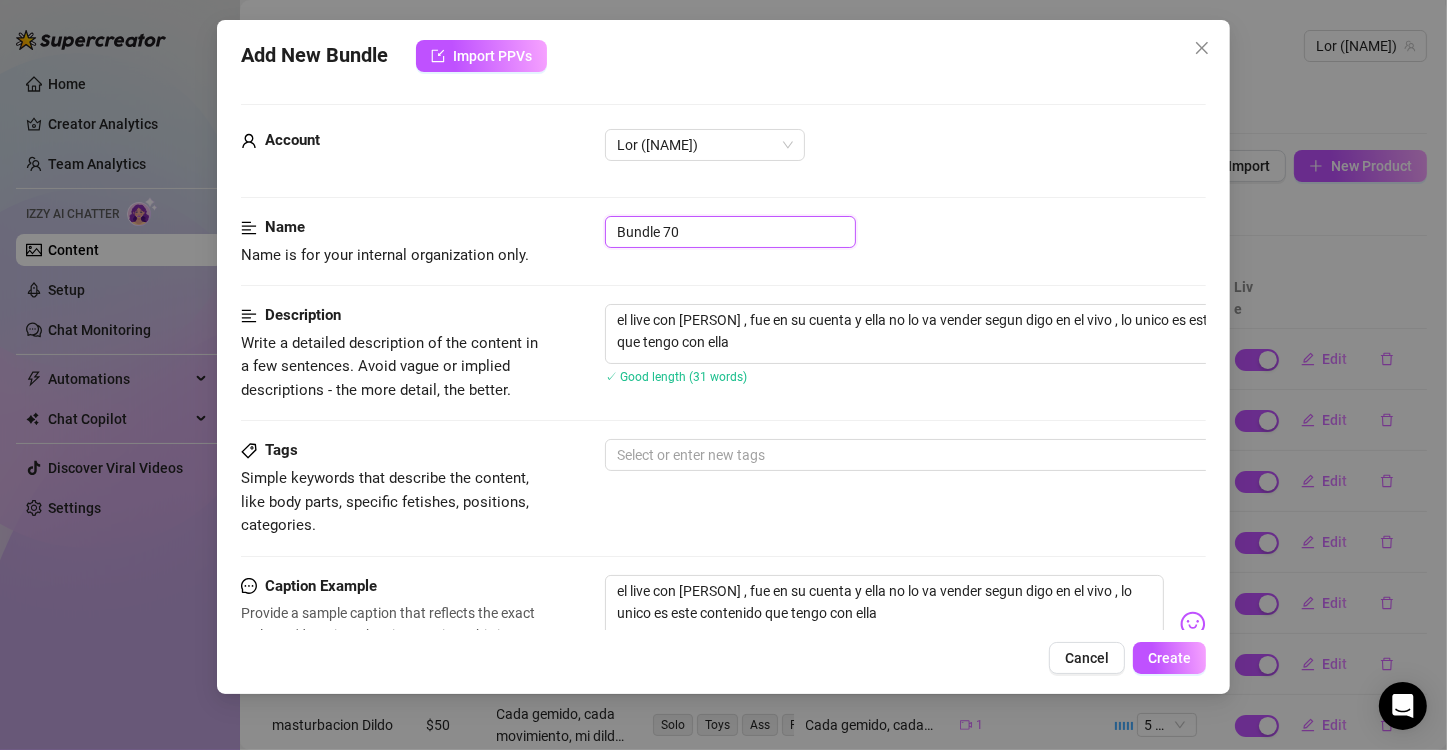 click on "Bundle 70" at bounding box center (730, 232) 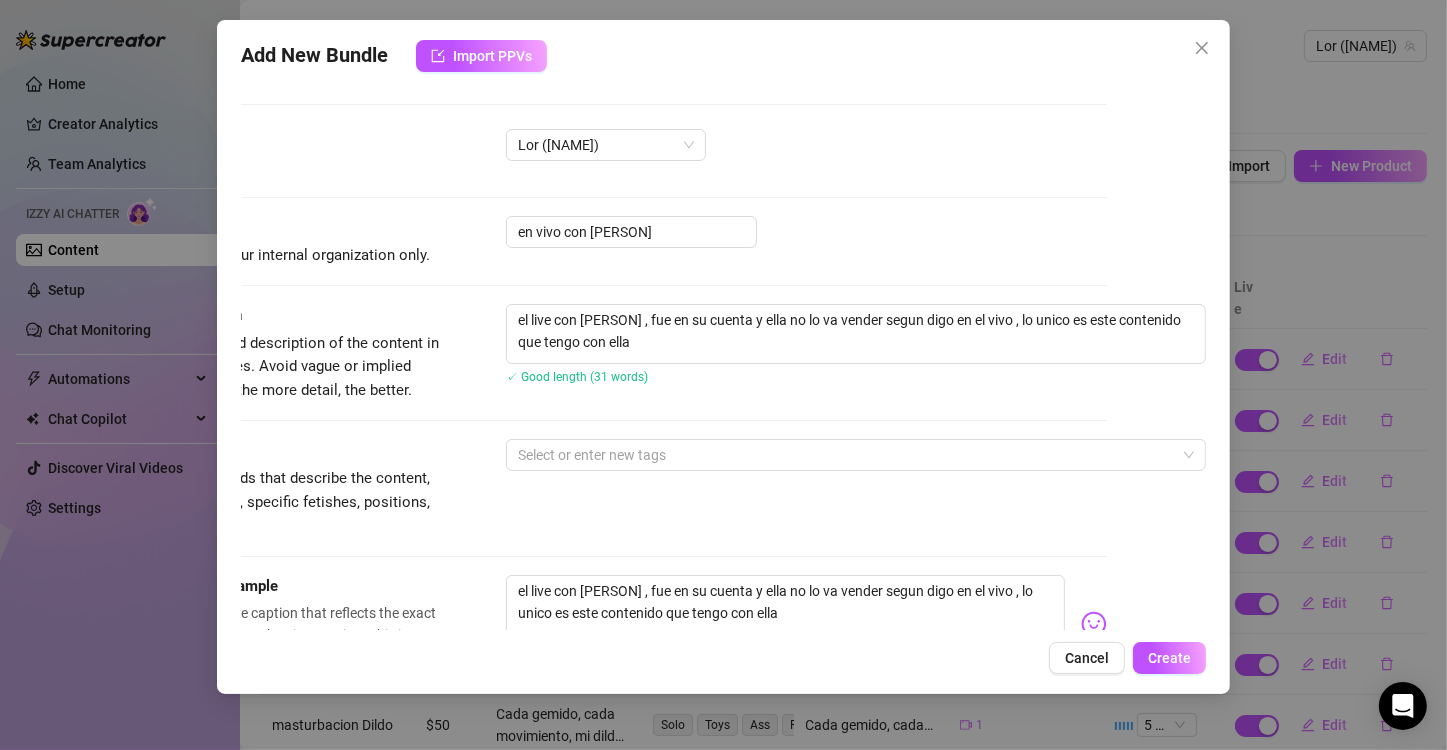 scroll, scrollTop: 0, scrollLeft: 116, axis: horizontal 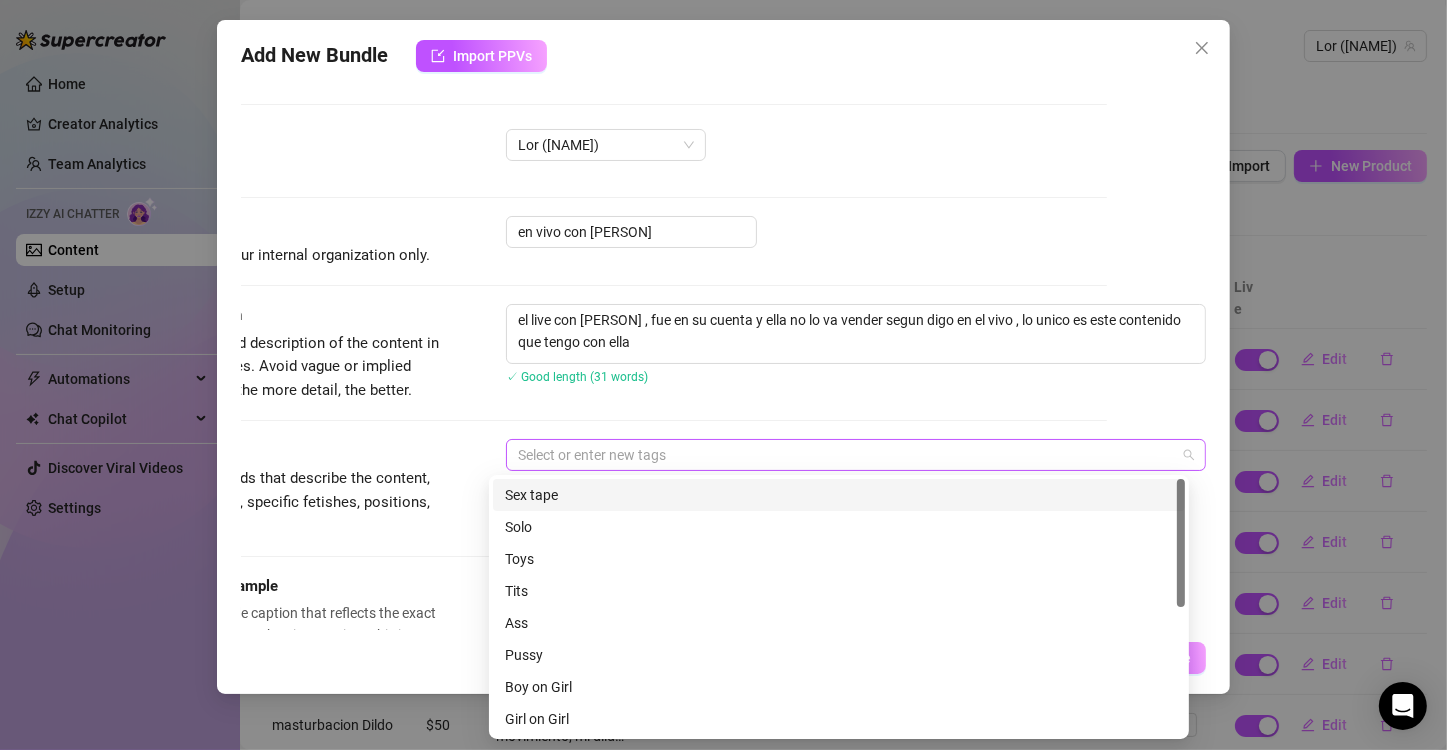 click at bounding box center (845, 455) 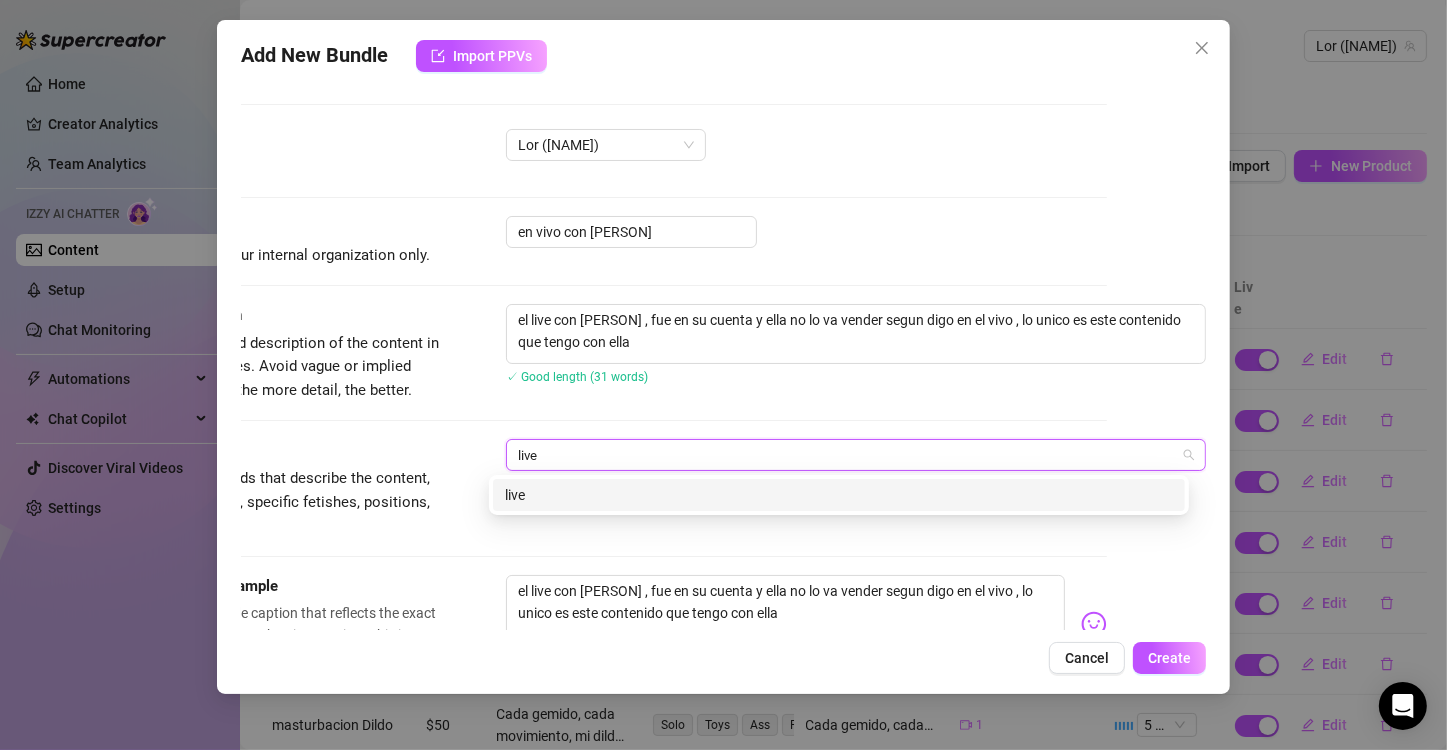 click on "live" at bounding box center (839, 495) 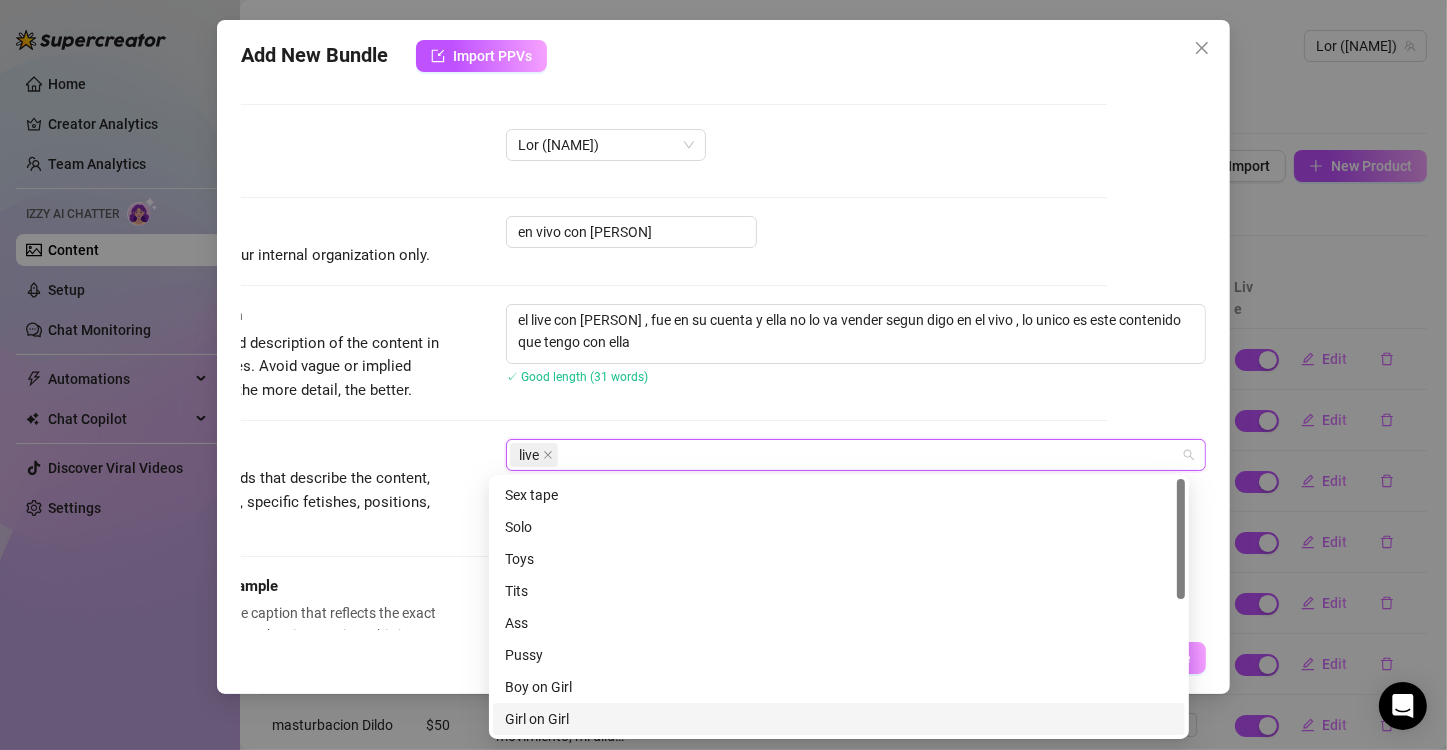 click on "Girl on Girl" at bounding box center [839, 719] 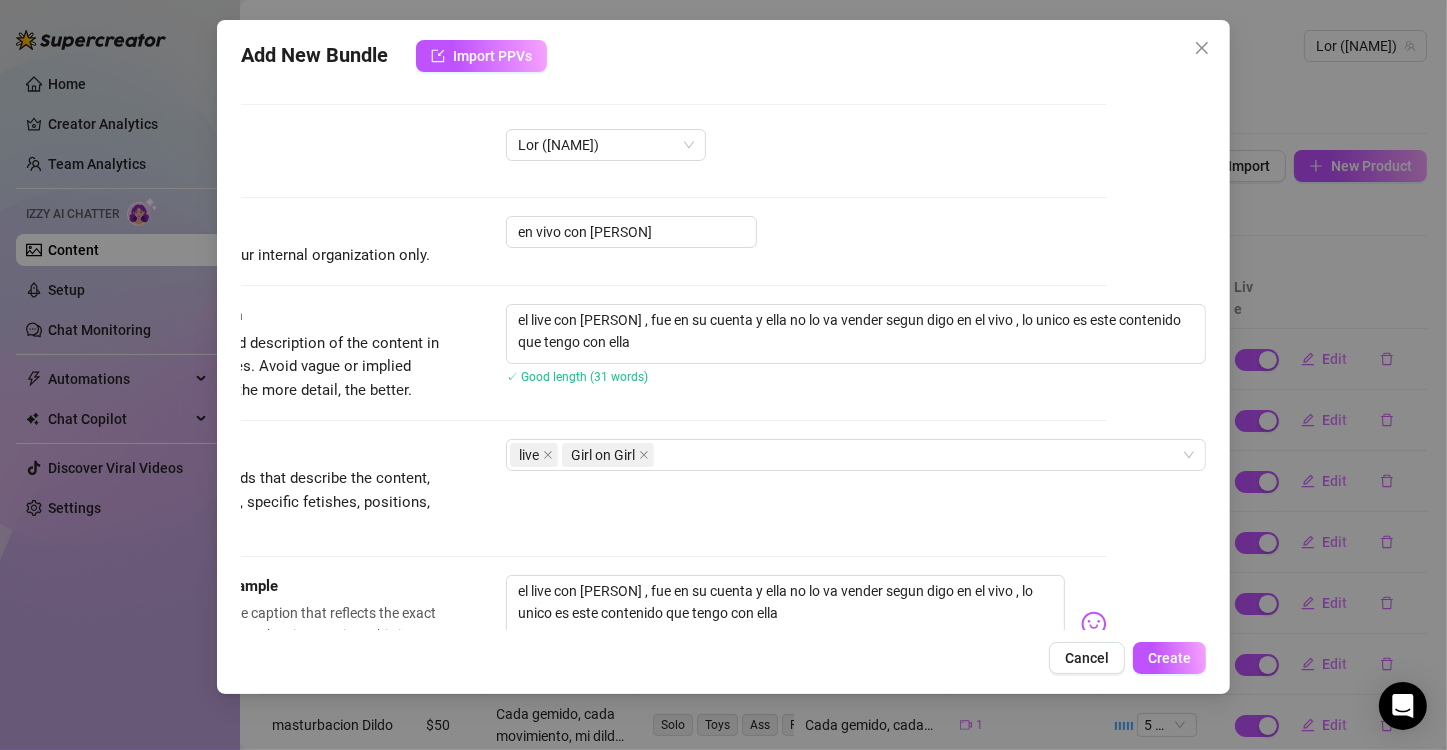 click on "Add New Bundle Import PPVs Account [PERSON] (@[PERSON]) Name Name is for your internal organization only. en vivo con [PERSON] Description Write a detailed description of the content in a few sentences. Avoid vague or implied descriptions - the more detail, the better. el live con [PERSON] , fue en su cuenta y ella no lo va vender segun digo en el vivo , lo unico es este contenido que tengo con ella ✓ Good length (31 words) Tags Simple keywords that describe the content, like body parts, specific fetishes, positions, categories. live Girl on Girl   Caption Example Provide a sample caption that reflects the exact style you'd use in a chatting session. This is your chance to show the AI how you prefer to communicate. el live con [PERSON] , fue en su cuenta y ella no lo va vender segun digo en el vivo , lo unico es este contenido que tengo con ella Media Add Media from Vault Minimum Price Set the minimum price for the bundle. $ 0 Exclusivity 1 - Least Exclusive Message Settings Cancel Create" at bounding box center [723, 375] 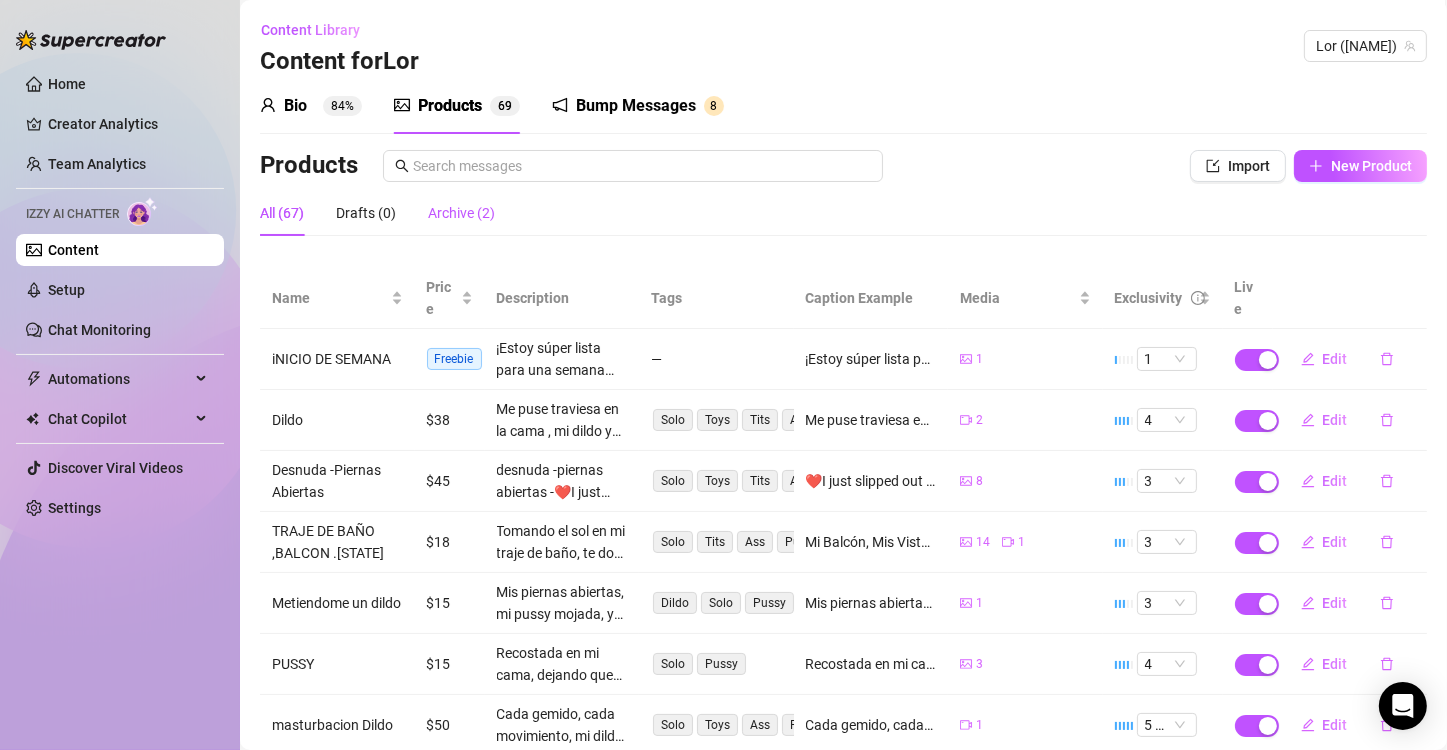 click on "Archive (2)" at bounding box center (461, 213) 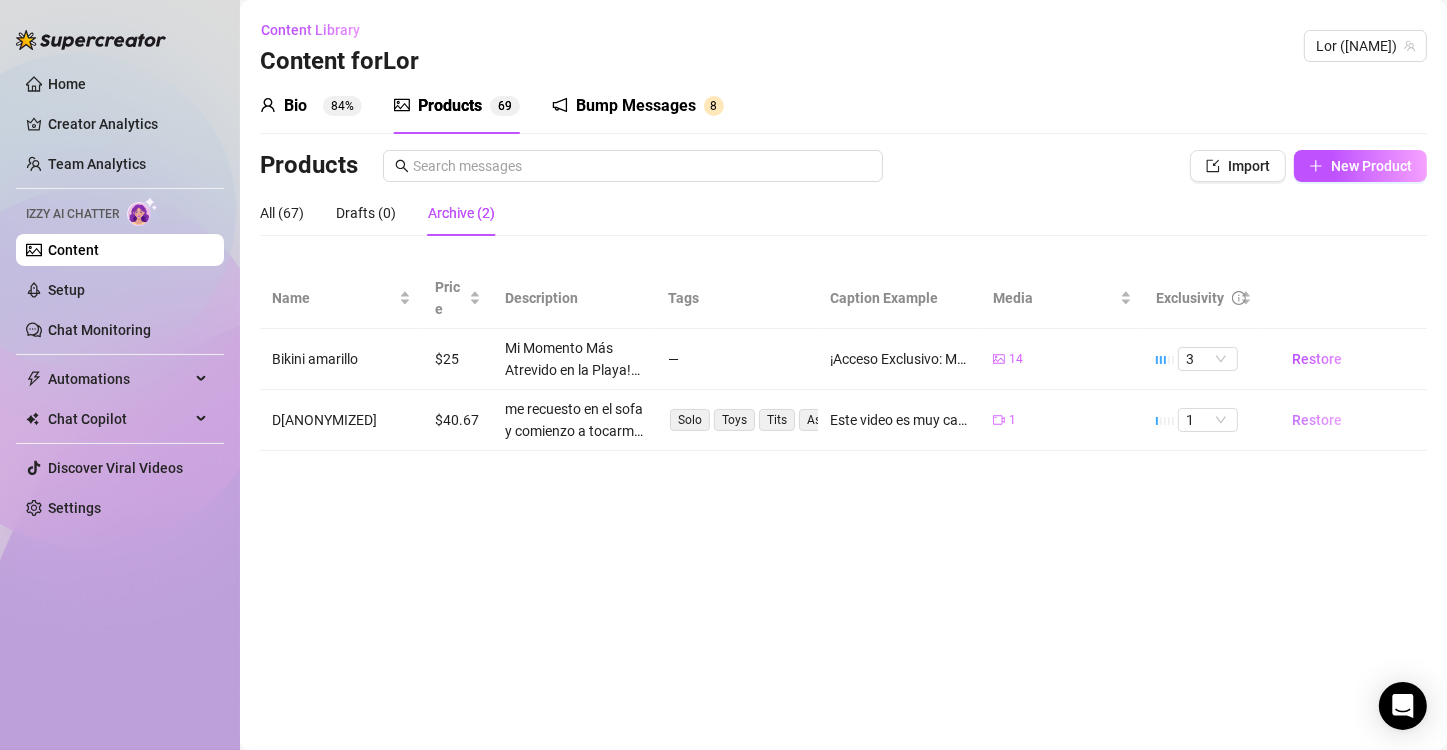 click on "Restore" at bounding box center (1317, 420) 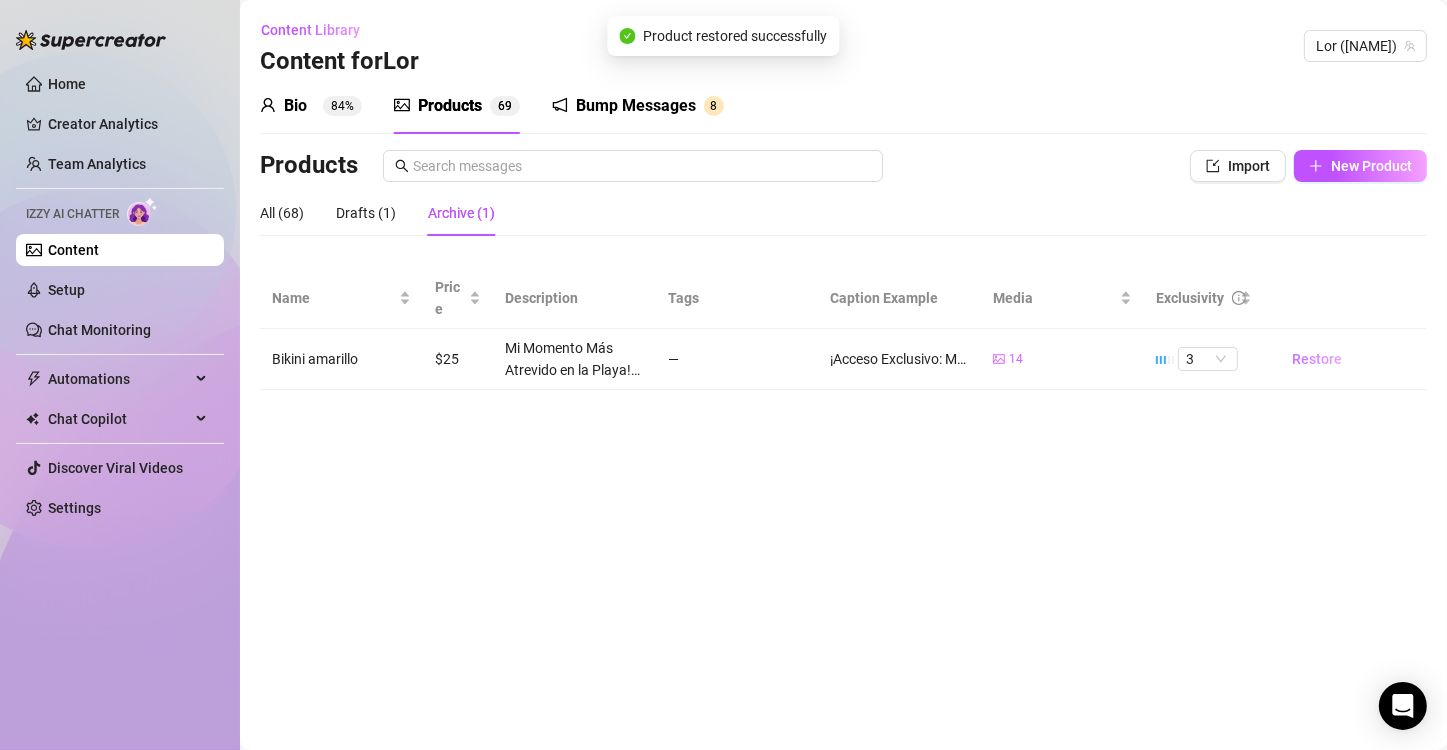 click on "Restore" at bounding box center (1317, 359) 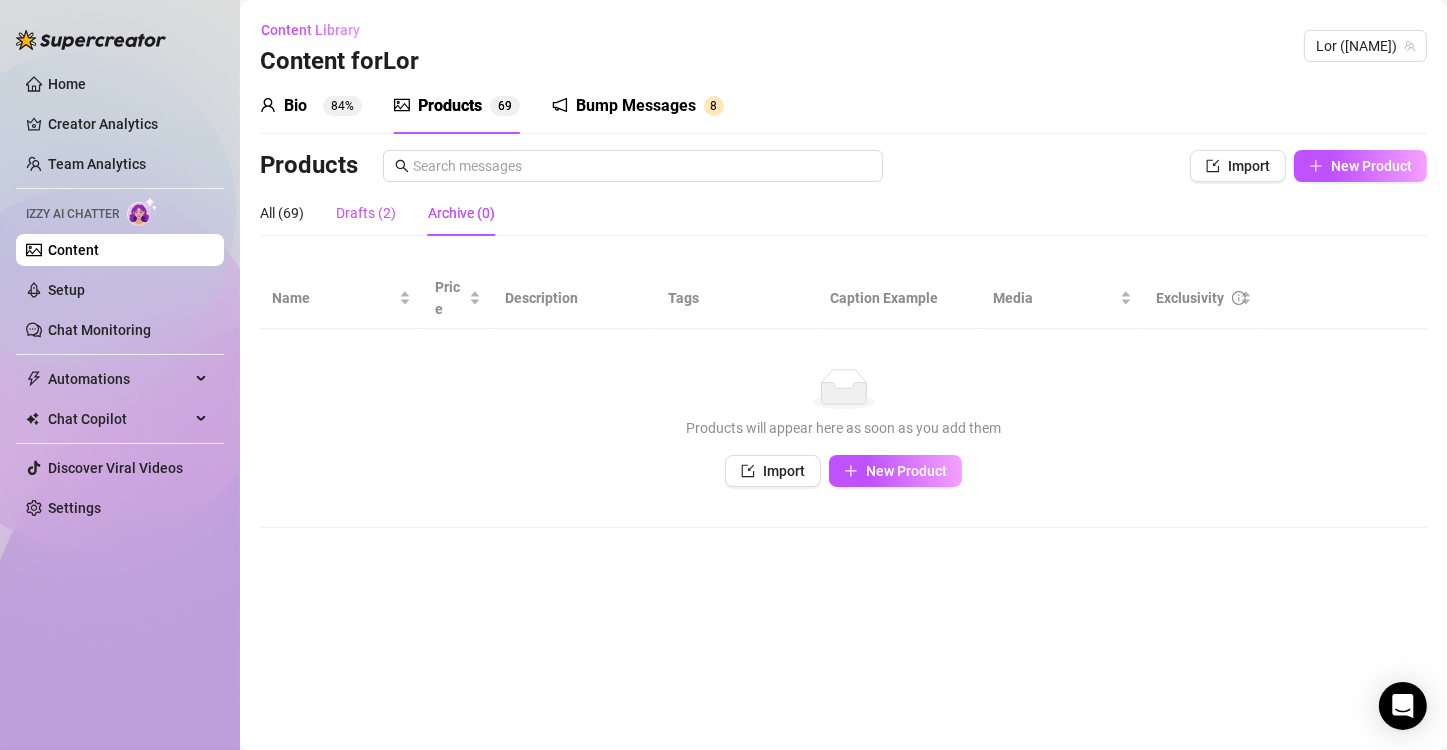 click on "Drafts (2)" at bounding box center [366, 213] 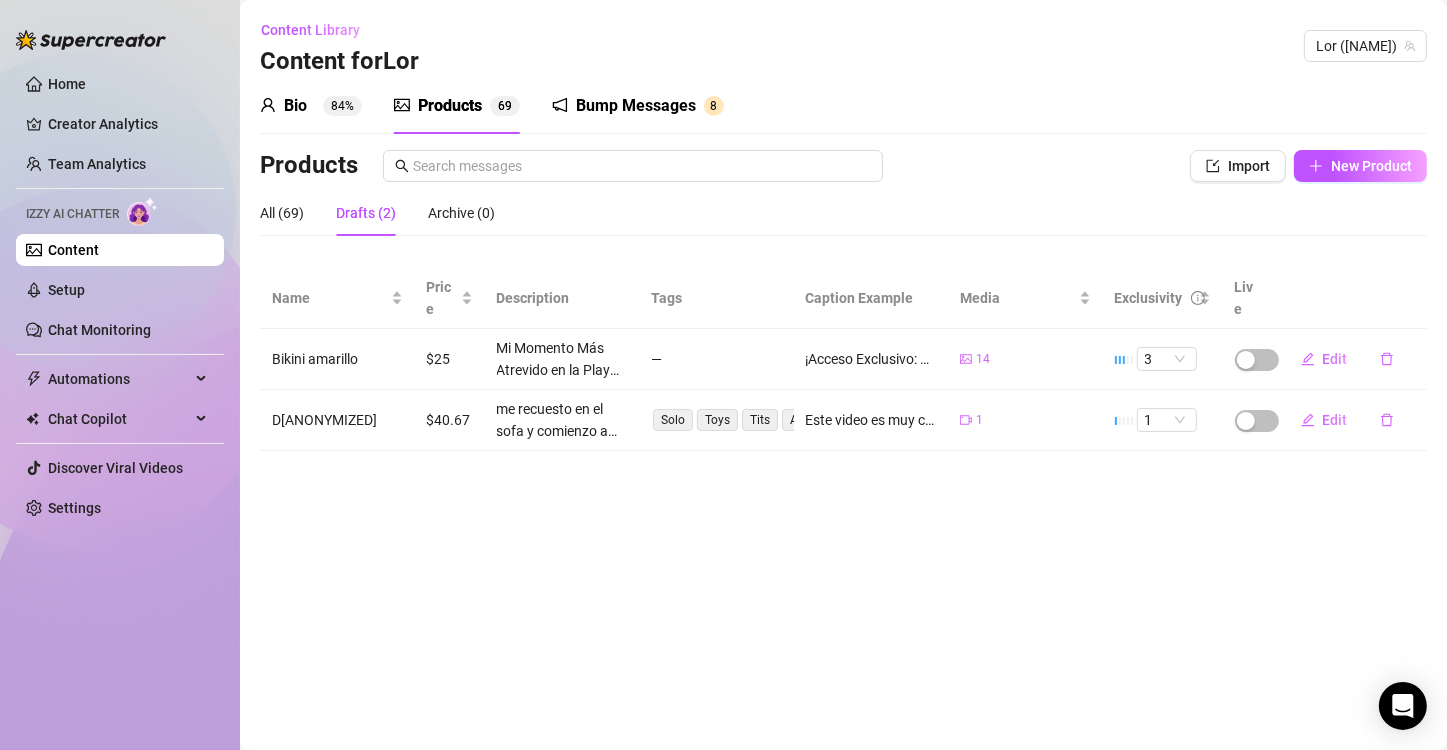 click on "Content Library Content for  Lor Lor (lordivina) Bio   84% Products 6 9 Bump Messages 8 Bio Import Bio from other creator Personal Info Chatting Lifestyle Physiques Content Intimate Details Socials Train Izzy Name Required Lor Billordo Nickname(s) Lore Gender Required Female Male Non-Binary / Genderqueer Agender Bigender Genderfluid Other Where did you grow up? Required Naci en Misiones , [COUNTRY] Where is your current homebase? (City/Area of your home) Required Mi base de operaciones esta en [COUNTRY] What is your timezone of your current location? If you are currently traveling, choose your current location Required [COUNTRY]  ( America/Bahia_Banderas ) Are you currently traveling? If so, where are you right now? what are you doing there? Estoy de viaje en [COUNTRY] ,me quedo siempre la mitad del año y la otra me quedo en [CITY] Birth Date Required December 19th, 1975 Zodiac Sign Sagittarius Sexual Orientation Required heterosexual Relationship Status Required soltera Do you have any siblings? How many?" at bounding box center [843, 375] 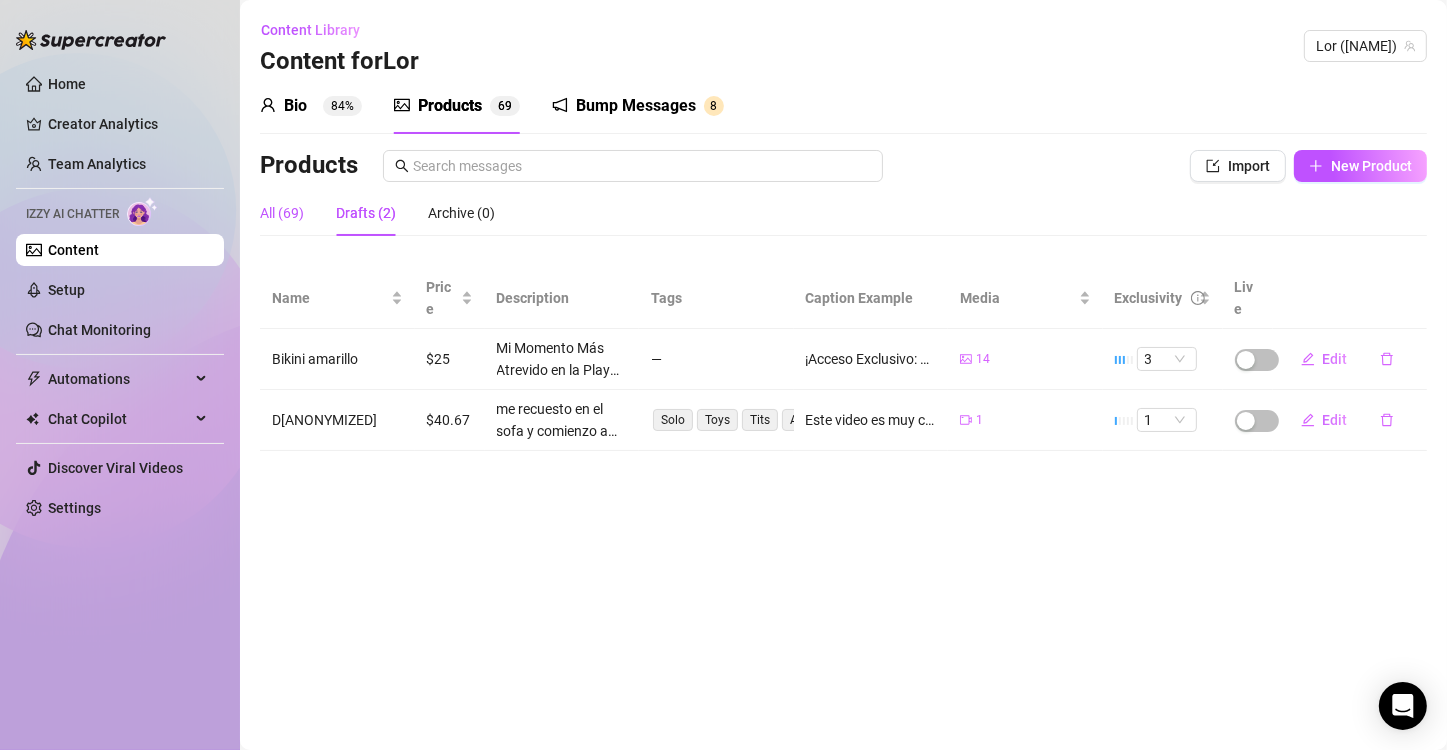 click on "All (69)" at bounding box center (282, 213) 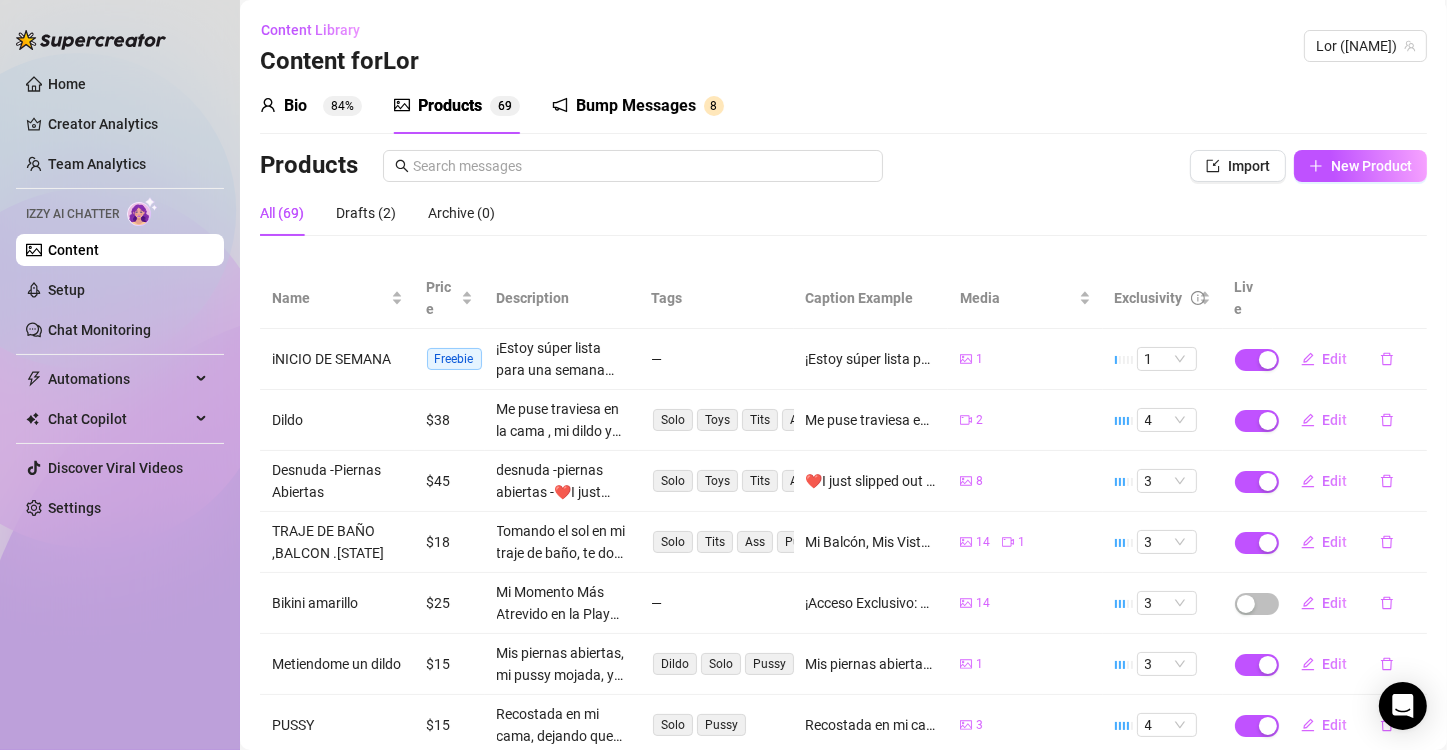 click on "Edit" at bounding box center [1350, 603] 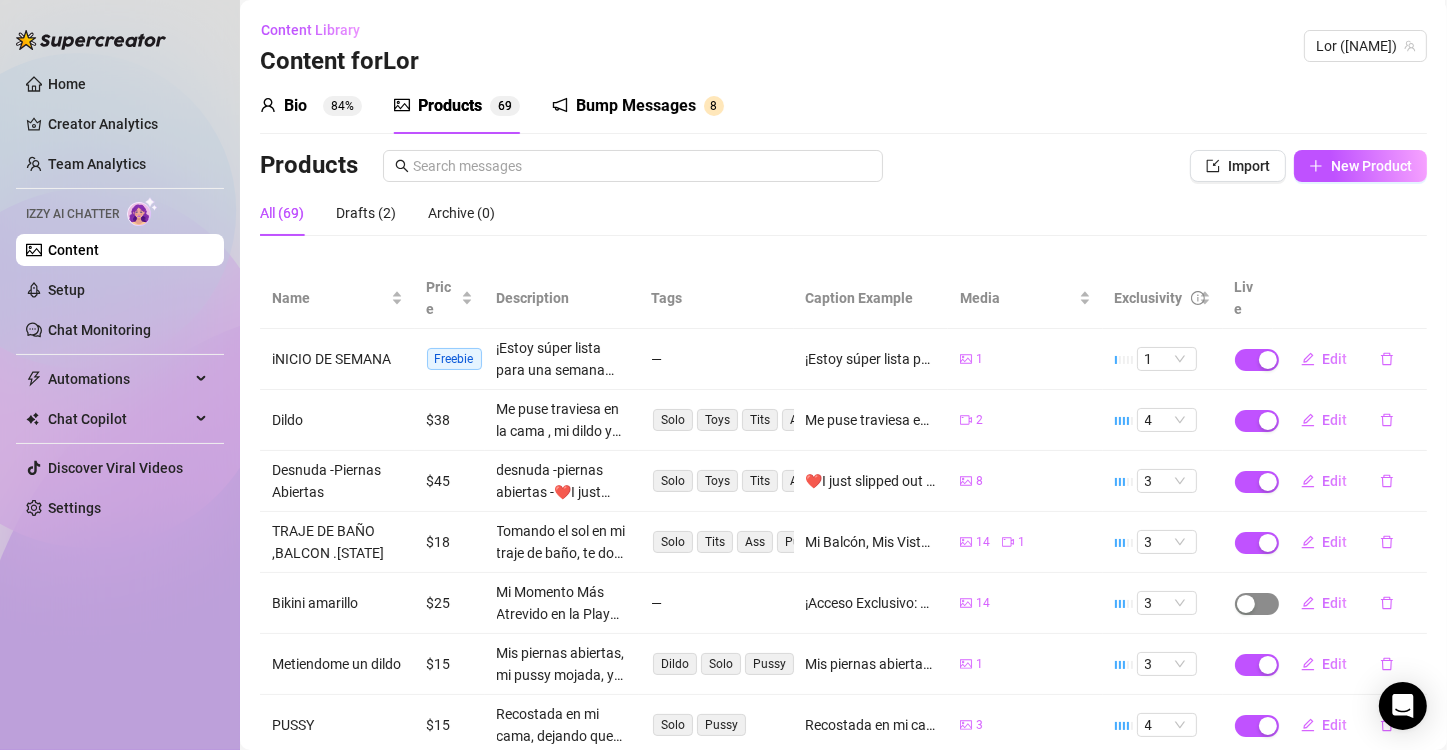 click at bounding box center (1257, 604) 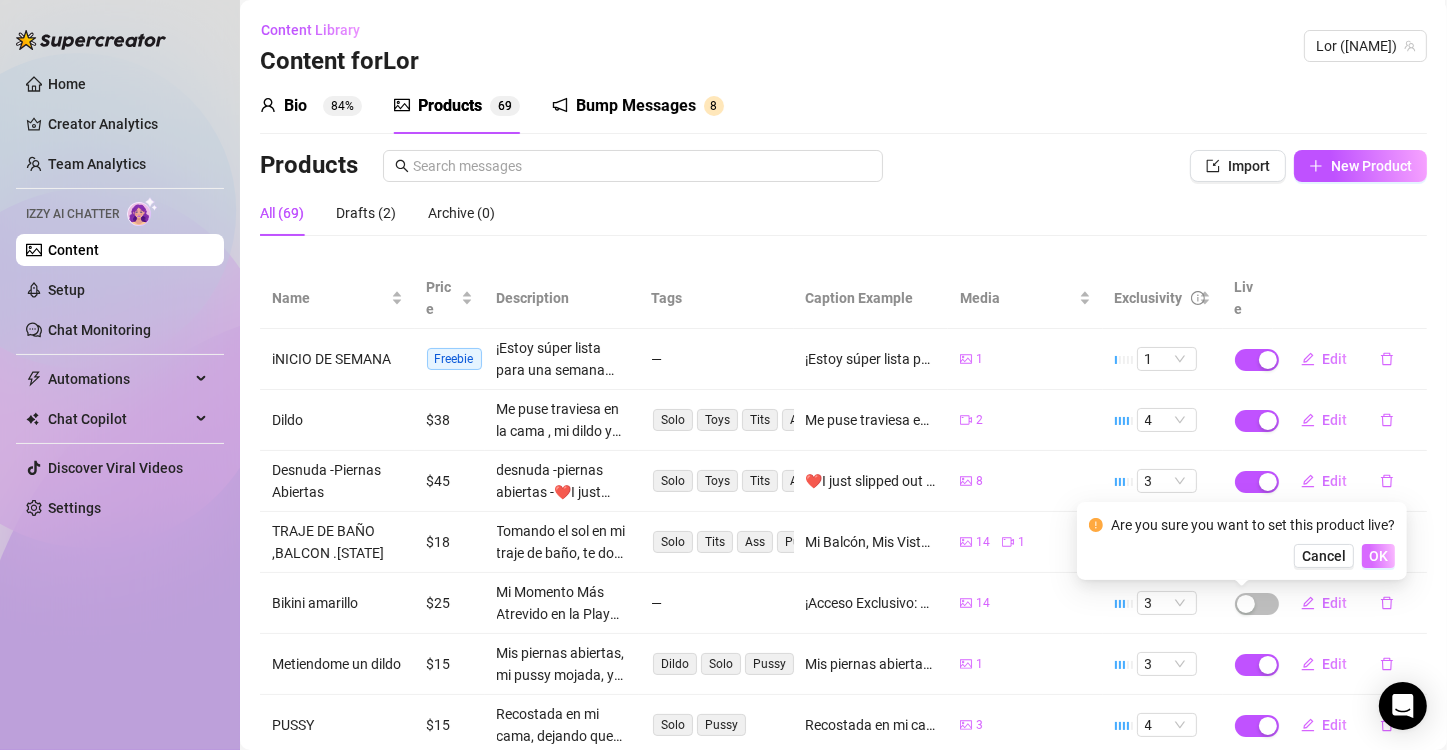 click on "OK" at bounding box center (1378, 556) 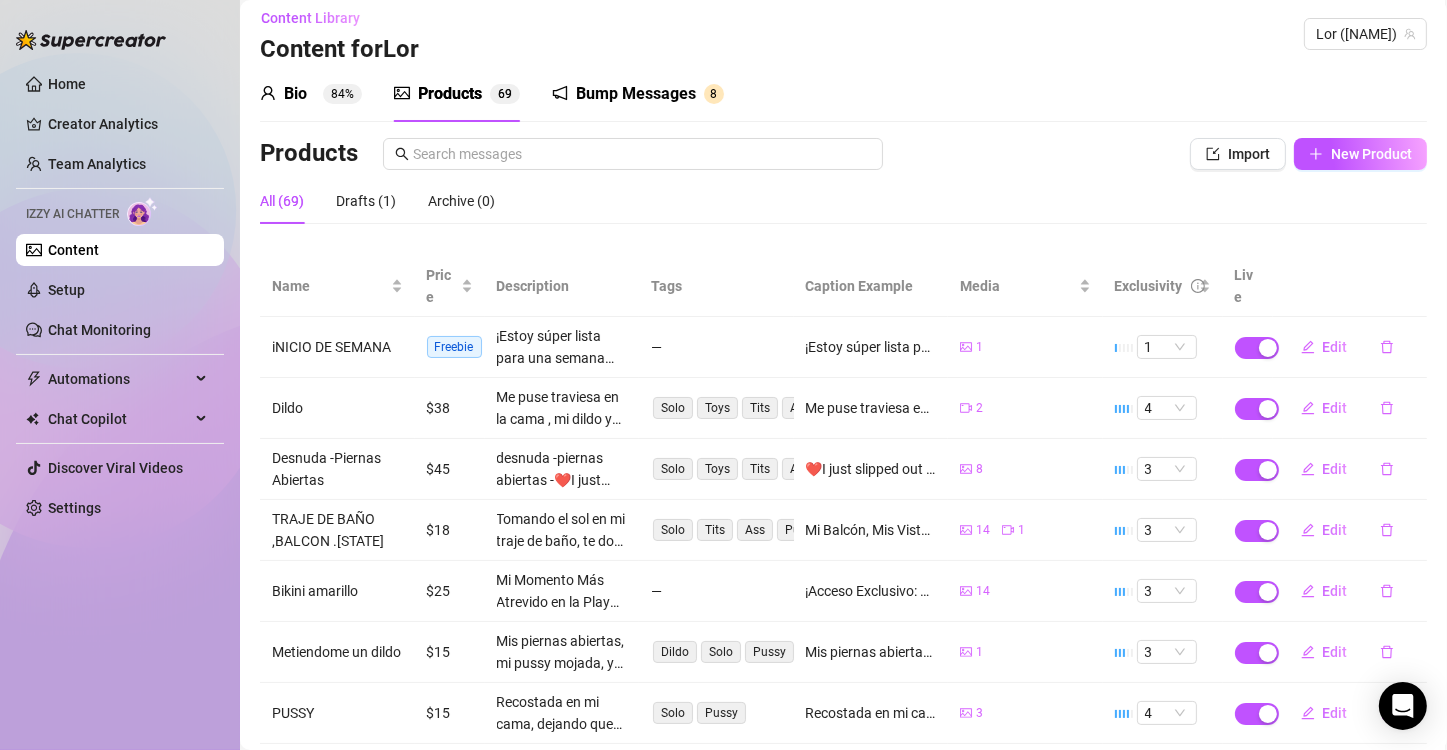 scroll, scrollTop: 0, scrollLeft: 0, axis: both 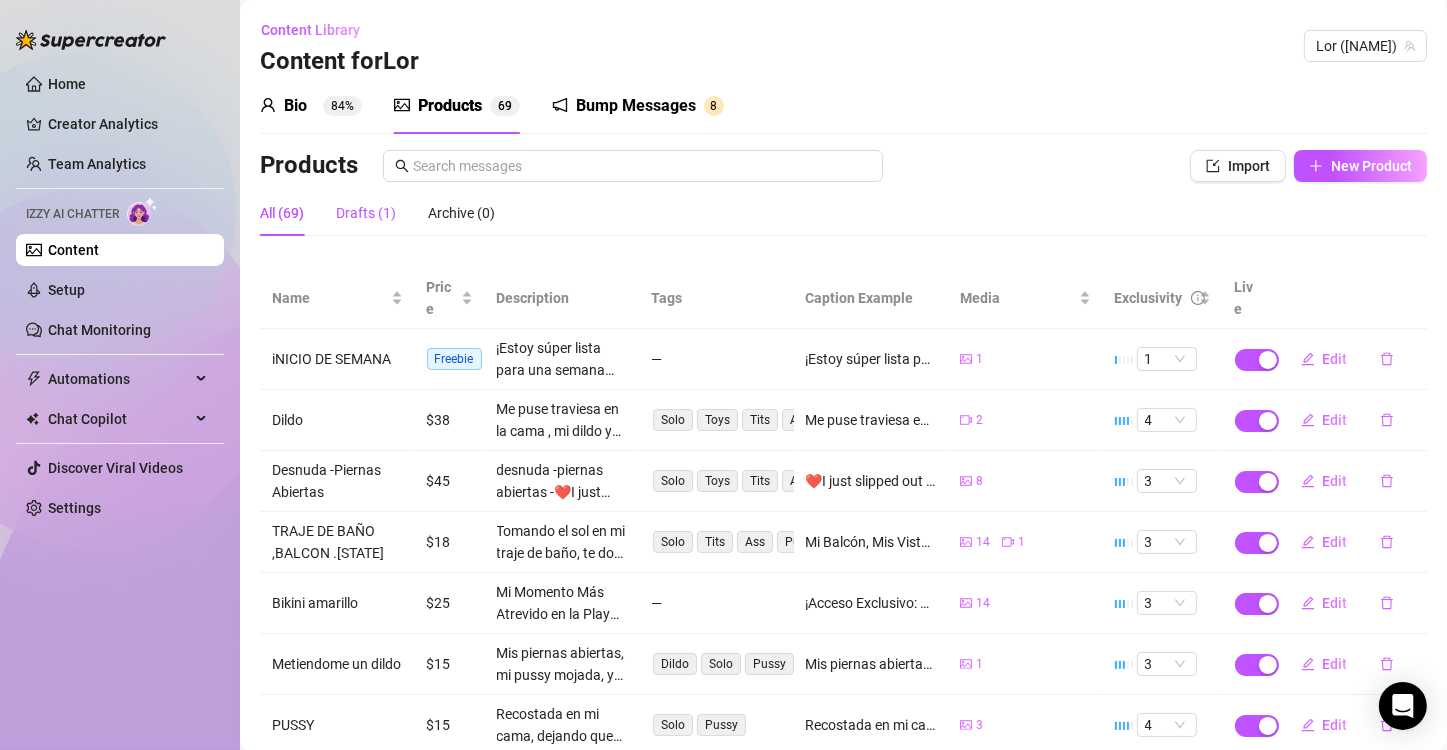 click on "Drafts (1)" at bounding box center (366, 213) 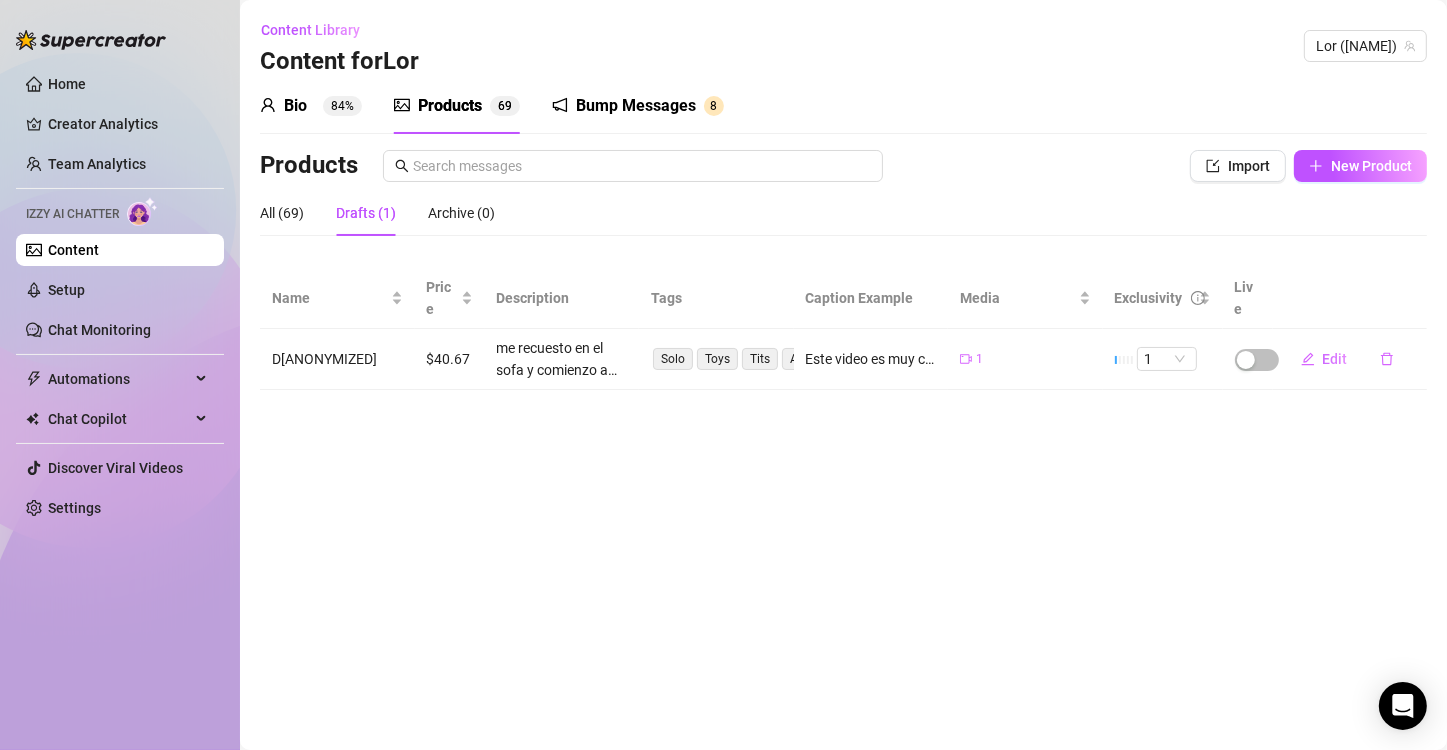 click on "Edit" at bounding box center (1350, 359) 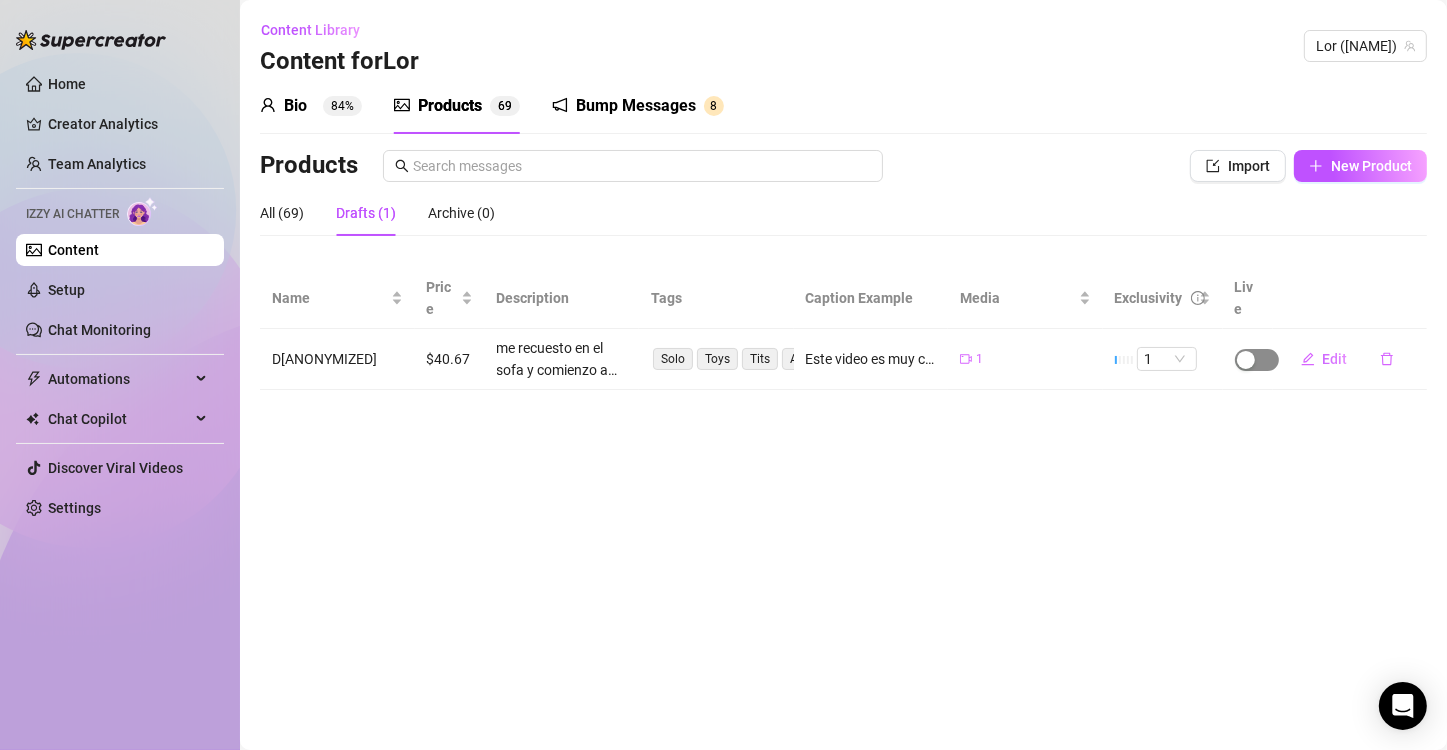 click at bounding box center [1257, 360] 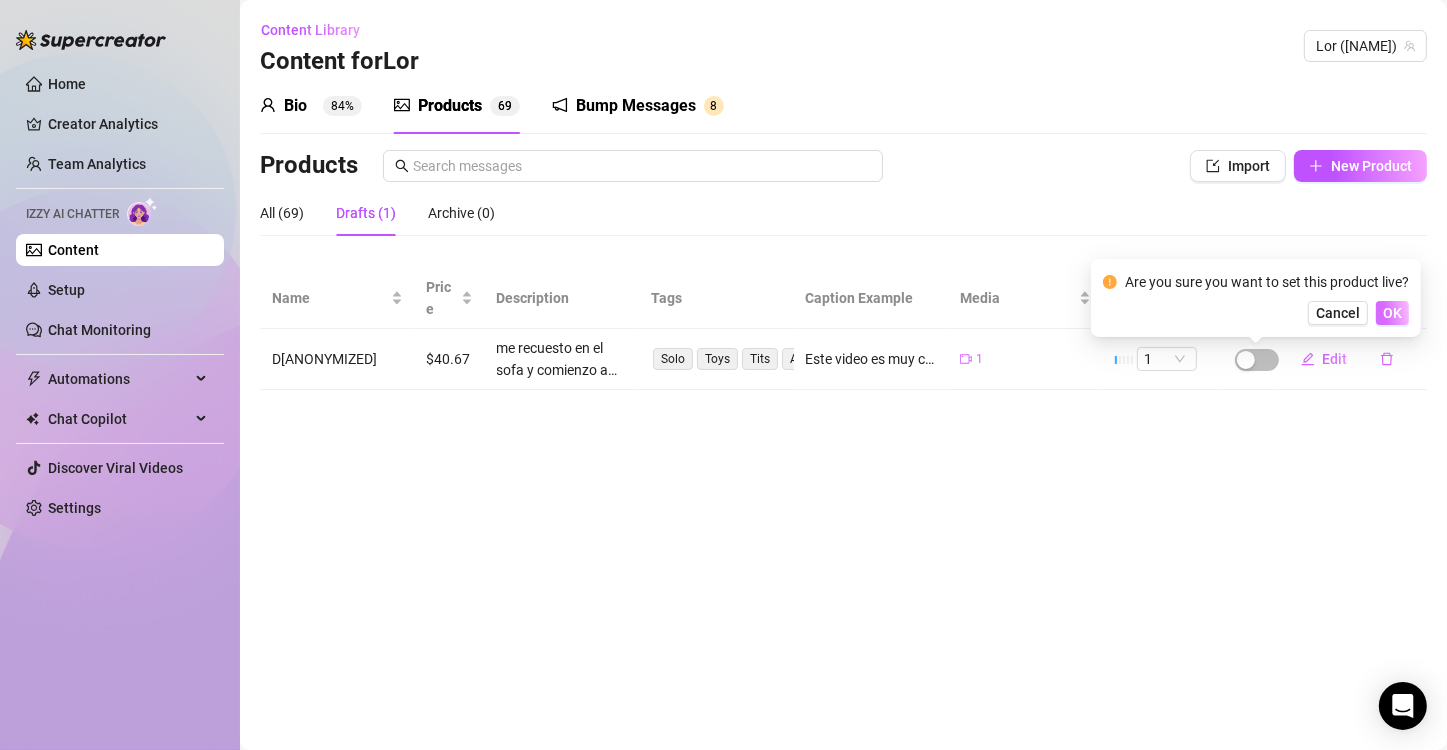 click on "OK" at bounding box center [1392, 313] 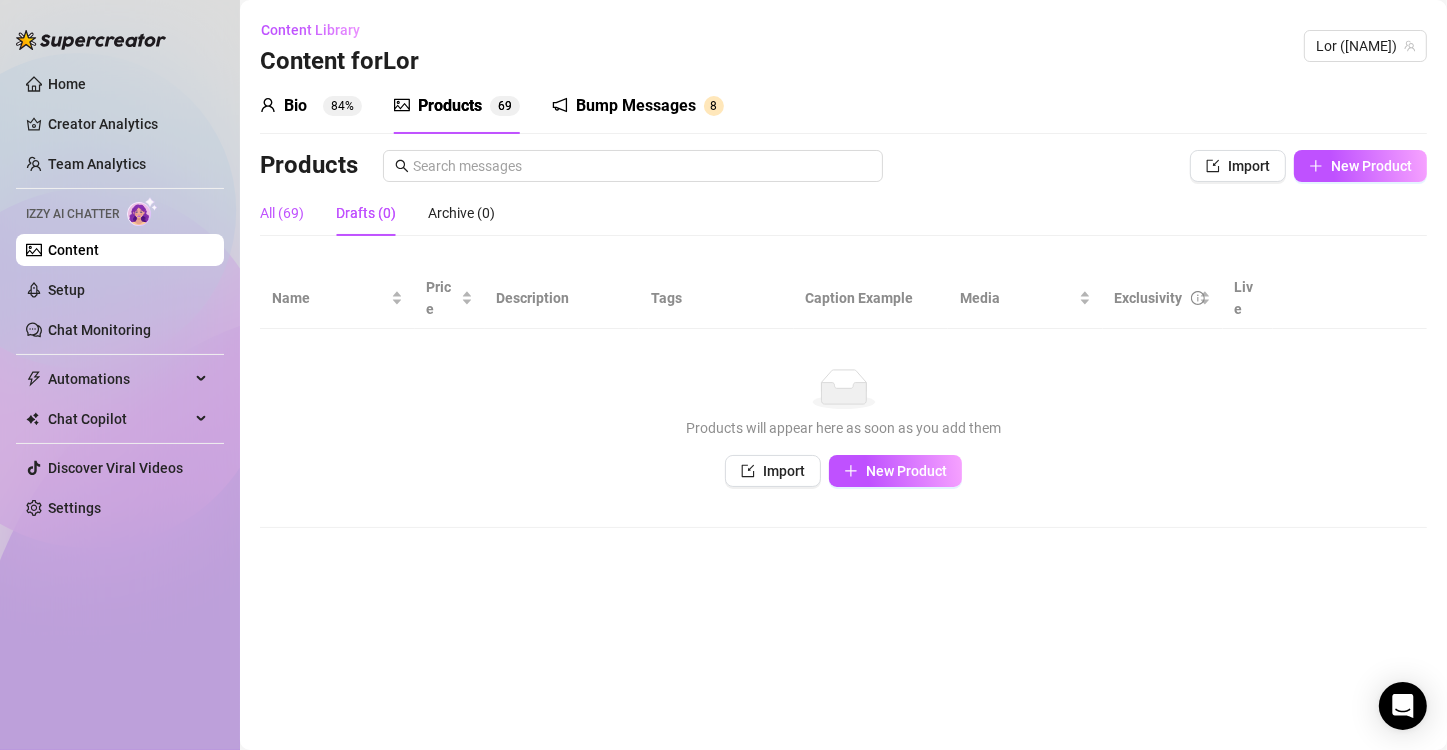 click on "All (69)" at bounding box center (282, 213) 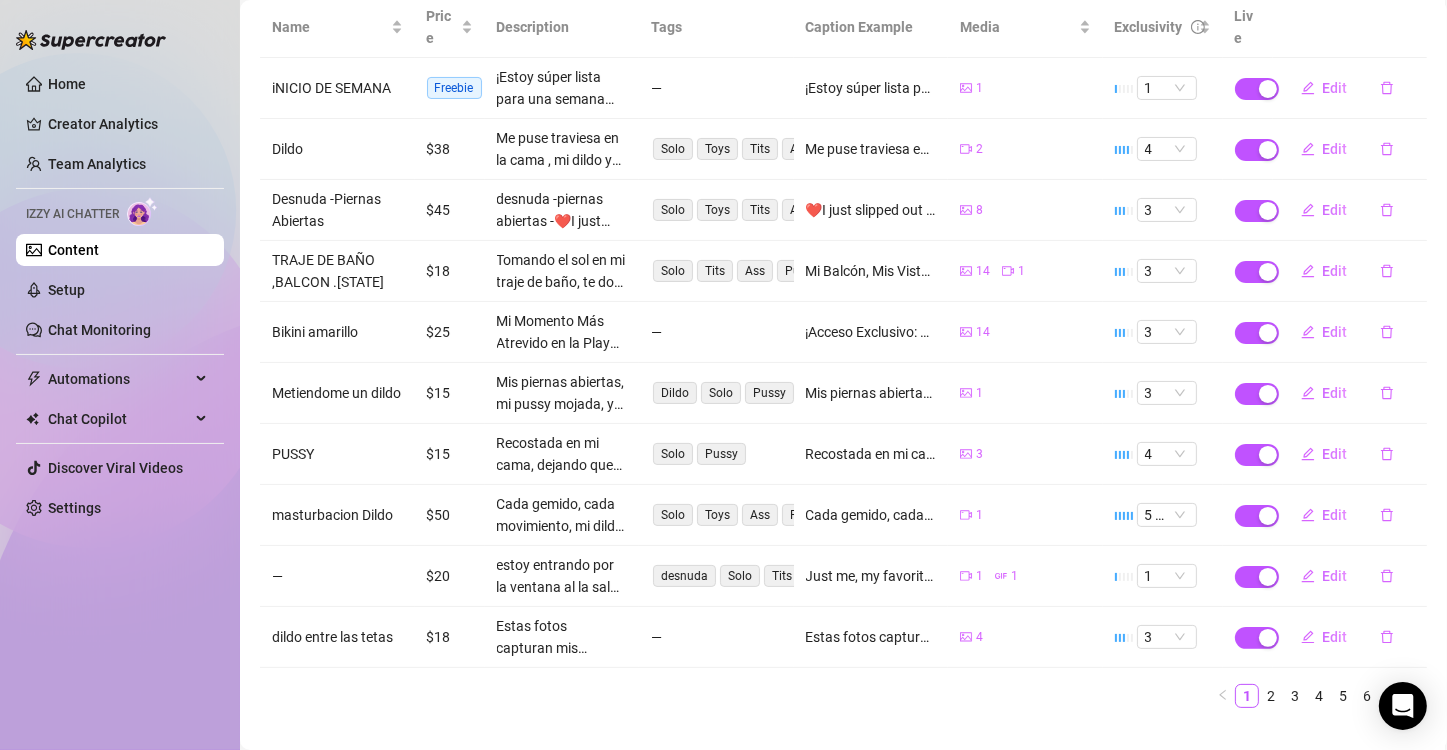 scroll, scrollTop: 303, scrollLeft: 0, axis: vertical 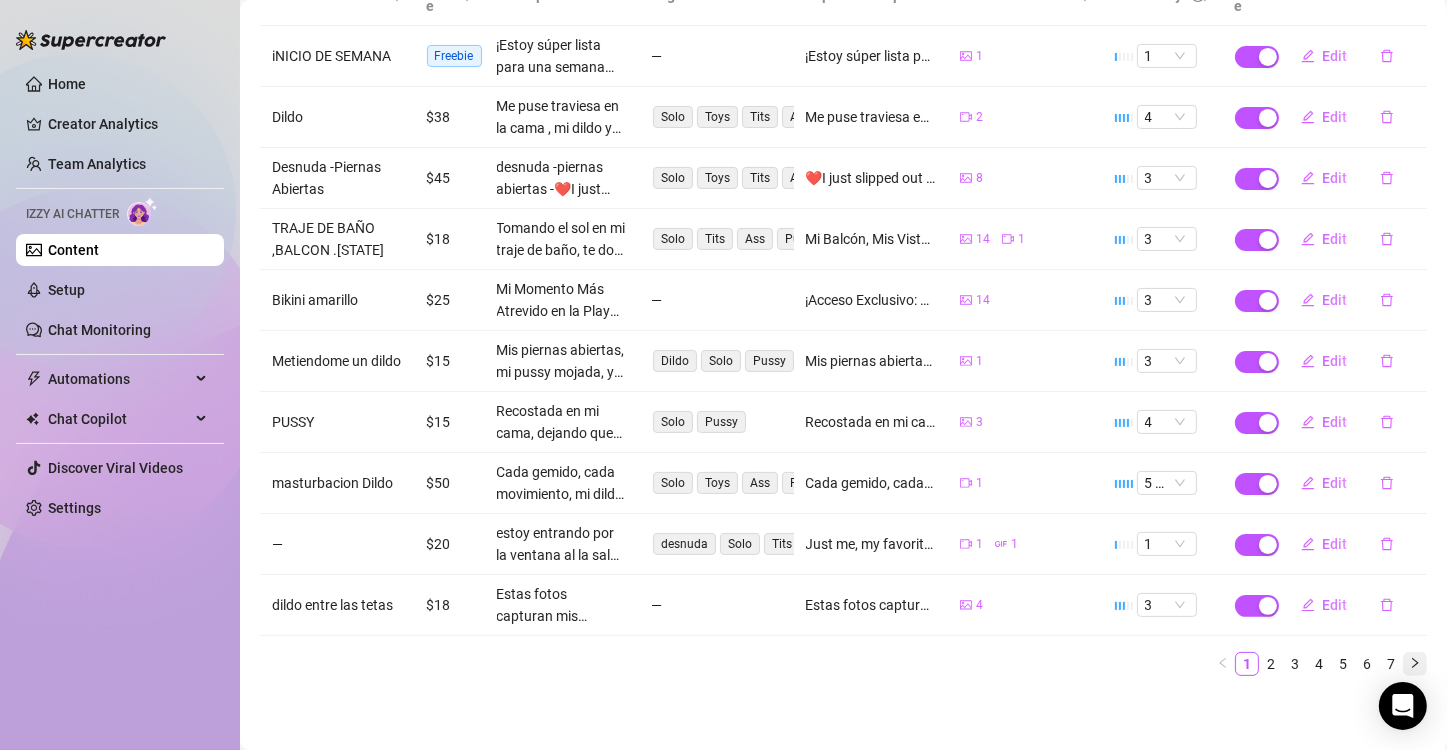 click at bounding box center (1415, 664) 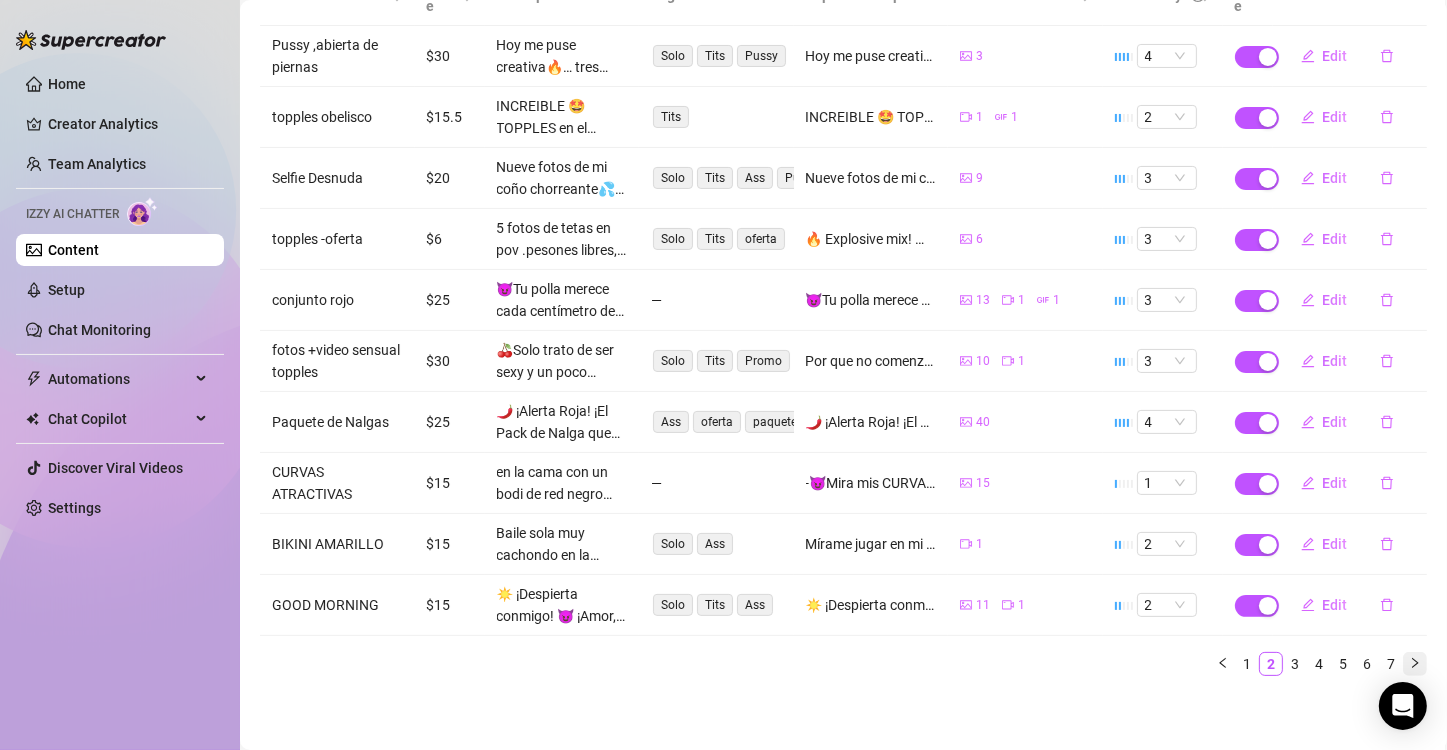 click at bounding box center [1415, 664] 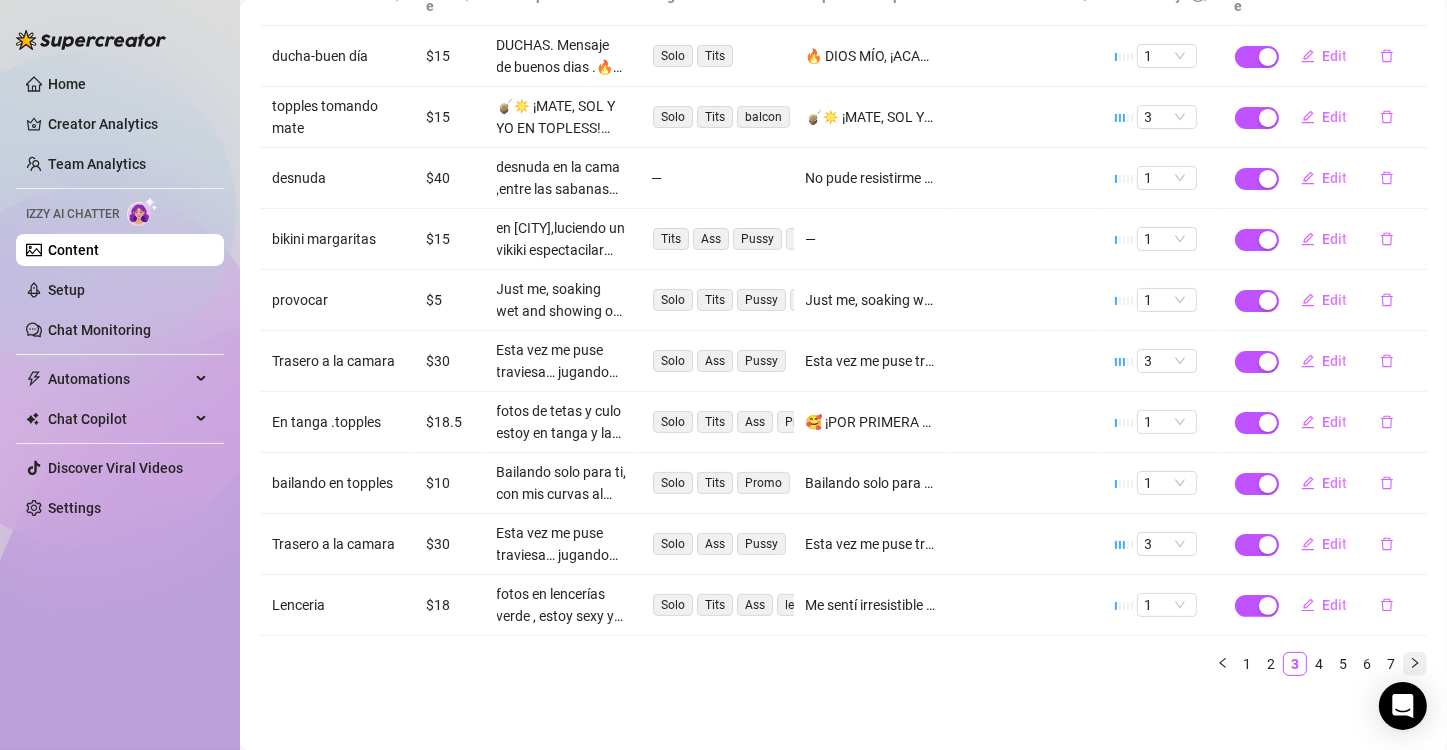 click at bounding box center (1415, 664) 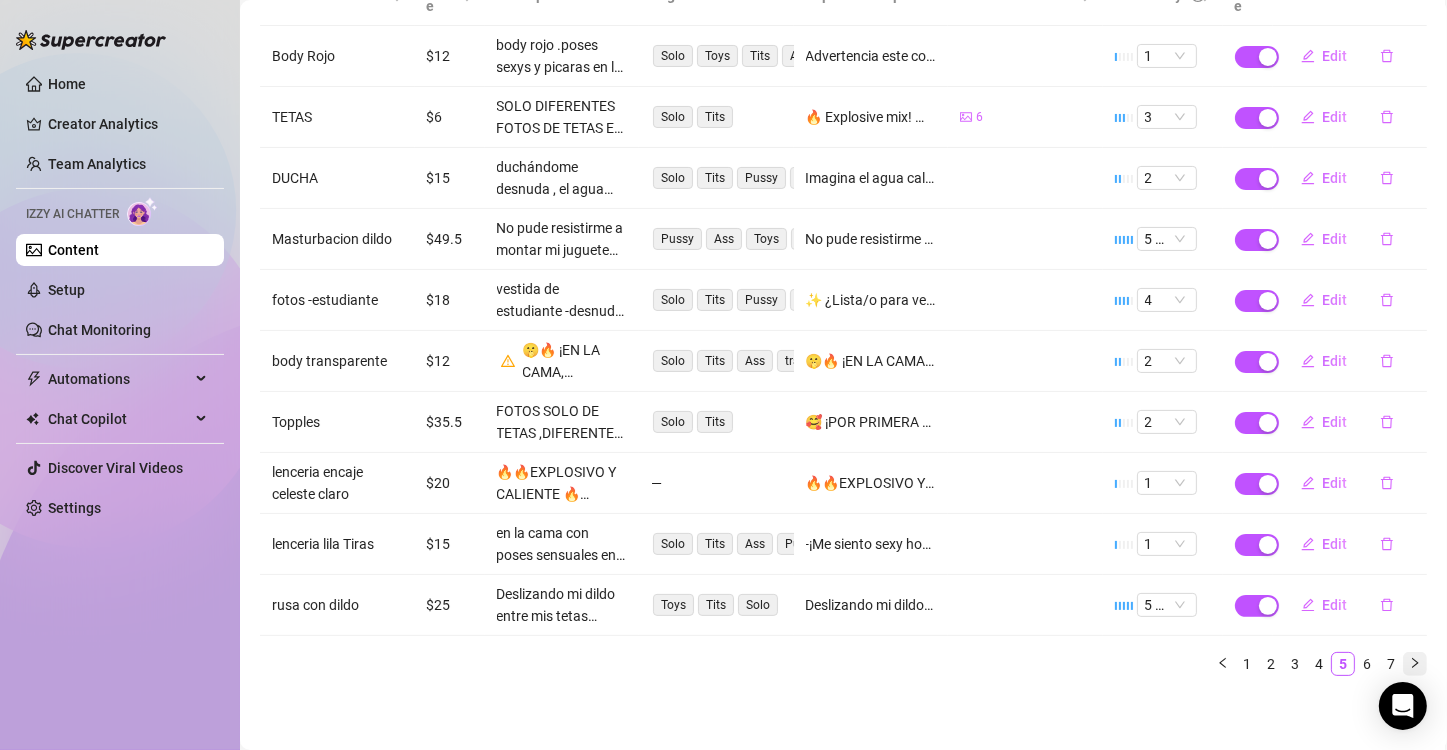 click at bounding box center (1415, 664) 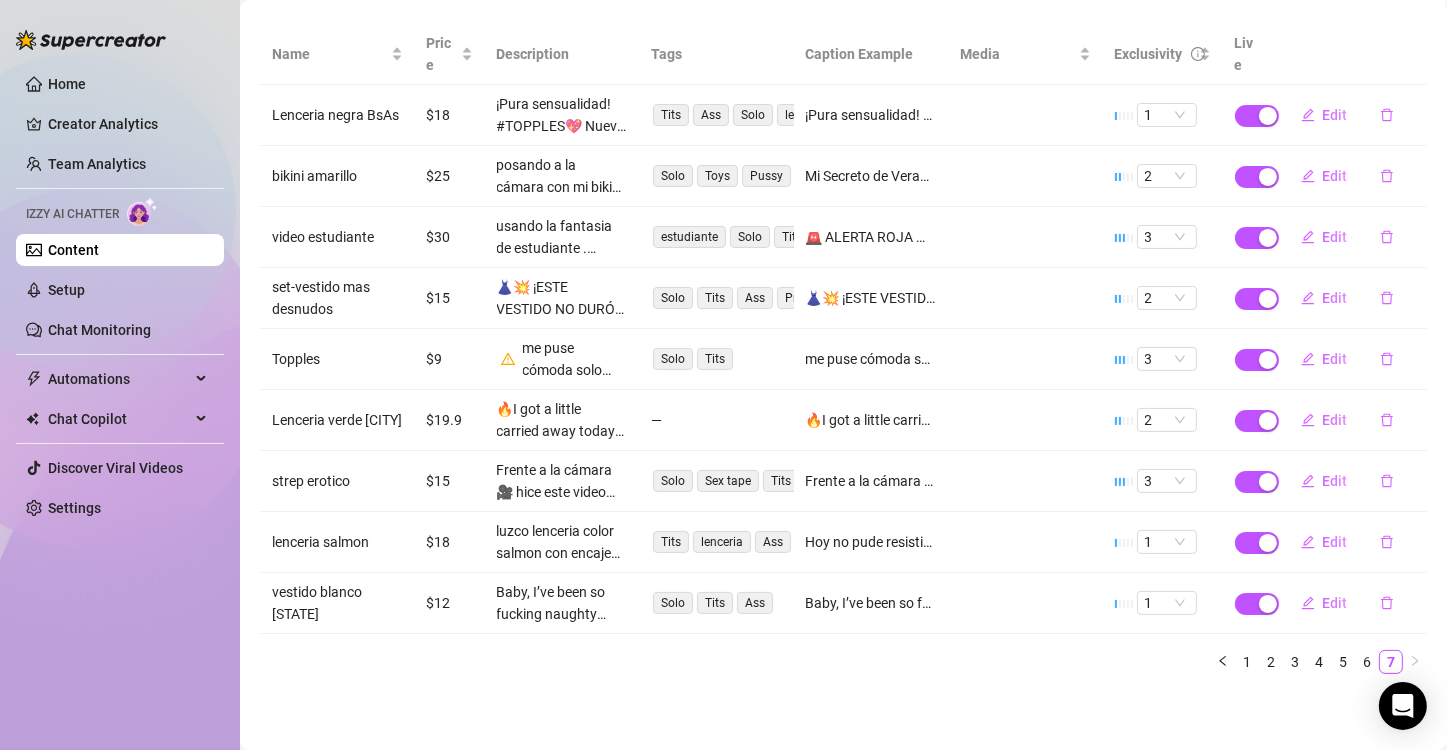 scroll, scrollTop: 242, scrollLeft: 0, axis: vertical 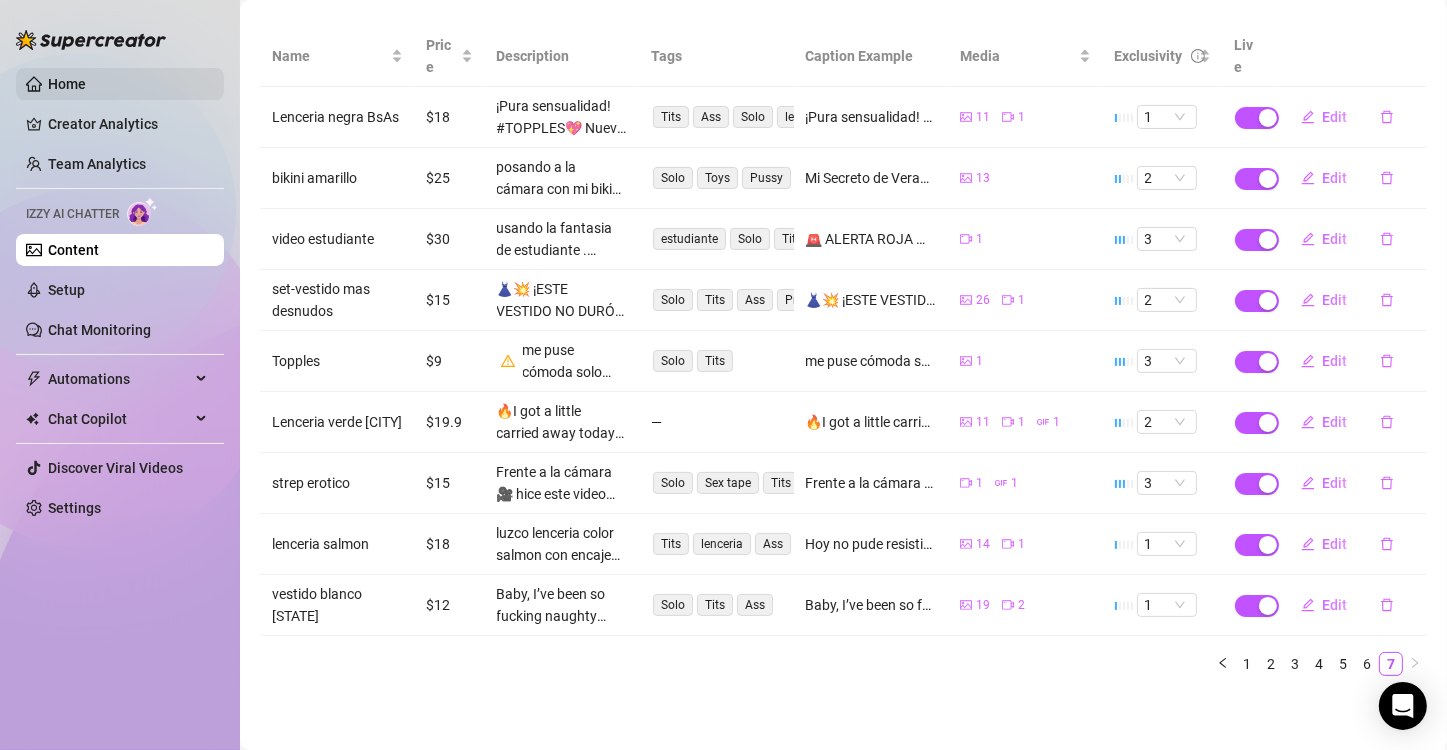 click on "Home" at bounding box center (67, 84) 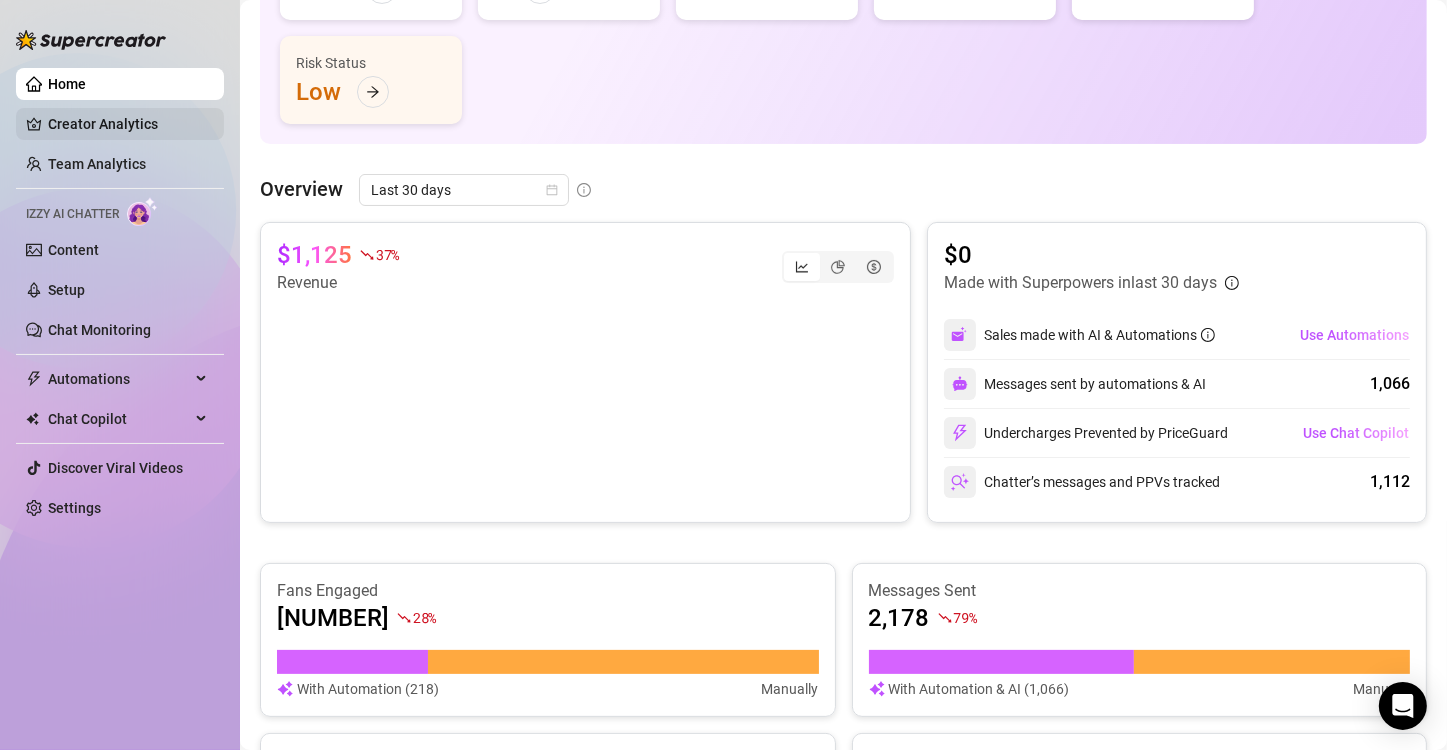 click on "Creator Analytics" at bounding box center (128, 124) 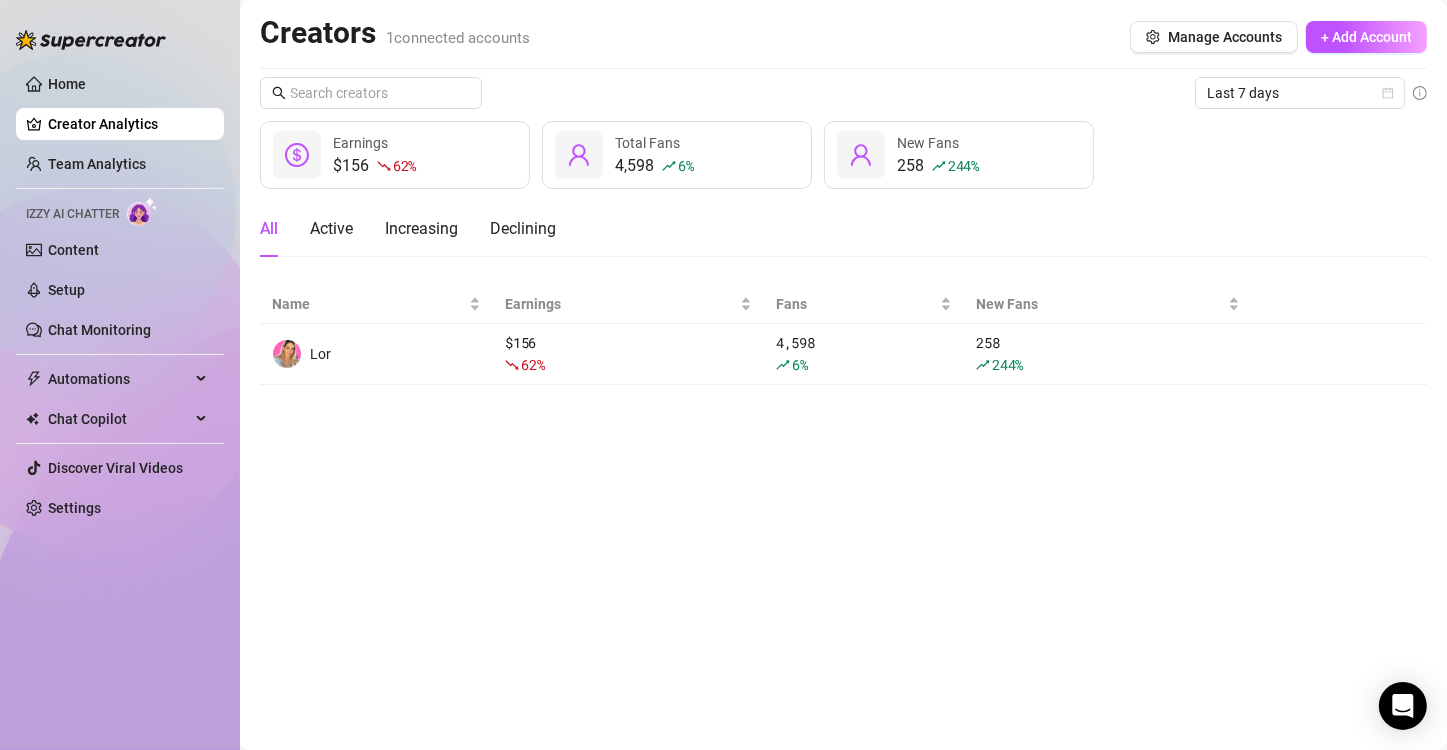 scroll, scrollTop: 0, scrollLeft: 0, axis: both 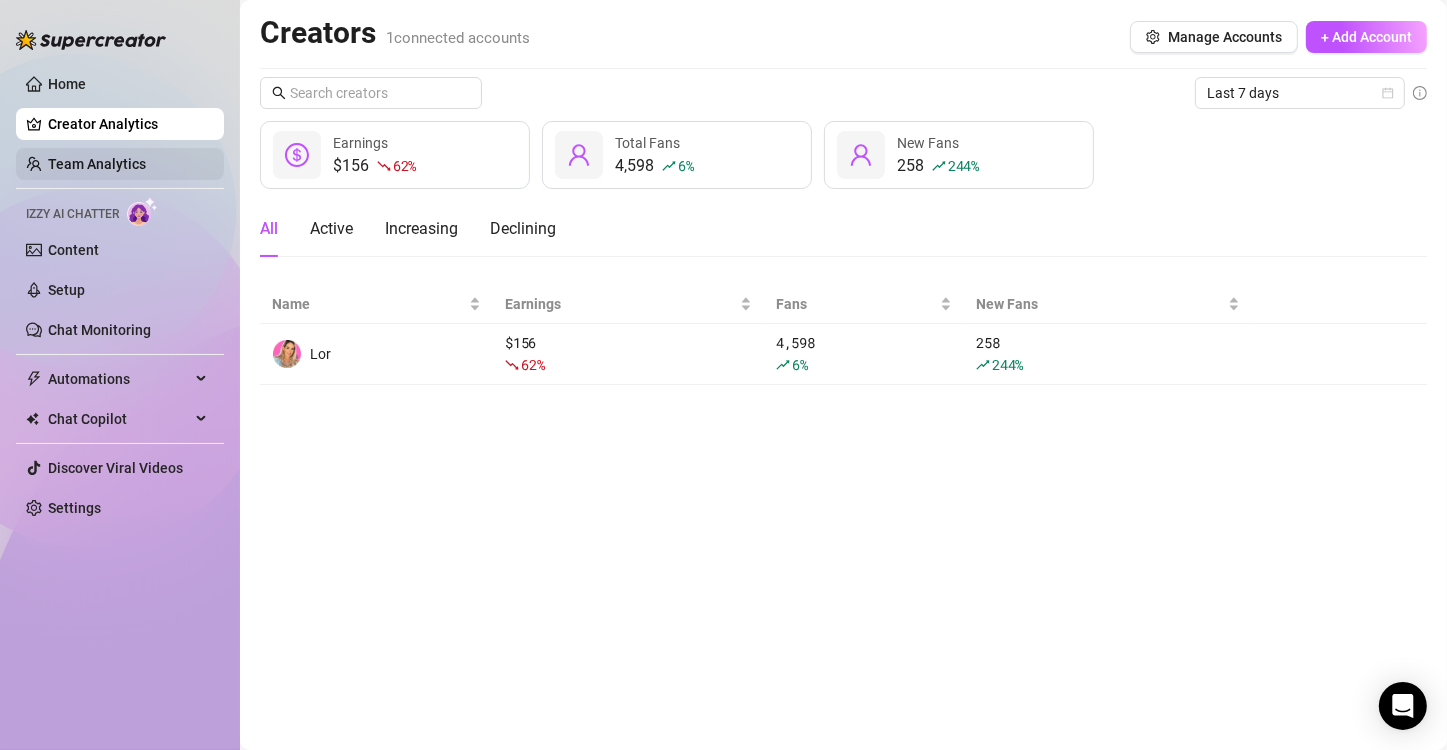 click on "Team Analytics" at bounding box center [97, 164] 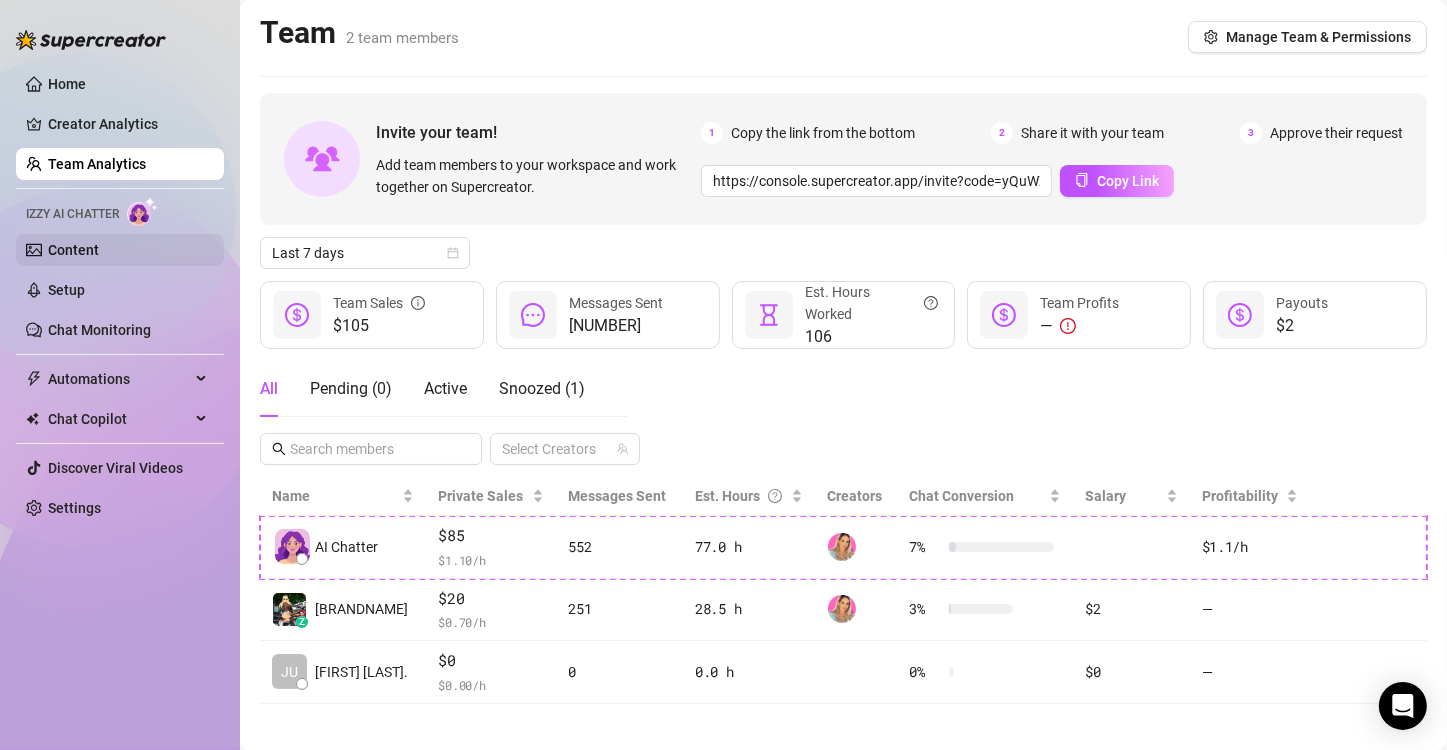 click on "Content" at bounding box center (73, 250) 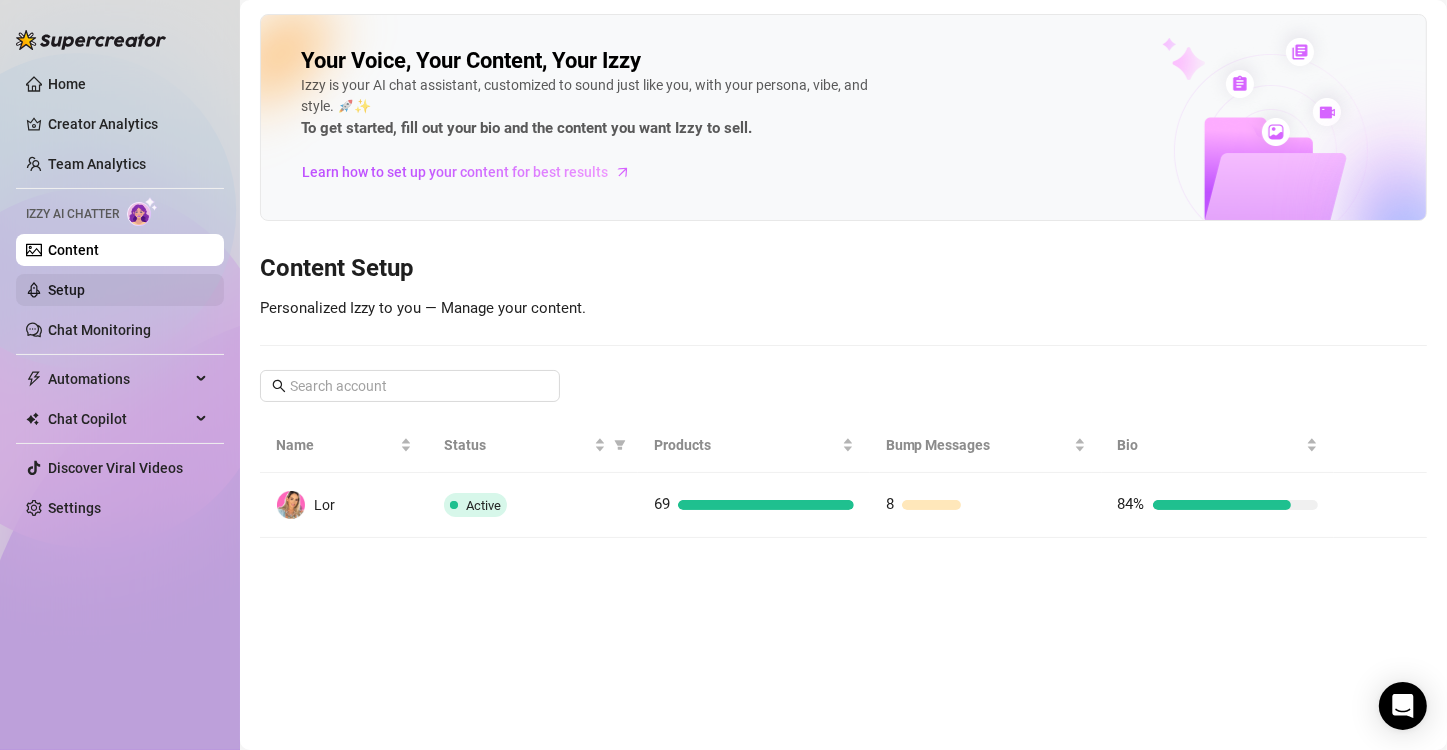 click on "Setup" at bounding box center (66, 290) 